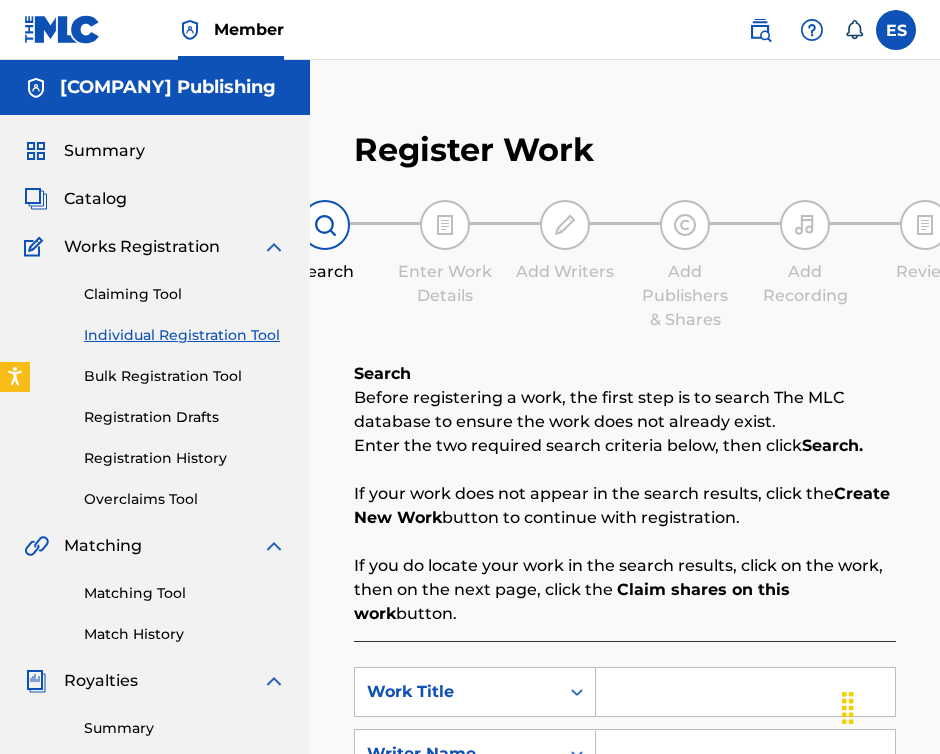 scroll, scrollTop: 0, scrollLeft: 0, axis: both 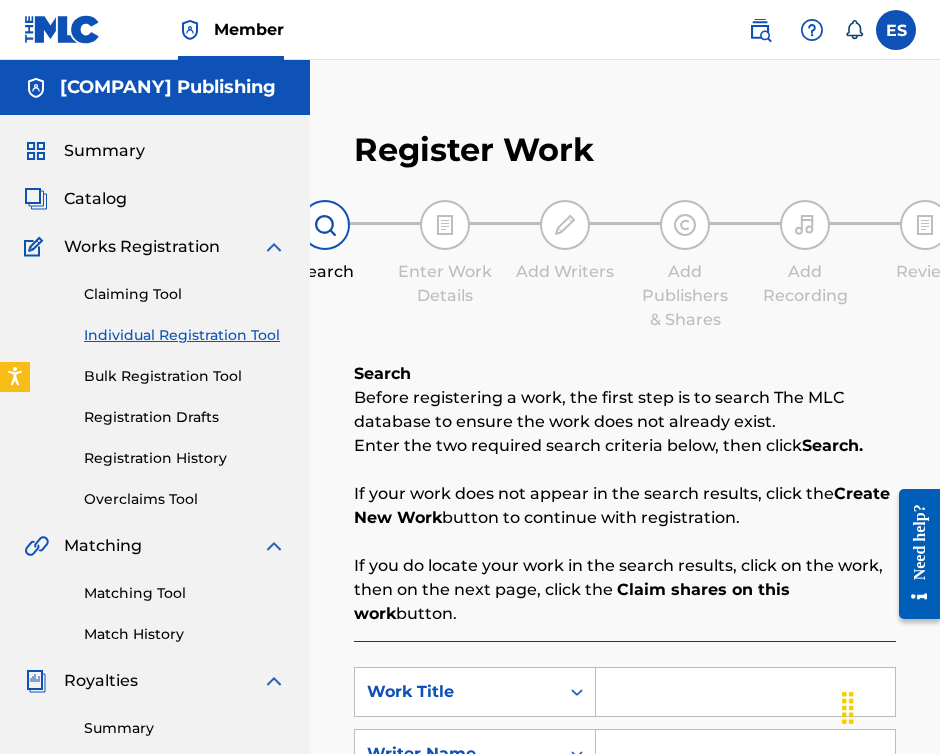 click on "Registration History" at bounding box center (185, 458) 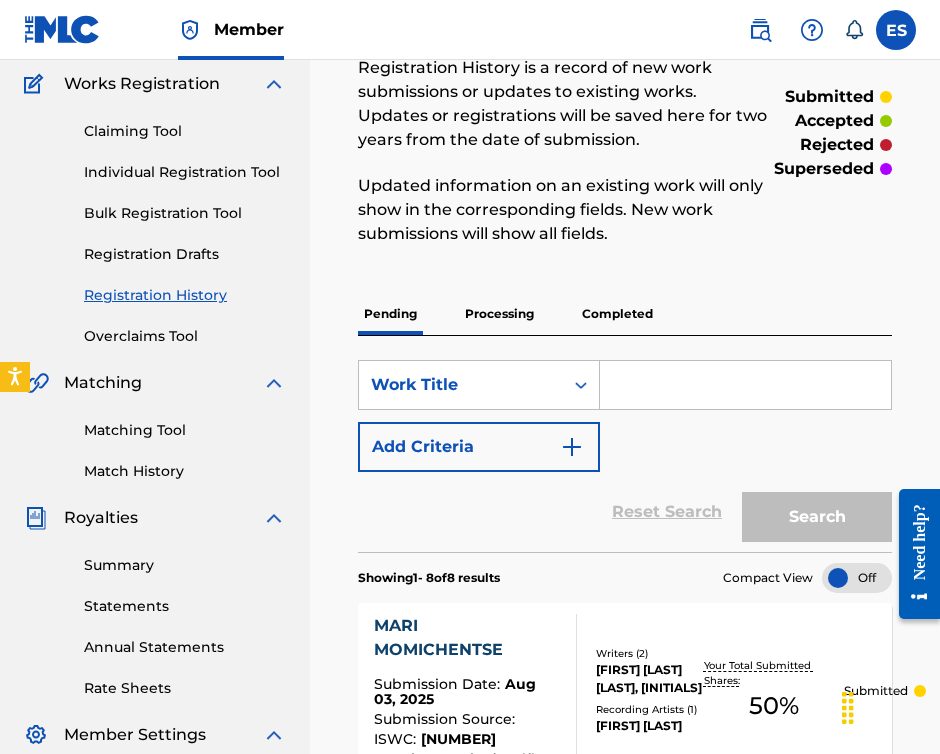 scroll, scrollTop: 0, scrollLeft: 0, axis: both 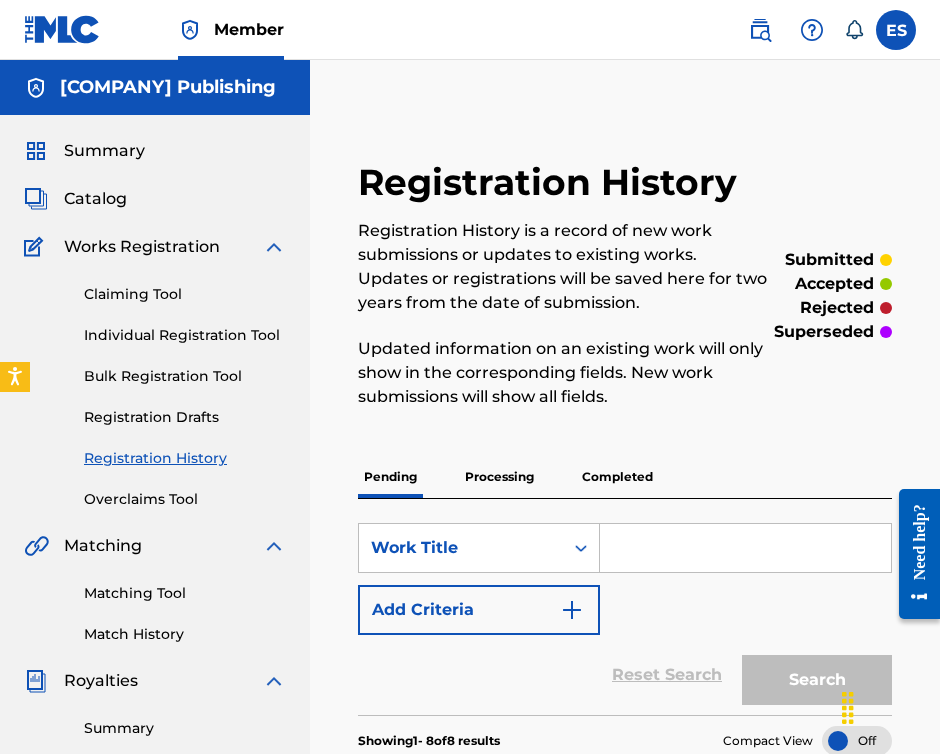 click on "Individual Registration Tool" at bounding box center [185, 335] 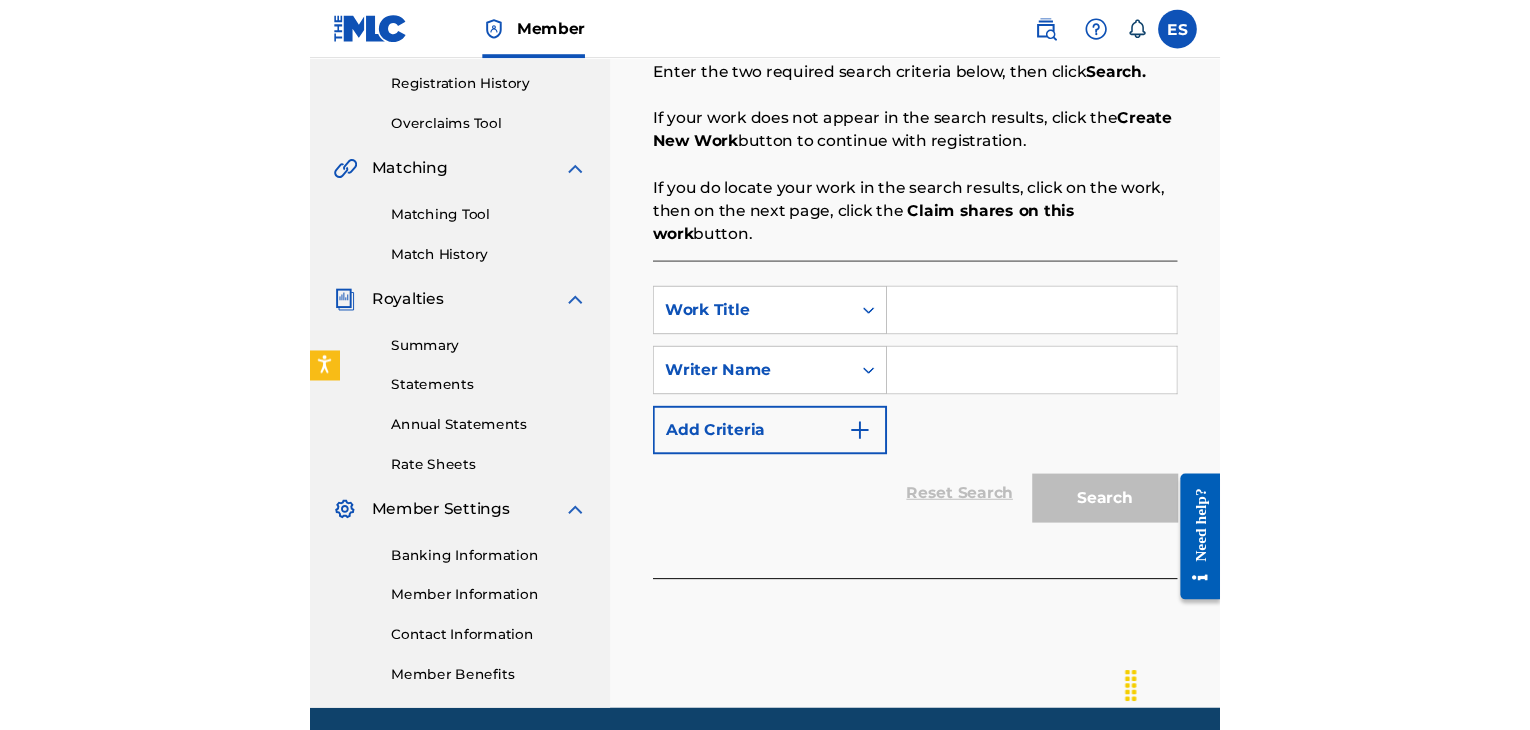 scroll, scrollTop: 400, scrollLeft: 0, axis: vertical 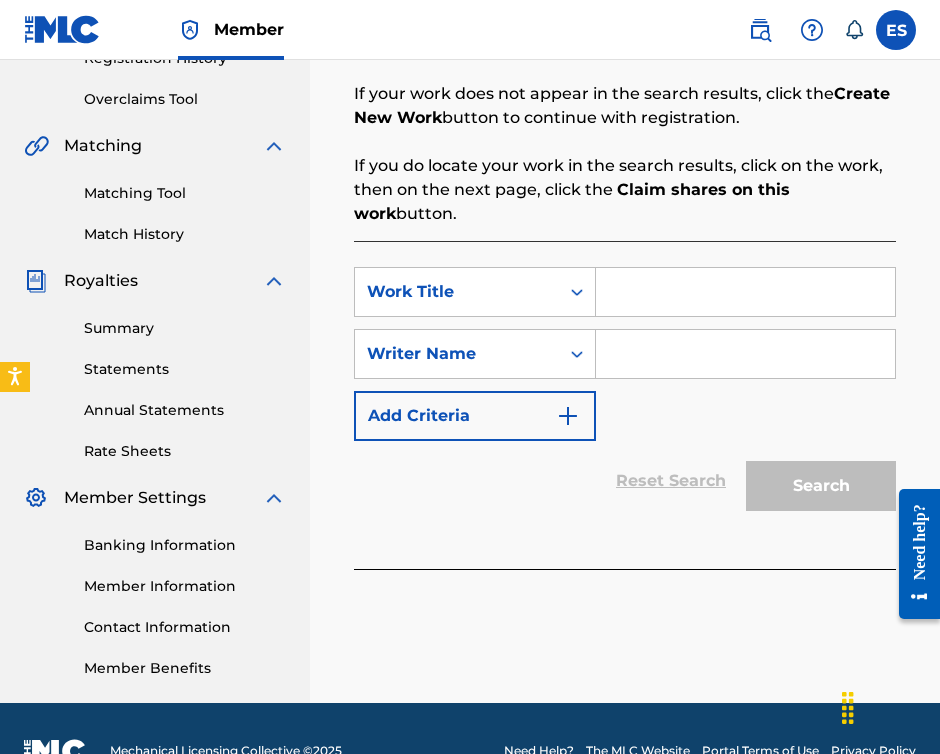 click at bounding box center [745, 292] 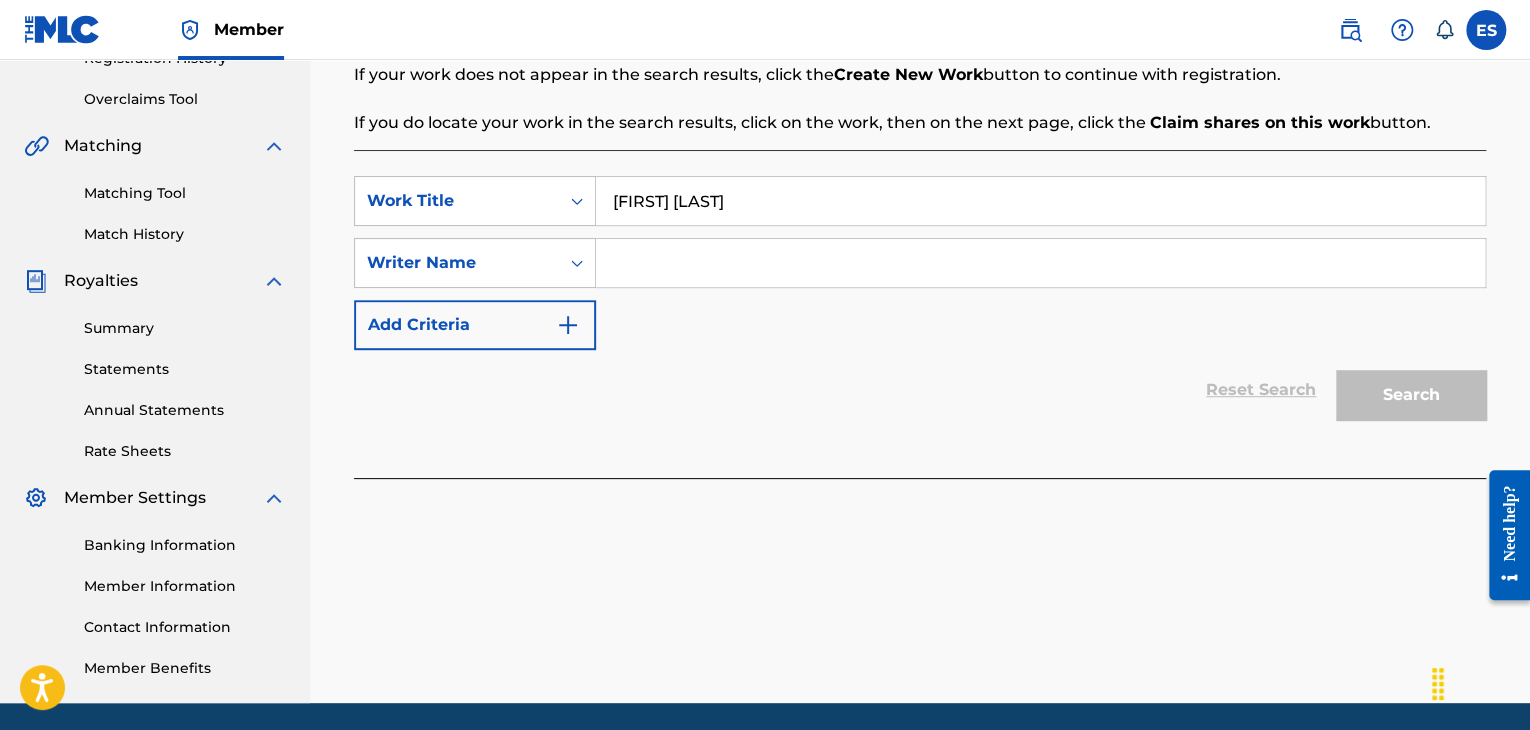 type on "[FIRST] [LAST]" 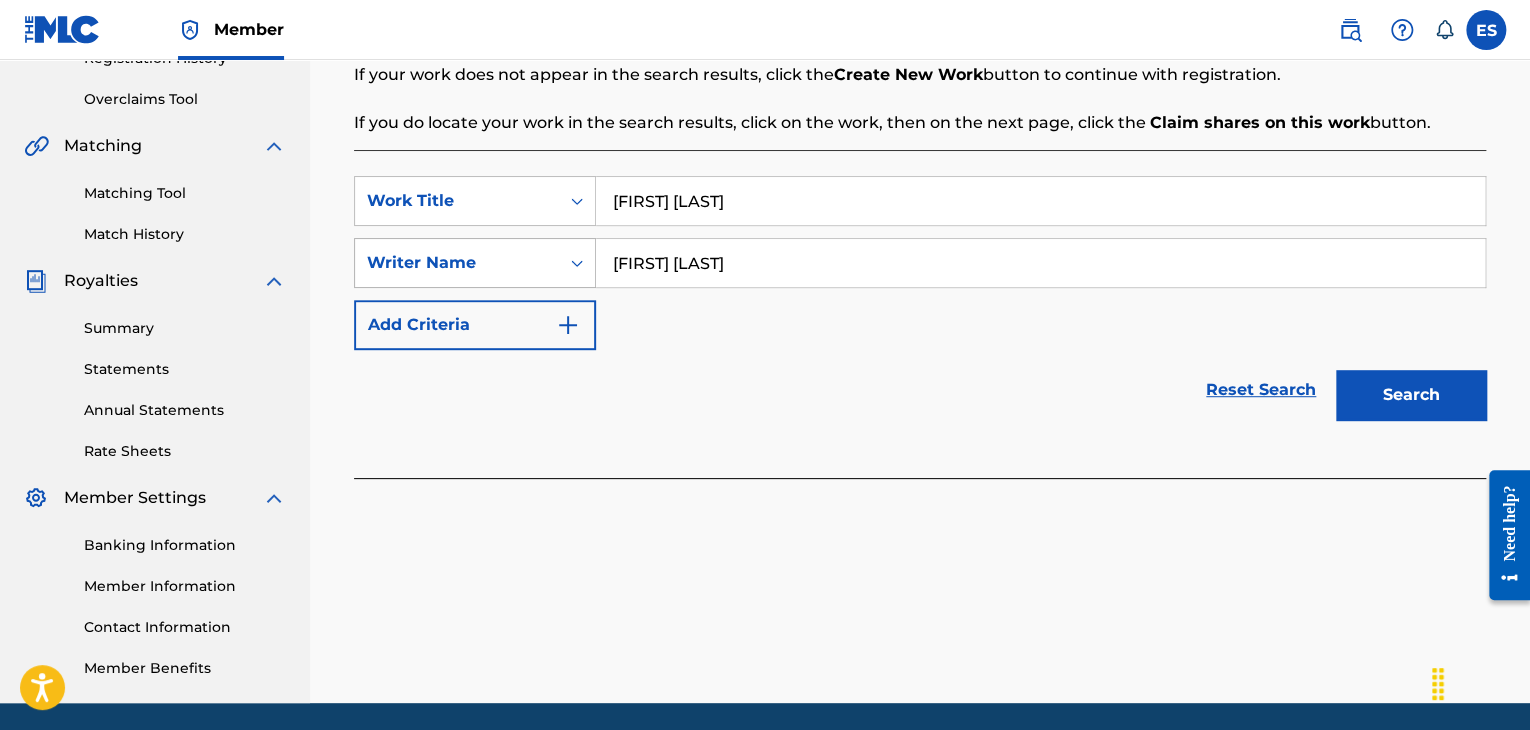 drag, startPoint x: 823, startPoint y: 250, endPoint x: 379, endPoint y: 279, distance: 444.94608 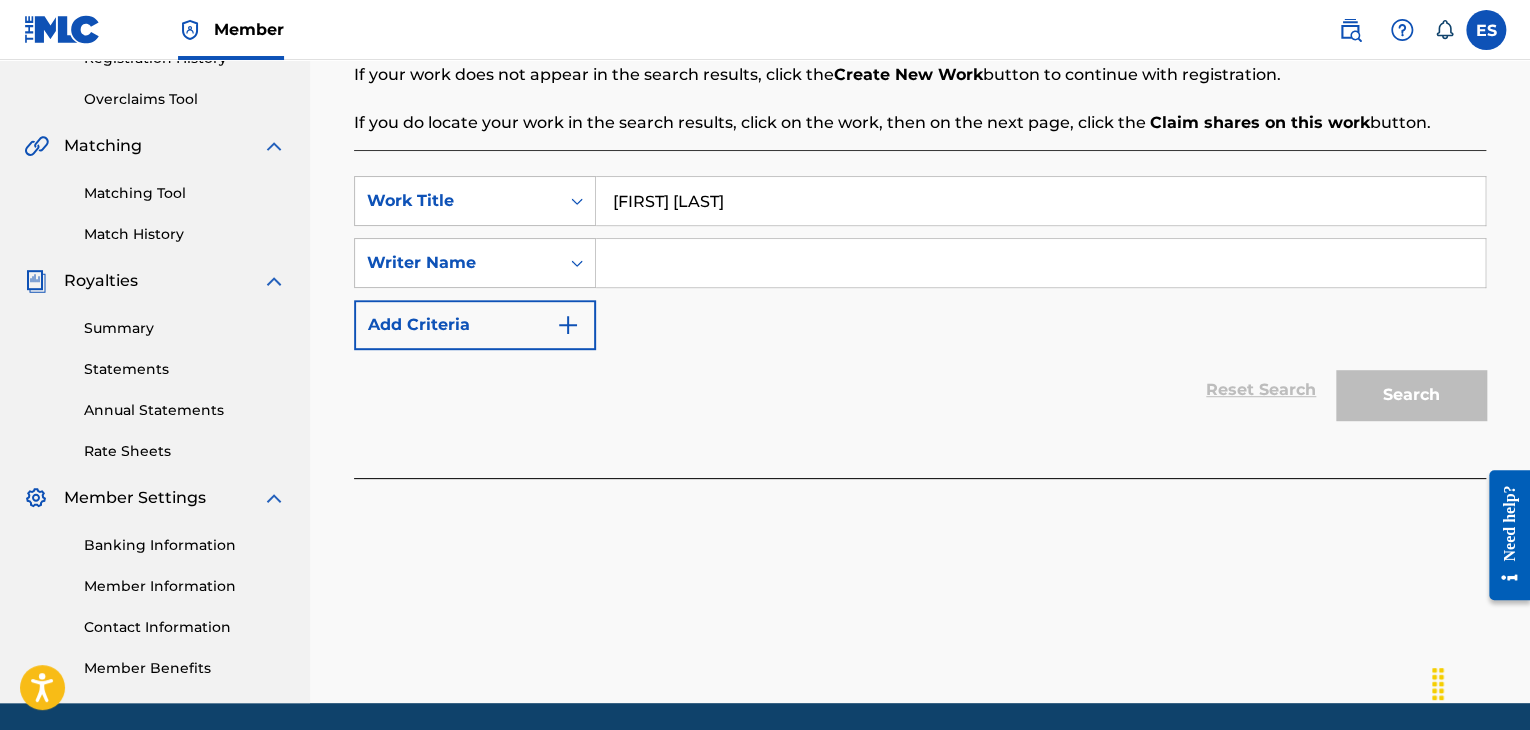 click on "[FIRST] [LAST]" at bounding box center [1040, 201] 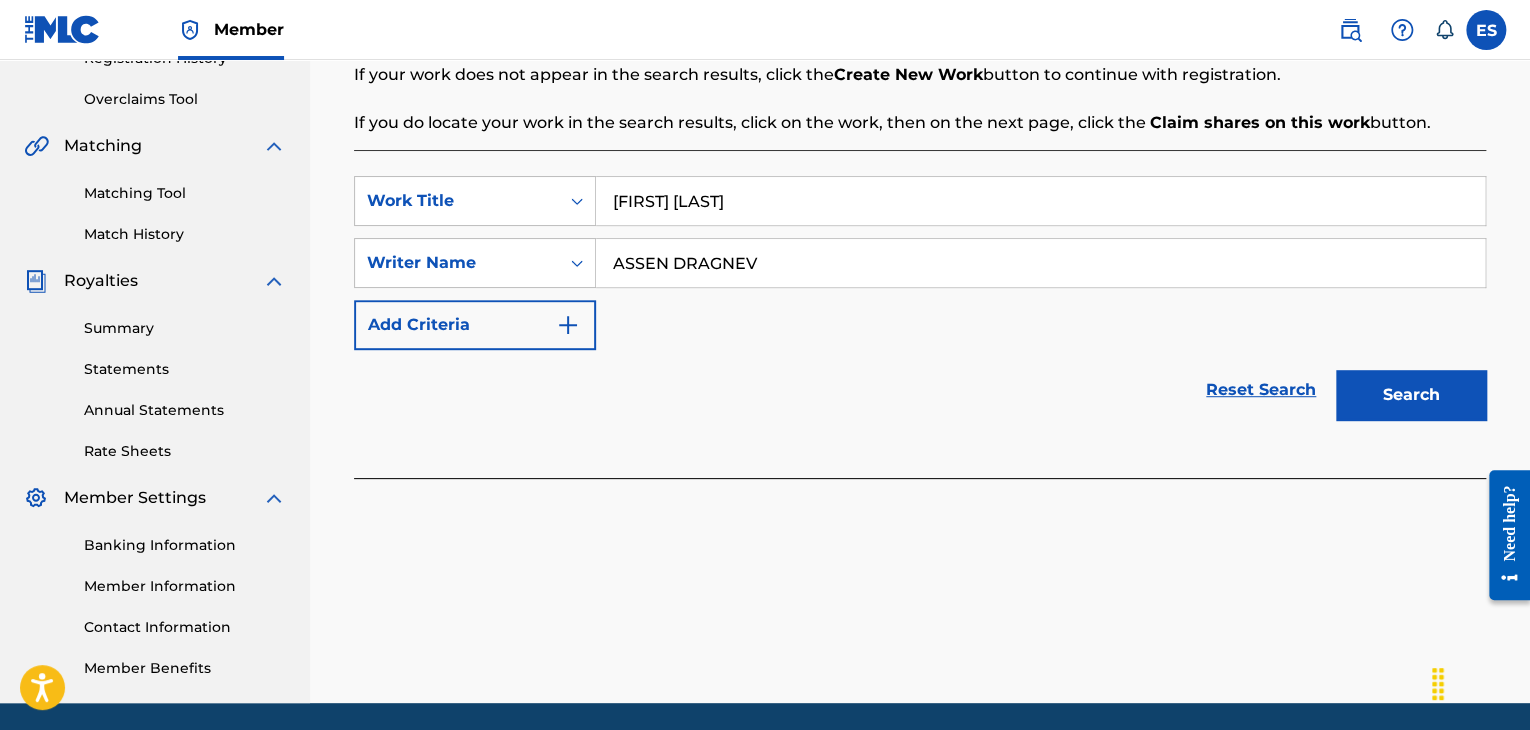 click on "Search" at bounding box center [1411, 395] 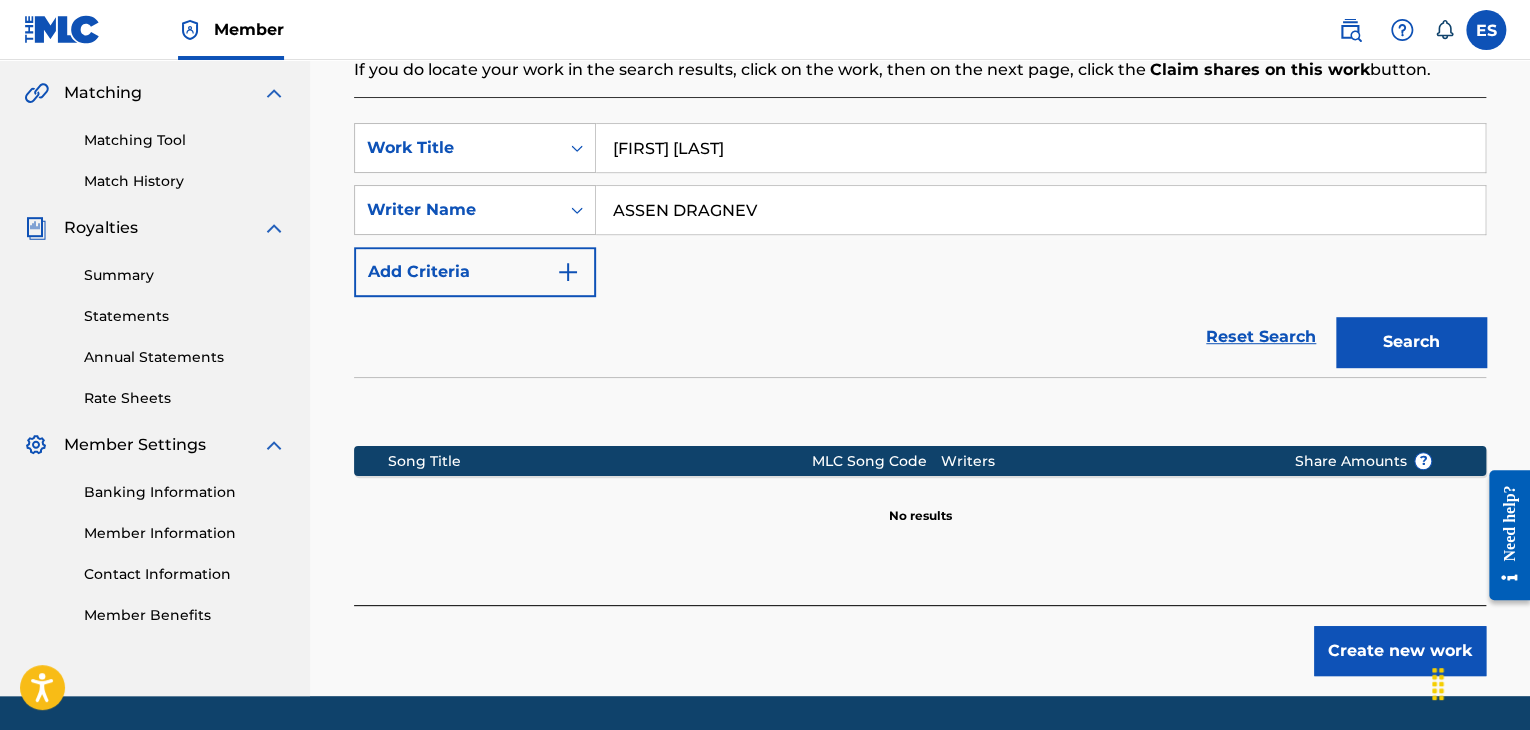 scroll, scrollTop: 500, scrollLeft: 0, axis: vertical 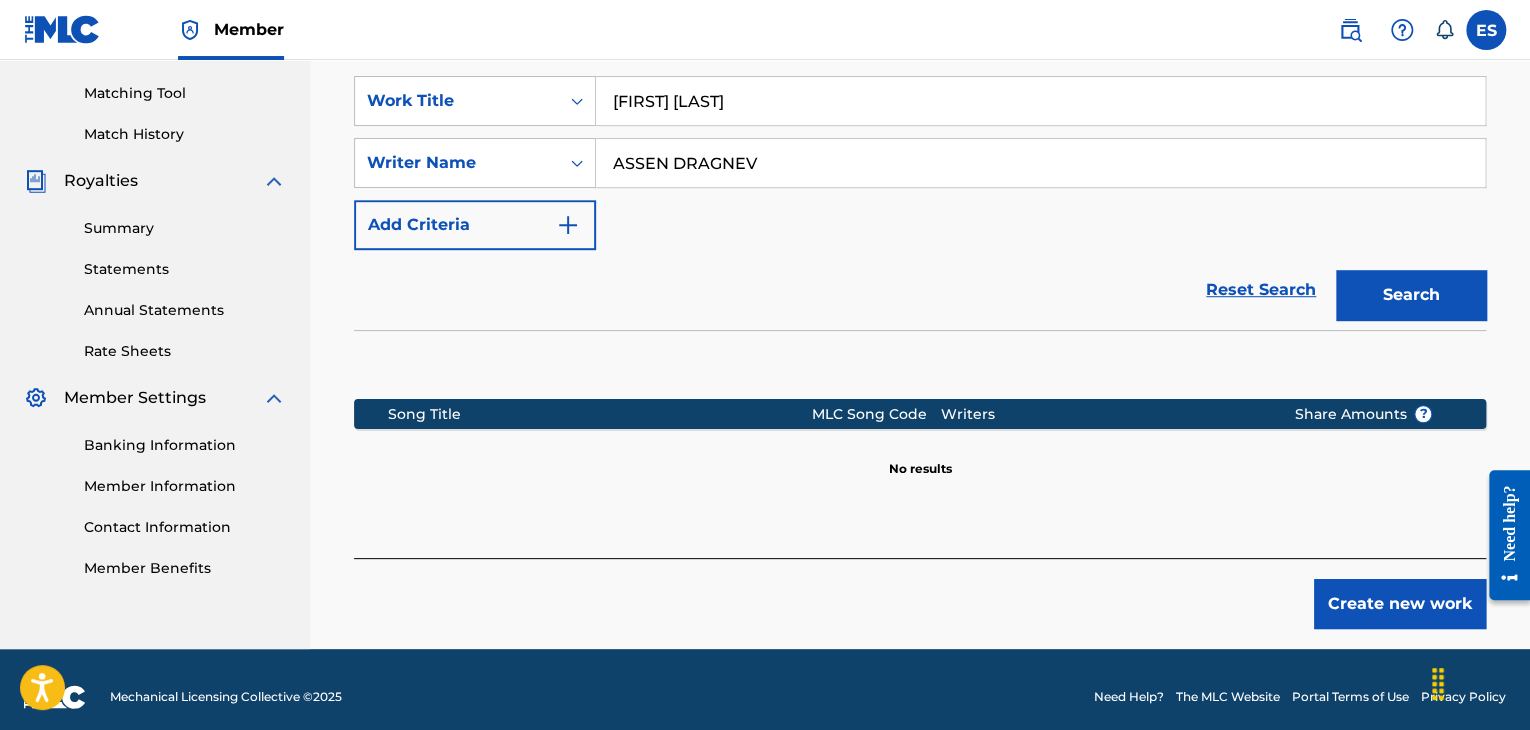 click on "Create new work" at bounding box center (1400, 604) 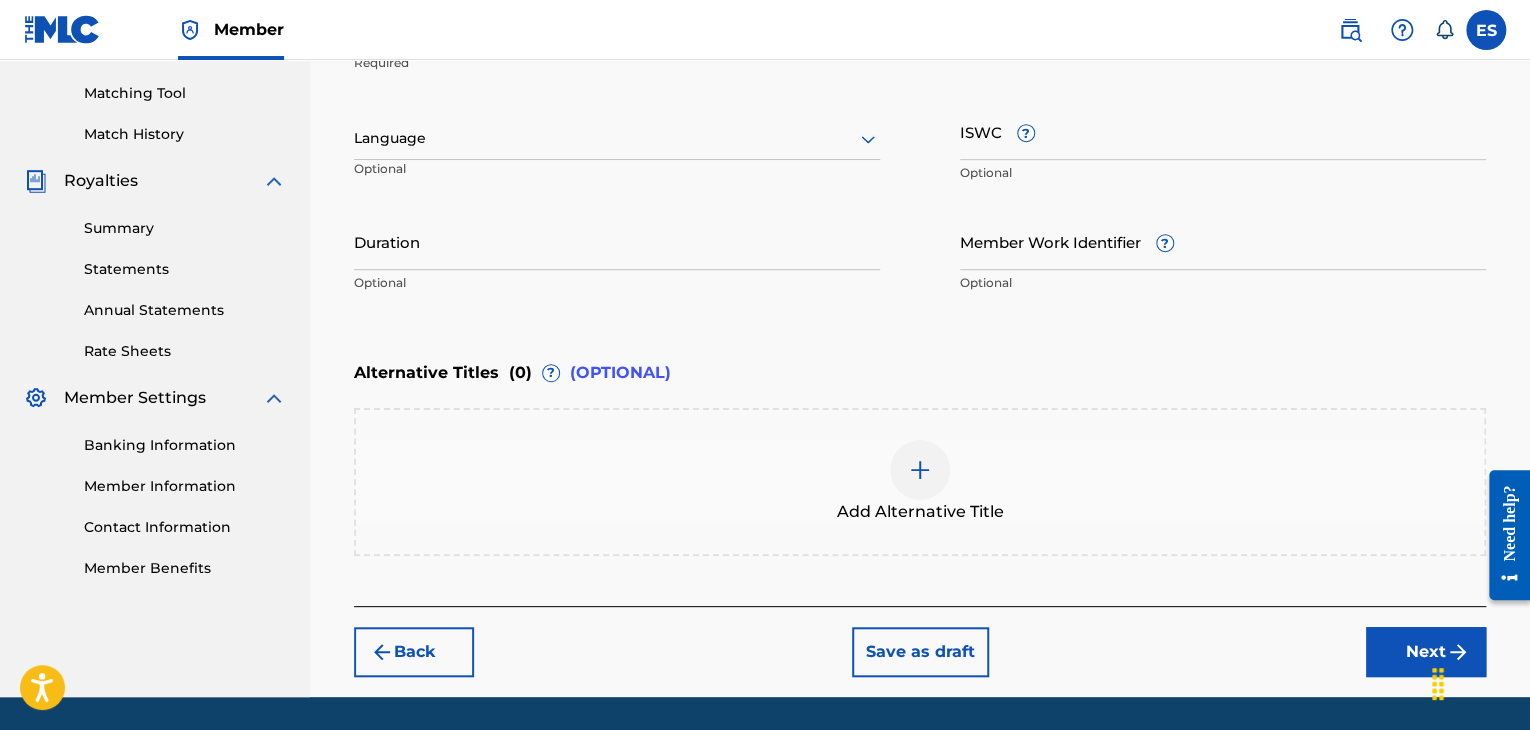 drag, startPoint x: 585, startPoint y: 133, endPoint x: 585, endPoint y: 148, distance: 15 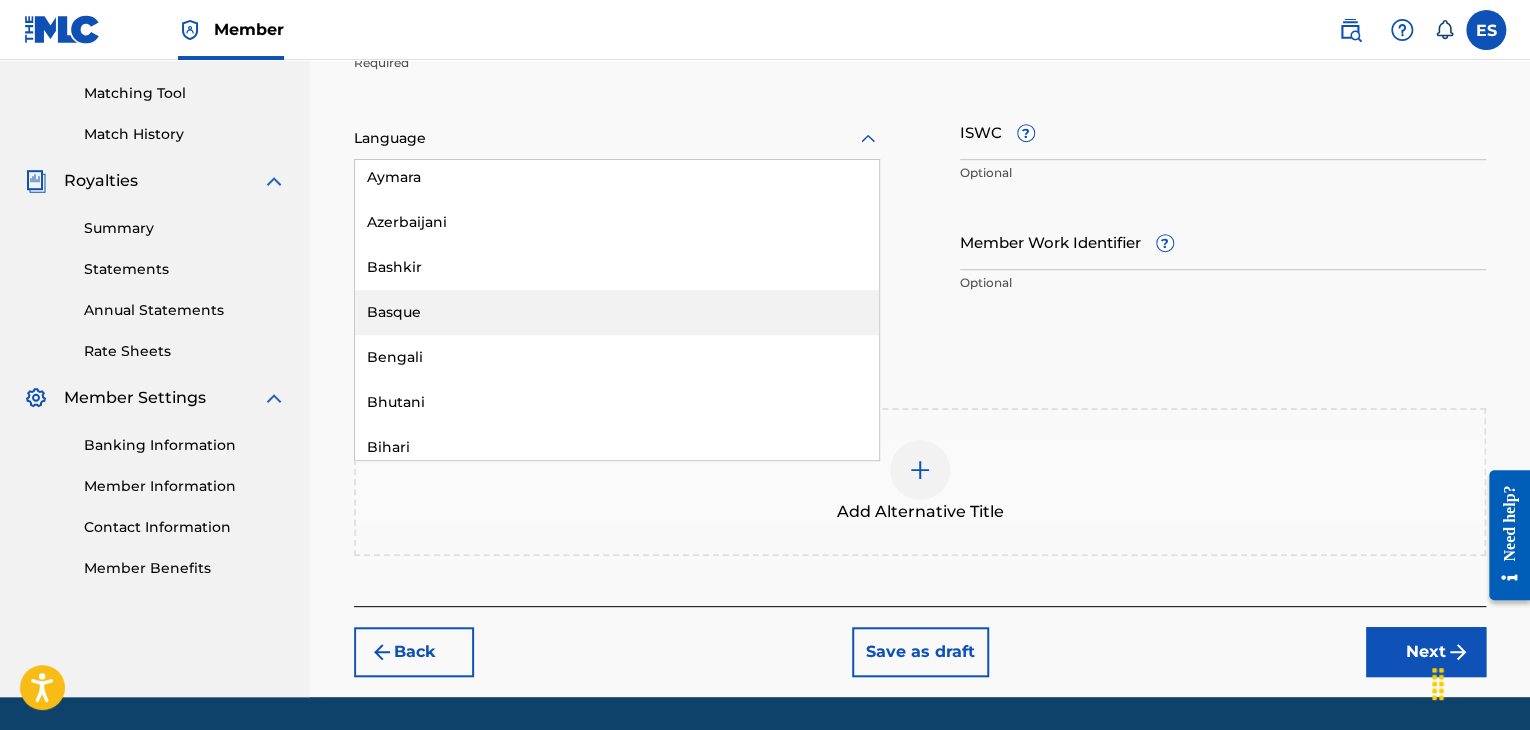 scroll, scrollTop: 900, scrollLeft: 0, axis: vertical 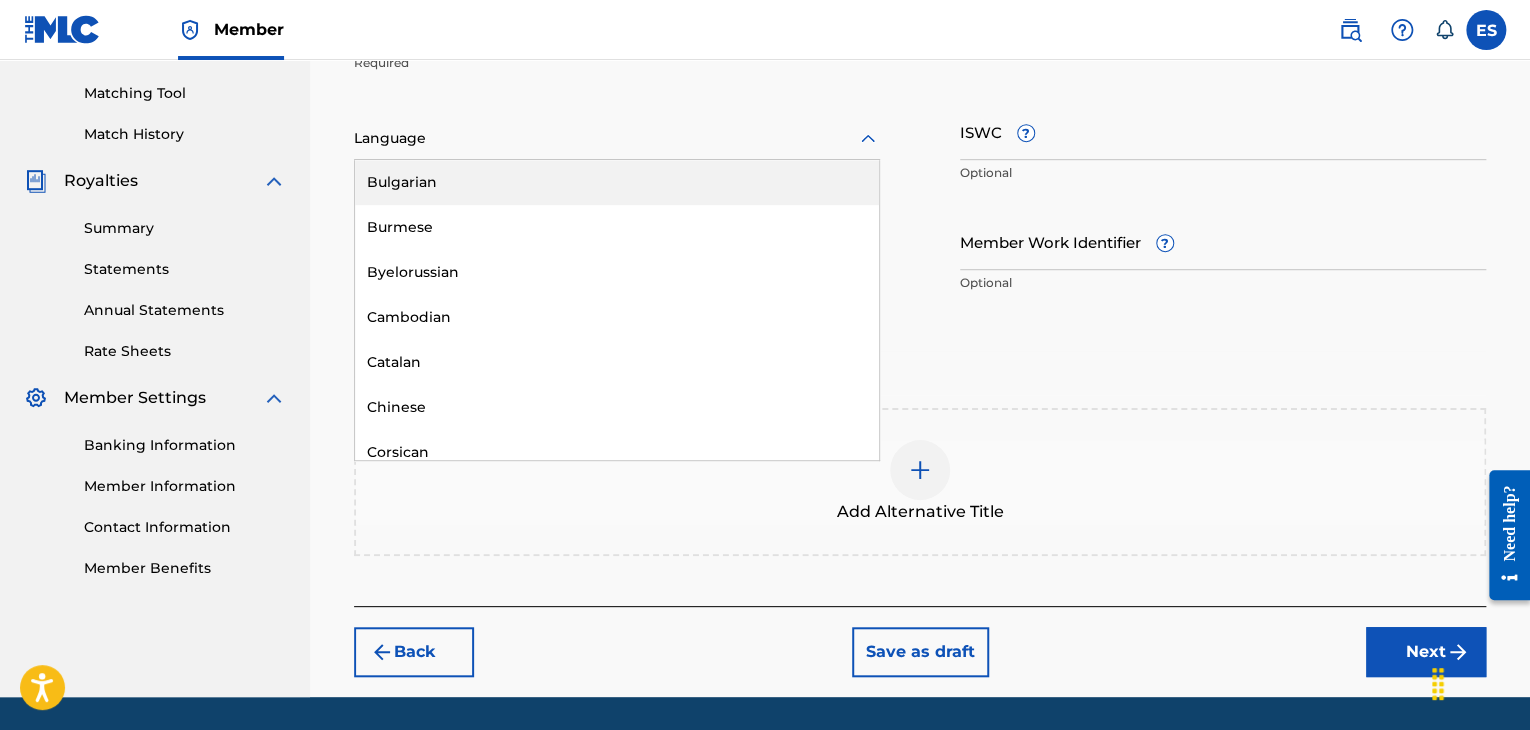 click on "Bulgarian" at bounding box center [617, 182] 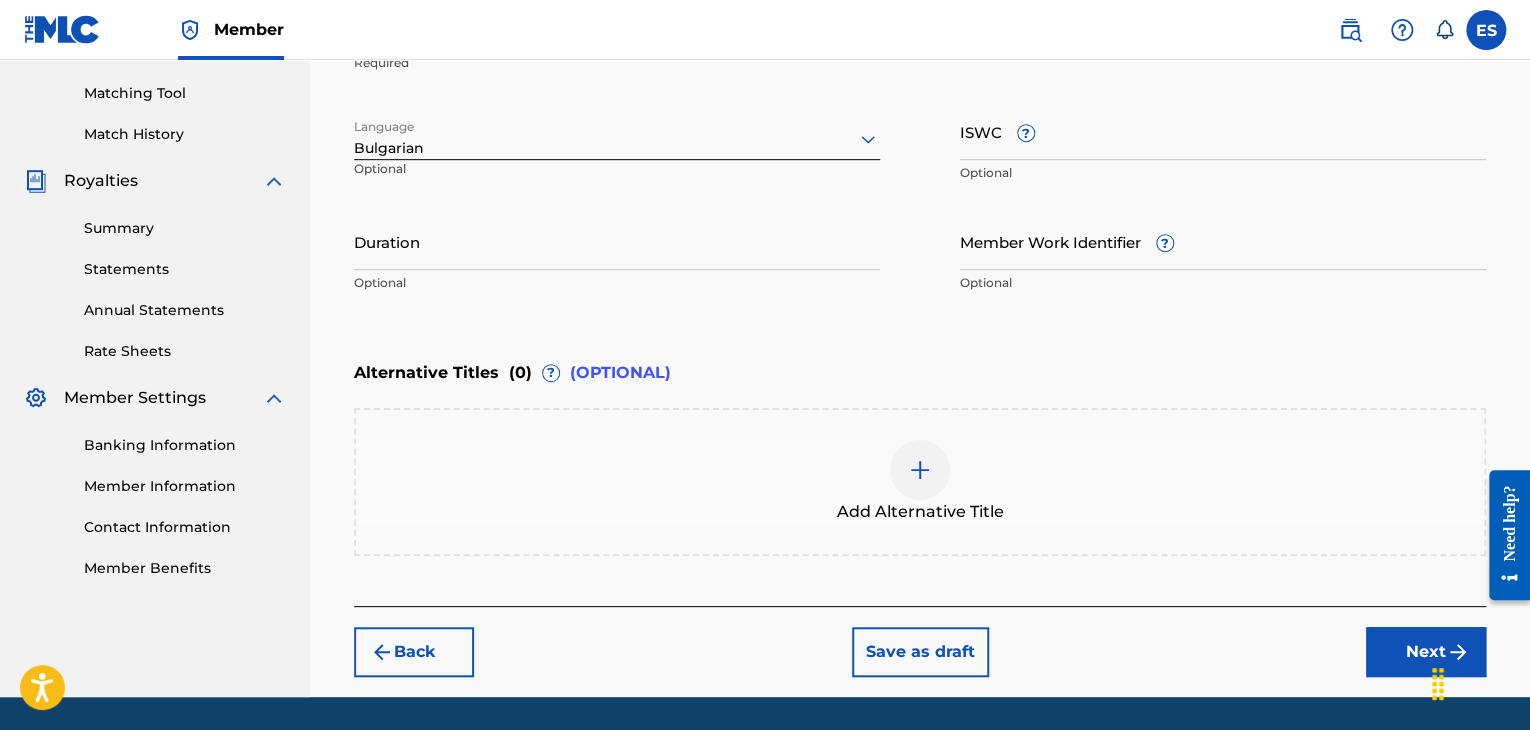 click on "Work Title [FIRST] [LAST] Required Language option Bulgarian, selected. Select is focused ,type to refine list, press Down to open the menu, Bulgarian Optional ISWC ? Optional Duration Optional Member Work Identifier ? Optional" at bounding box center [920, 148] 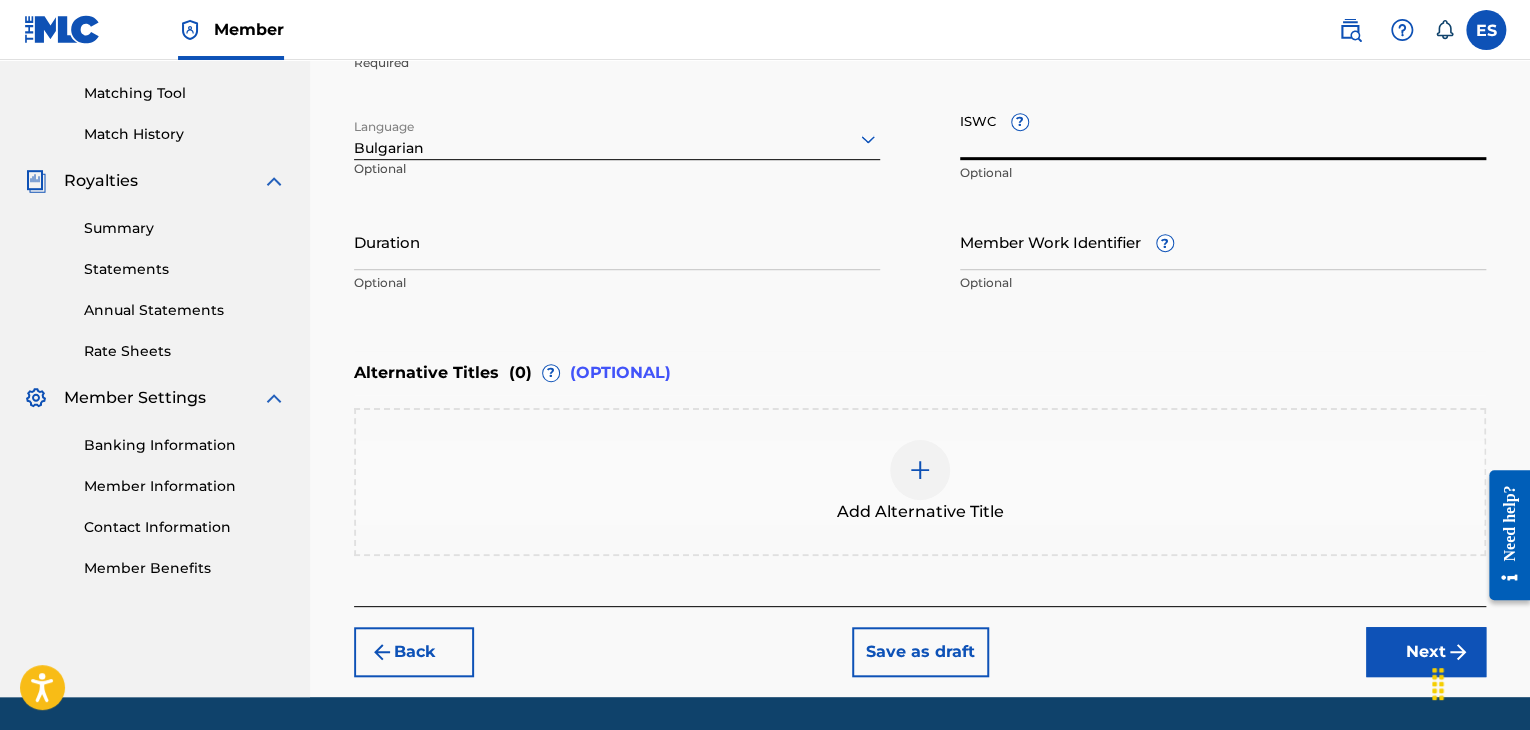 click on "ISWC   ?" at bounding box center [1223, 131] 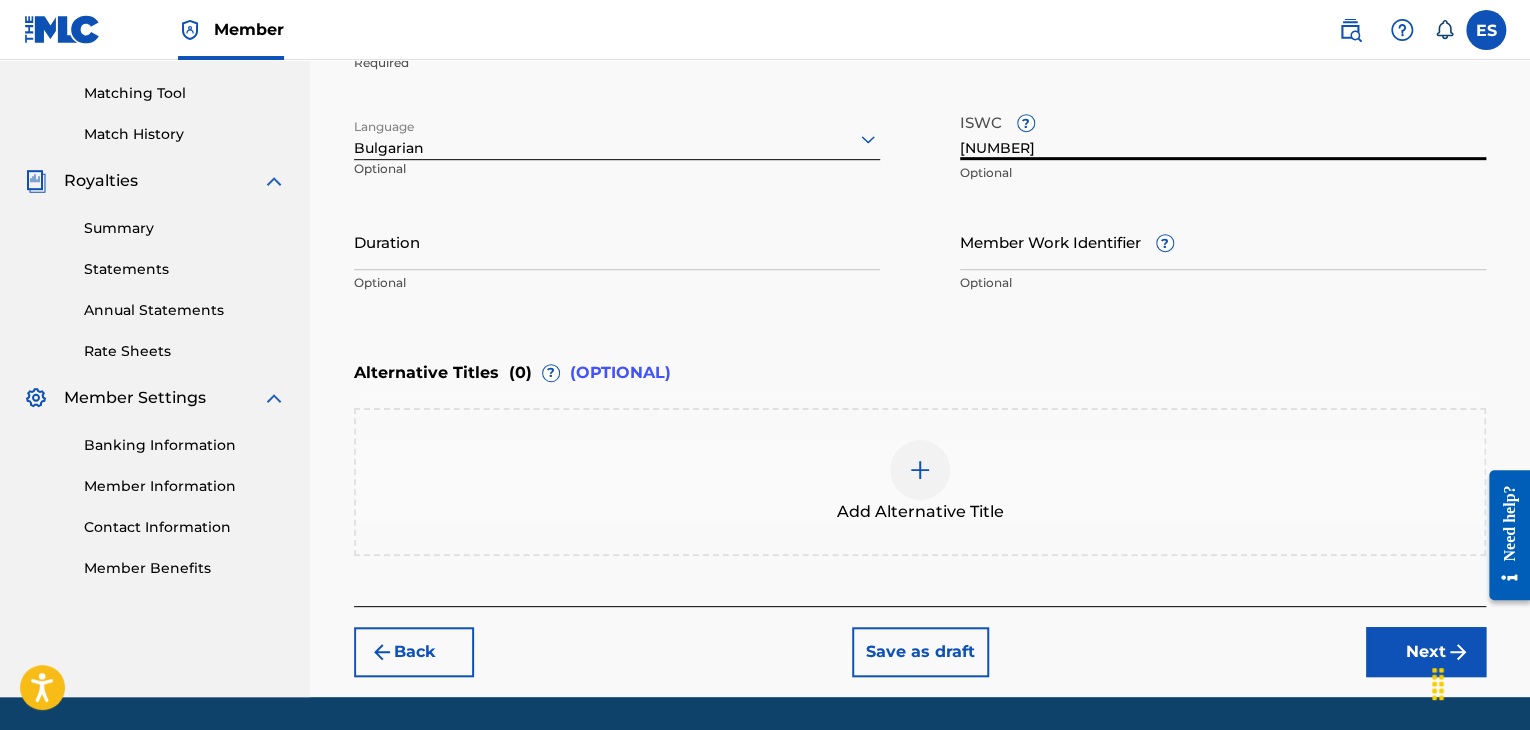 type on "[NUMBER]" 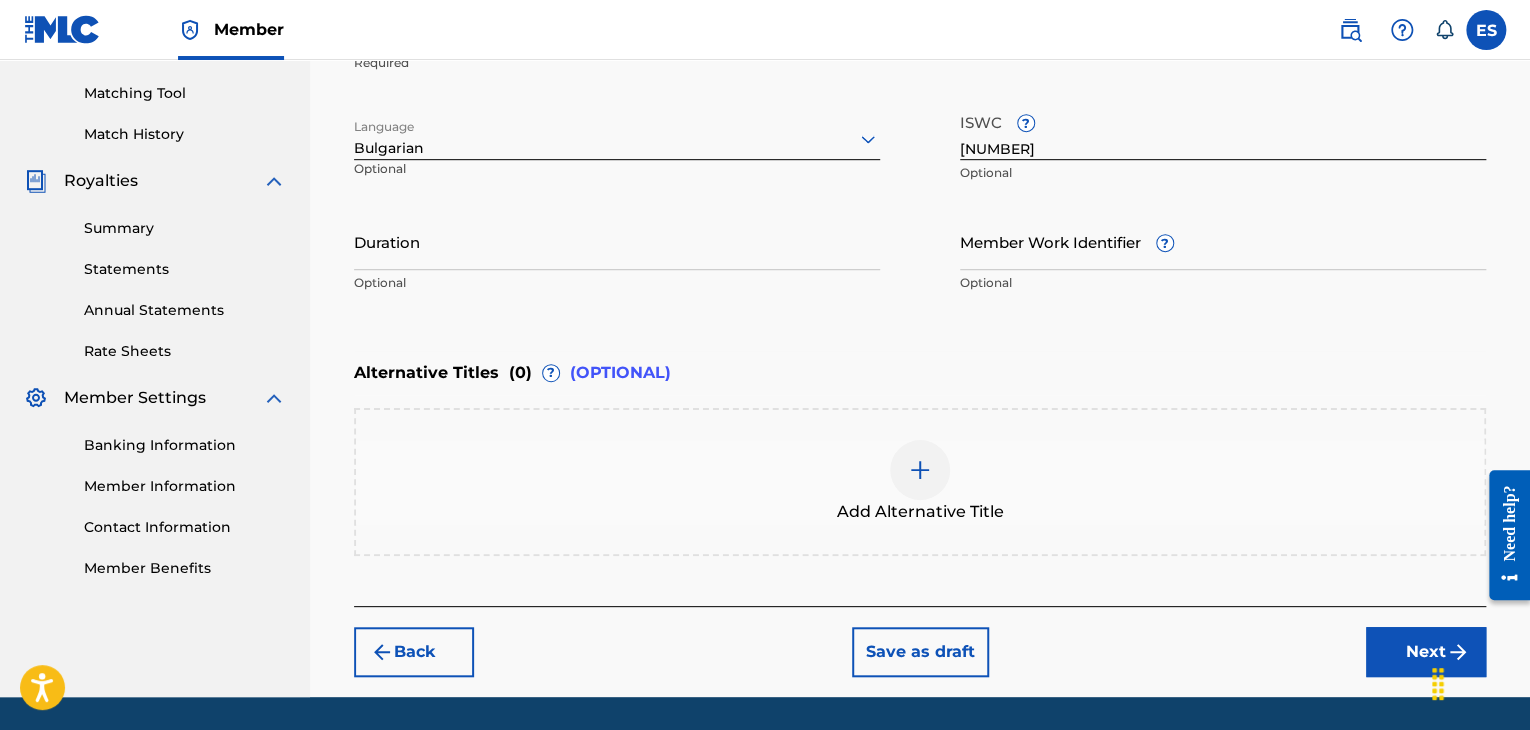 click on "Duration" at bounding box center [617, 241] 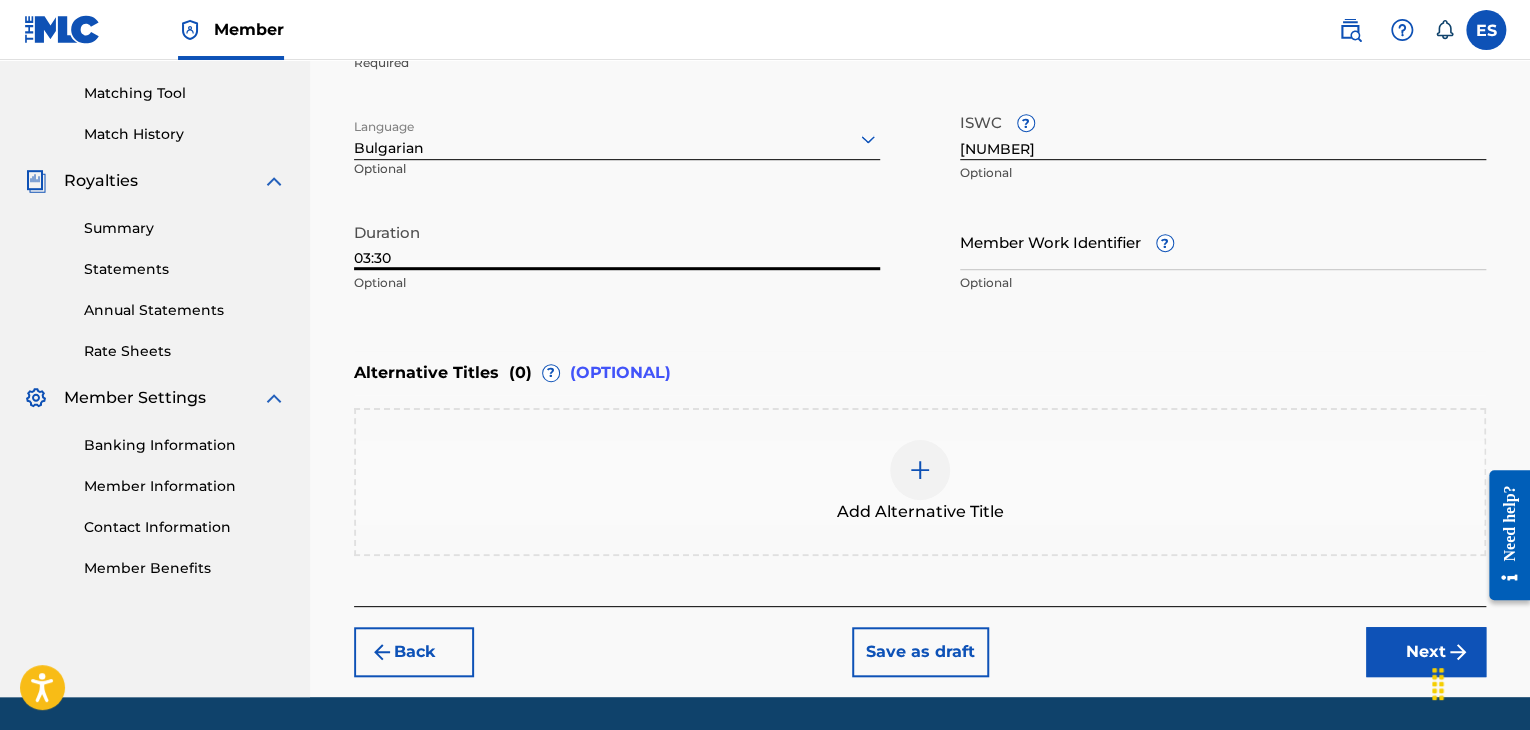 type on "03:30" 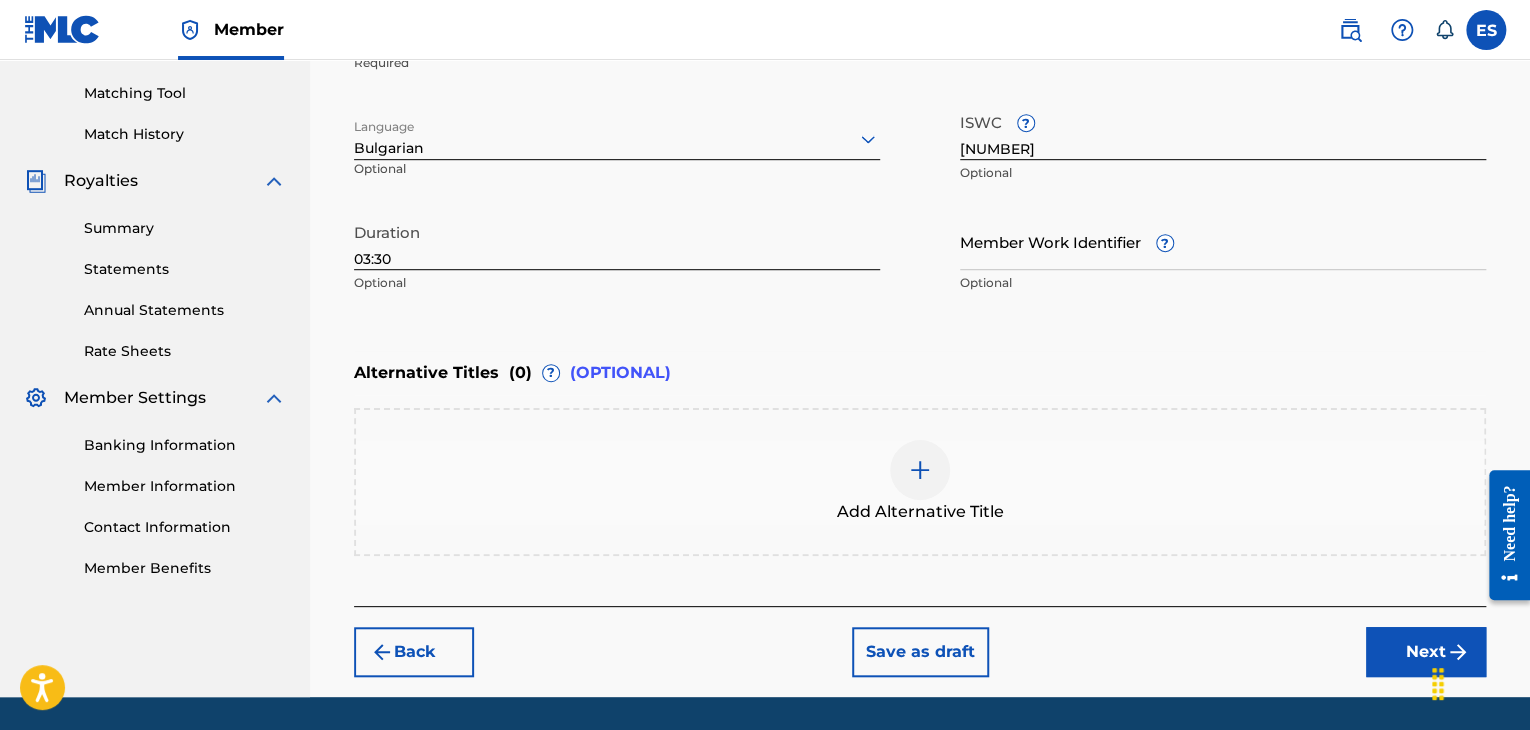 click at bounding box center (920, 470) 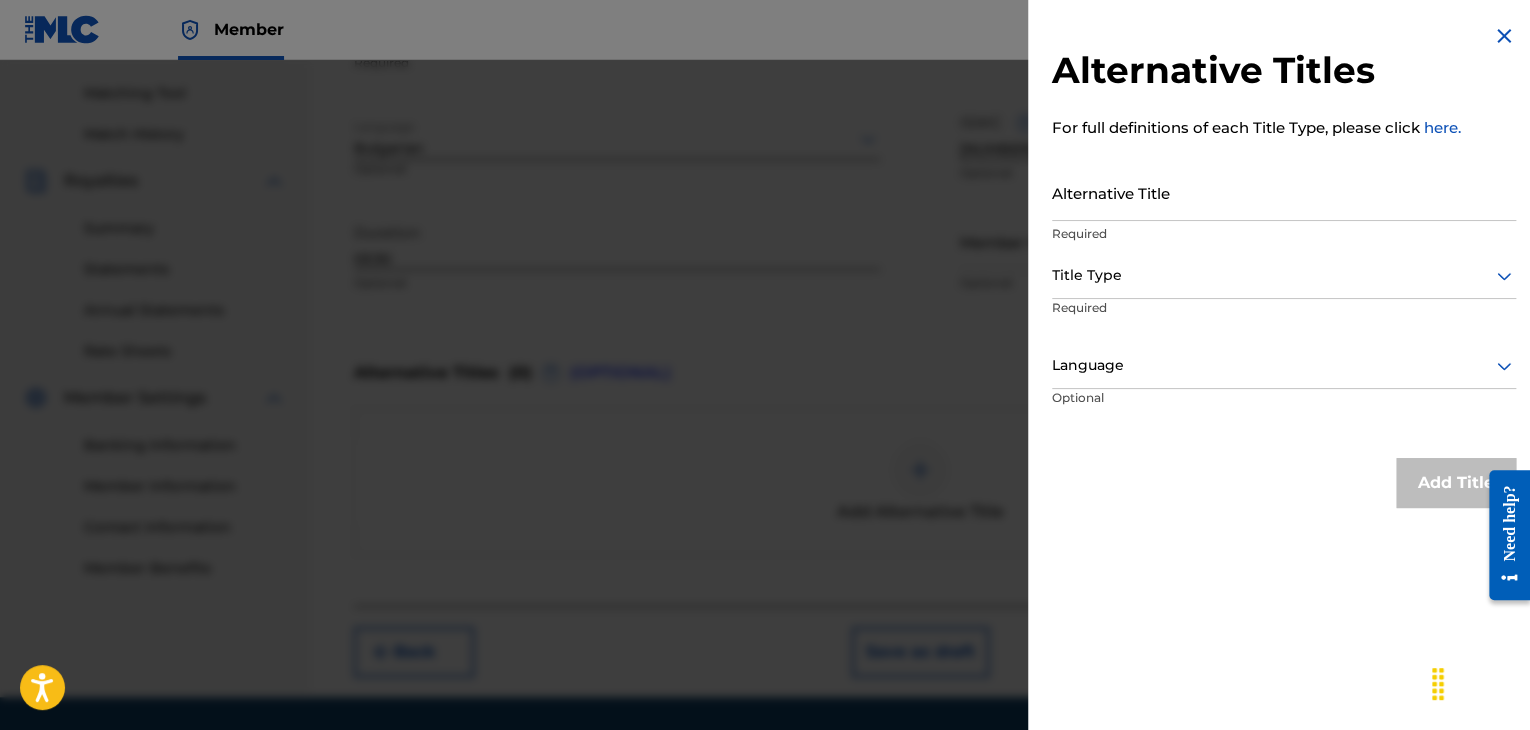 click on "Alternative Title" at bounding box center [1284, 192] 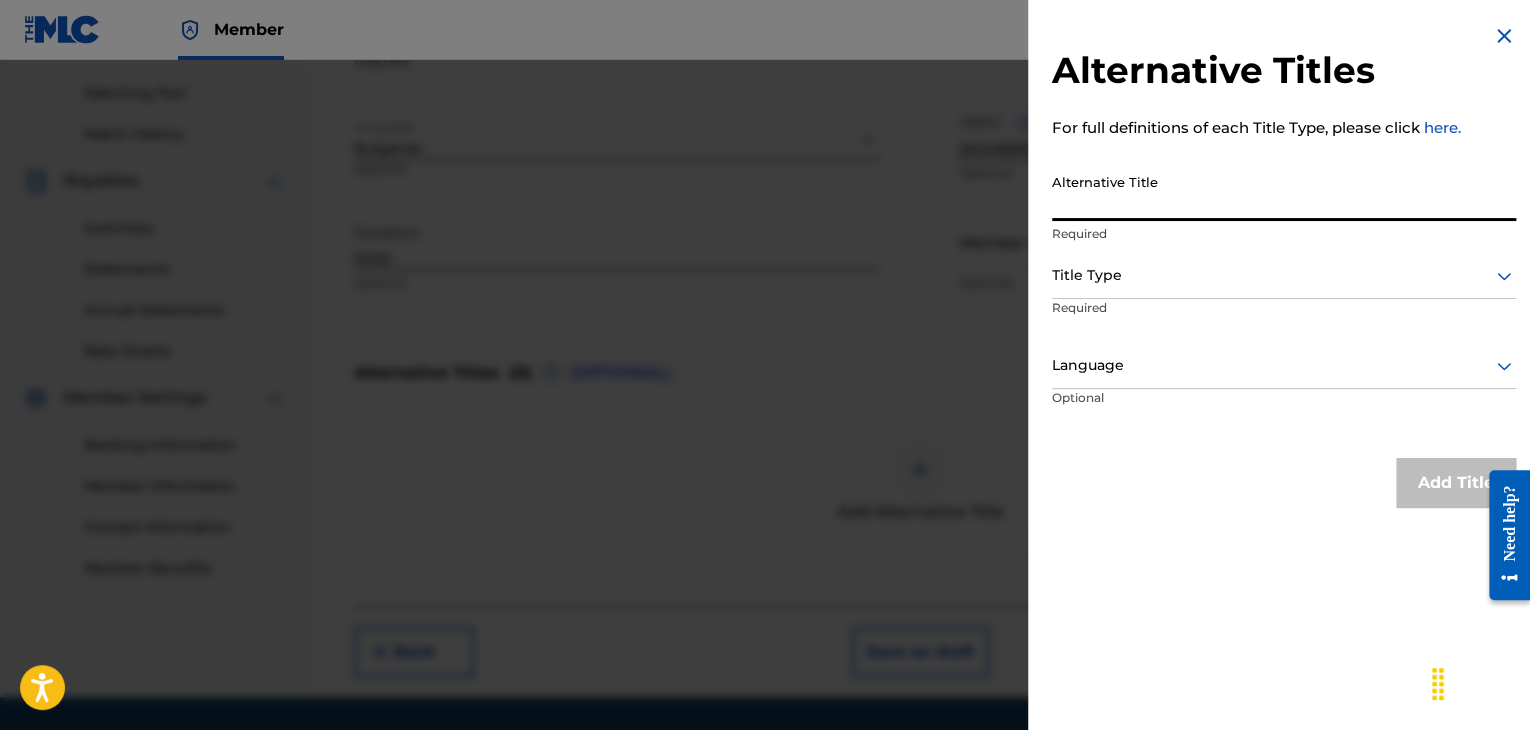 paste on "[FIRST] [LAST]" 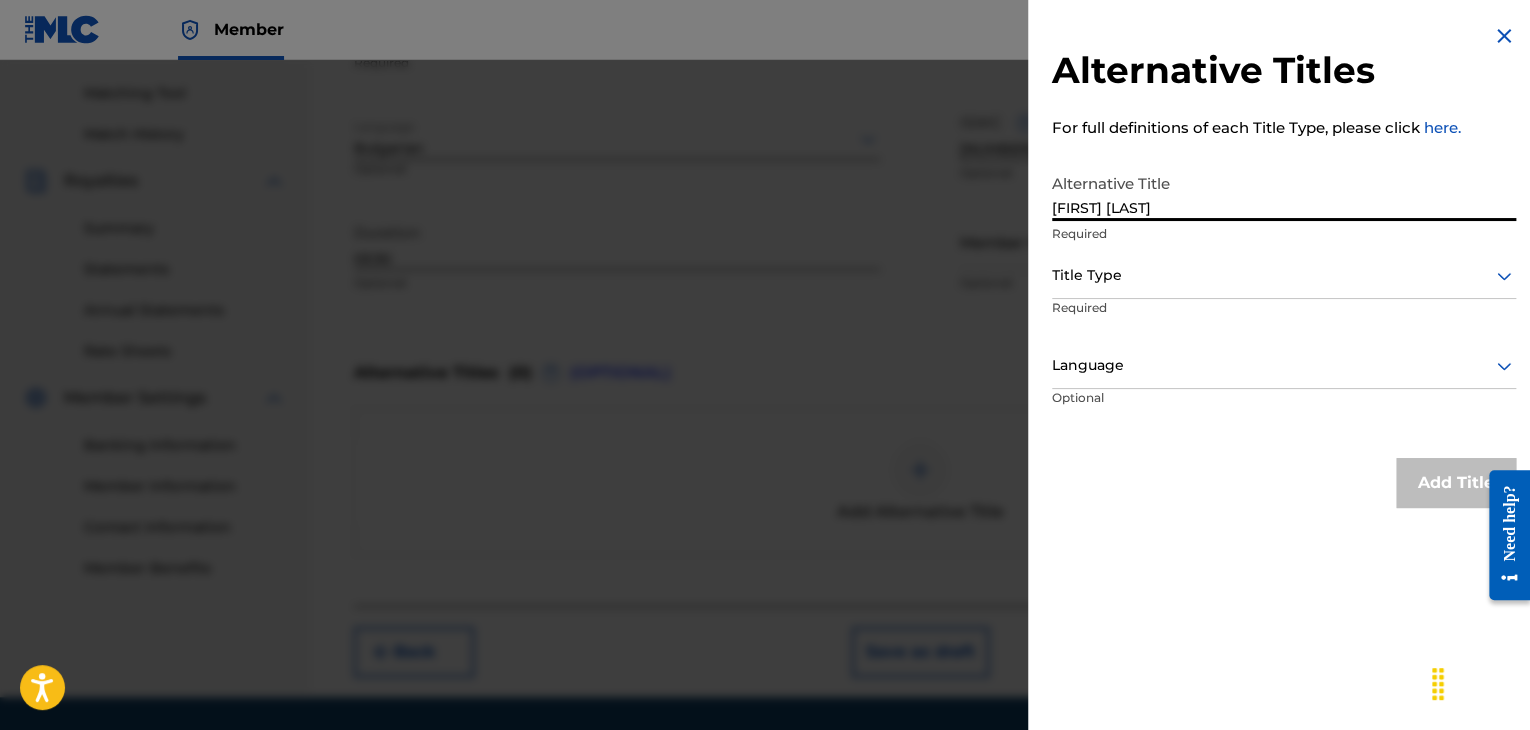 type on "[FIRST] [LAST]" 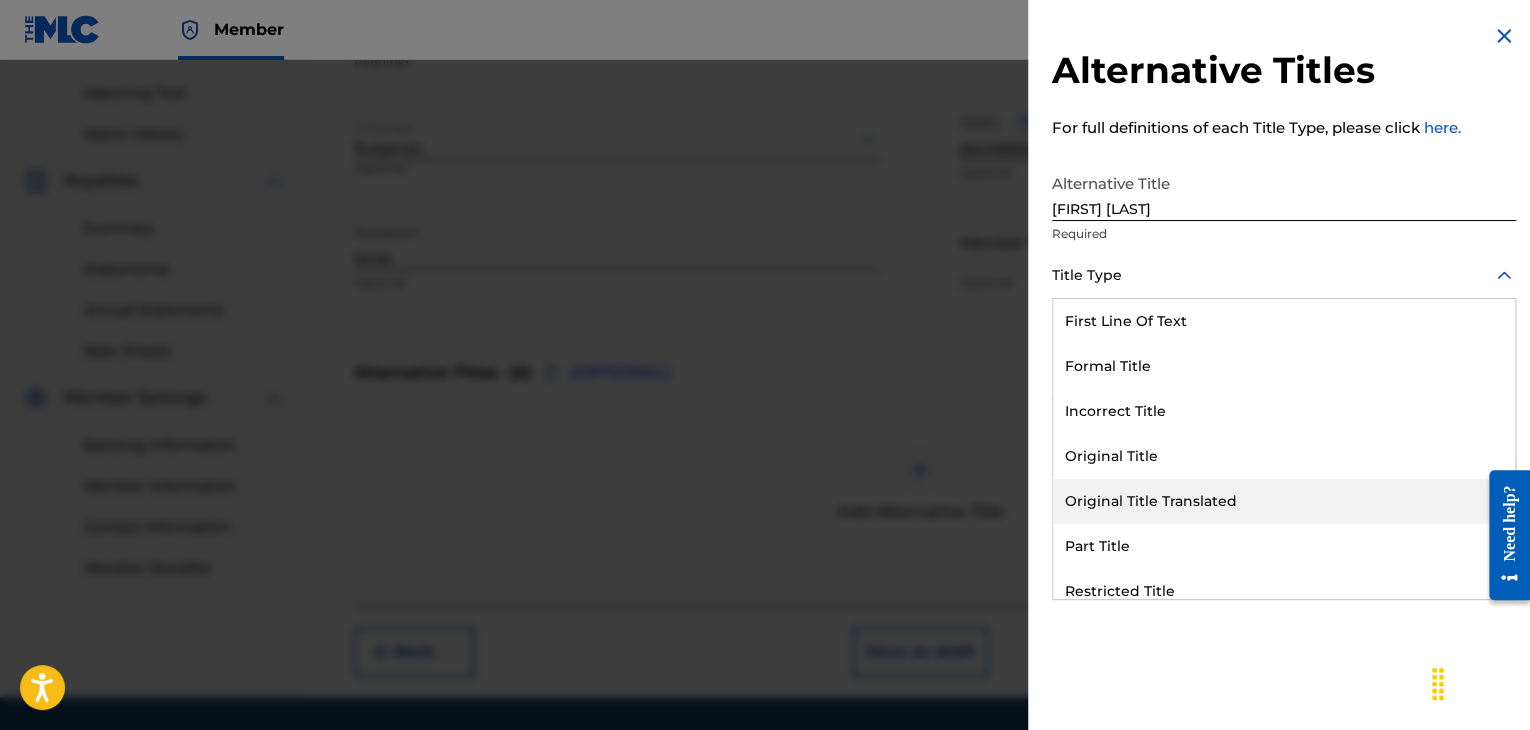 click on "Original Title Translated" at bounding box center [1284, 501] 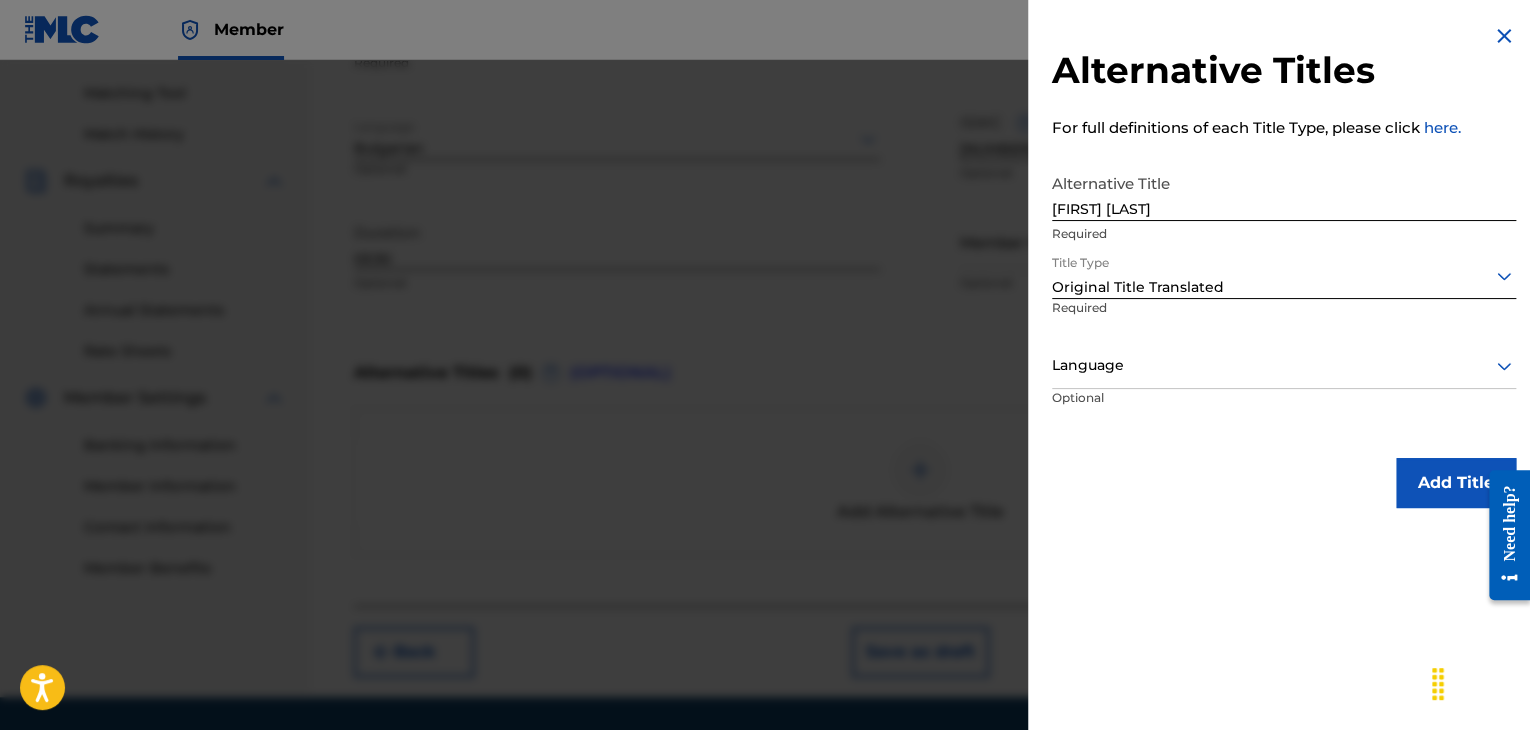 click at bounding box center [1284, 365] 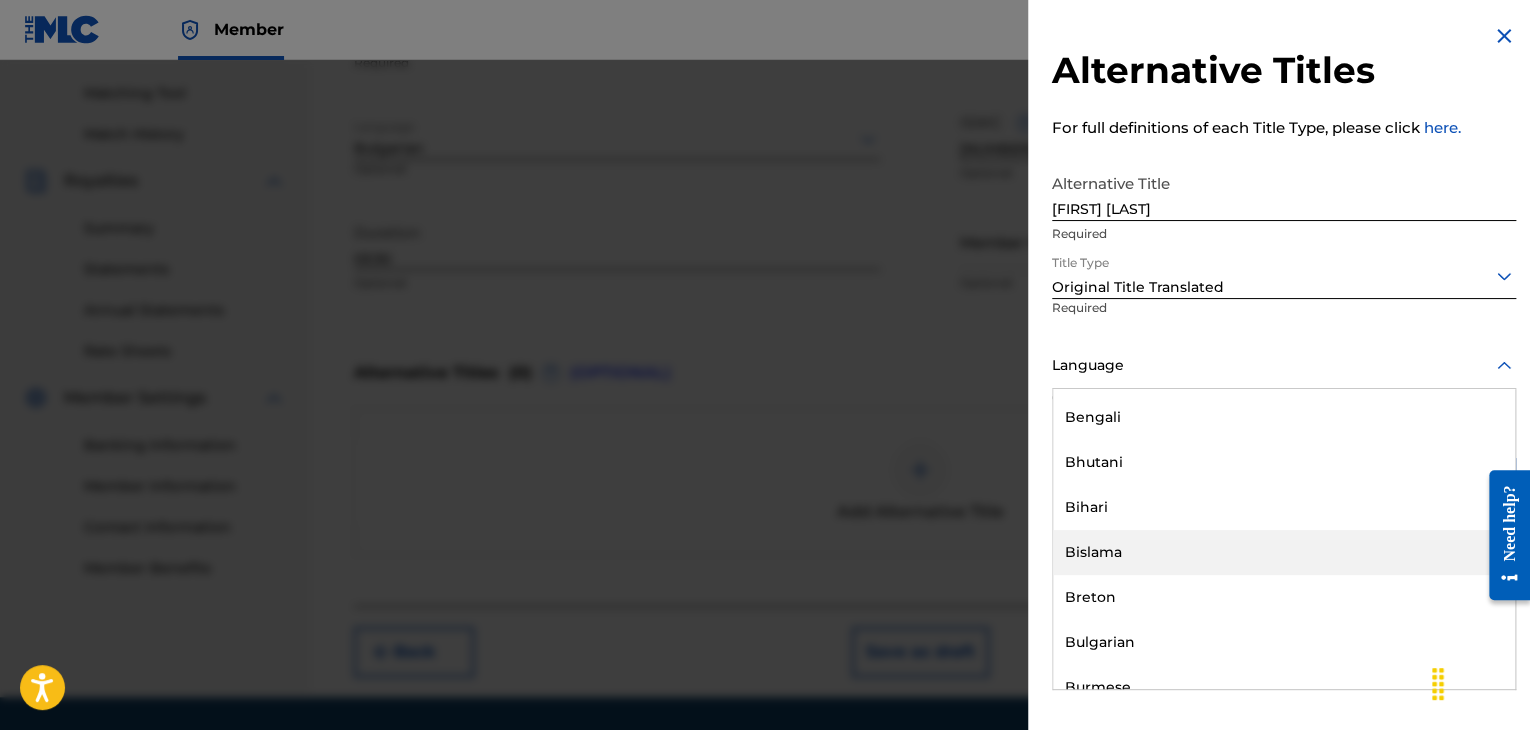 scroll, scrollTop: 700, scrollLeft: 0, axis: vertical 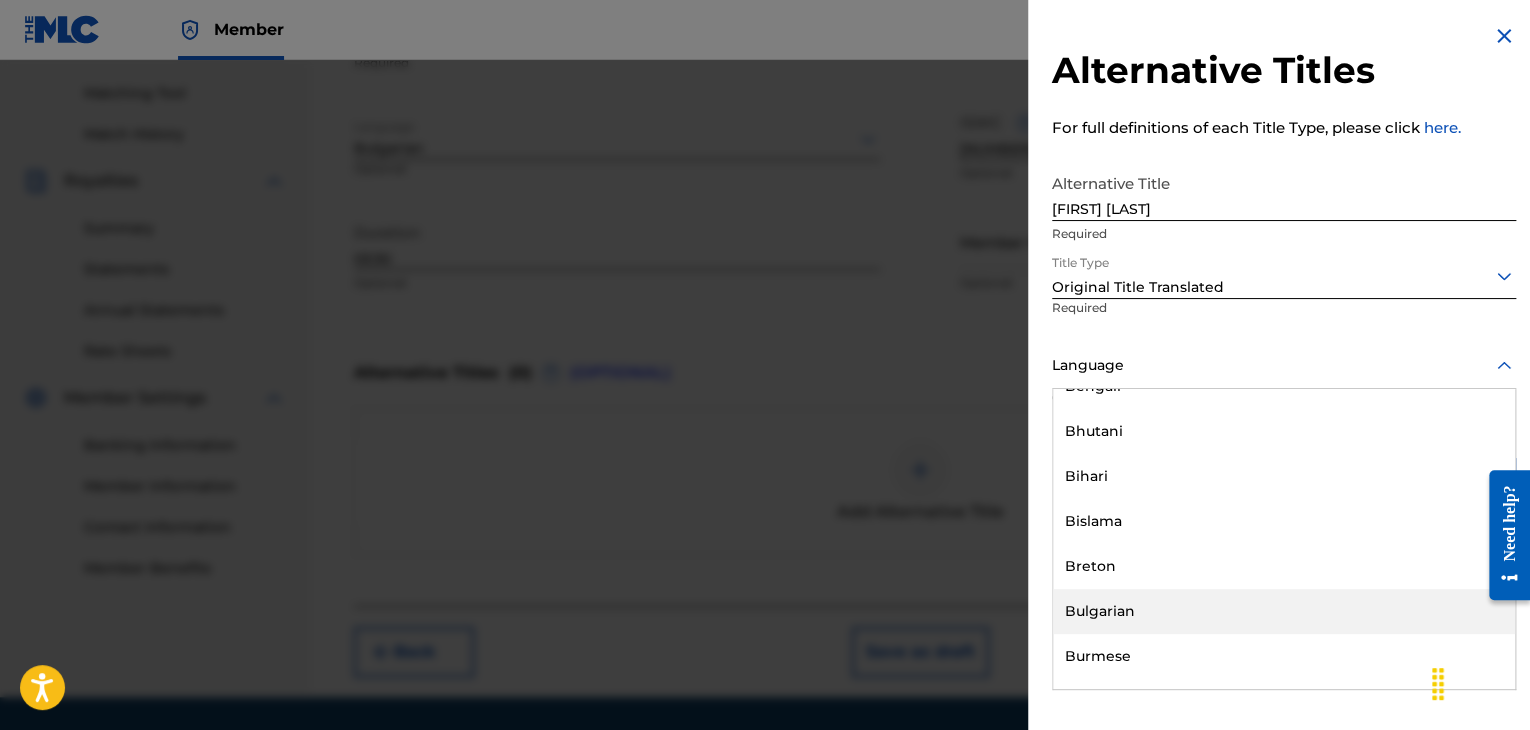 click on "Bulgarian" at bounding box center [1284, 611] 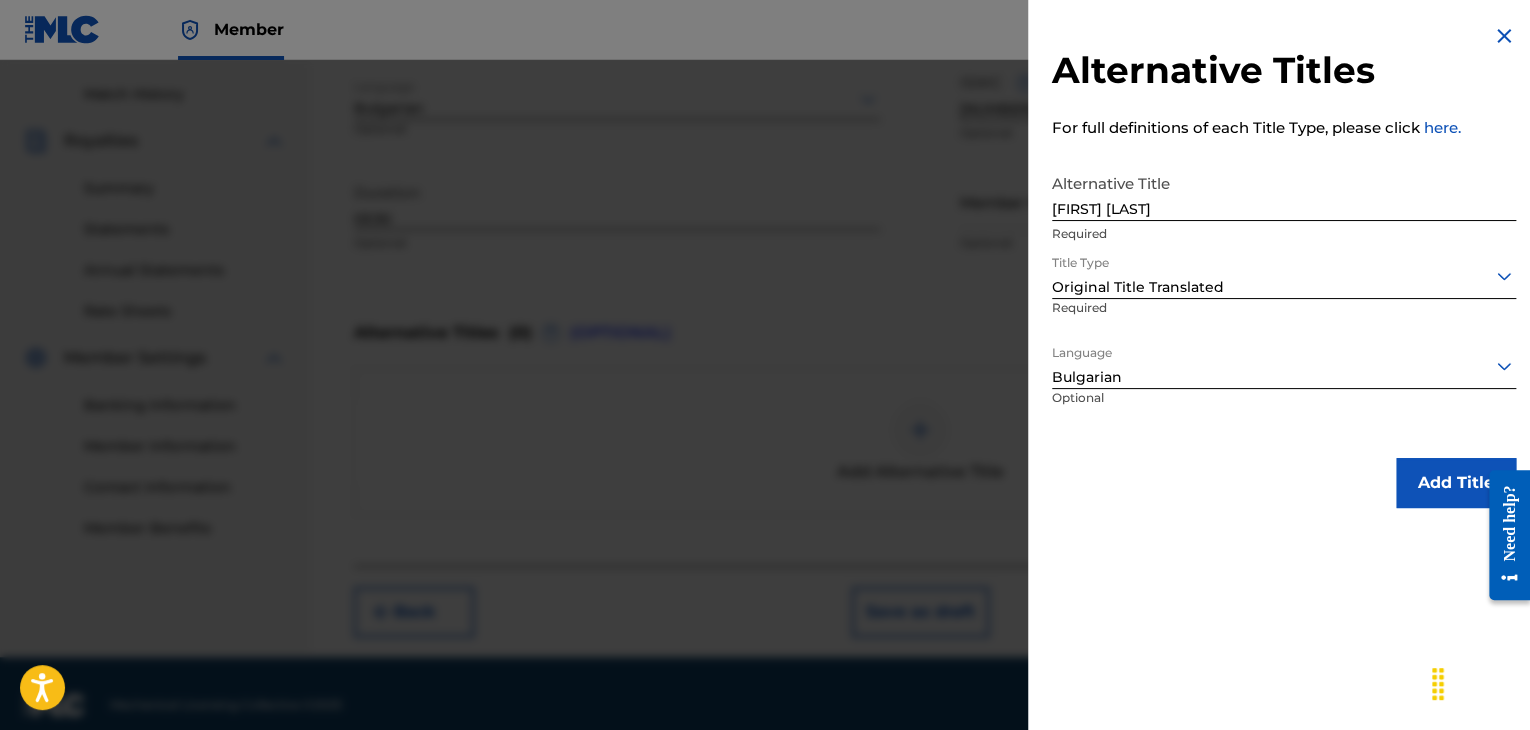 scroll, scrollTop: 561, scrollLeft: 0, axis: vertical 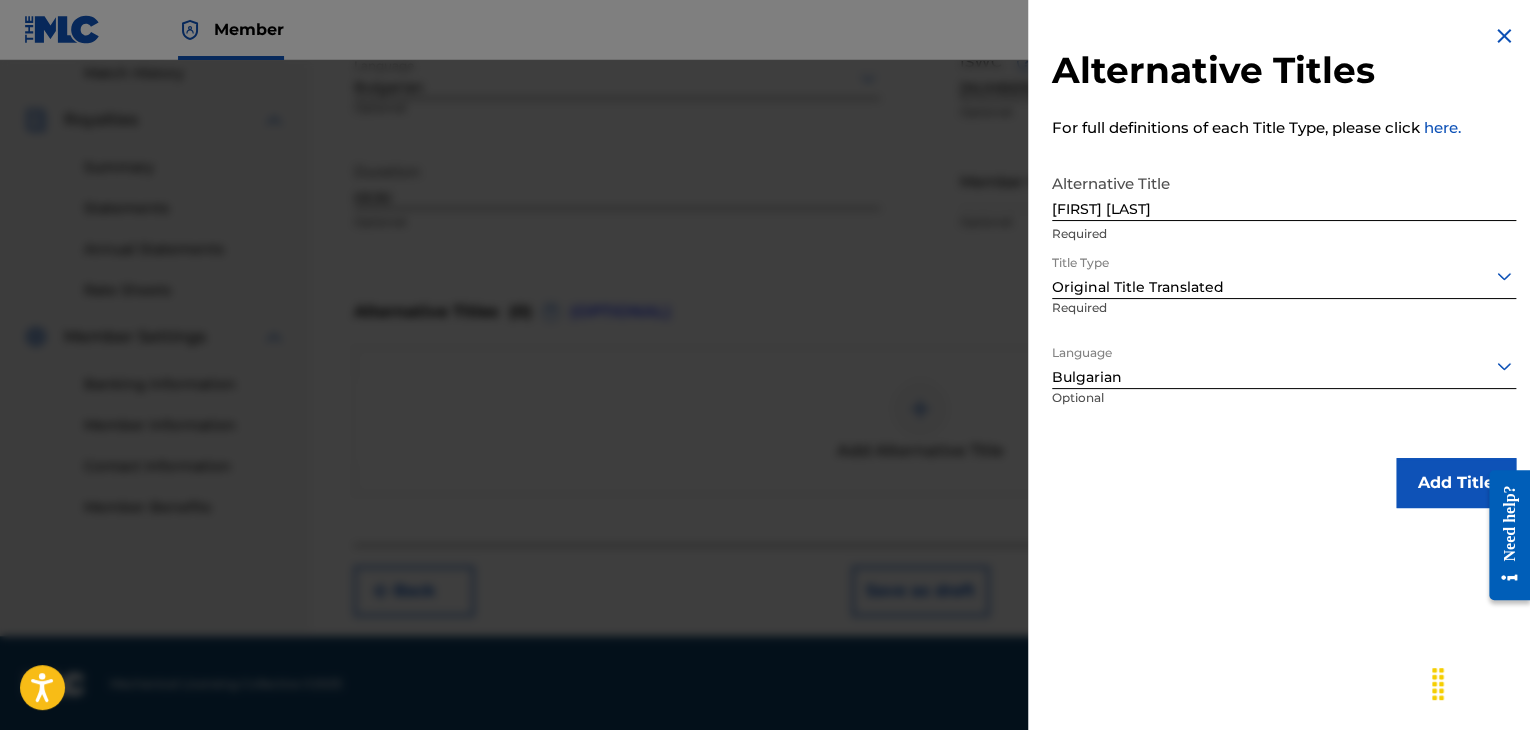 click on "Add Title" at bounding box center (1456, 483) 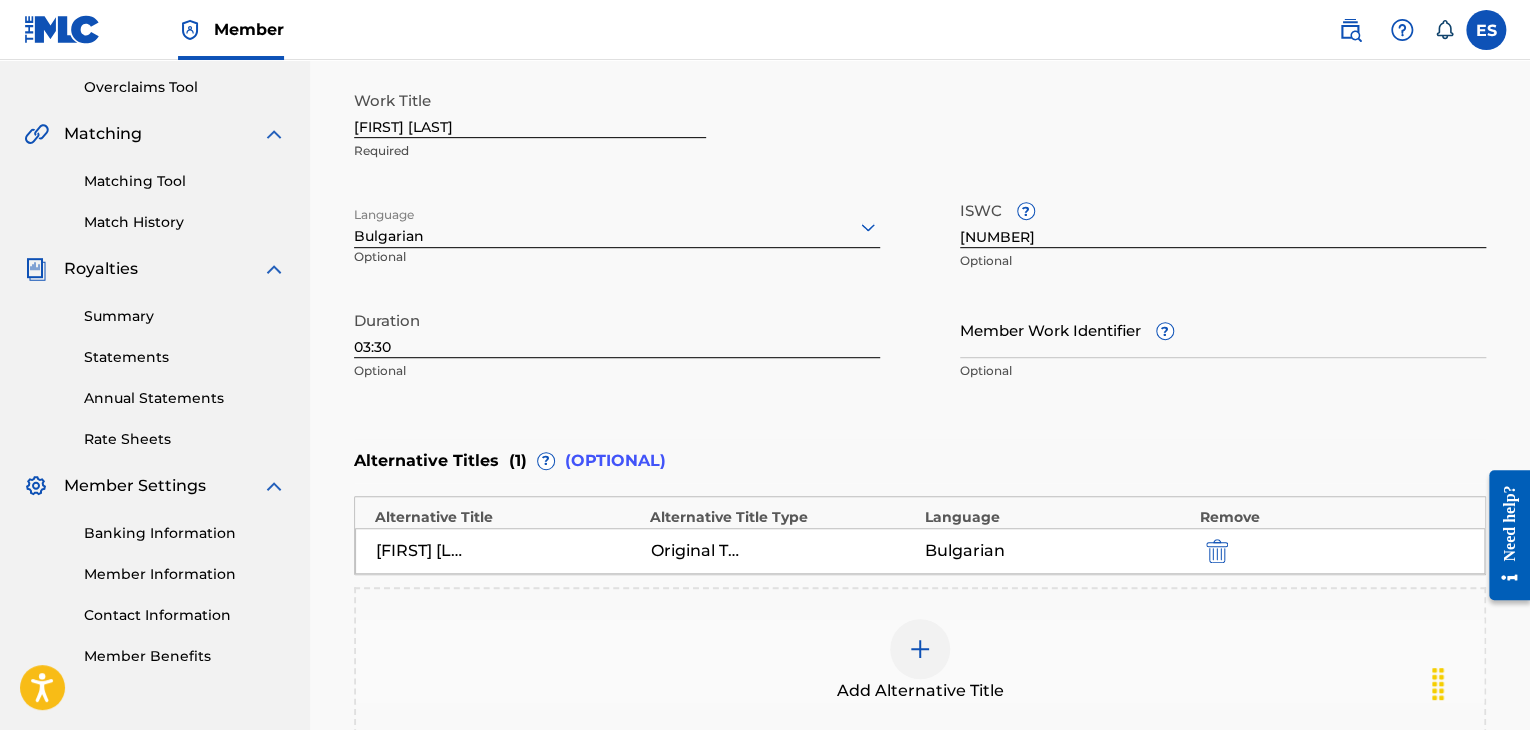 scroll, scrollTop: 252, scrollLeft: 0, axis: vertical 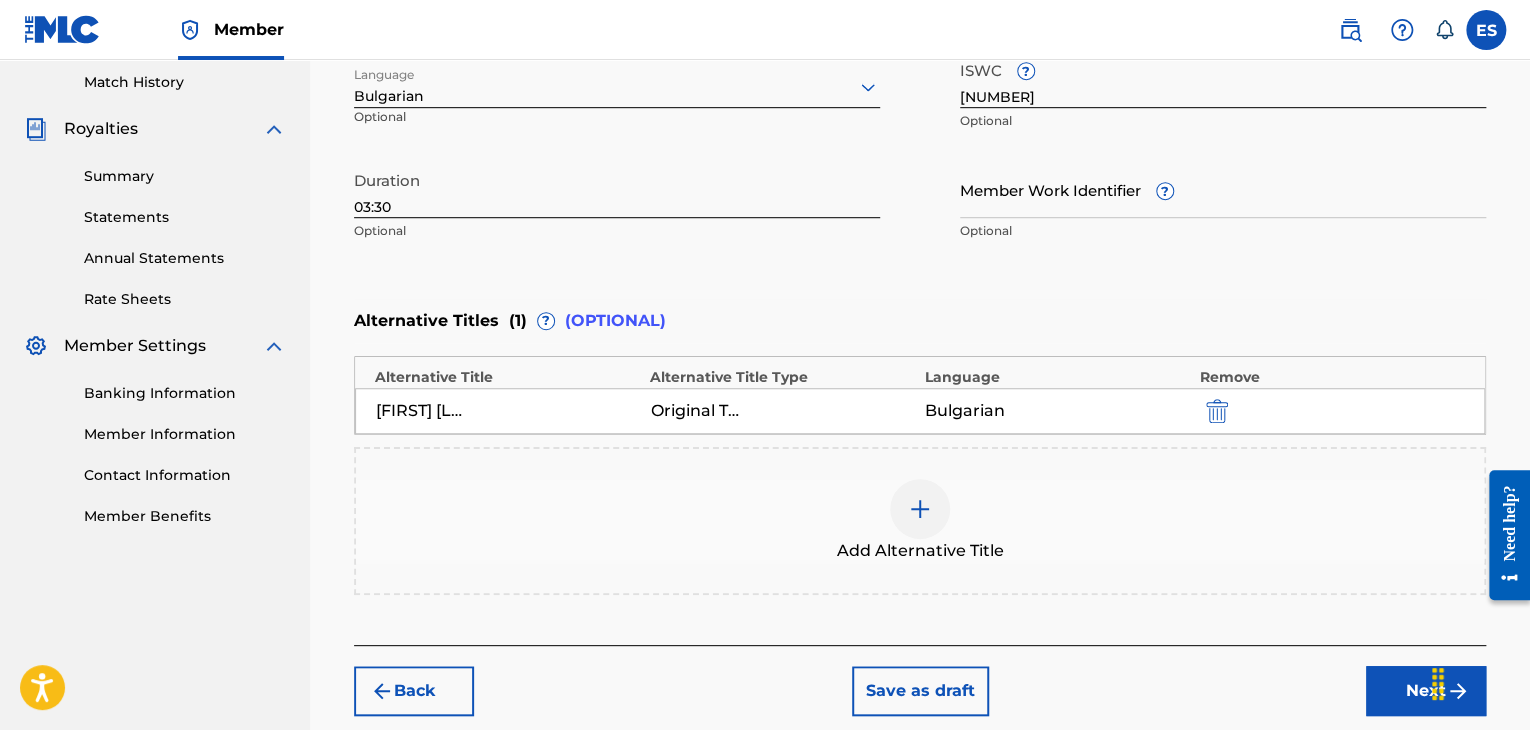 click on "Next" at bounding box center [1426, 691] 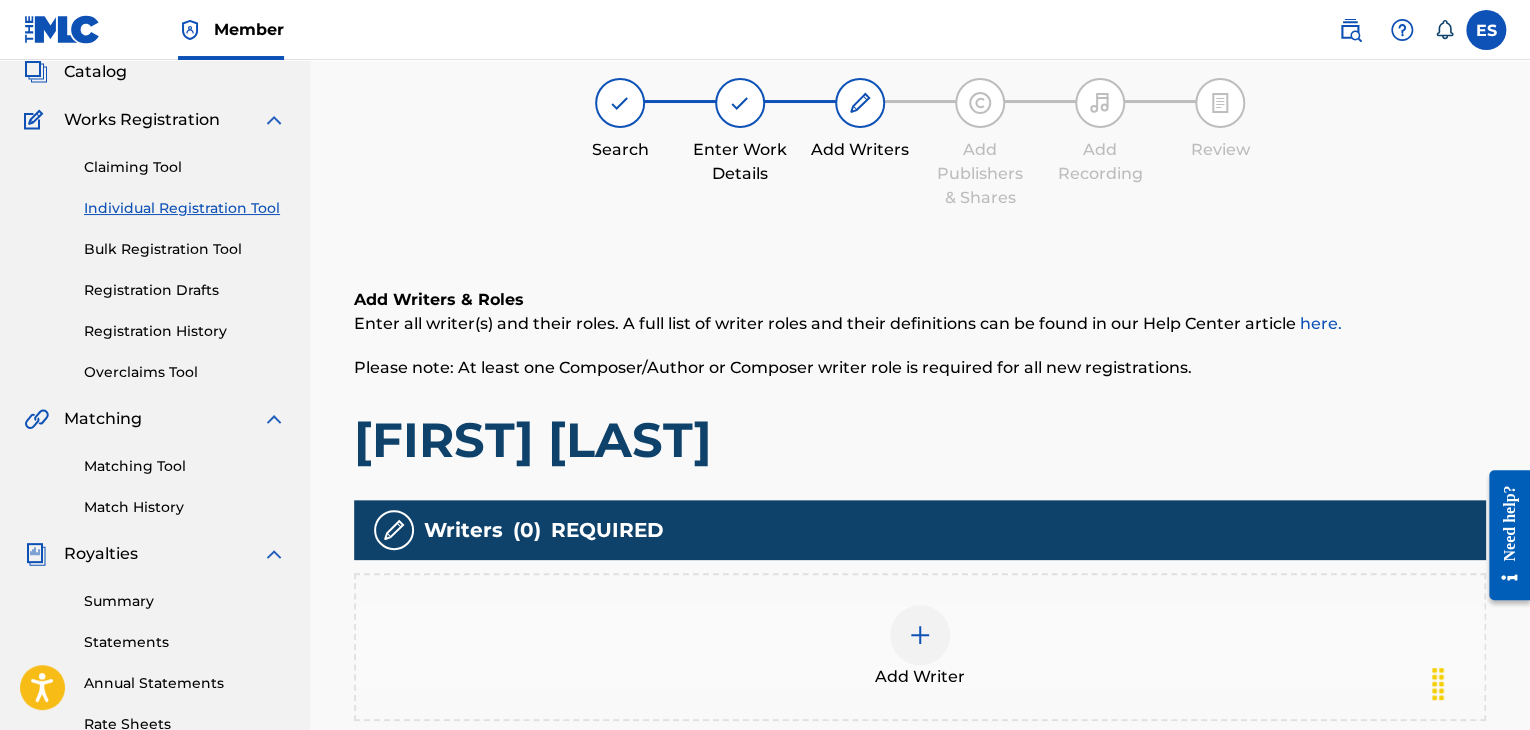 scroll, scrollTop: 90, scrollLeft: 0, axis: vertical 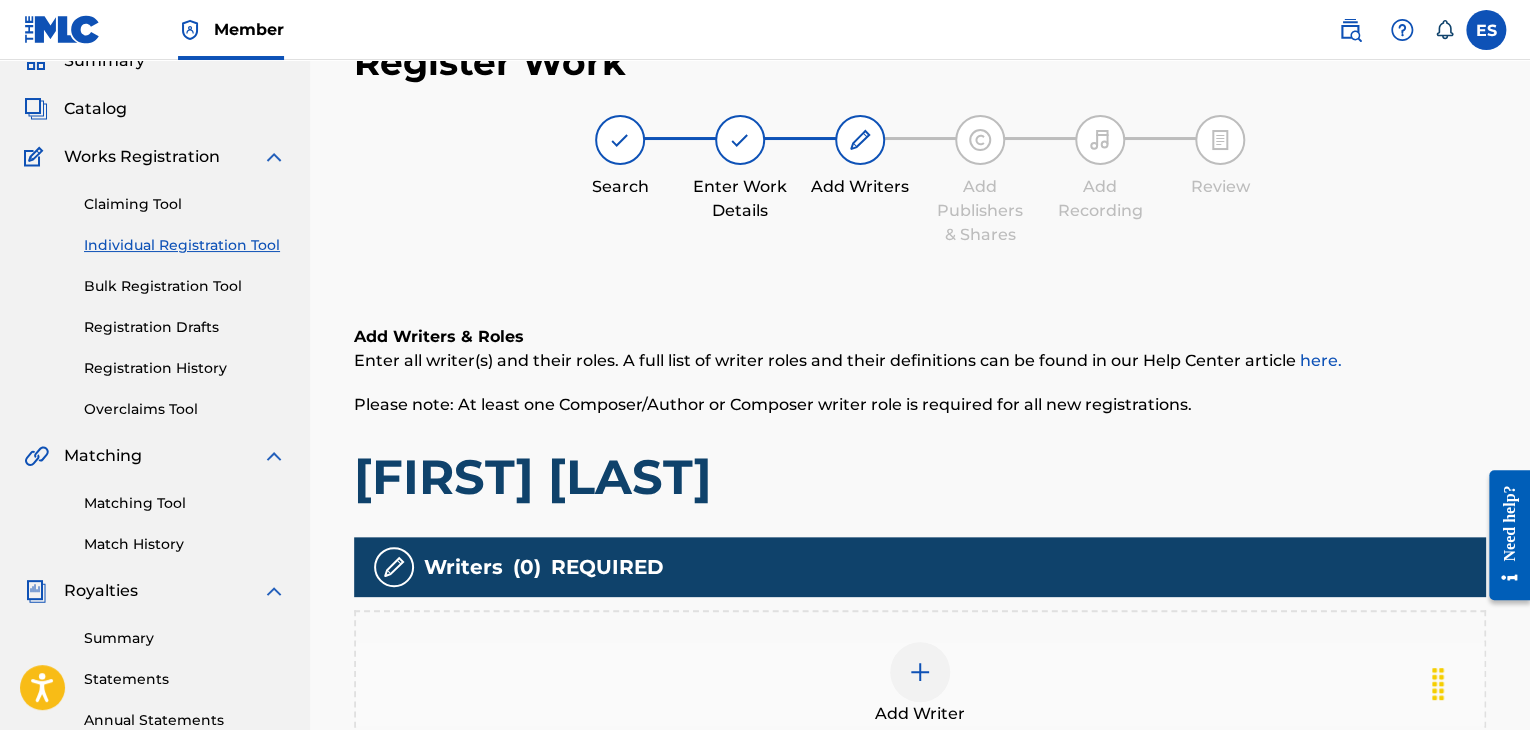 click at bounding box center (920, 672) 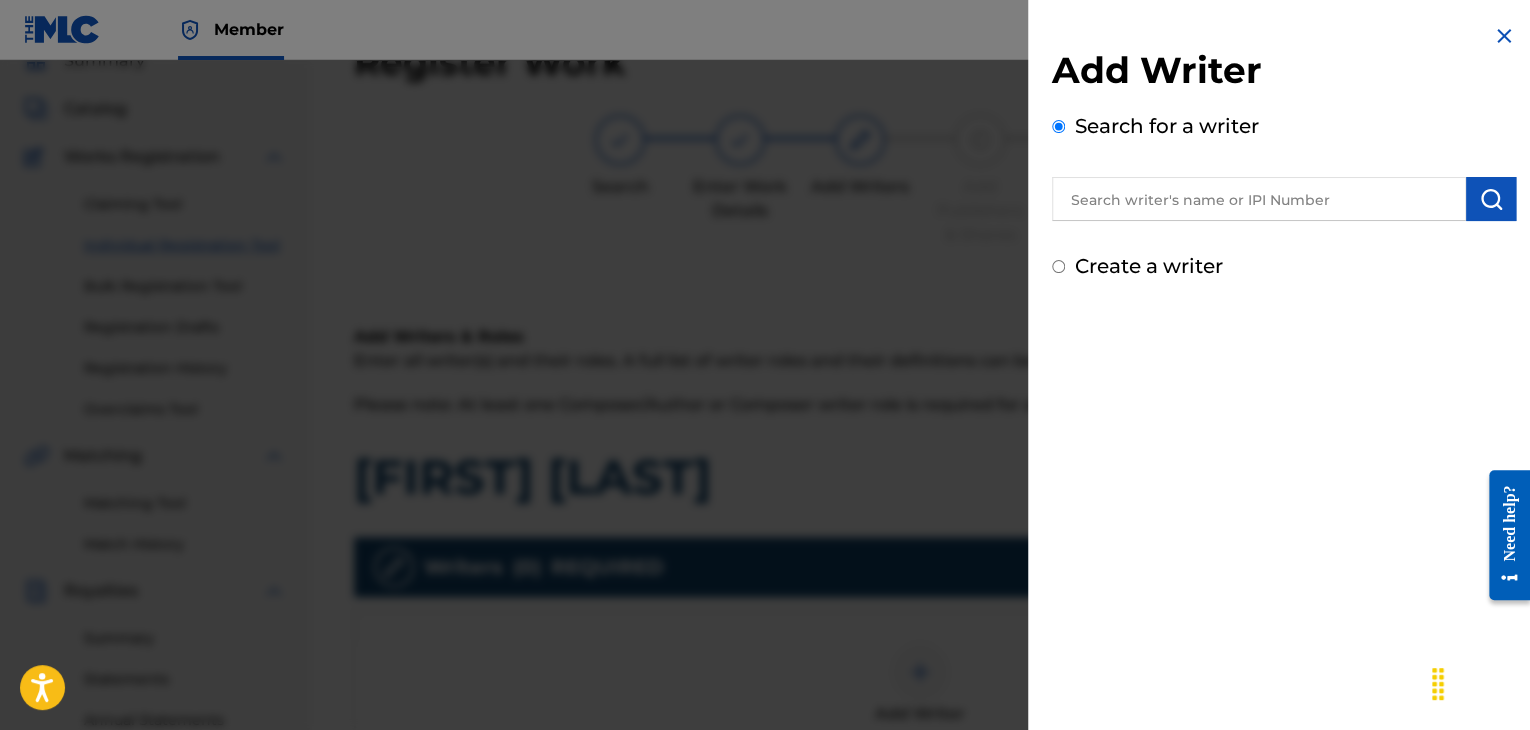 click at bounding box center [1259, 199] 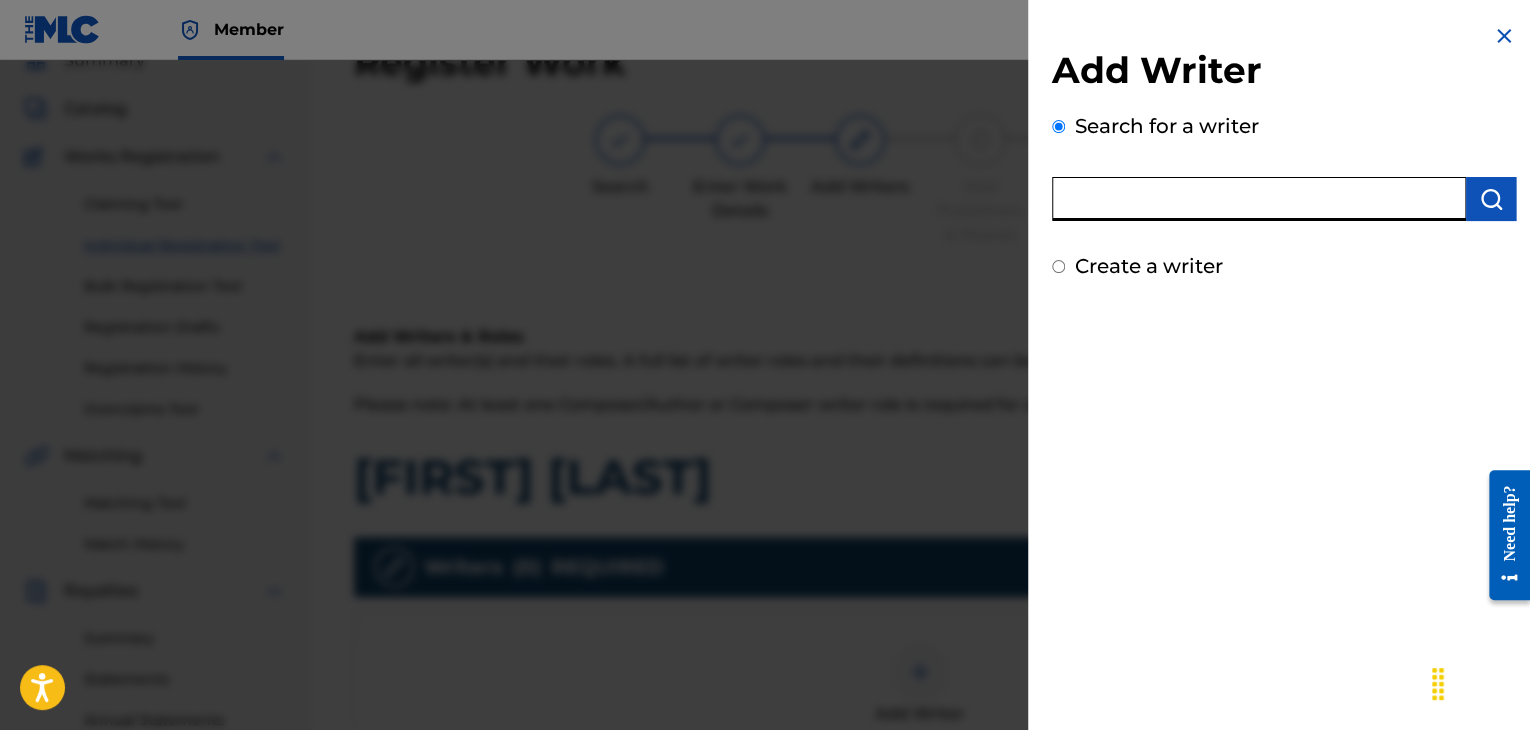 paste on "[NUMBER]" 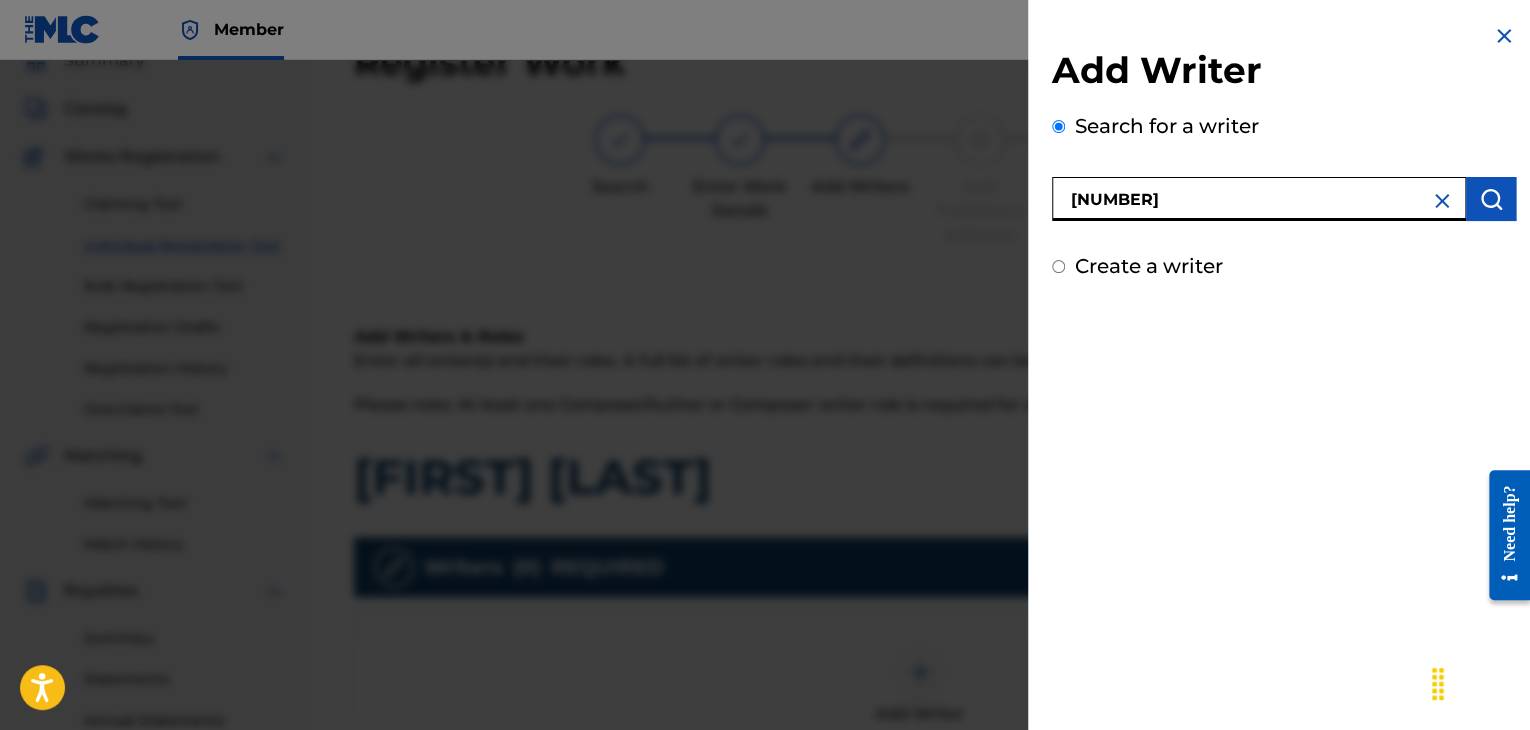 type on "[NUMBER]" 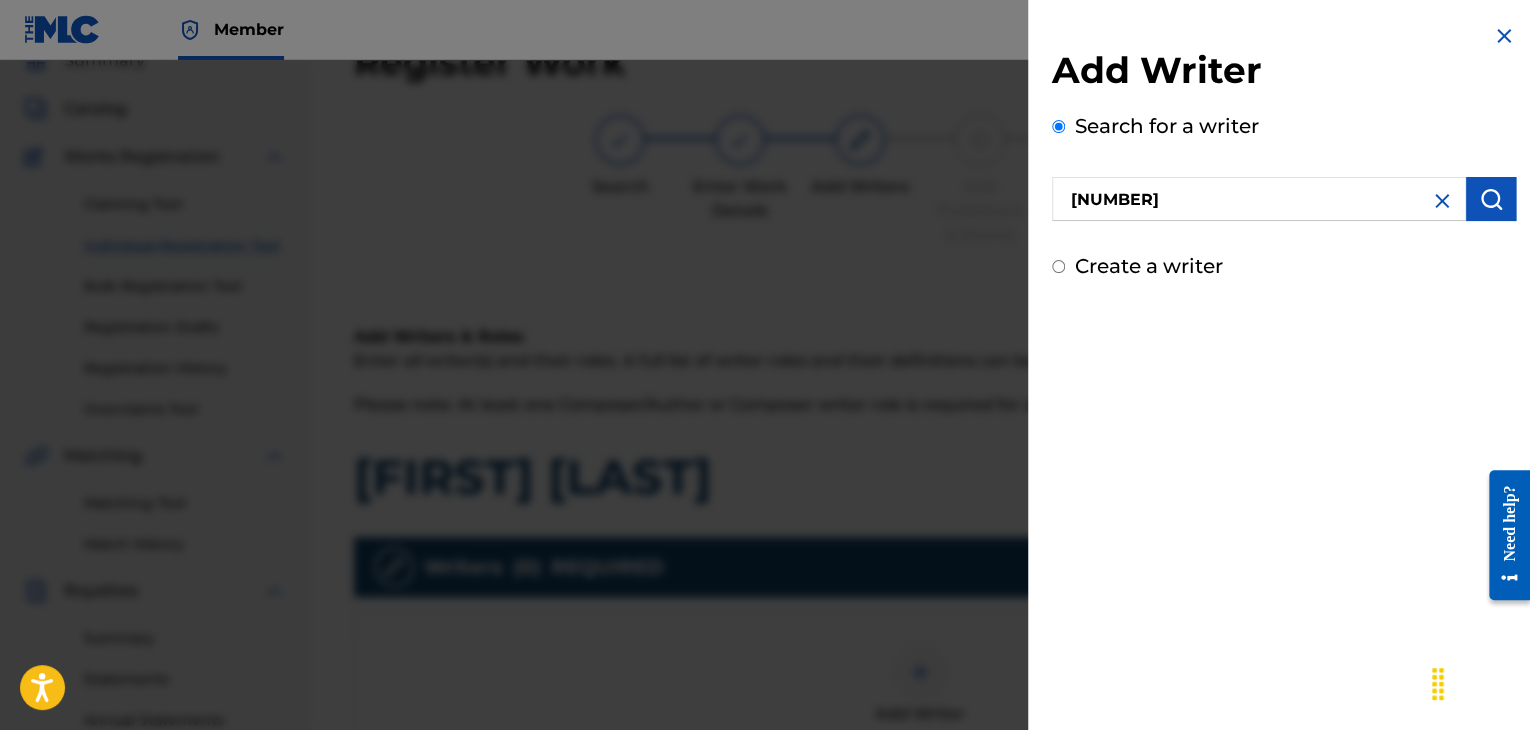 click at bounding box center (1491, 199) 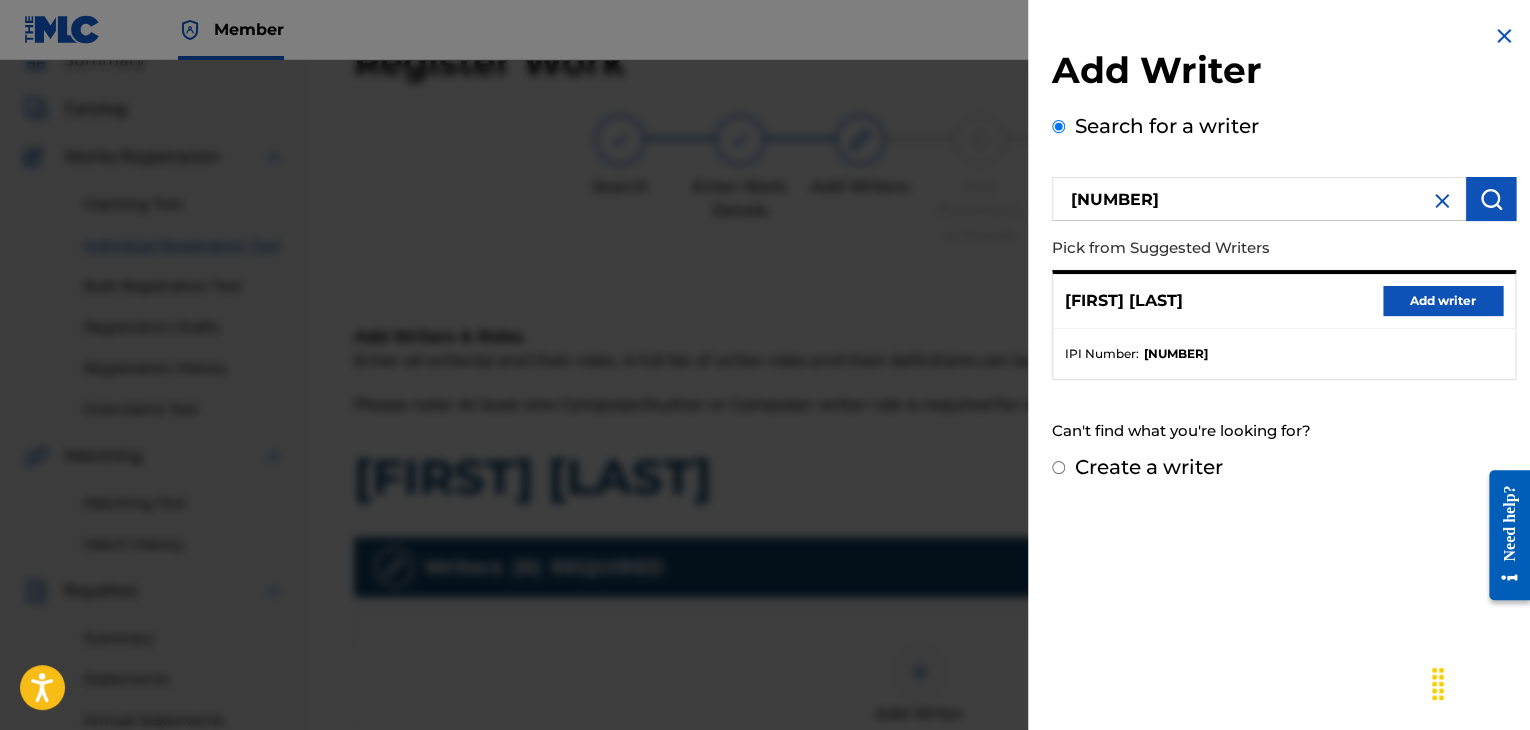 click on "Add writer" at bounding box center [1443, 301] 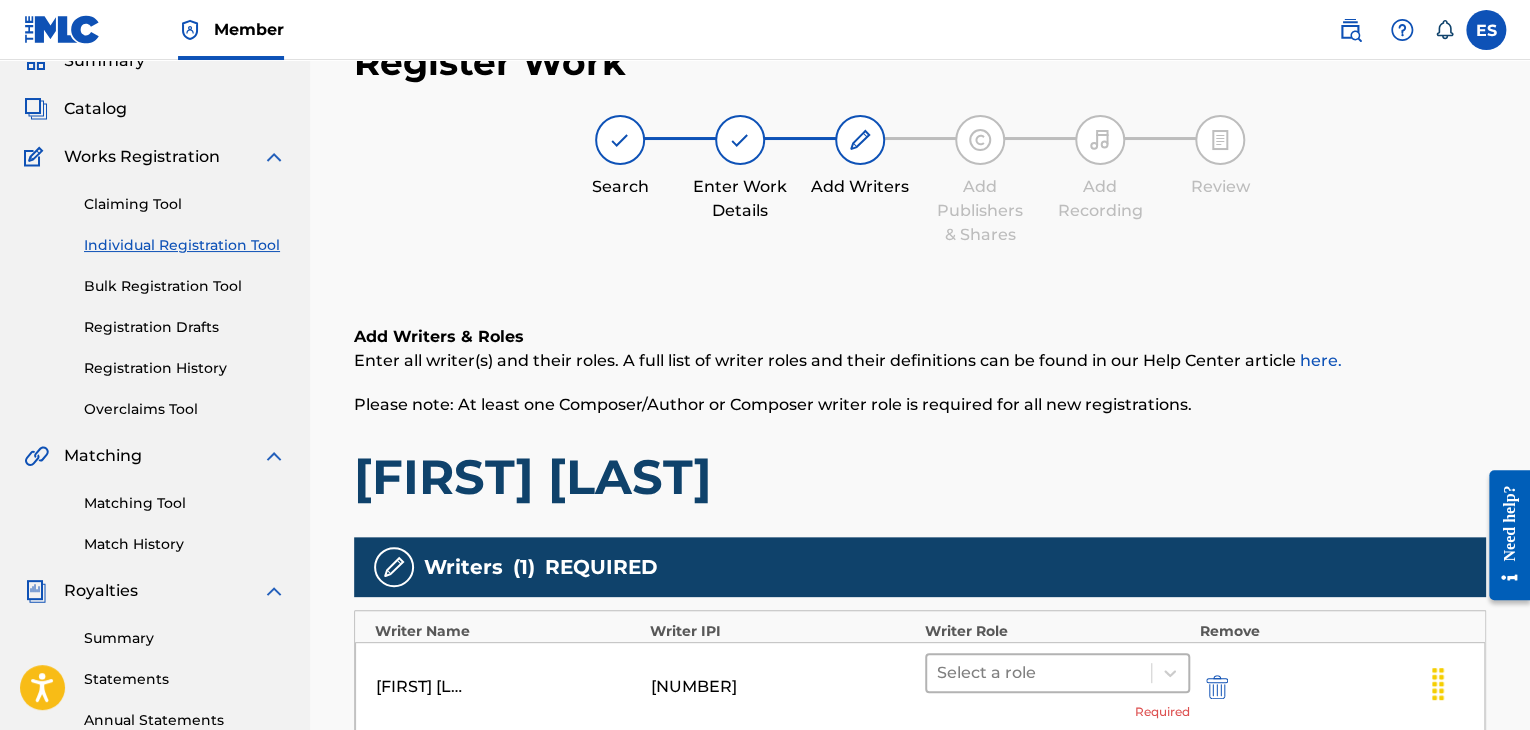 click at bounding box center (1039, 673) 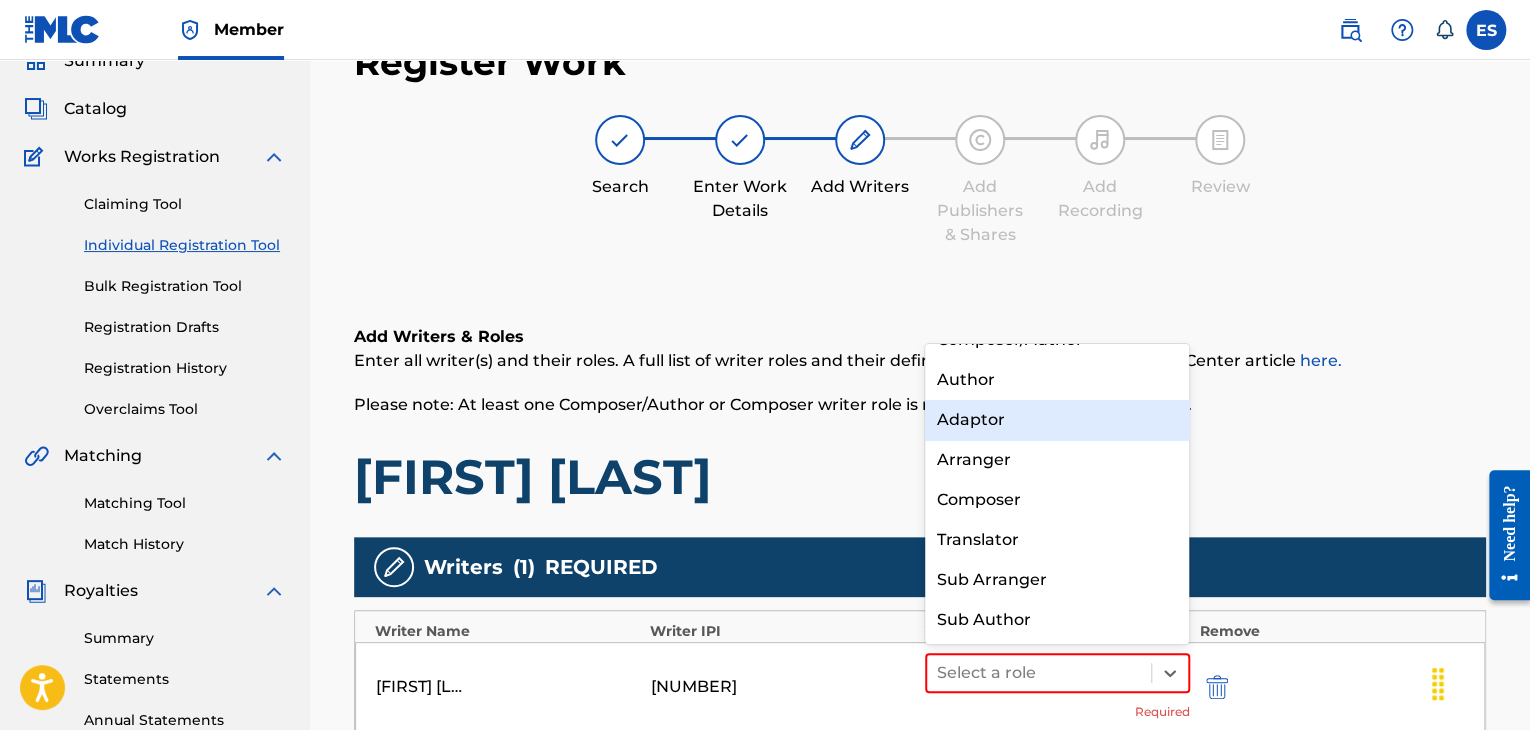 scroll, scrollTop: 0, scrollLeft: 0, axis: both 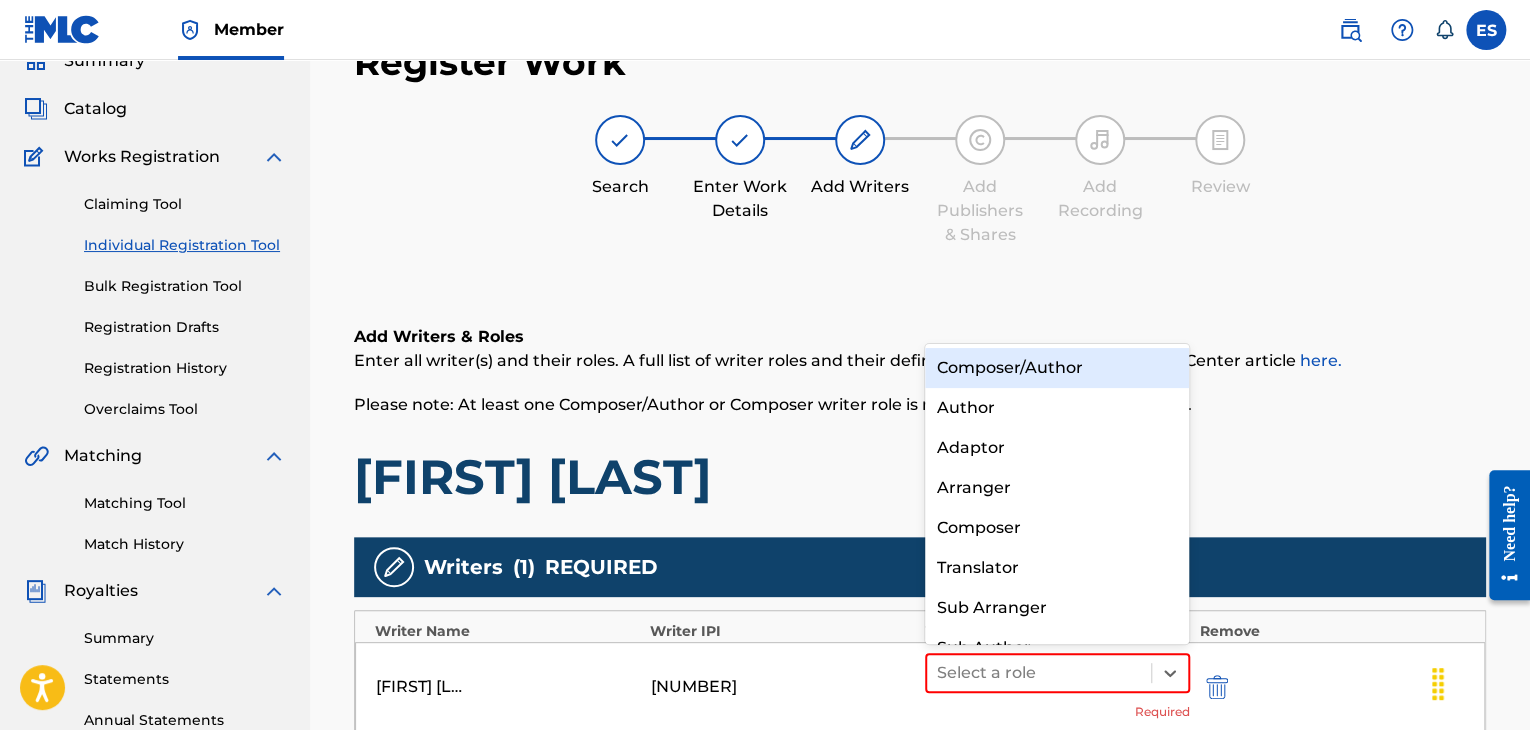 click on "Composer/Author" at bounding box center (1057, 368) 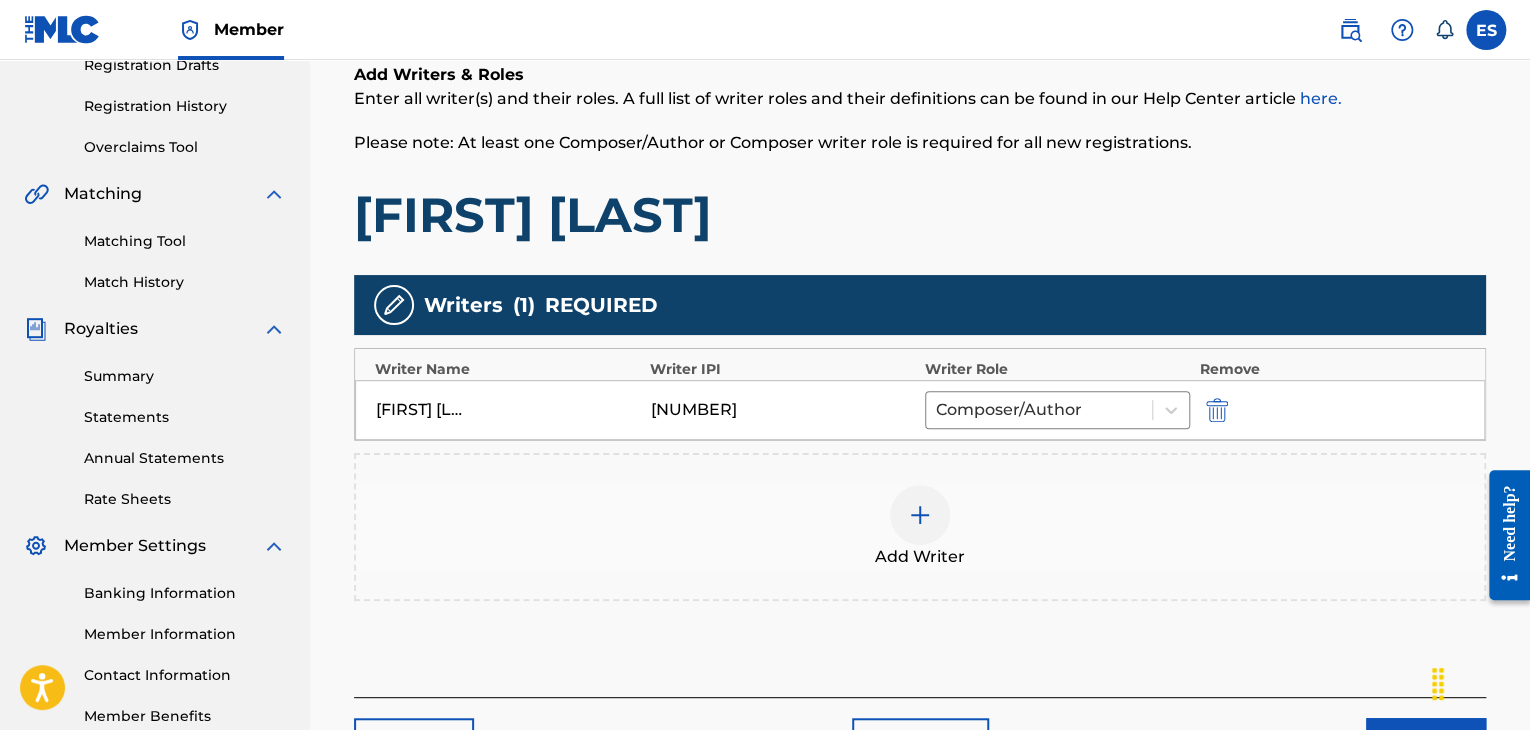 scroll, scrollTop: 390, scrollLeft: 0, axis: vertical 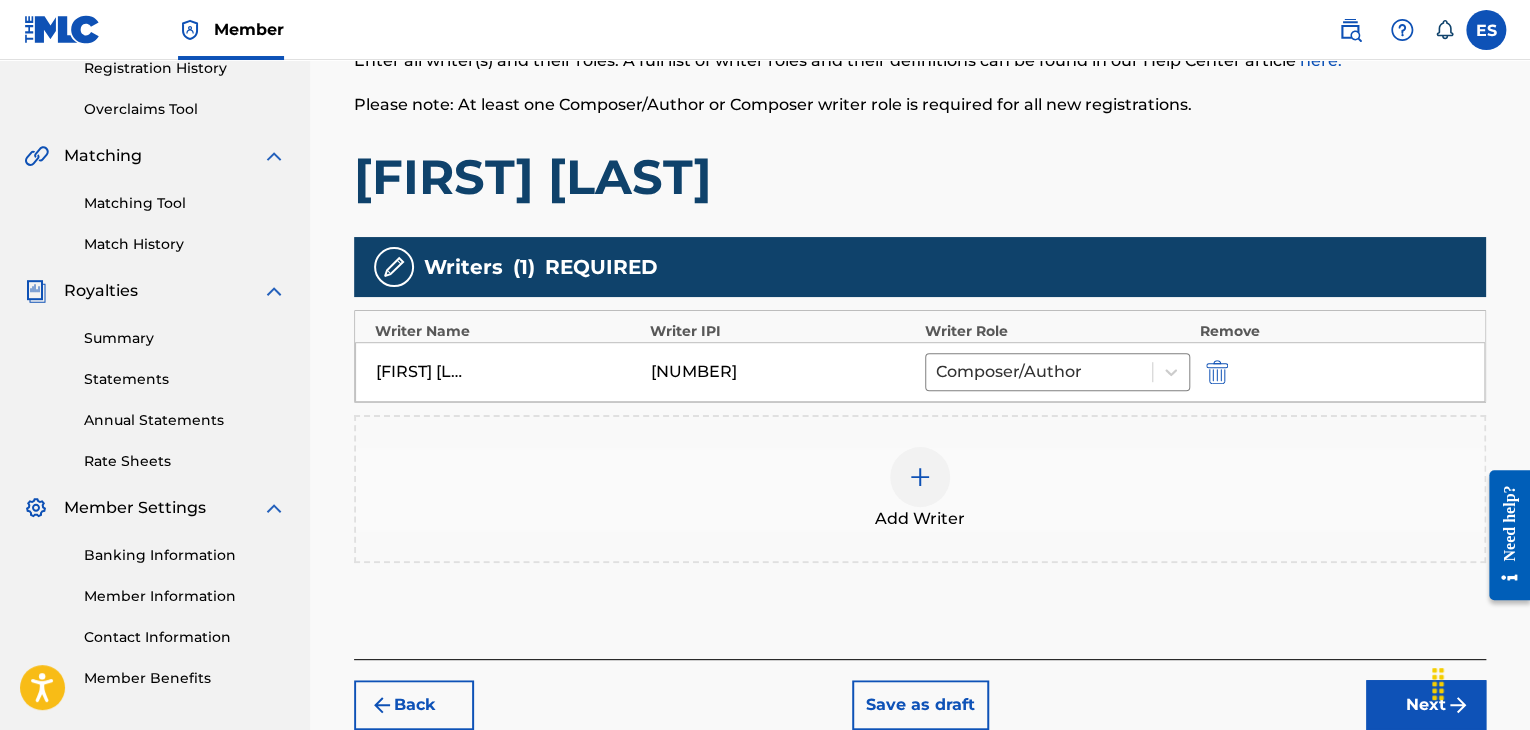 click at bounding box center (920, 477) 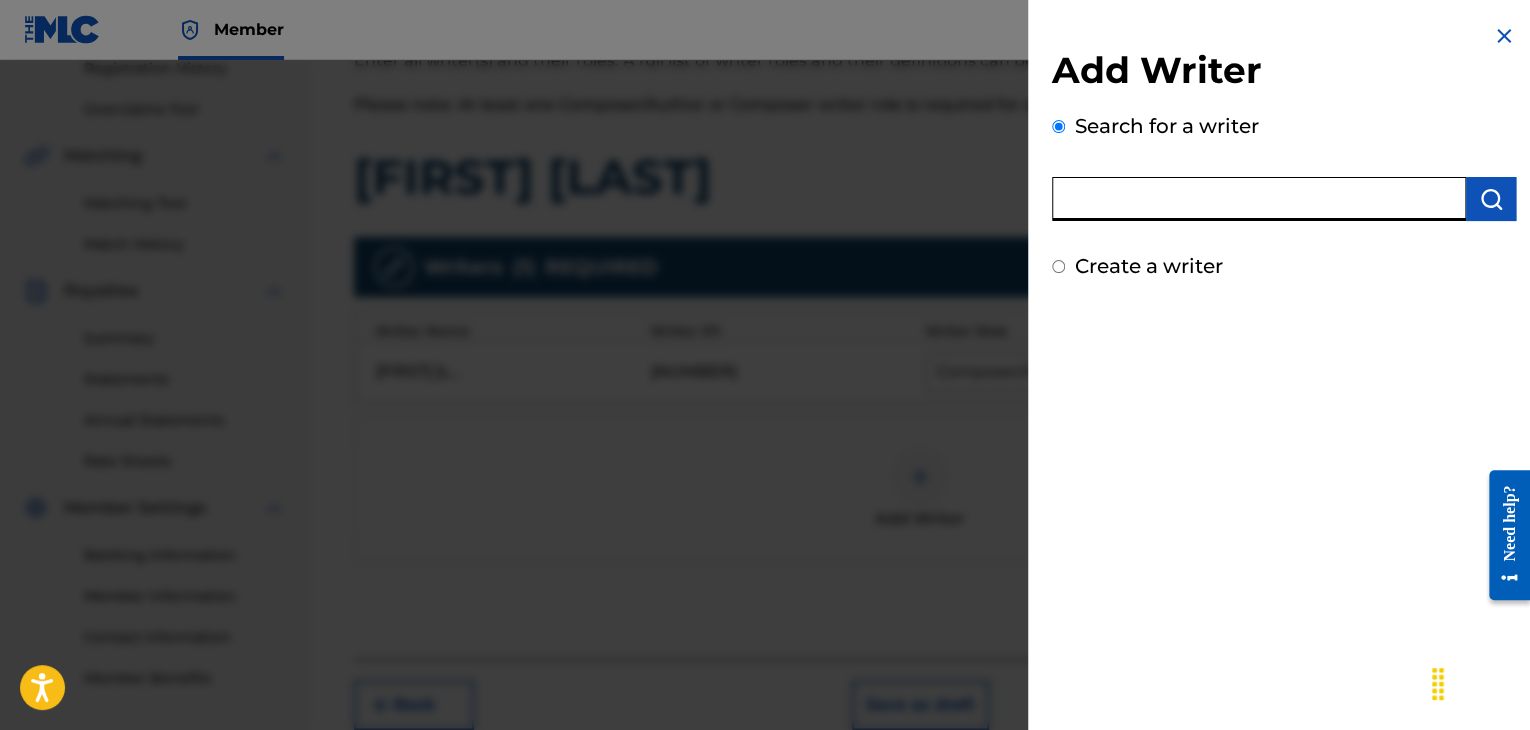 click at bounding box center (1259, 199) 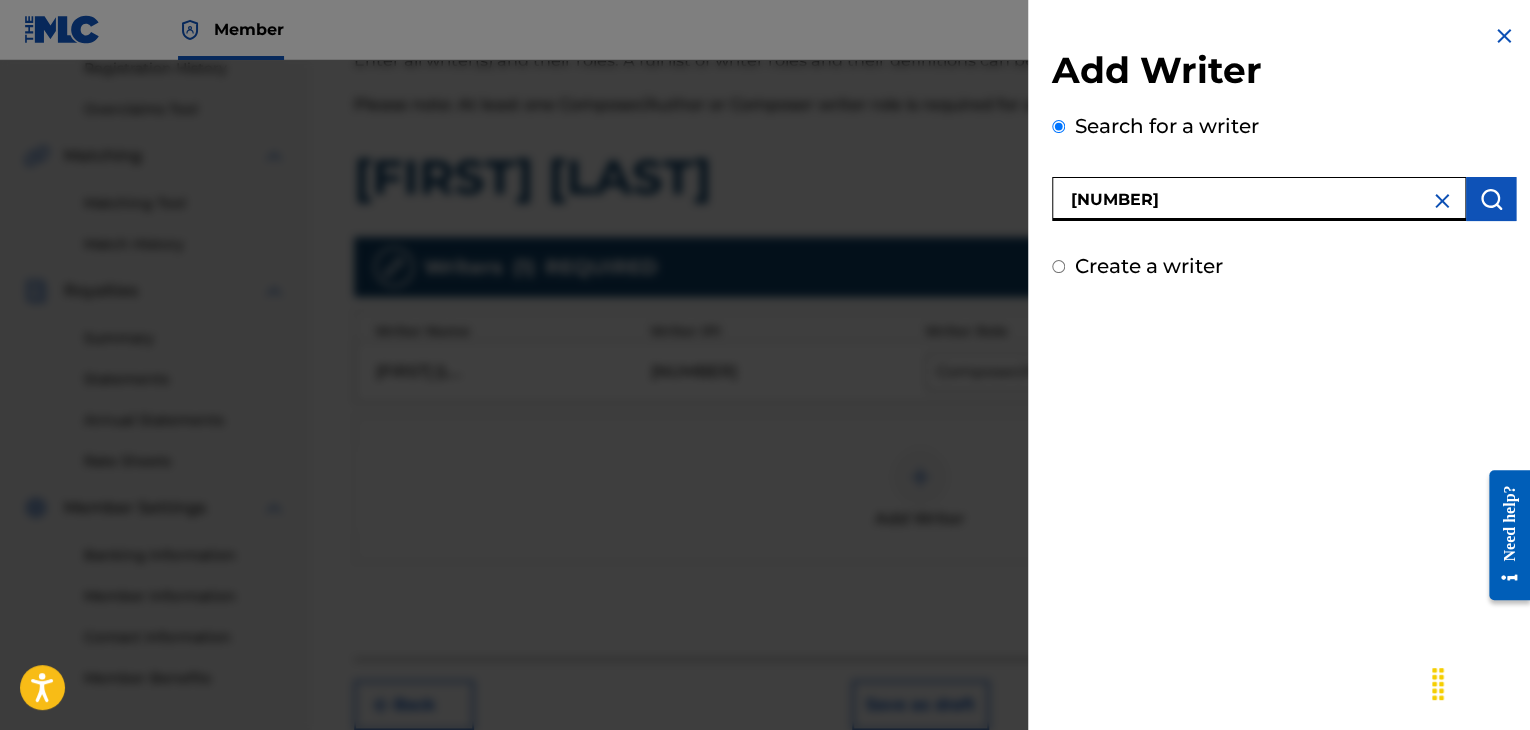 type on "[NUMBER]" 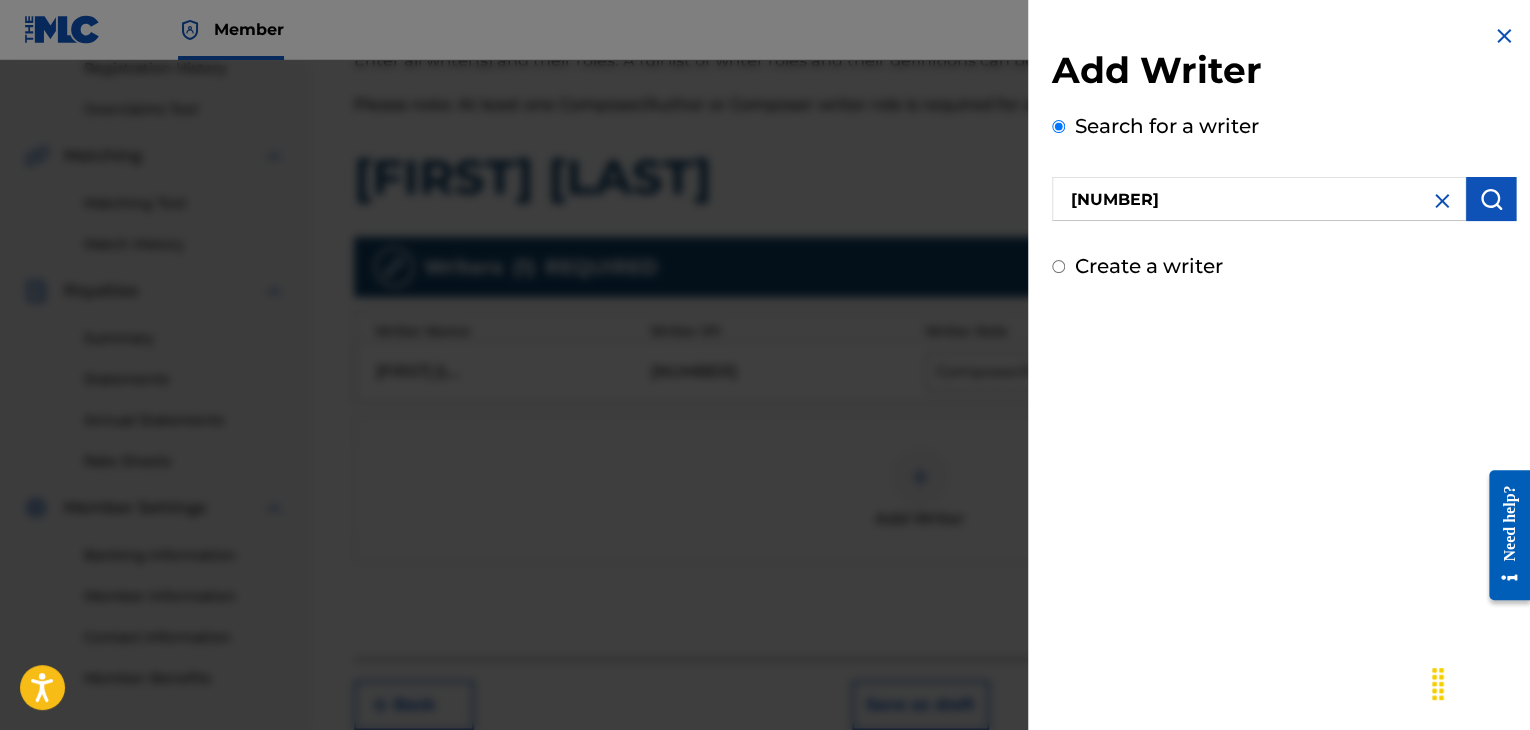 click at bounding box center (1491, 199) 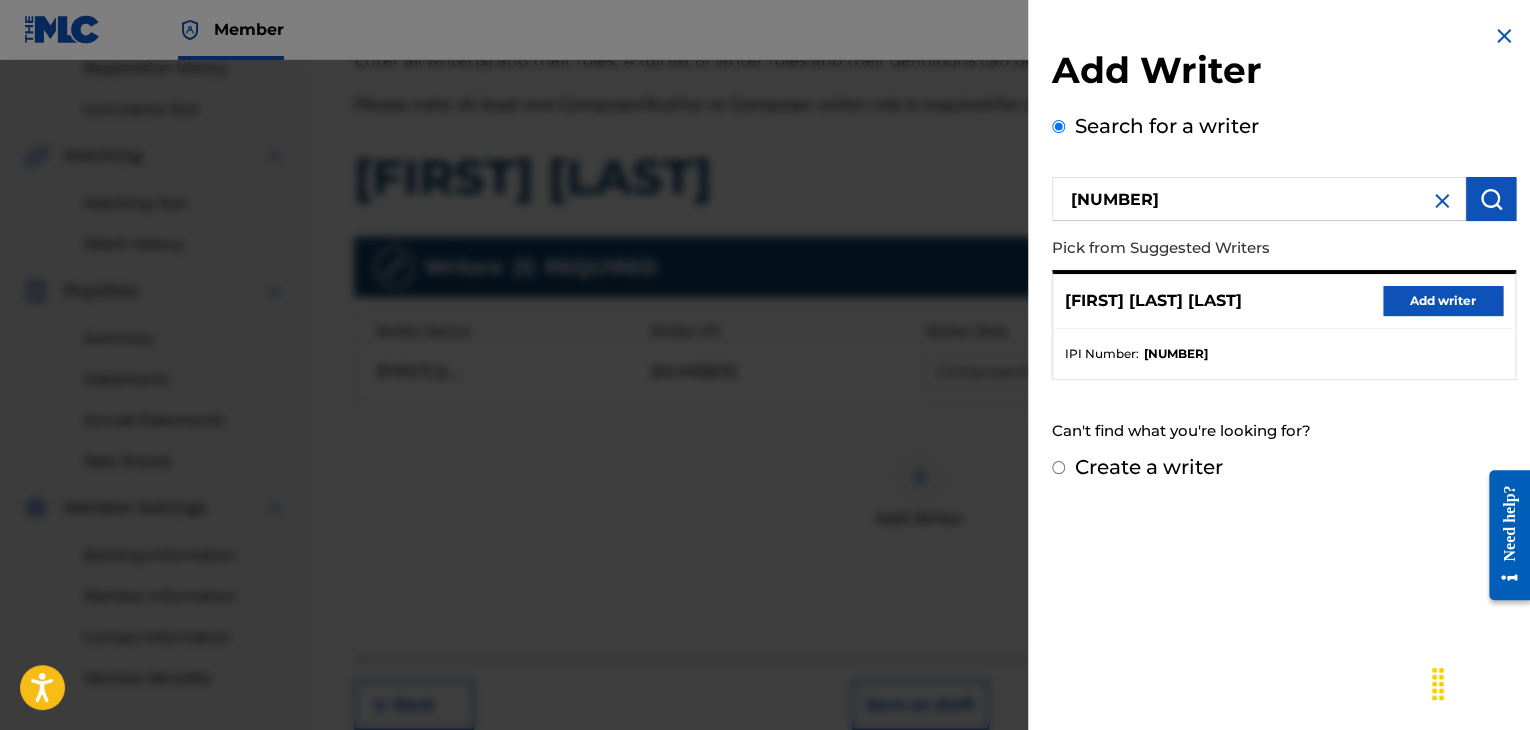click on "Add writer" at bounding box center (1443, 301) 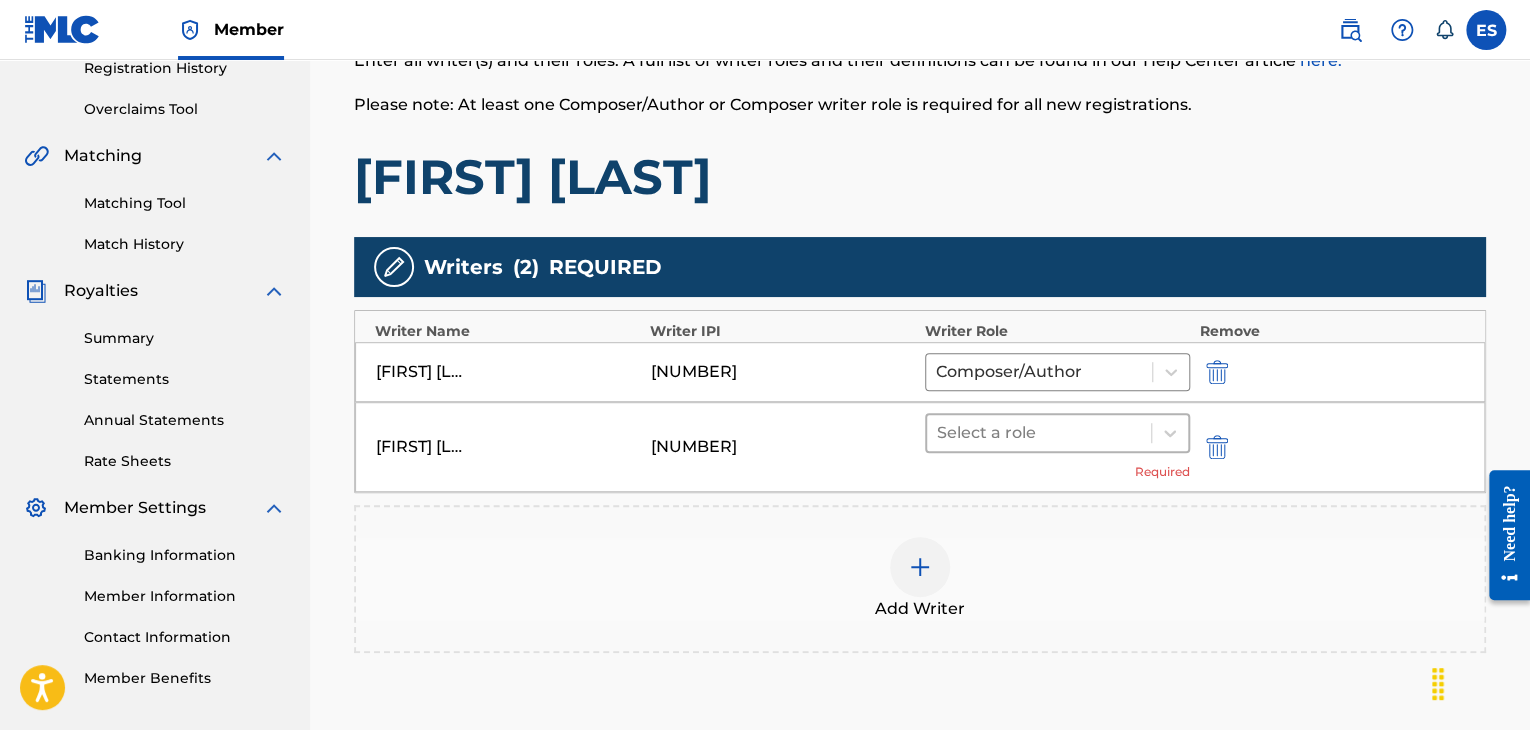 click at bounding box center (1039, 433) 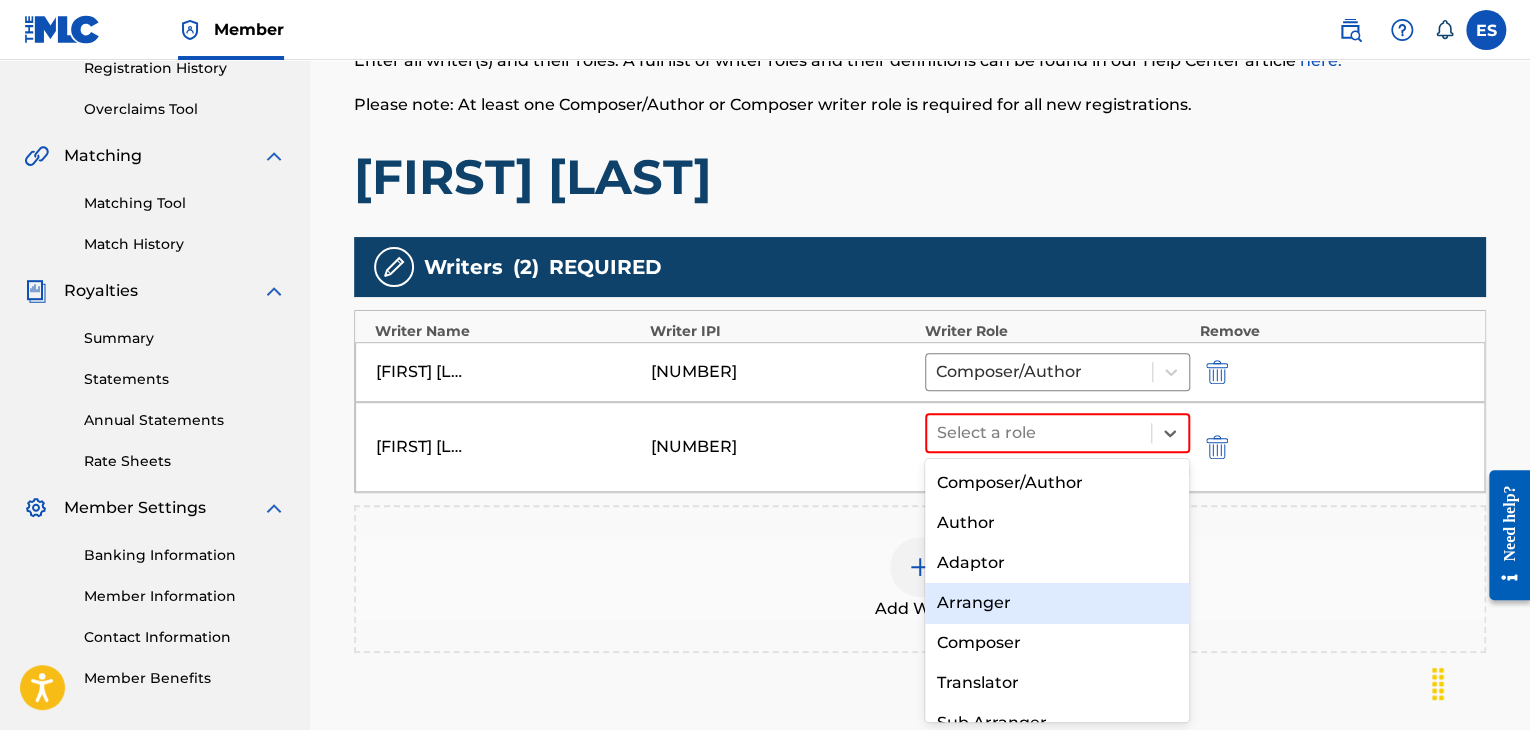 click on "Arranger" at bounding box center [1057, 603] 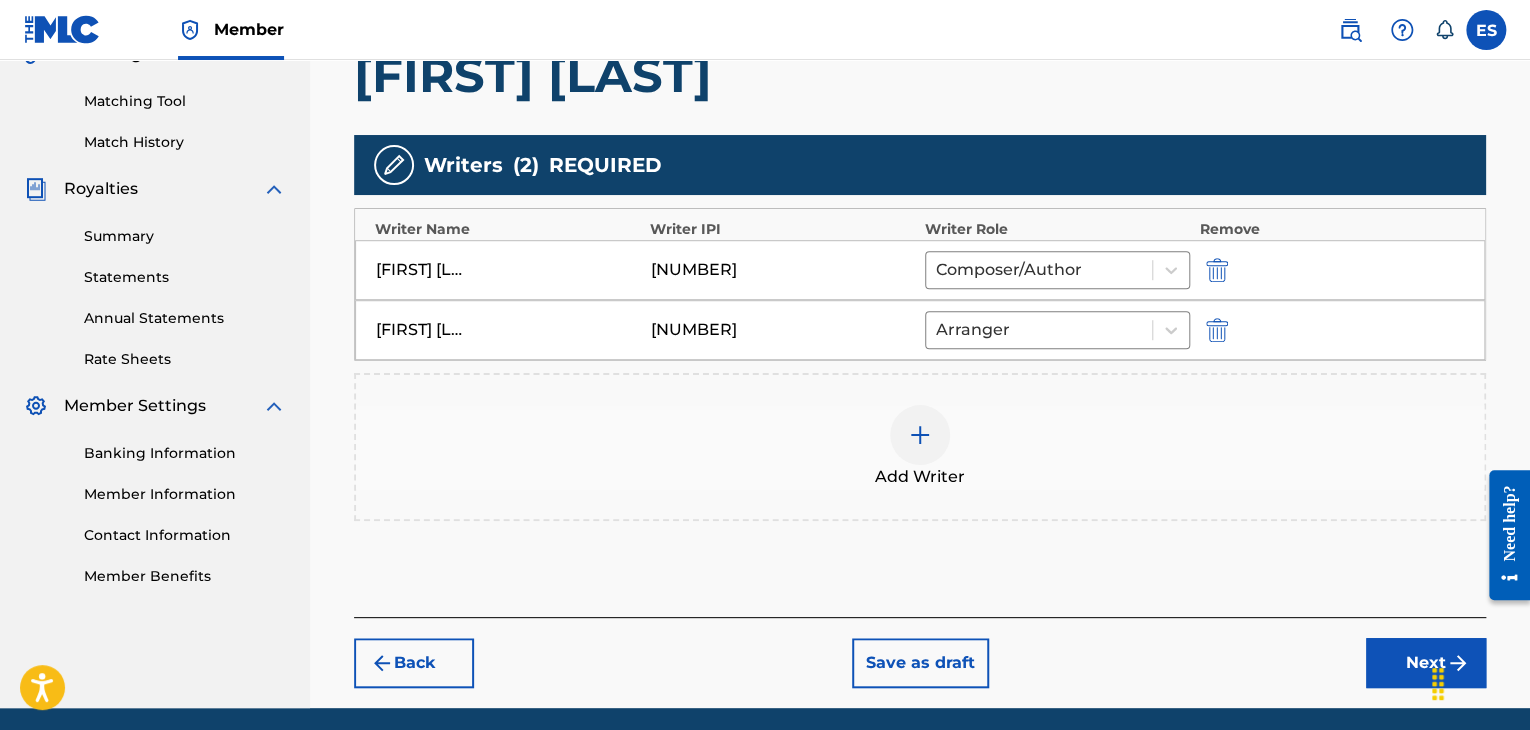 scroll, scrollTop: 564, scrollLeft: 0, axis: vertical 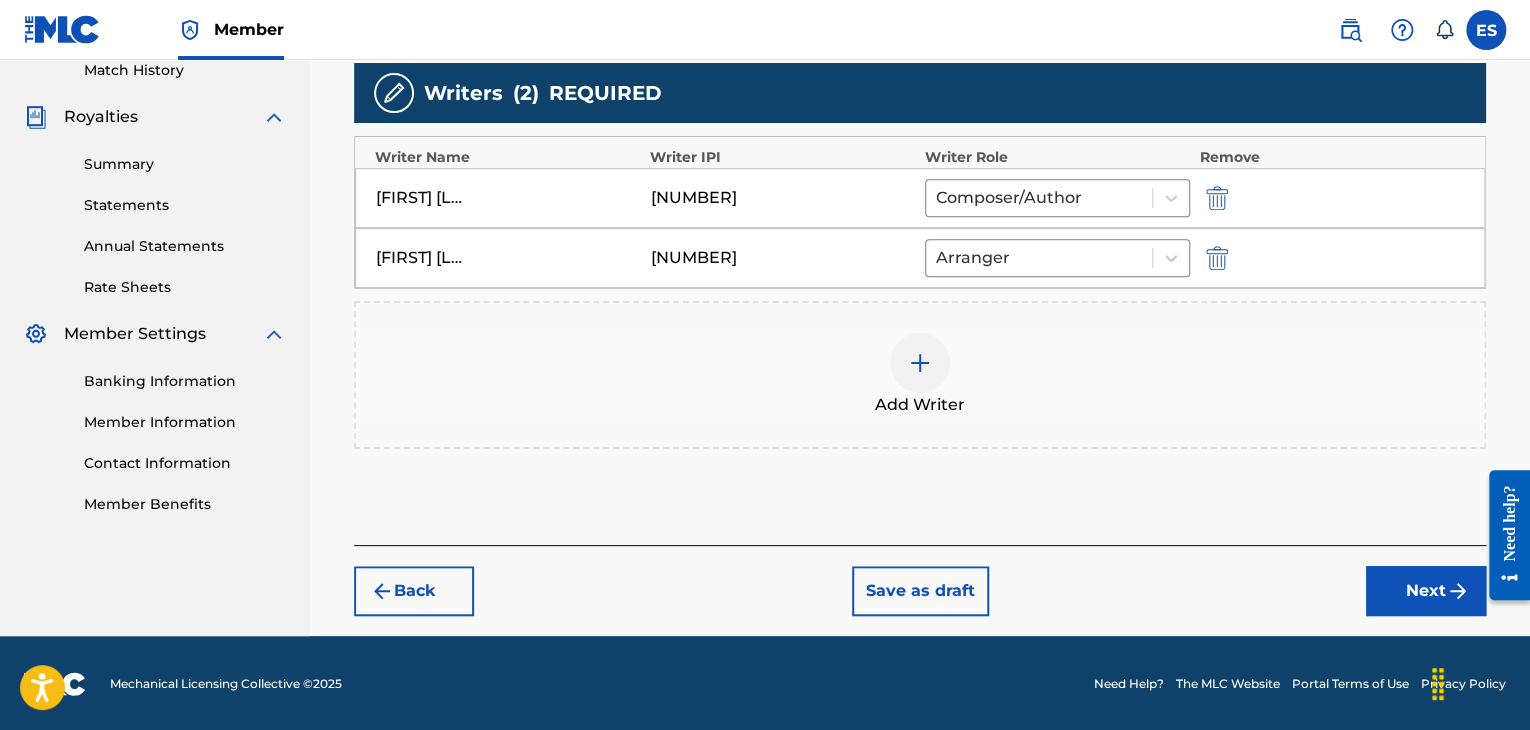 click on "Next" at bounding box center (1426, 591) 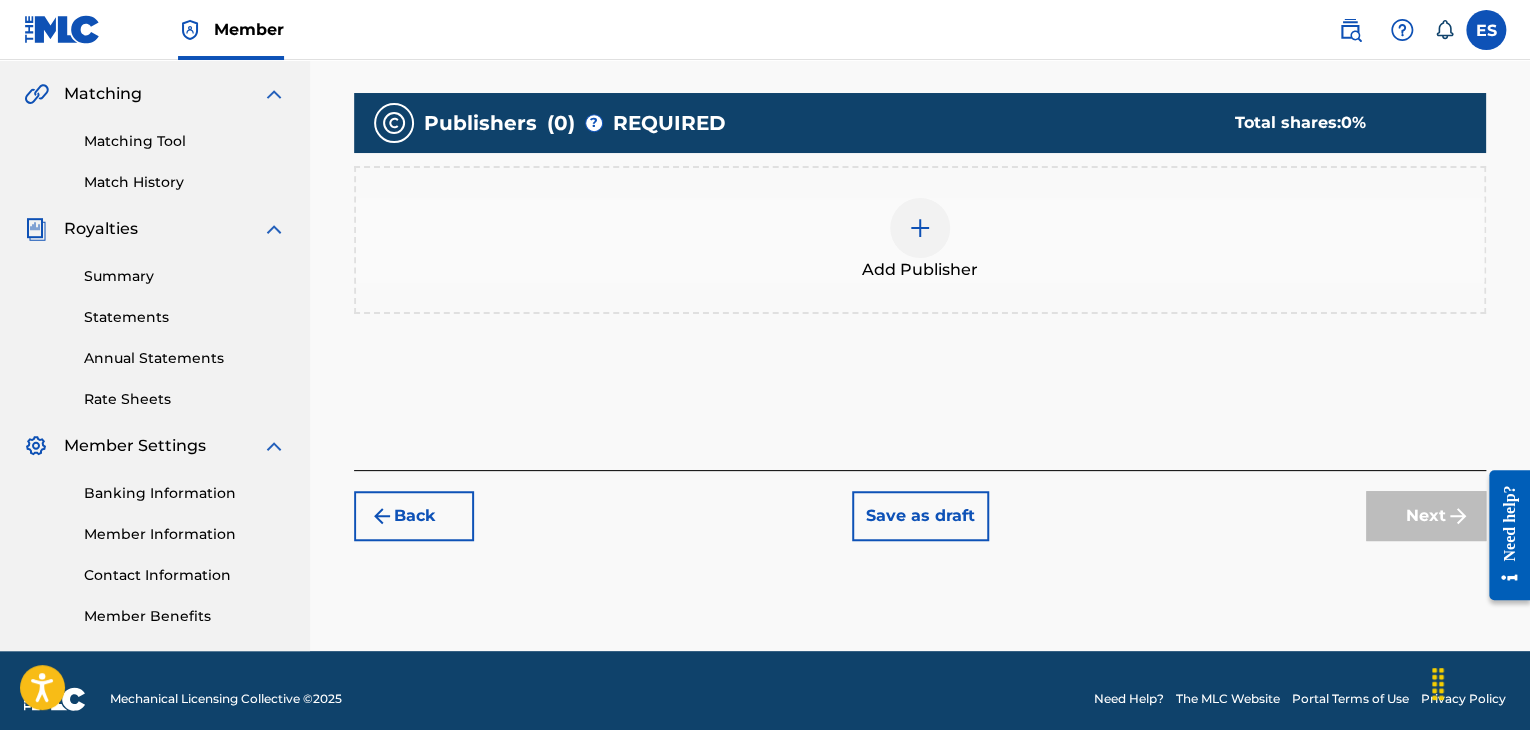 scroll, scrollTop: 469, scrollLeft: 0, axis: vertical 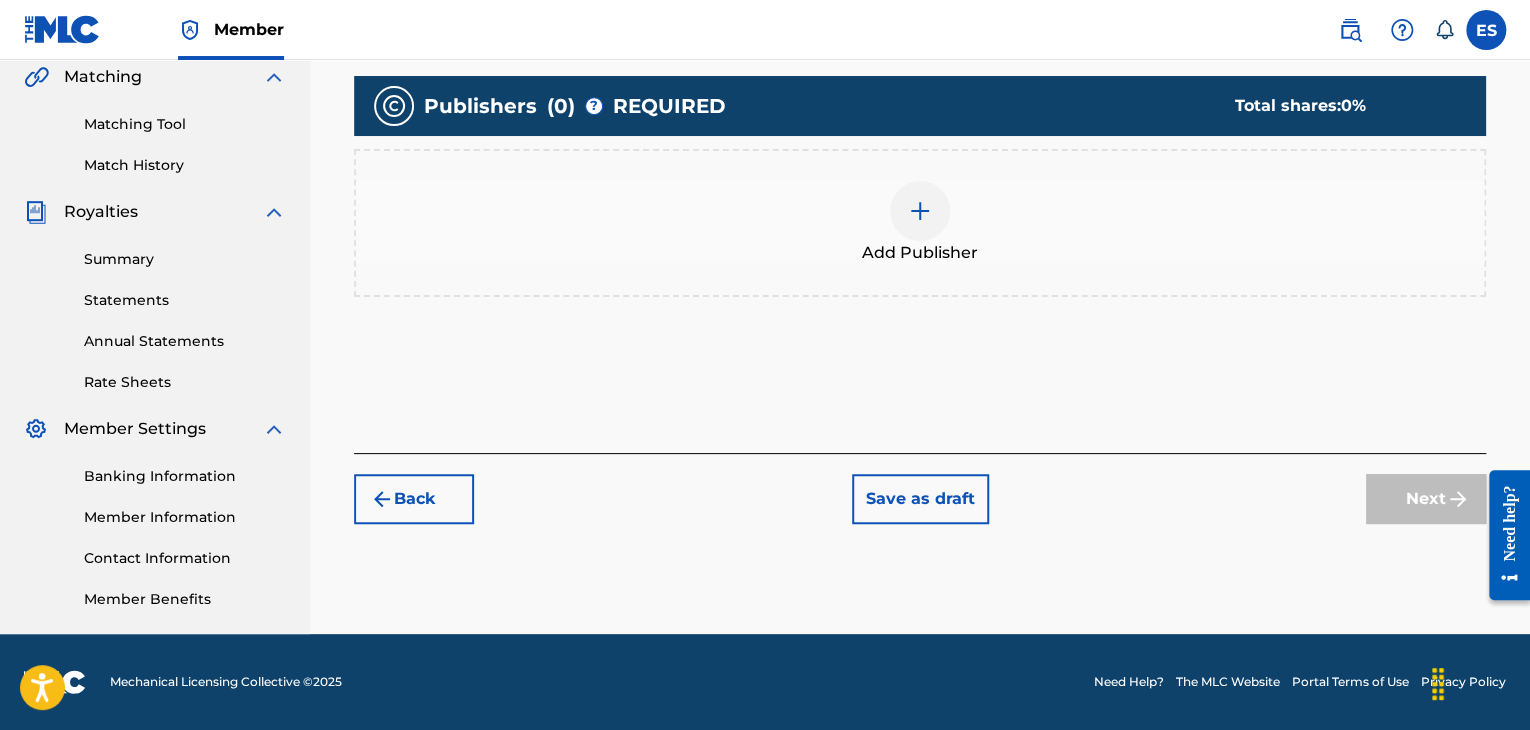 click at bounding box center (920, 211) 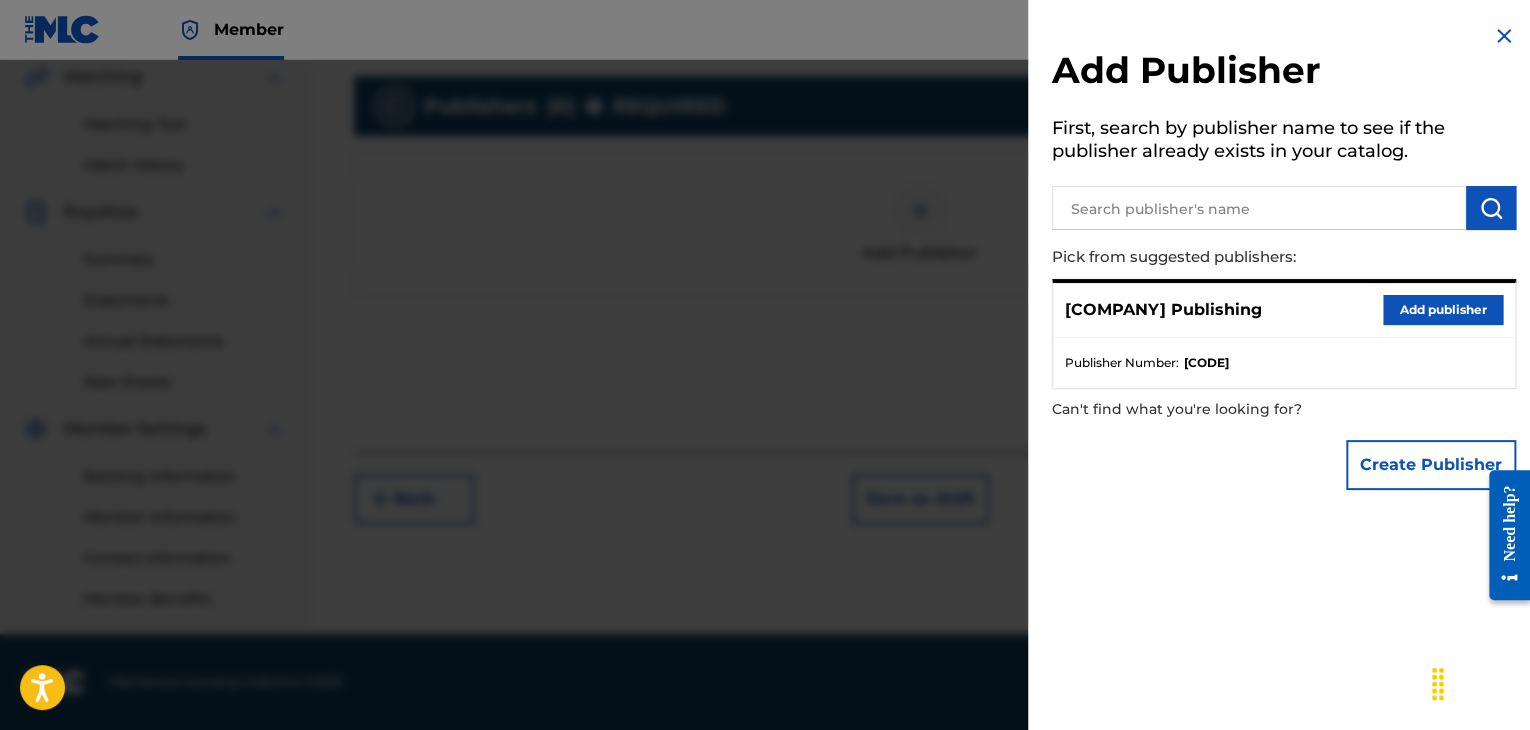 click on "Add publisher" at bounding box center (1443, 310) 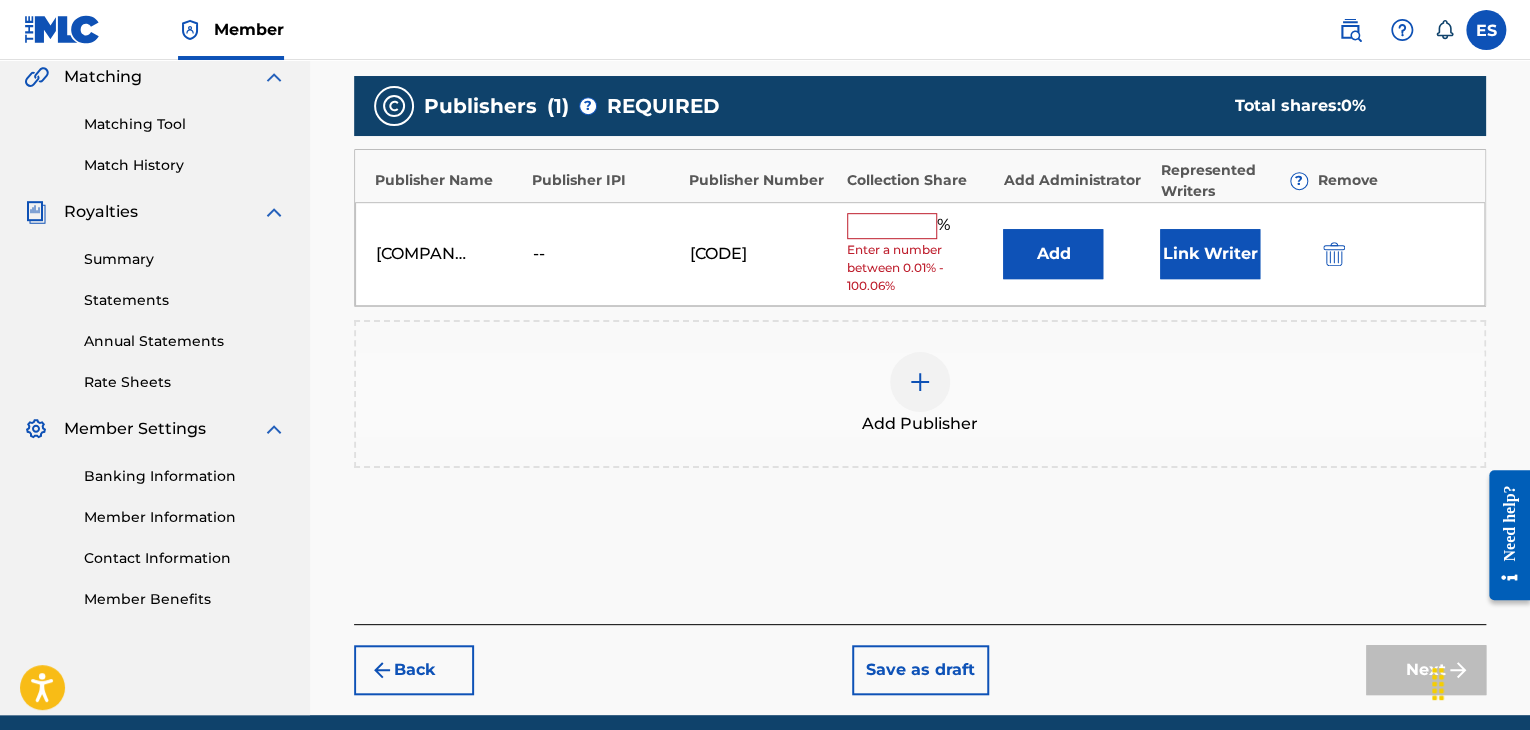 click at bounding box center (892, 226) 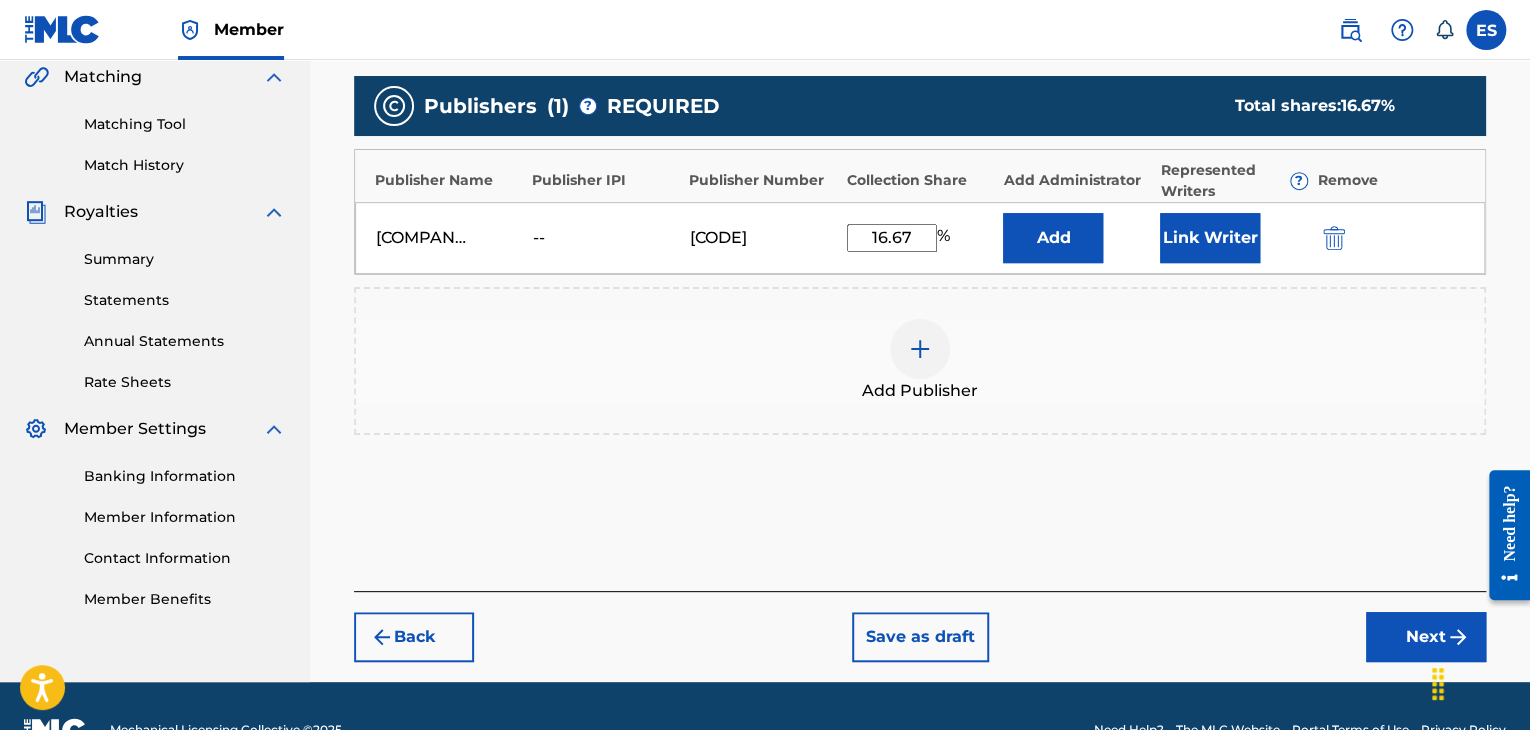 click on "Next" at bounding box center [1426, 637] 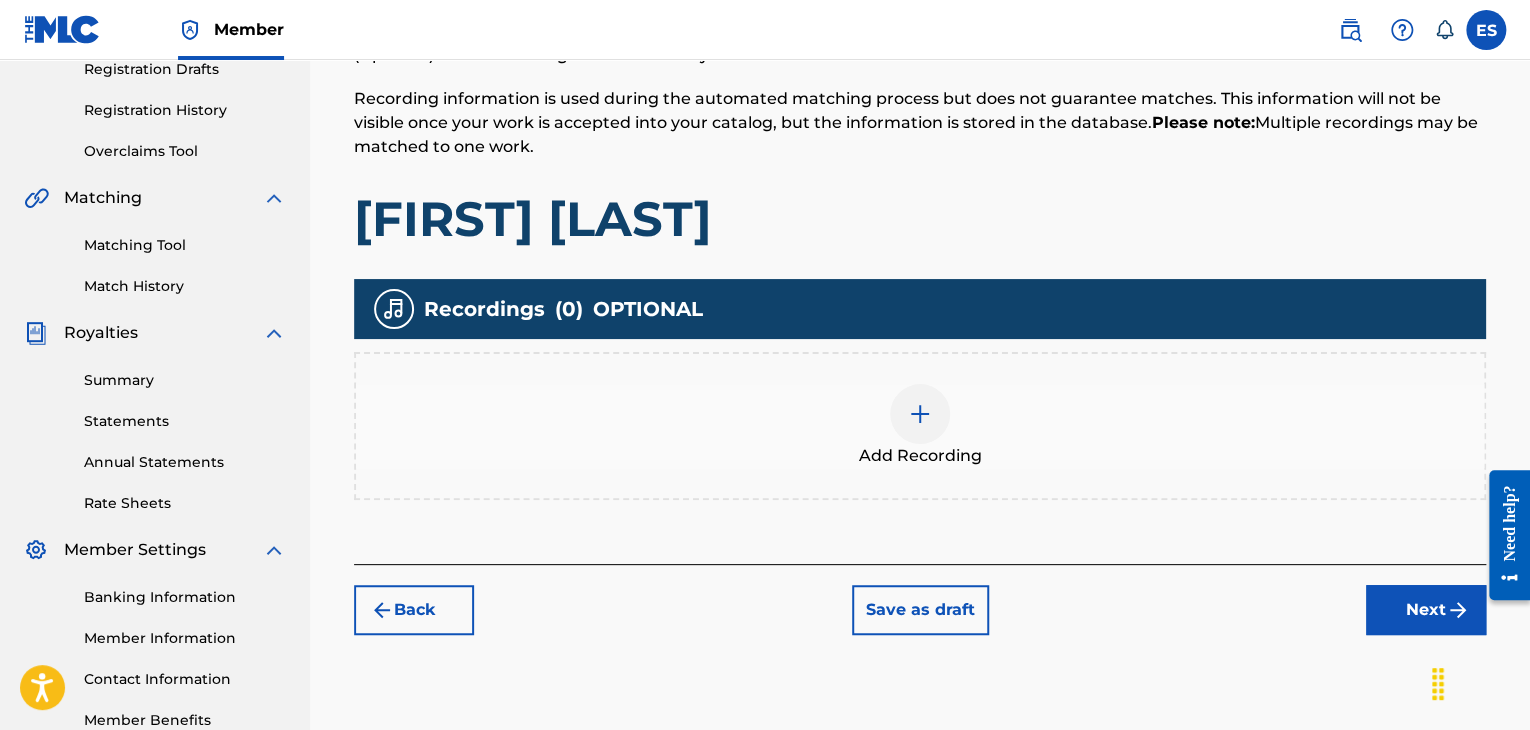scroll, scrollTop: 367, scrollLeft: 0, axis: vertical 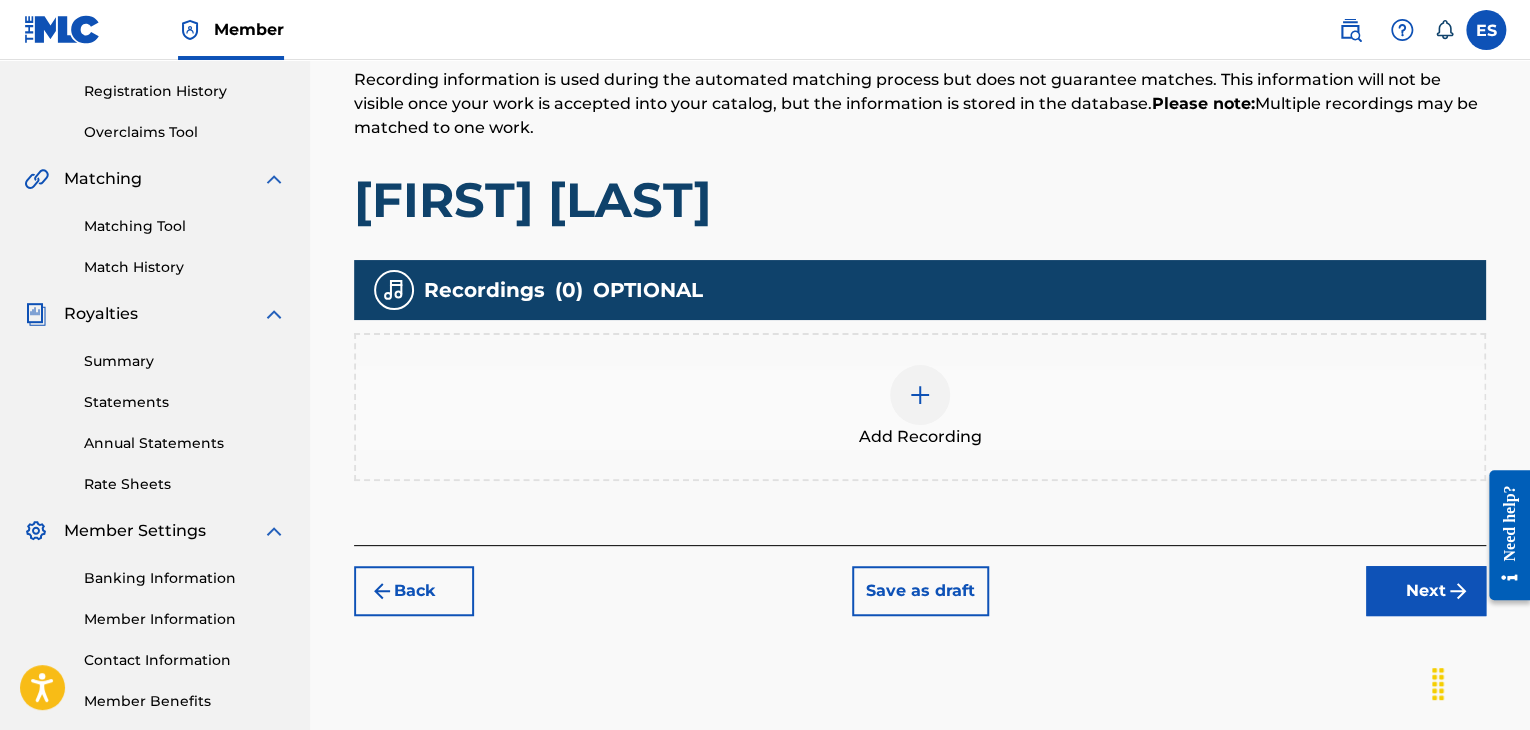 click at bounding box center [920, 395] 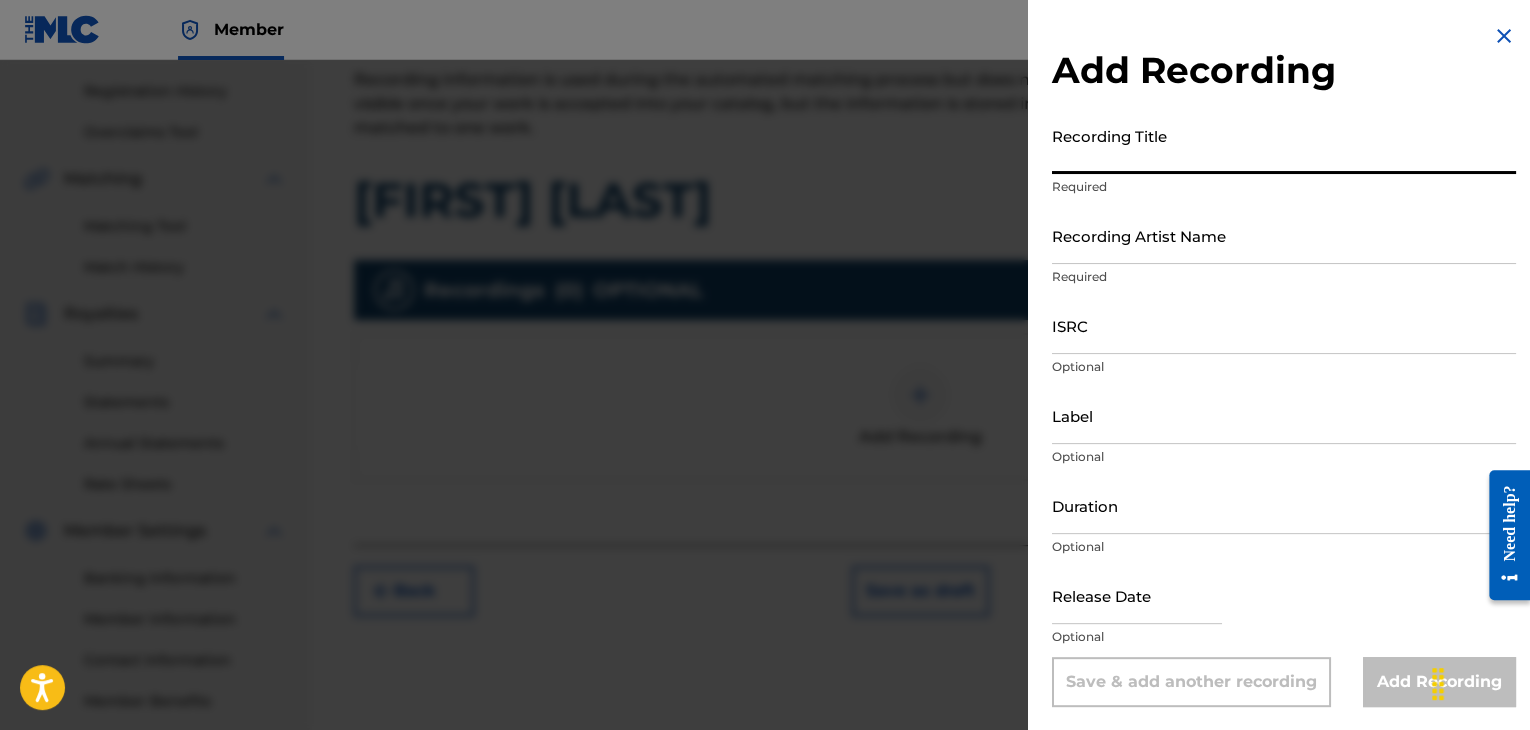 click on "Recording Title" at bounding box center [1284, 145] 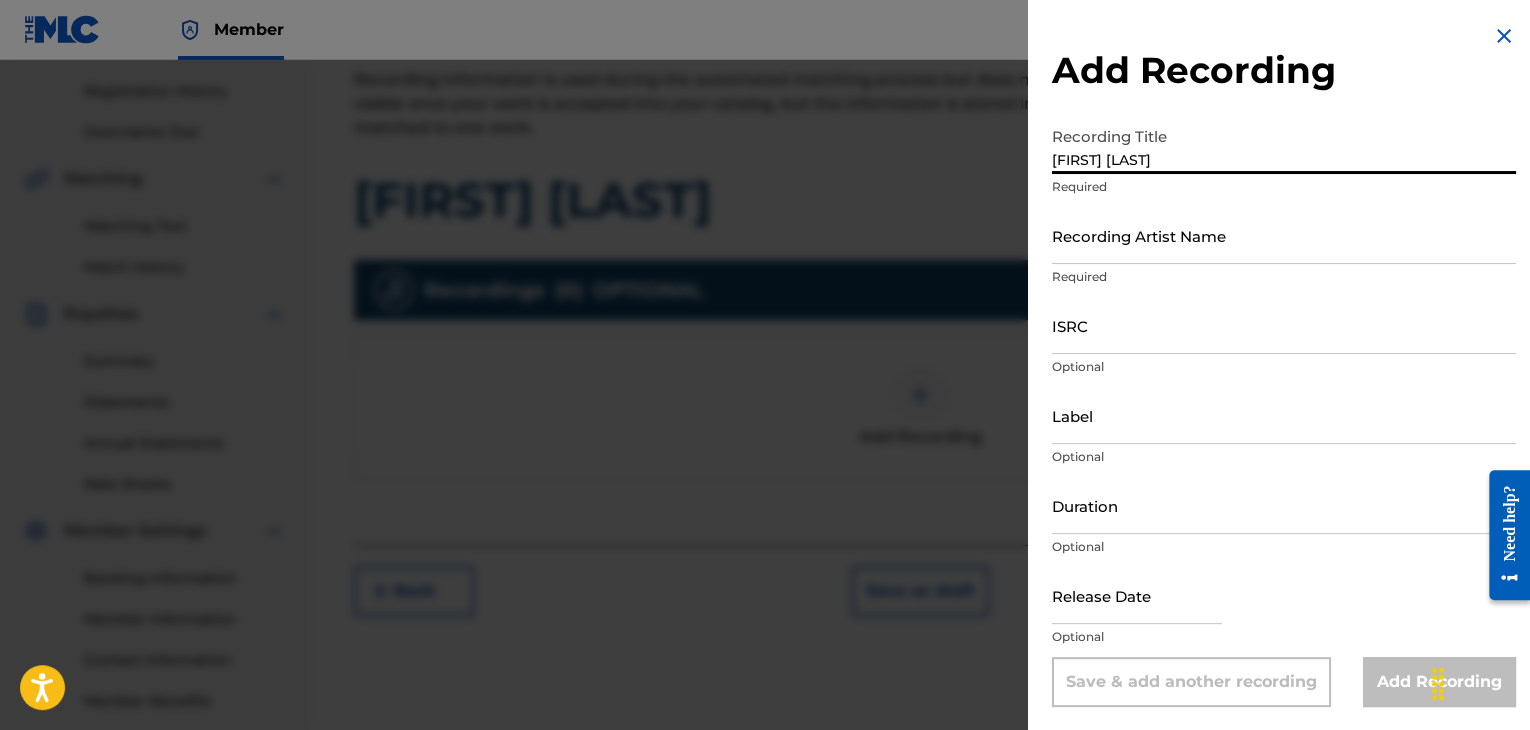 click on "[FIRST] [LAST]" at bounding box center (1284, 145) 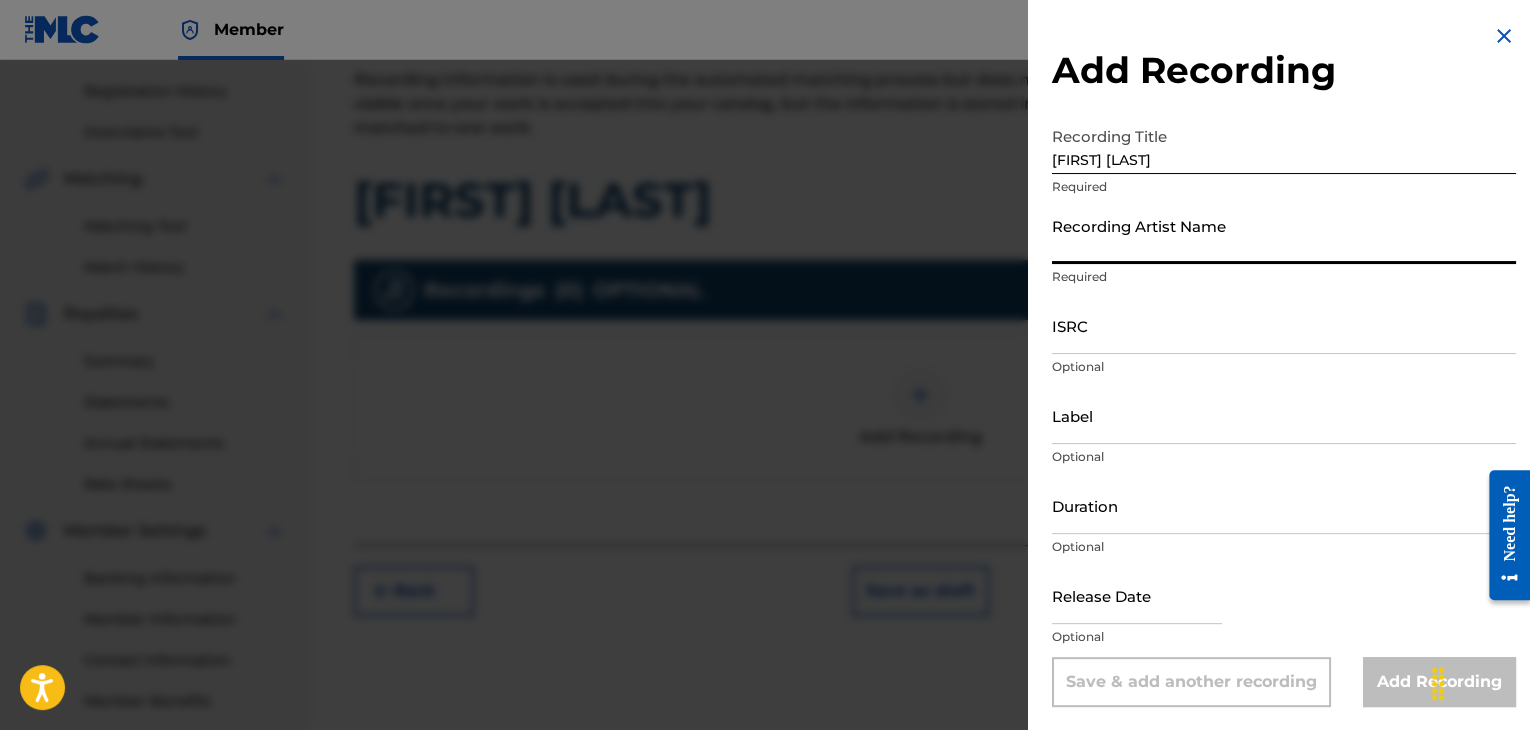 paste on "[FIRST] [LAST]" 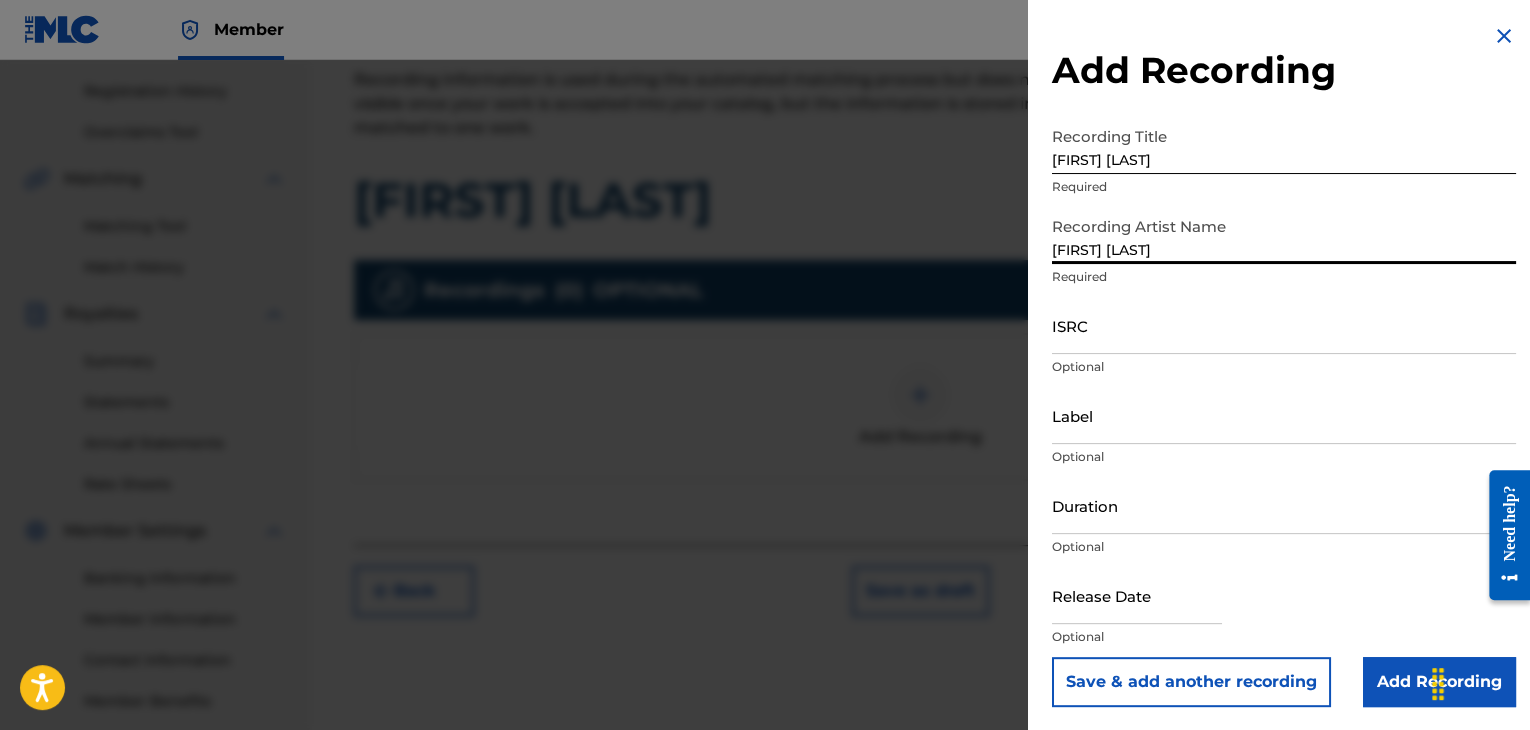 click on "[FIRST] [LAST]" at bounding box center [1284, 235] 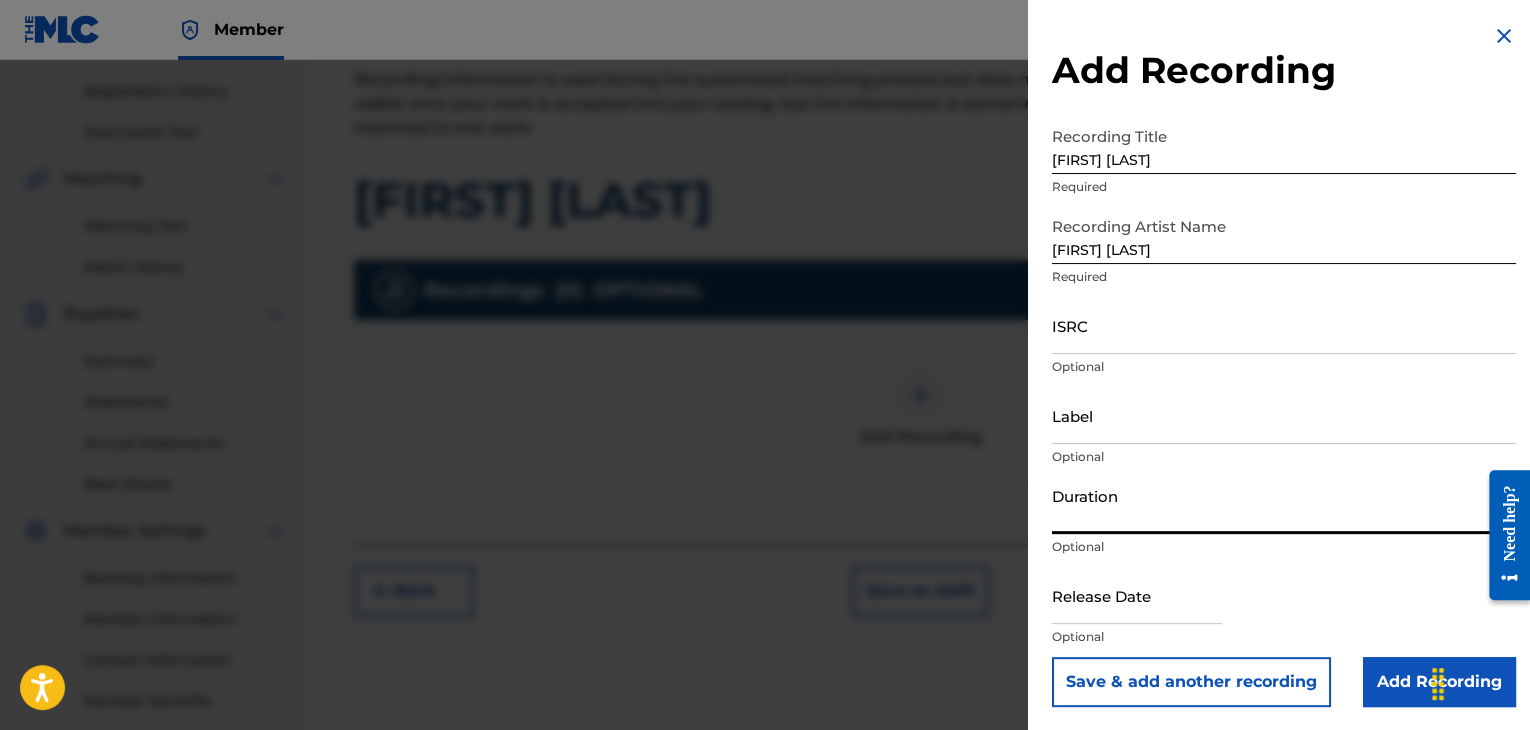 type on "03:30" 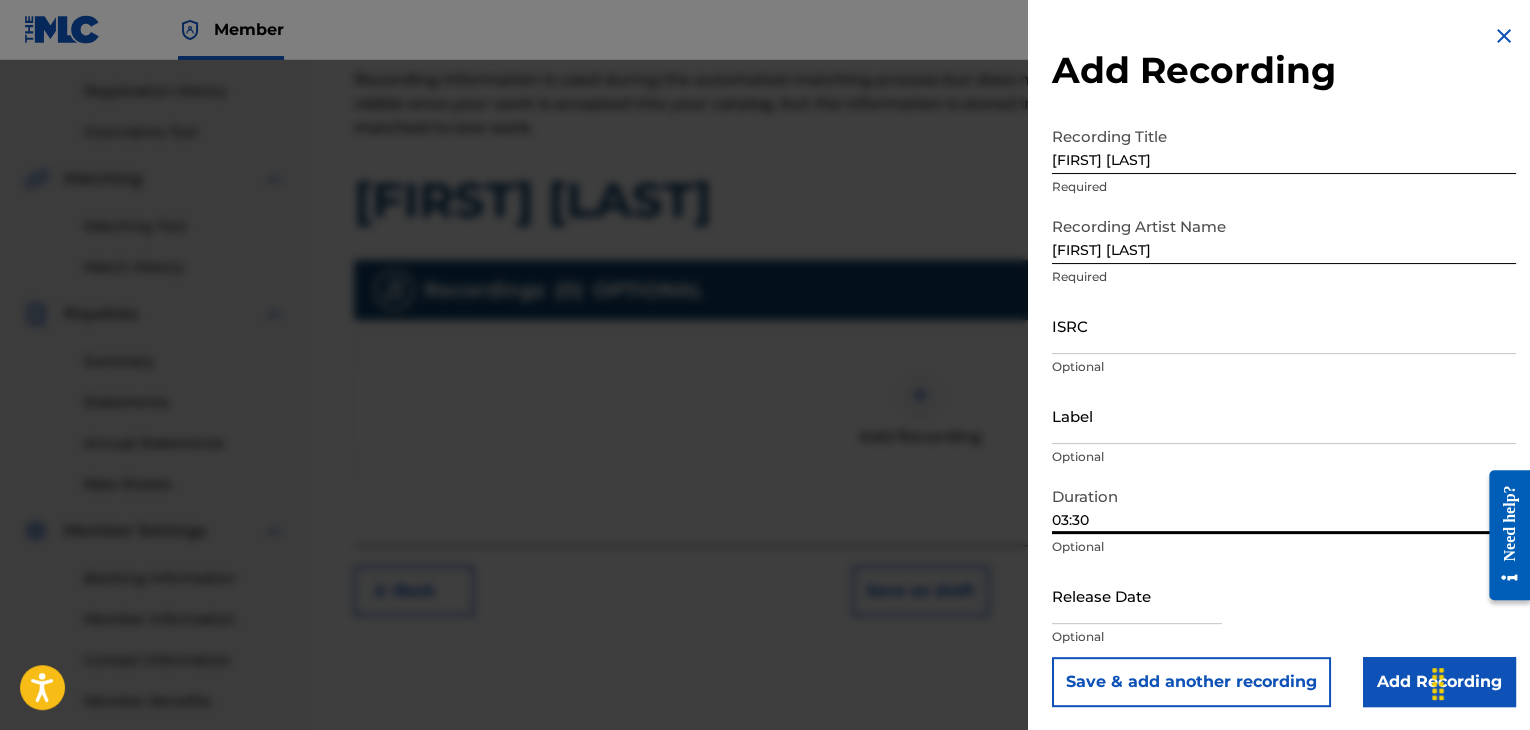 click on "Add Recording" at bounding box center (1439, 682) 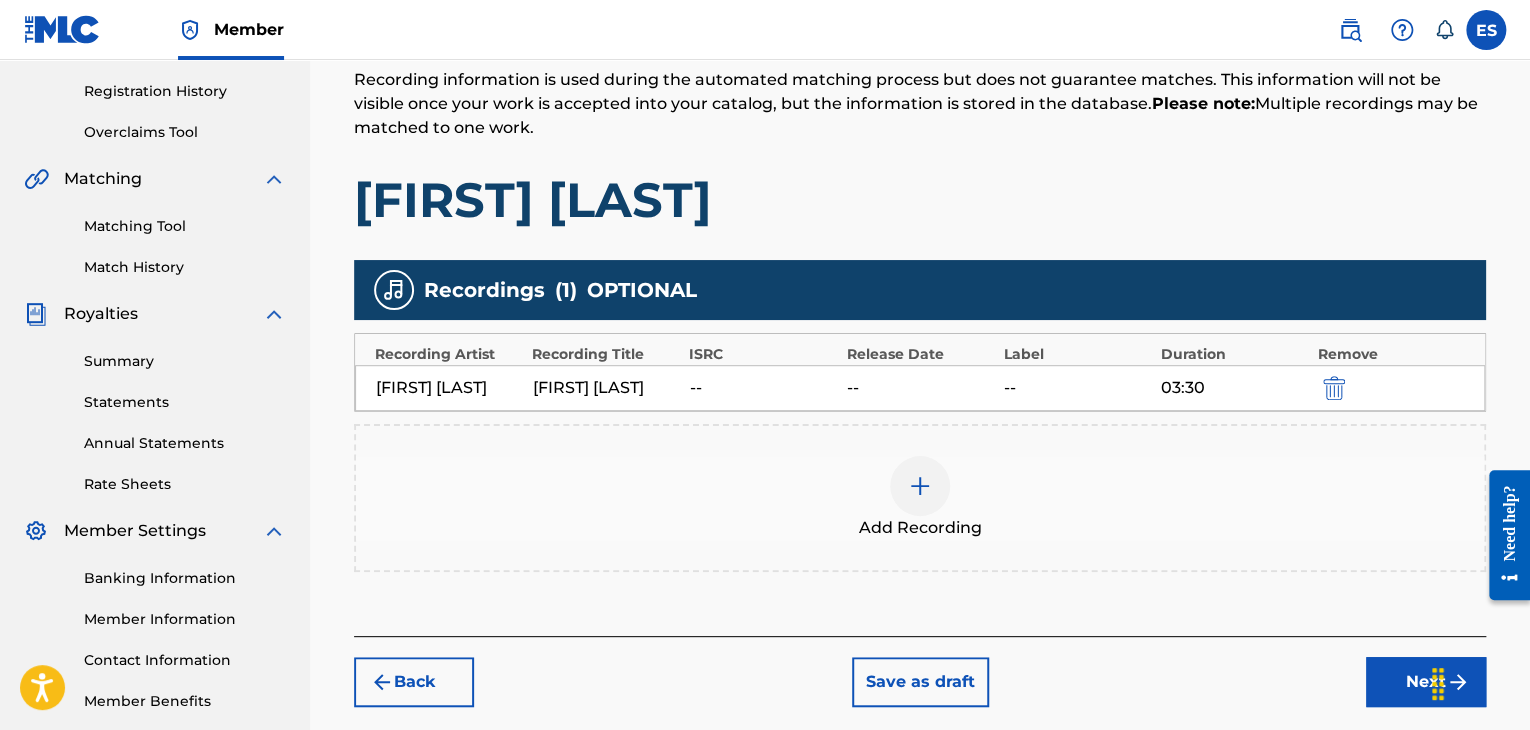 click on "Next" at bounding box center (1426, 682) 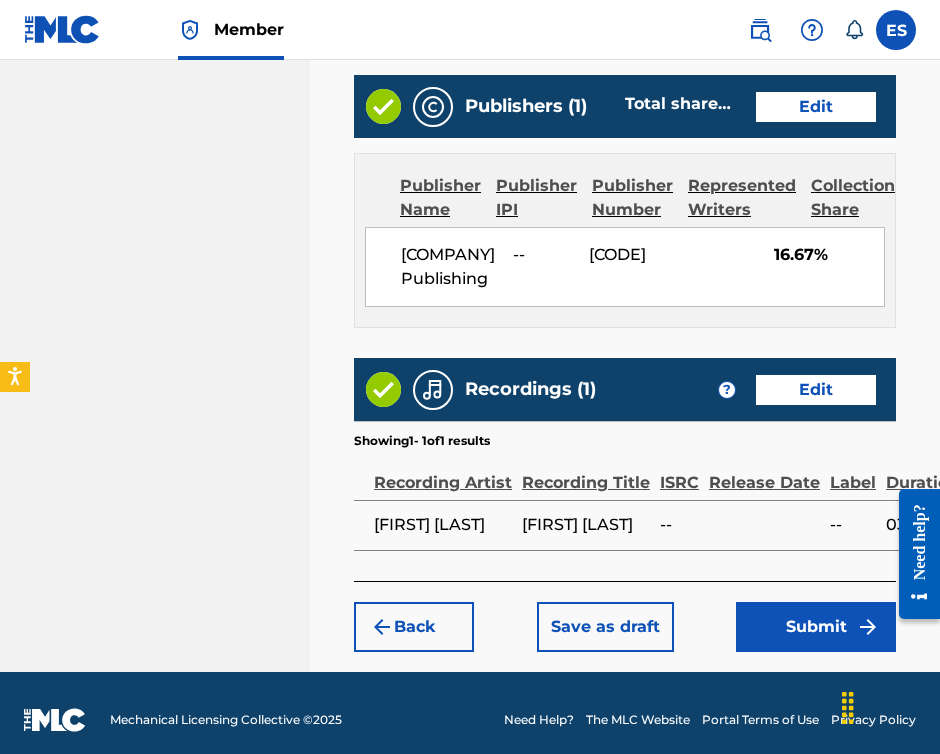 scroll, scrollTop: 1319, scrollLeft: 0, axis: vertical 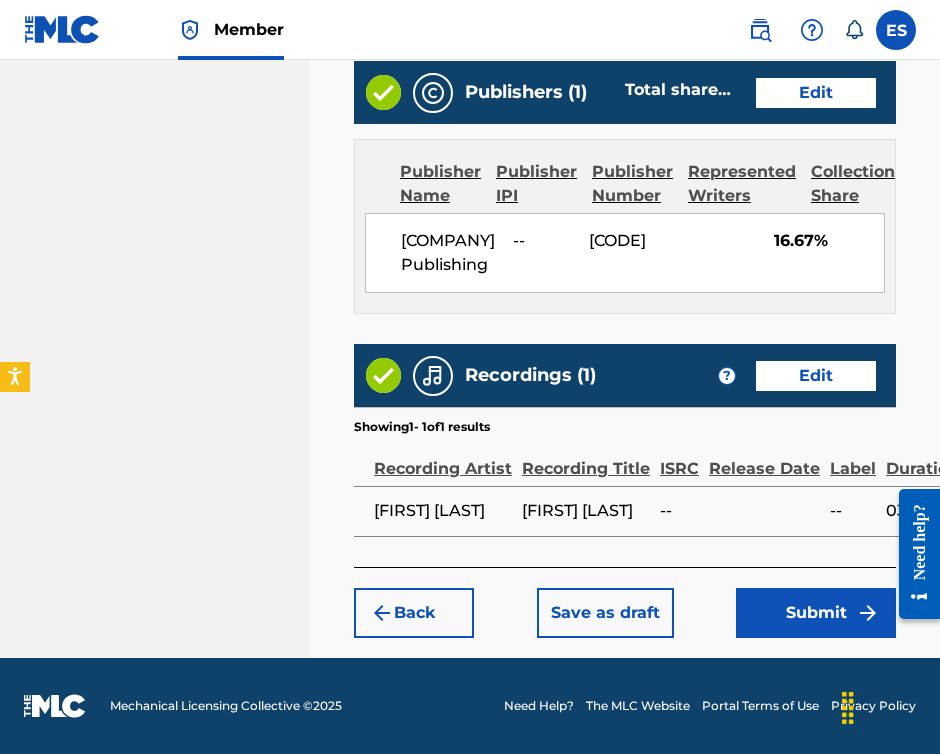 click on "Submit" at bounding box center (816, 613) 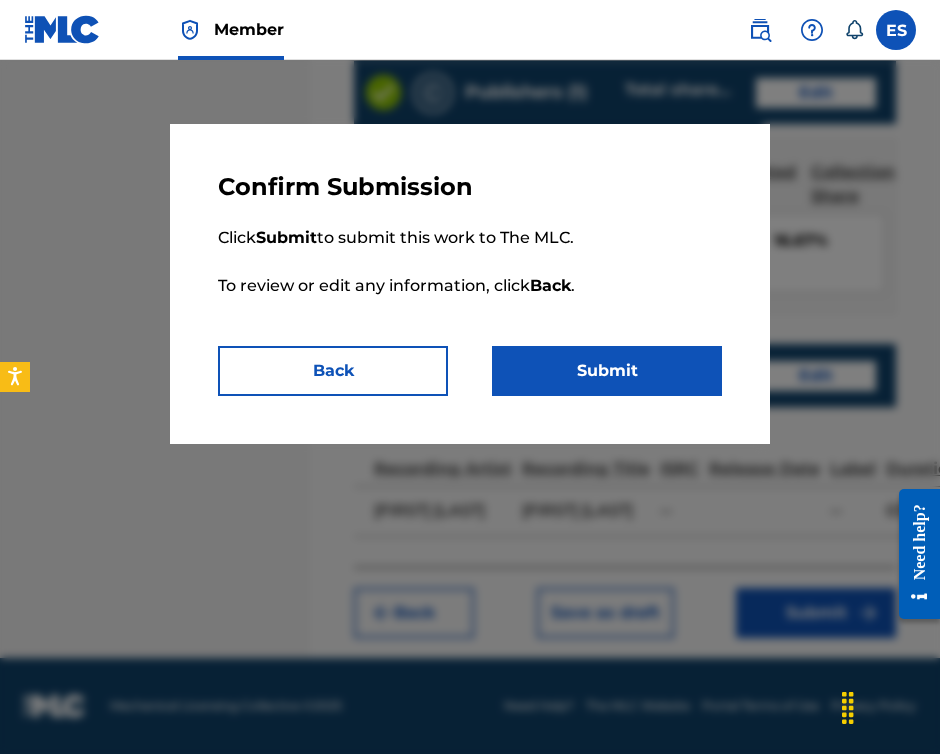 click on "Submit" at bounding box center [607, 371] 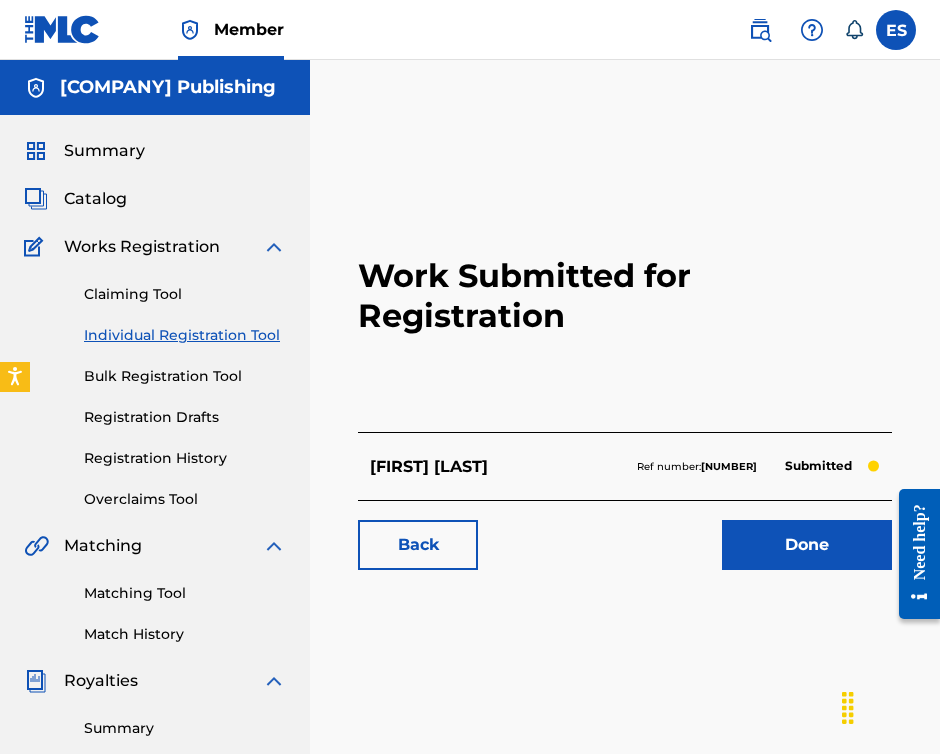 click on "Individual Registration Tool" at bounding box center (185, 335) 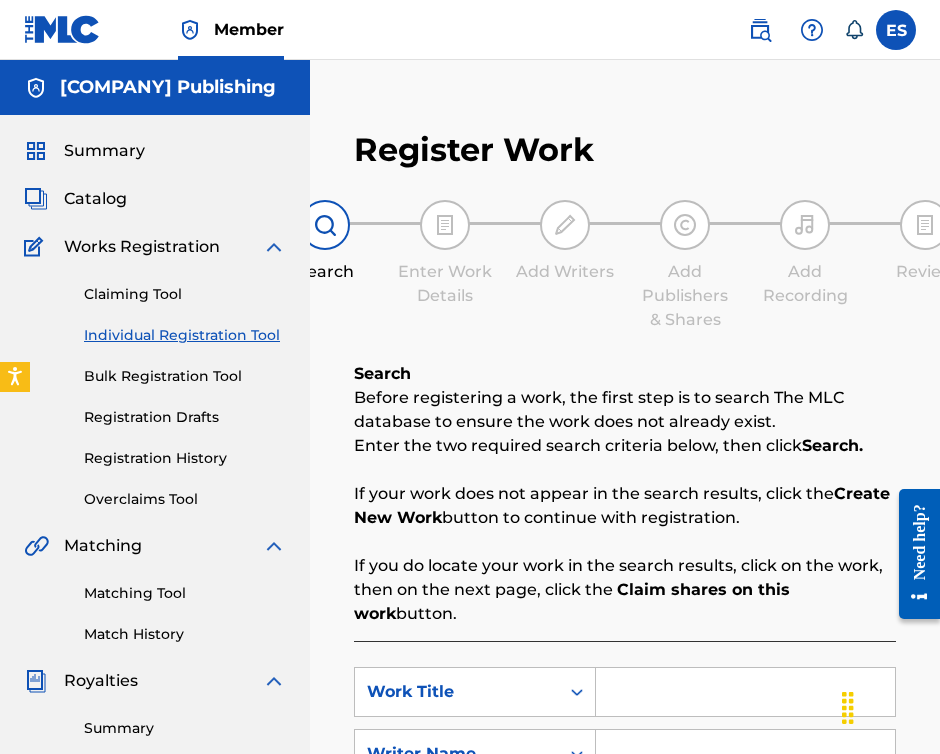 click on "Individual Registration Tool" at bounding box center (185, 335) 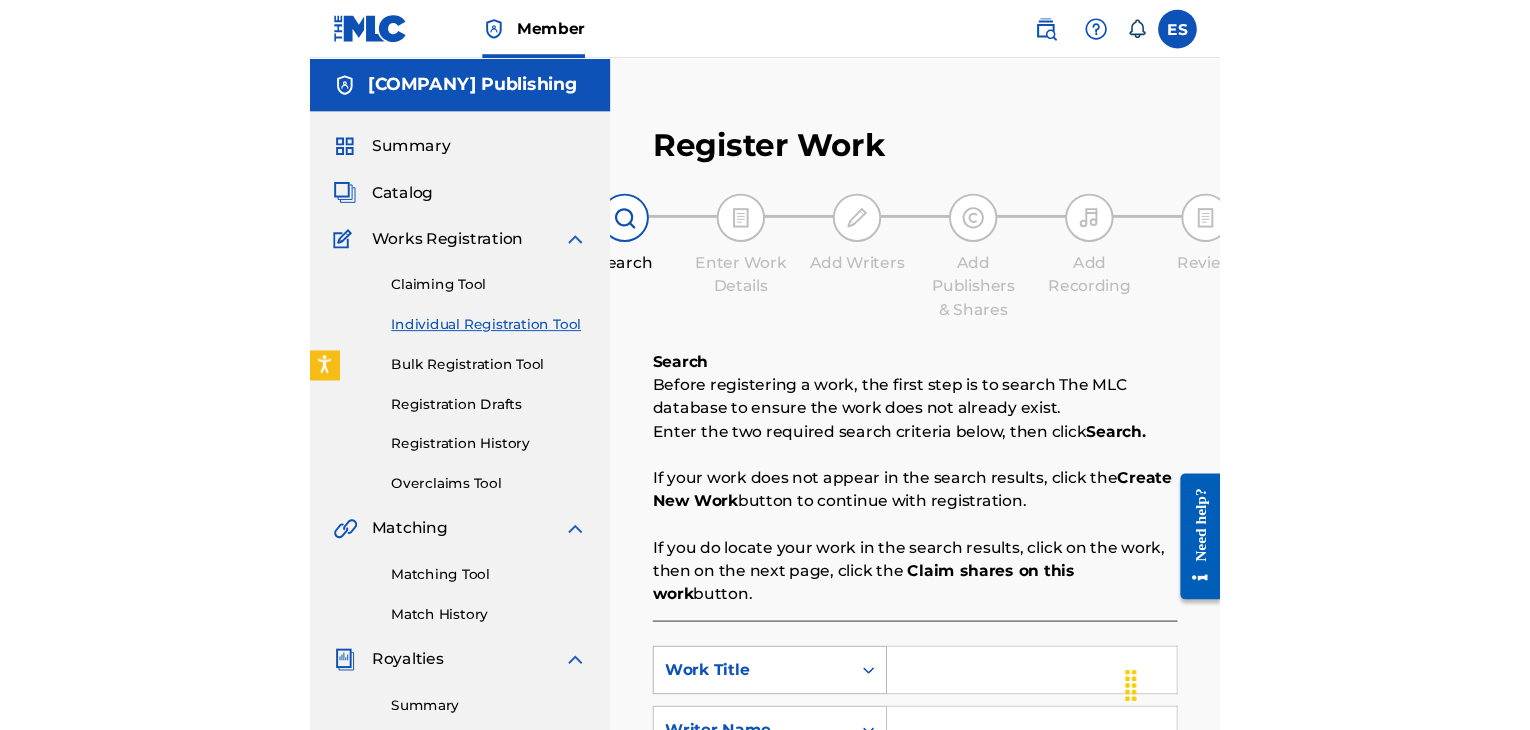 scroll, scrollTop: 300, scrollLeft: 0, axis: vertical 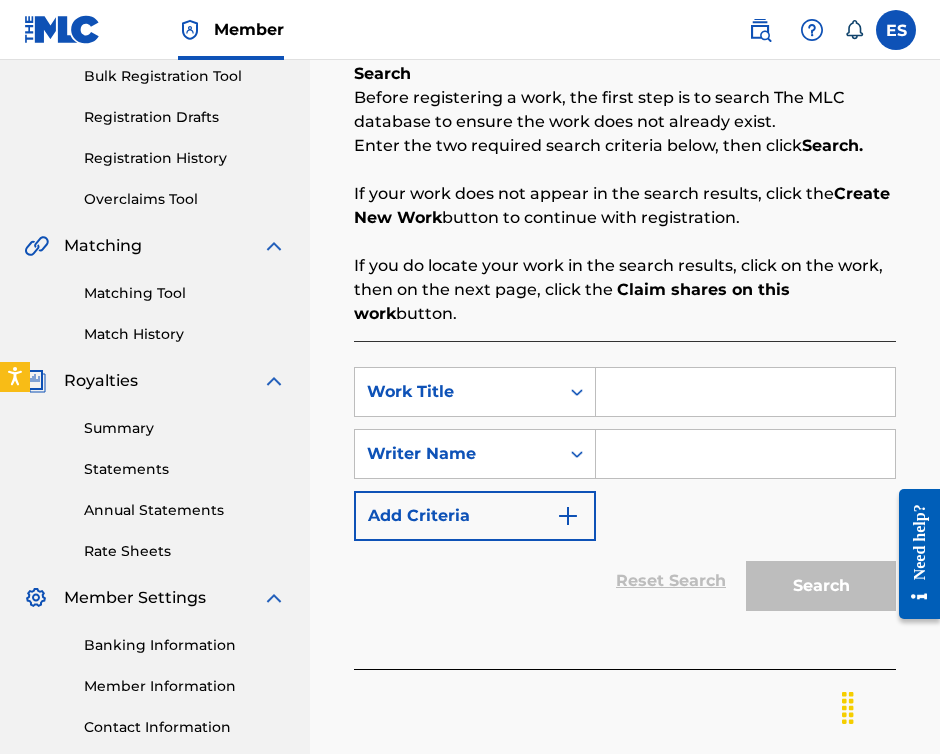 click at bounding box center [745, 392] 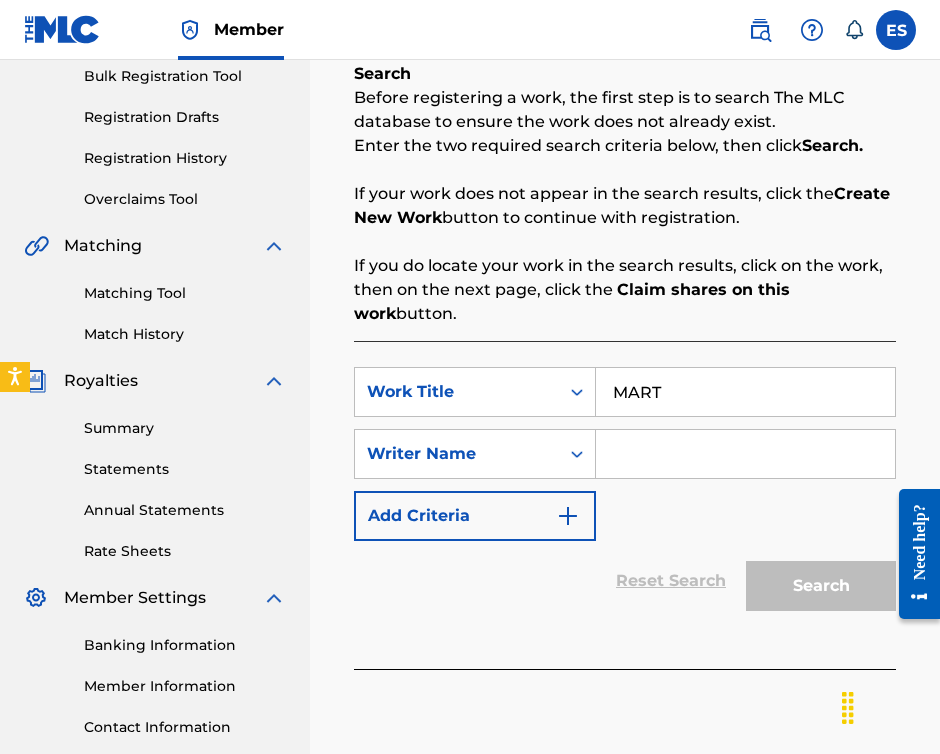 type on "mart" 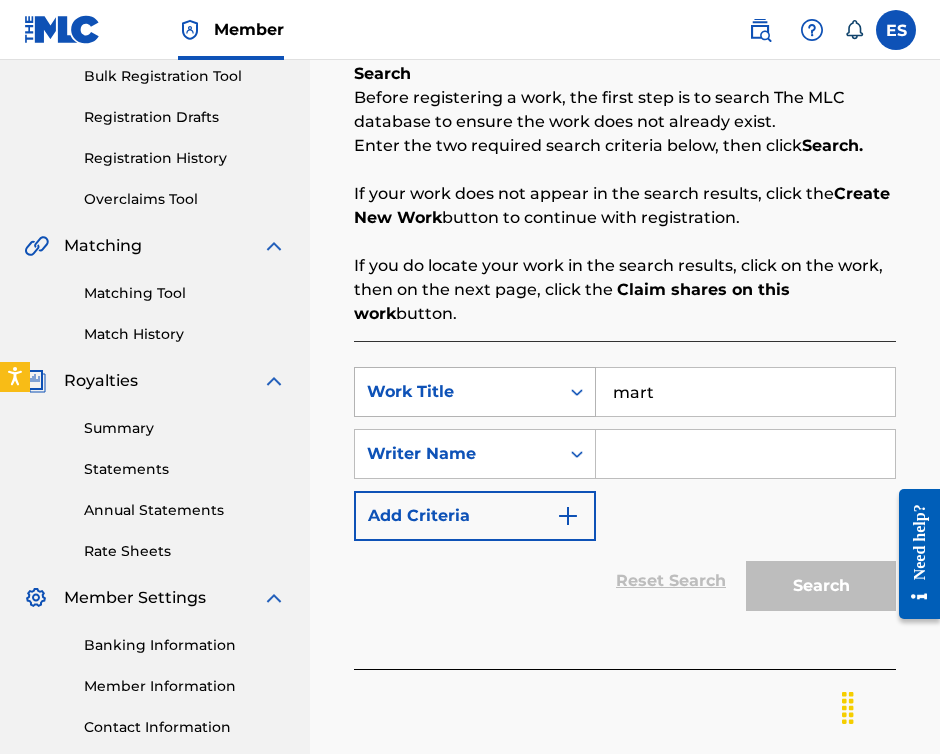 drag, startPoint x: 674, startPoint y: 365, endPoint x: 548, endPoint y: 353, distance: 126.57014 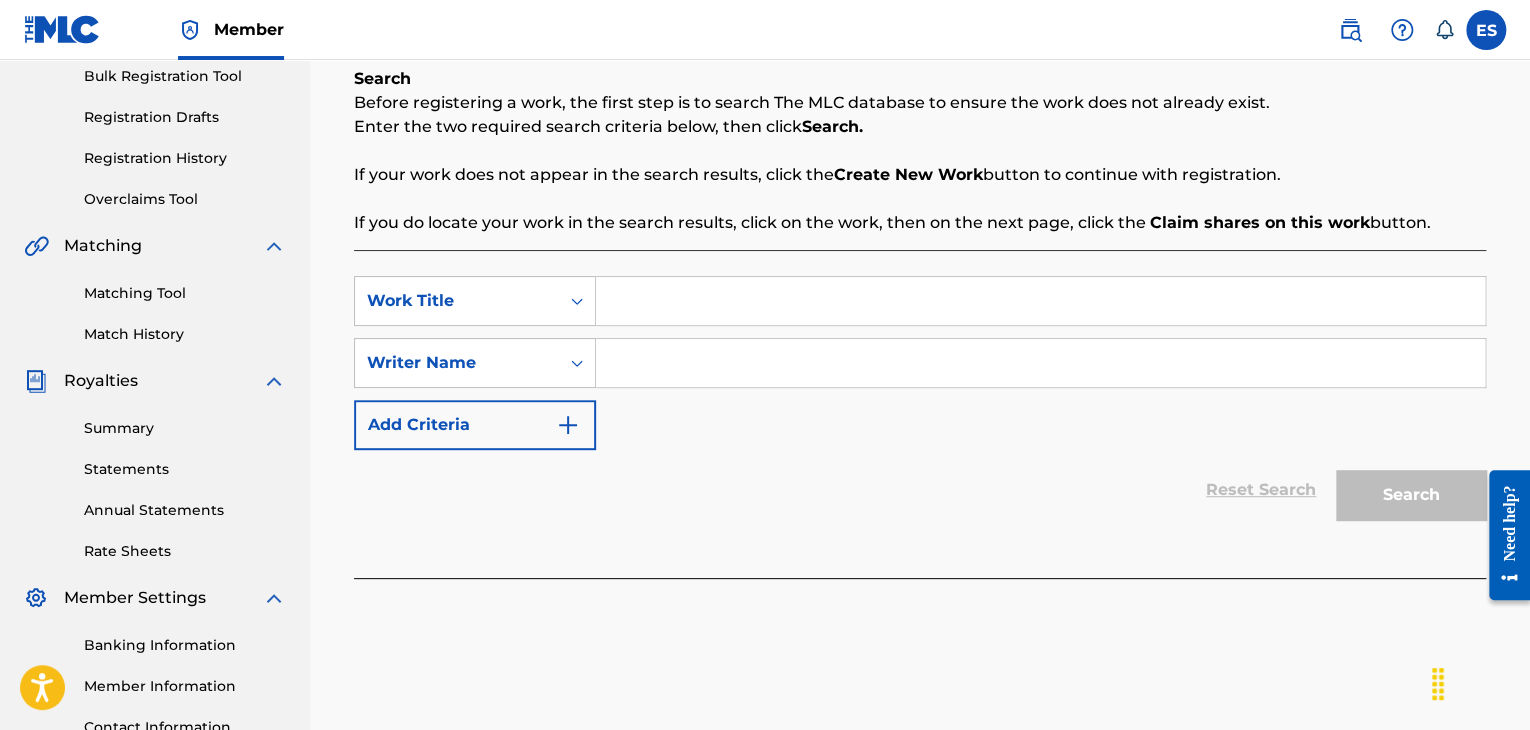 paste on "MART" 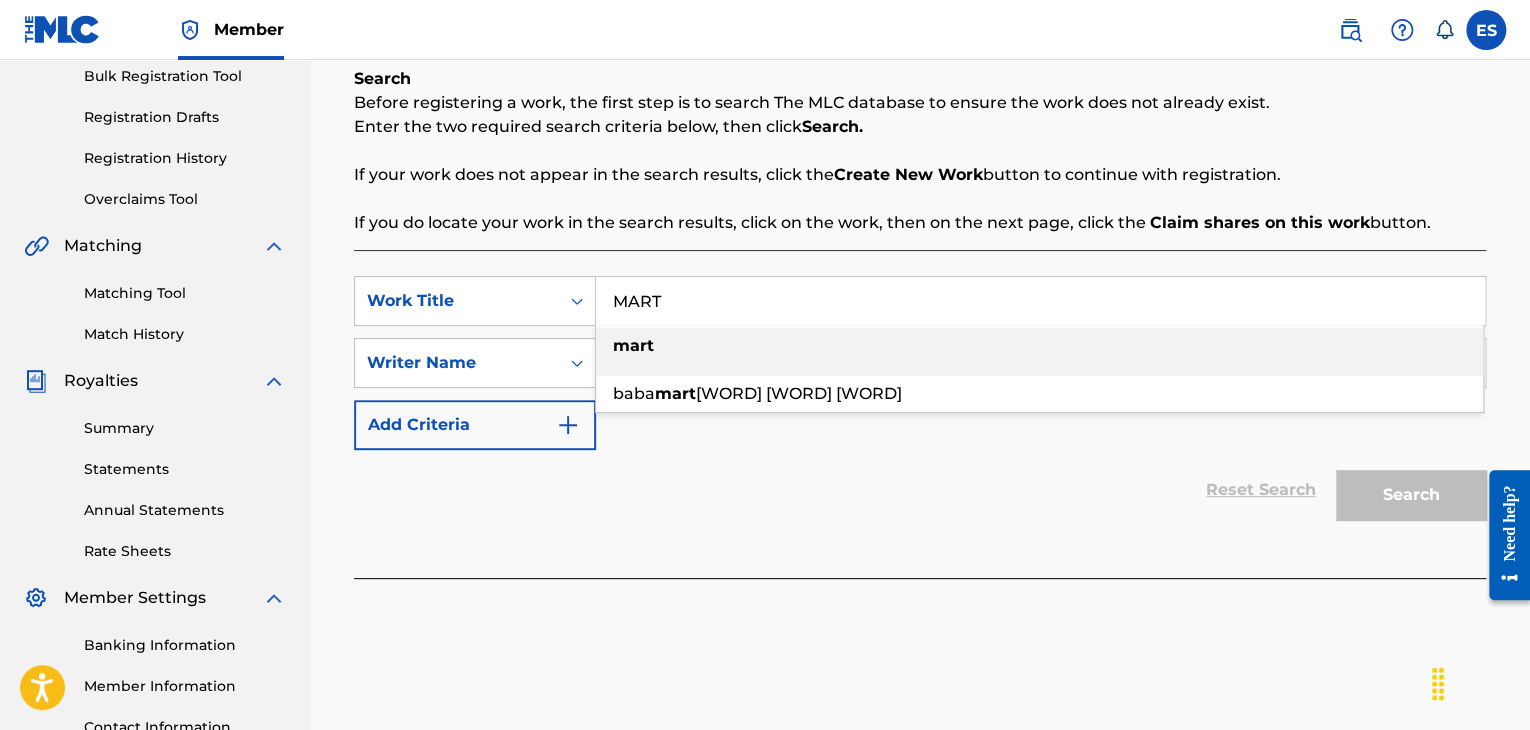 click on "mart" at bounding box center [1039, 346] 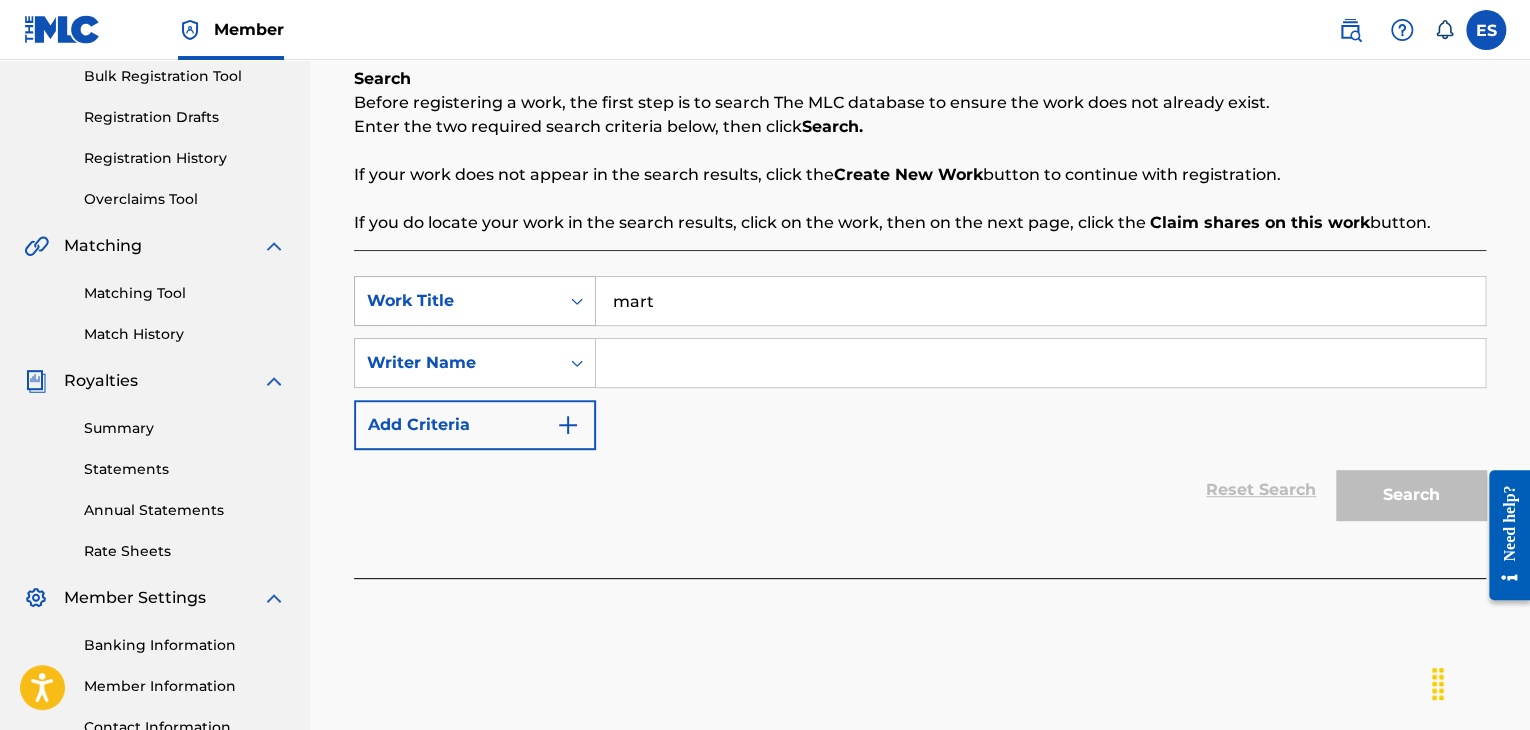 drag, startPoint x: 529, startPoint y: 292, endPoint x: 516, endPoint y: 289, distance: 13.341664 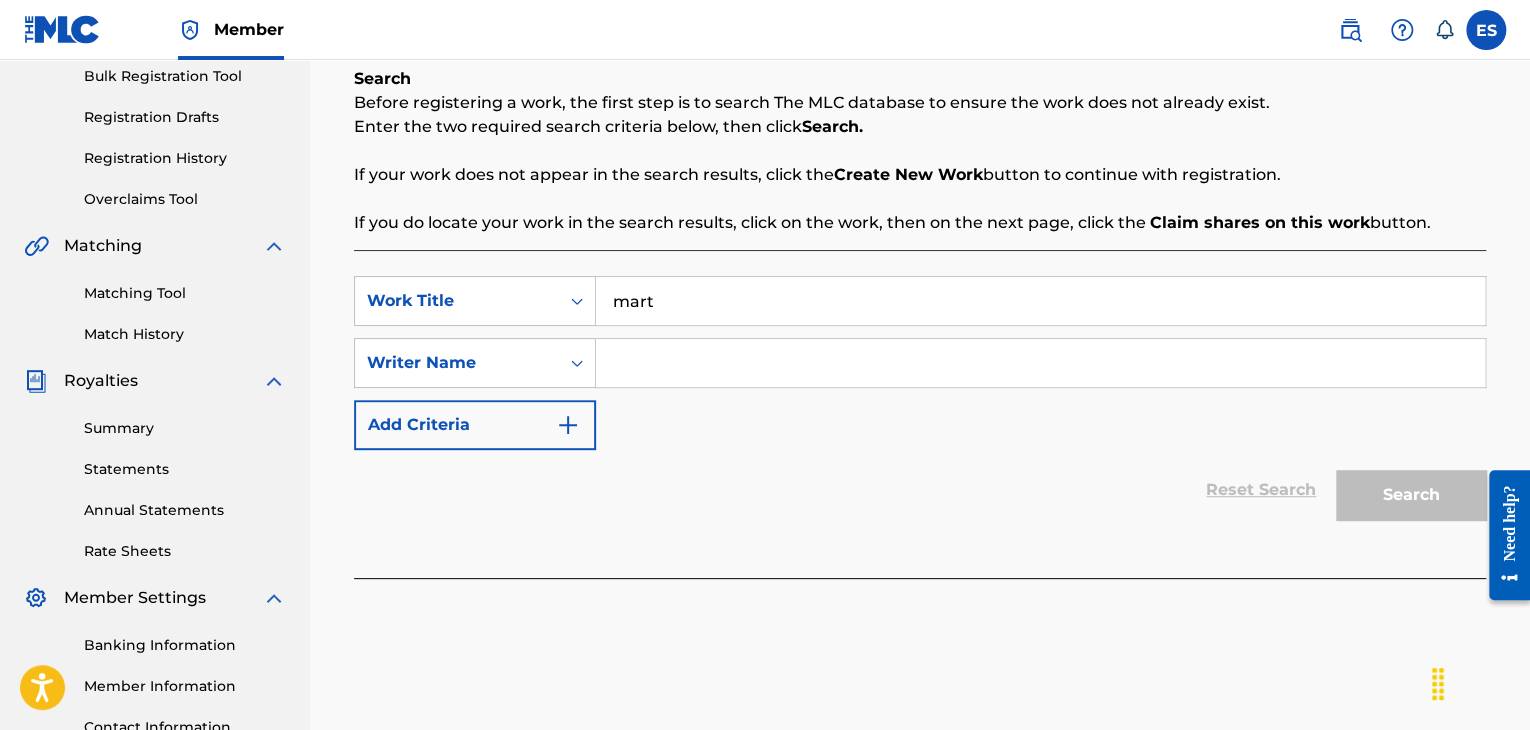 paste on "MART" 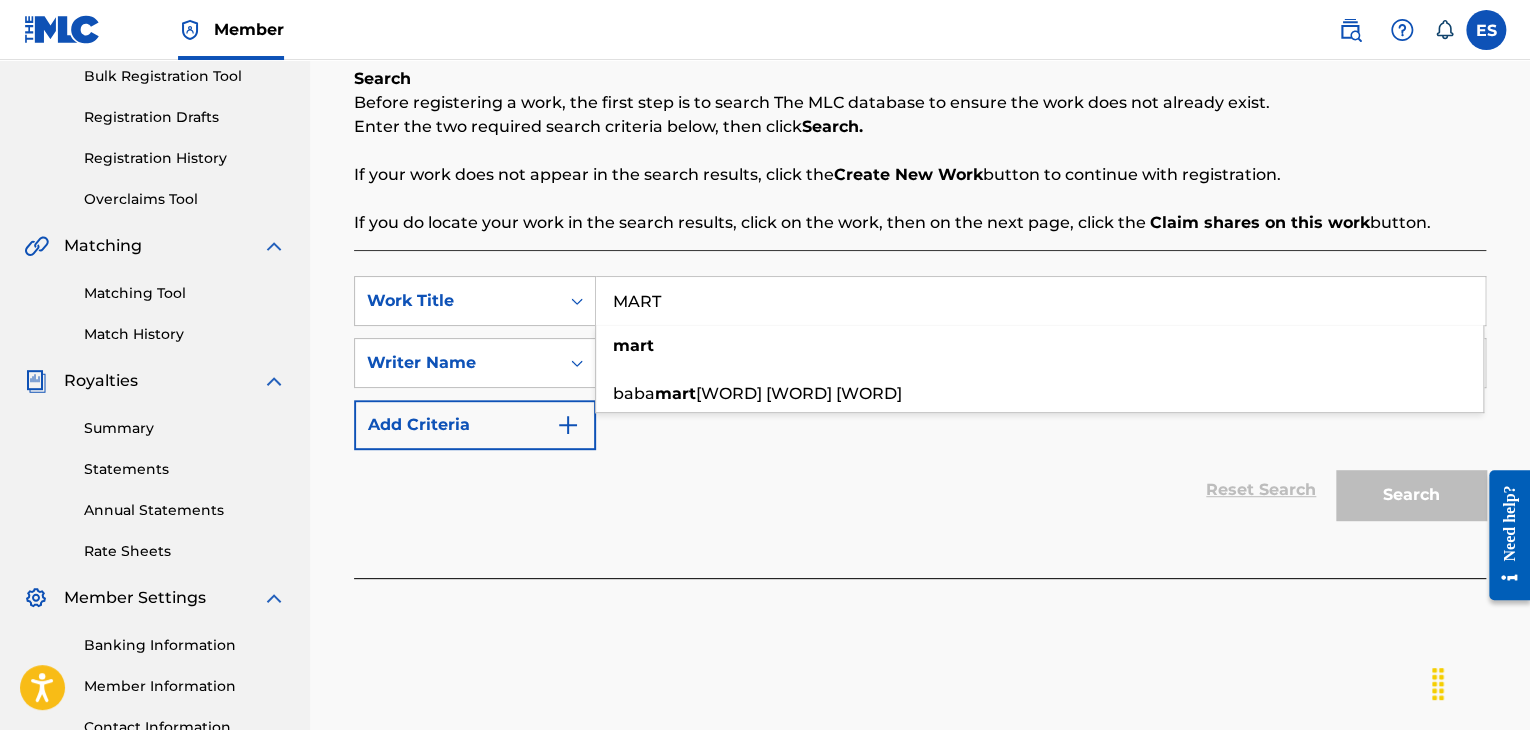 type on "MART" 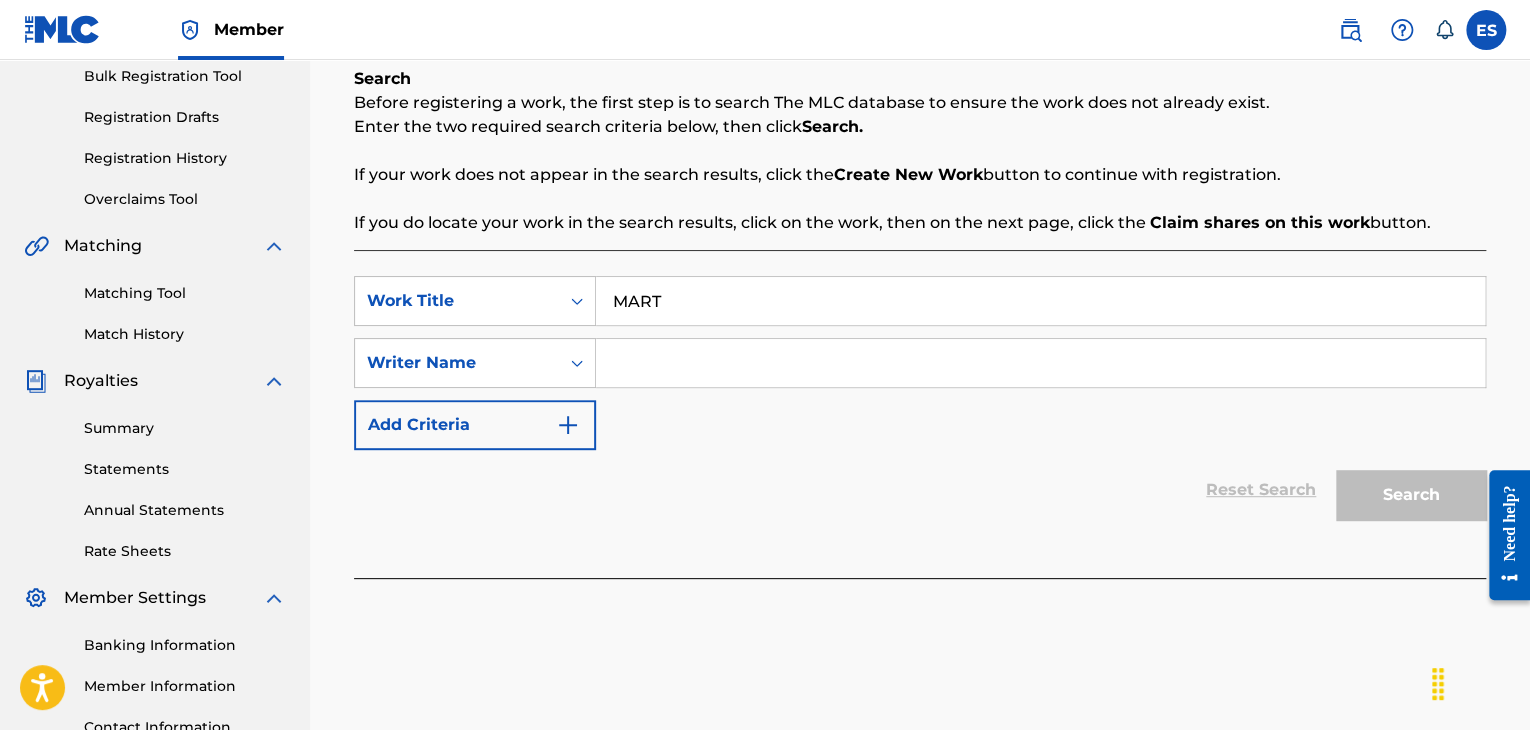 click on "Reset Search Search" at bounding box center [920, 490] 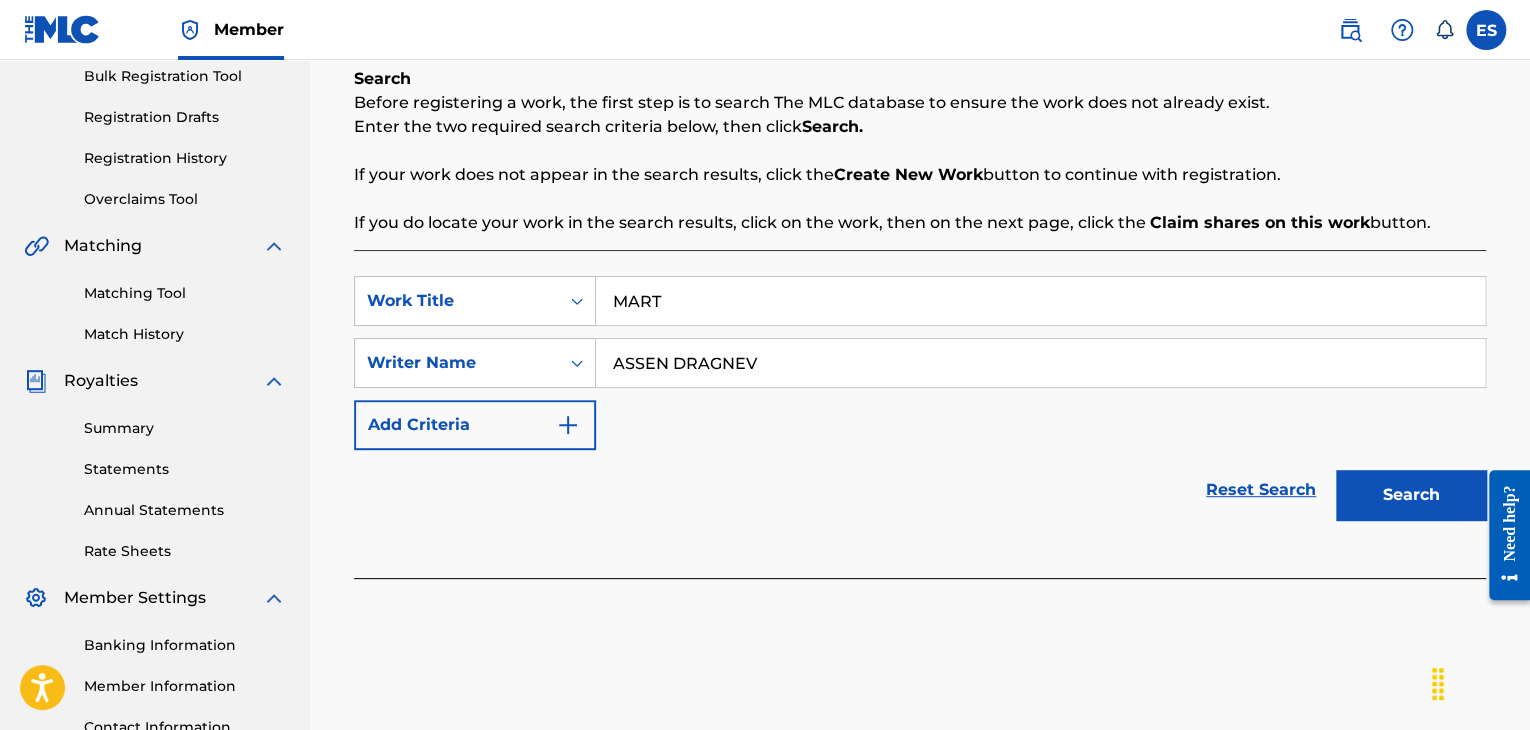 click on "Search" at bounding box center (1411, 495) 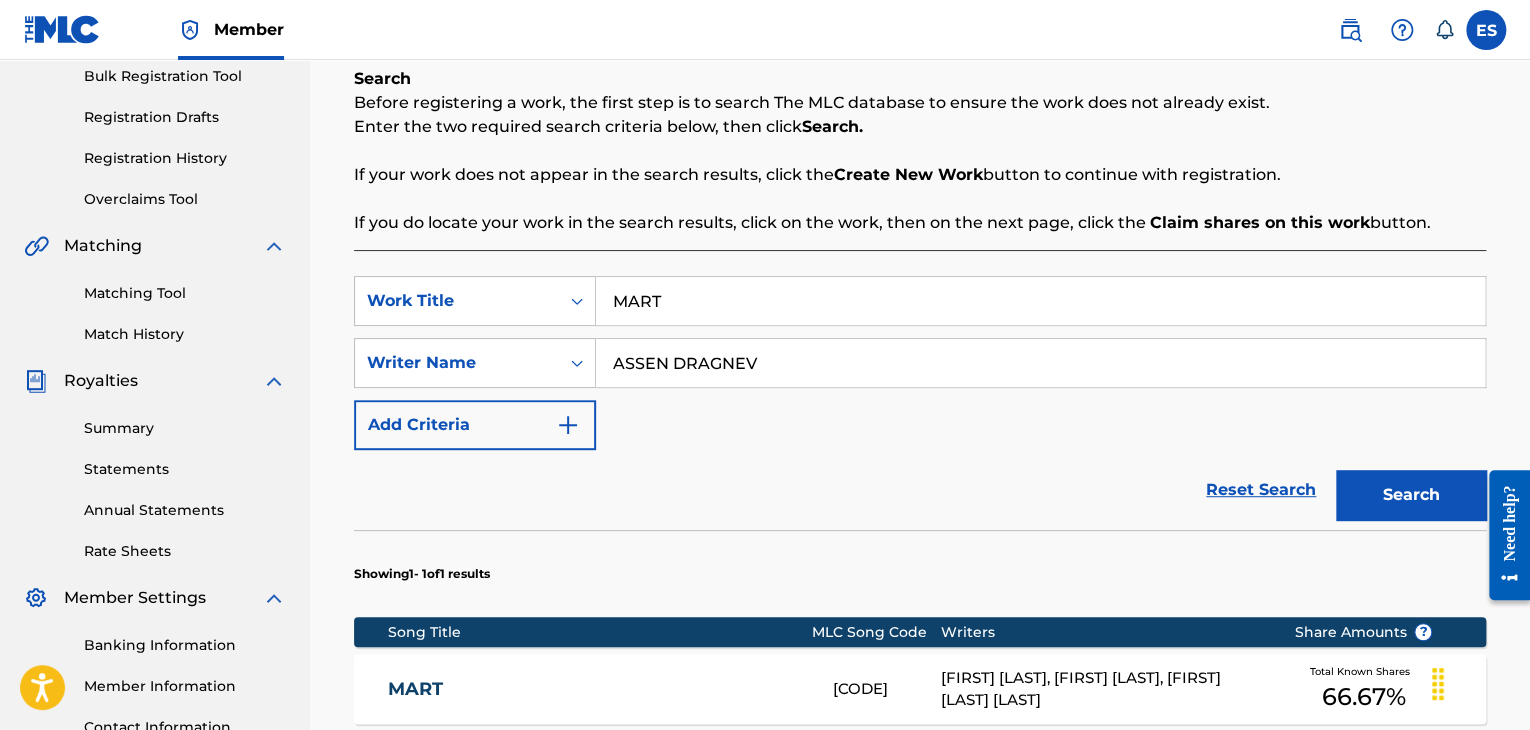 scroll, scrollTop: 500, scrollLeft: 0, axis: vertical 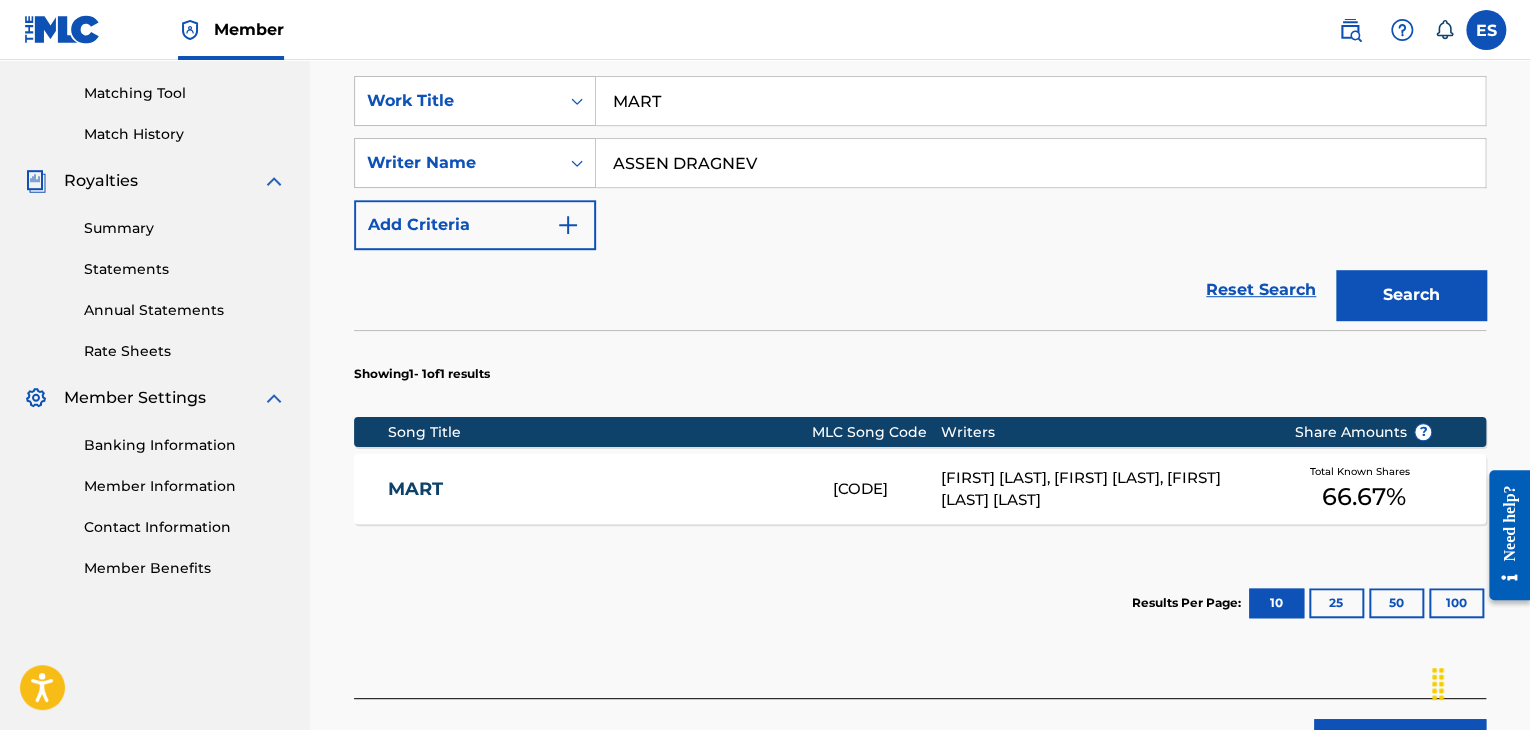 click on "[FIRST] [LAST], [FIRST] [LAST], [FIRST] [LAST] [LAST]" at bounding box center [1102, 489] 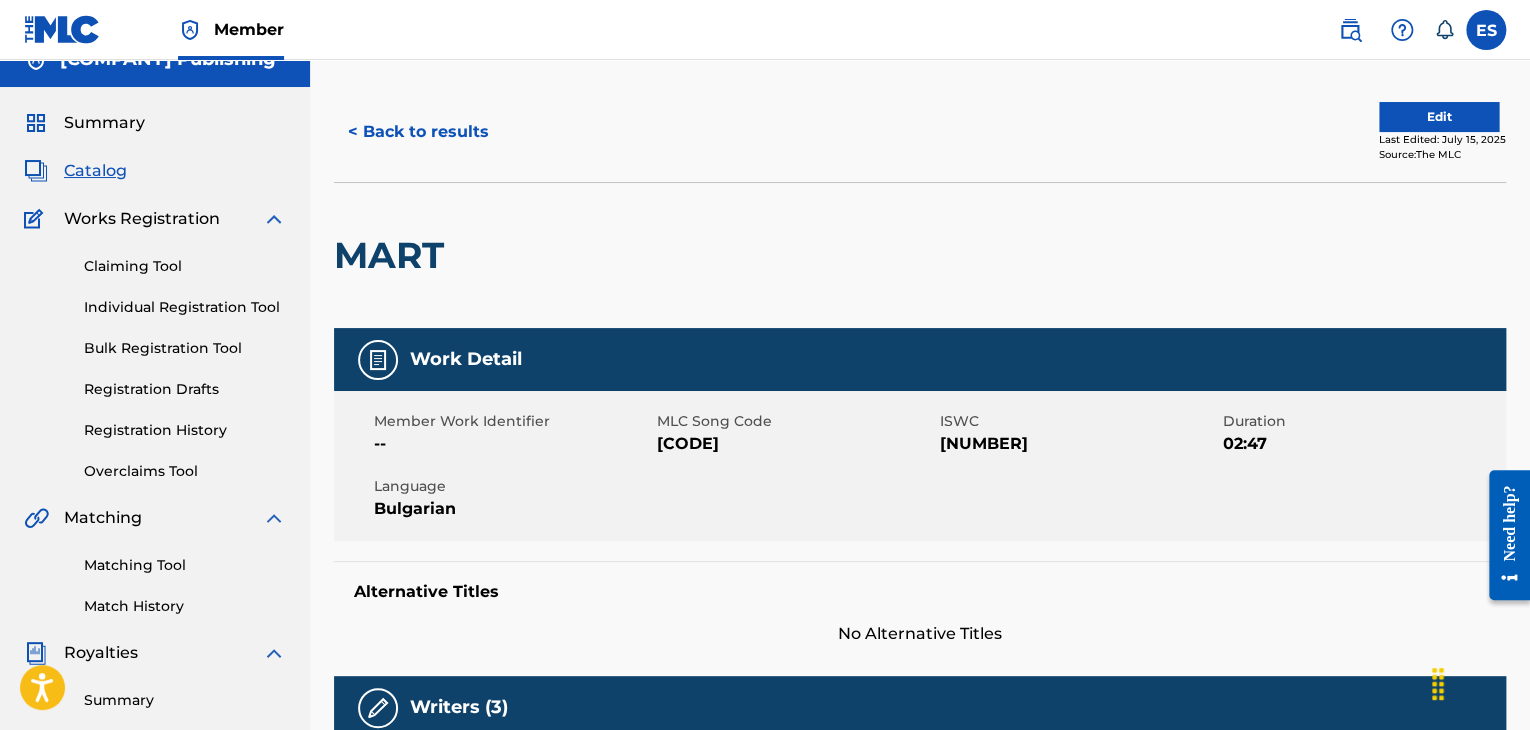 scroll, scrollTop: 27, scrollLeft: 0, axis: vertical 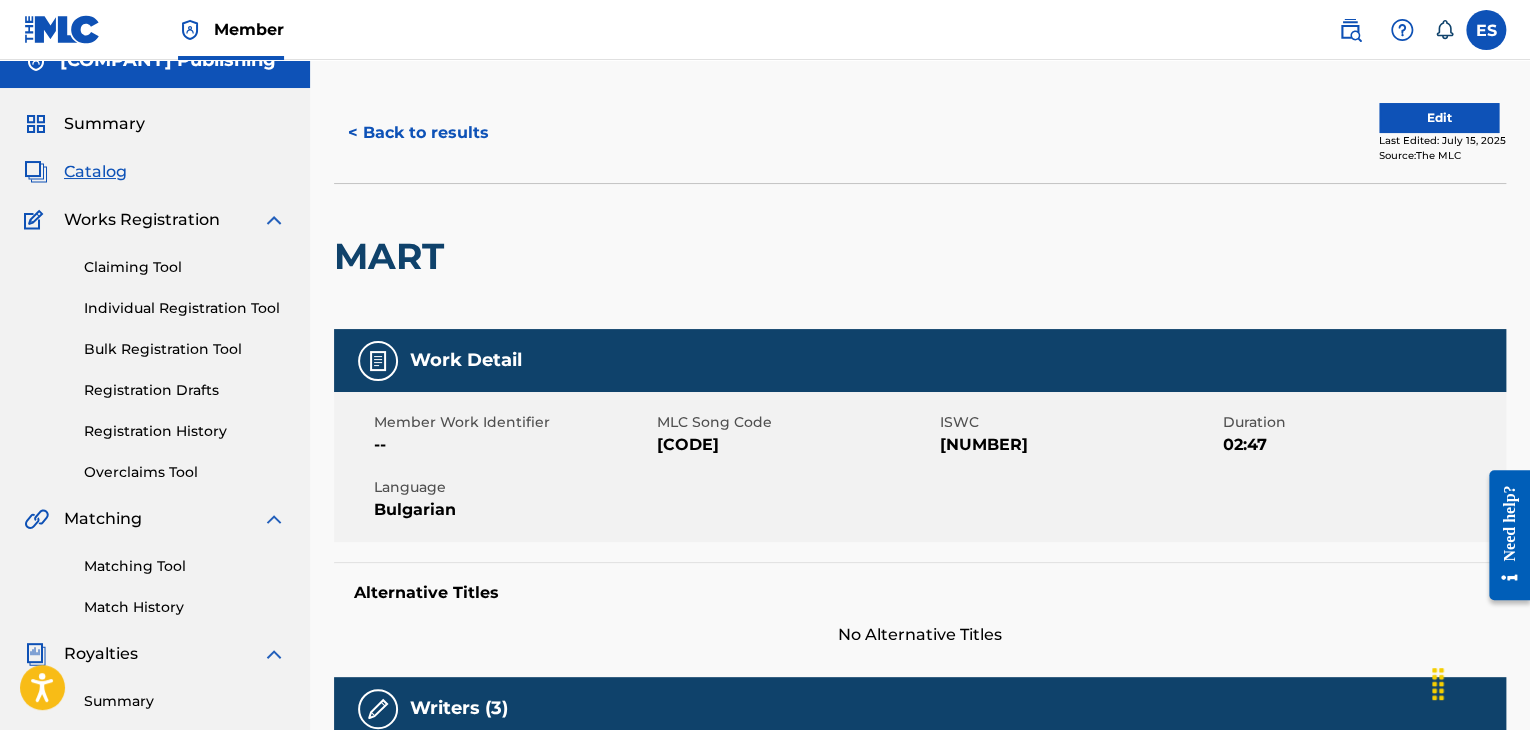 click on "Individual Registration Tool" at bounding box center [185, 308] 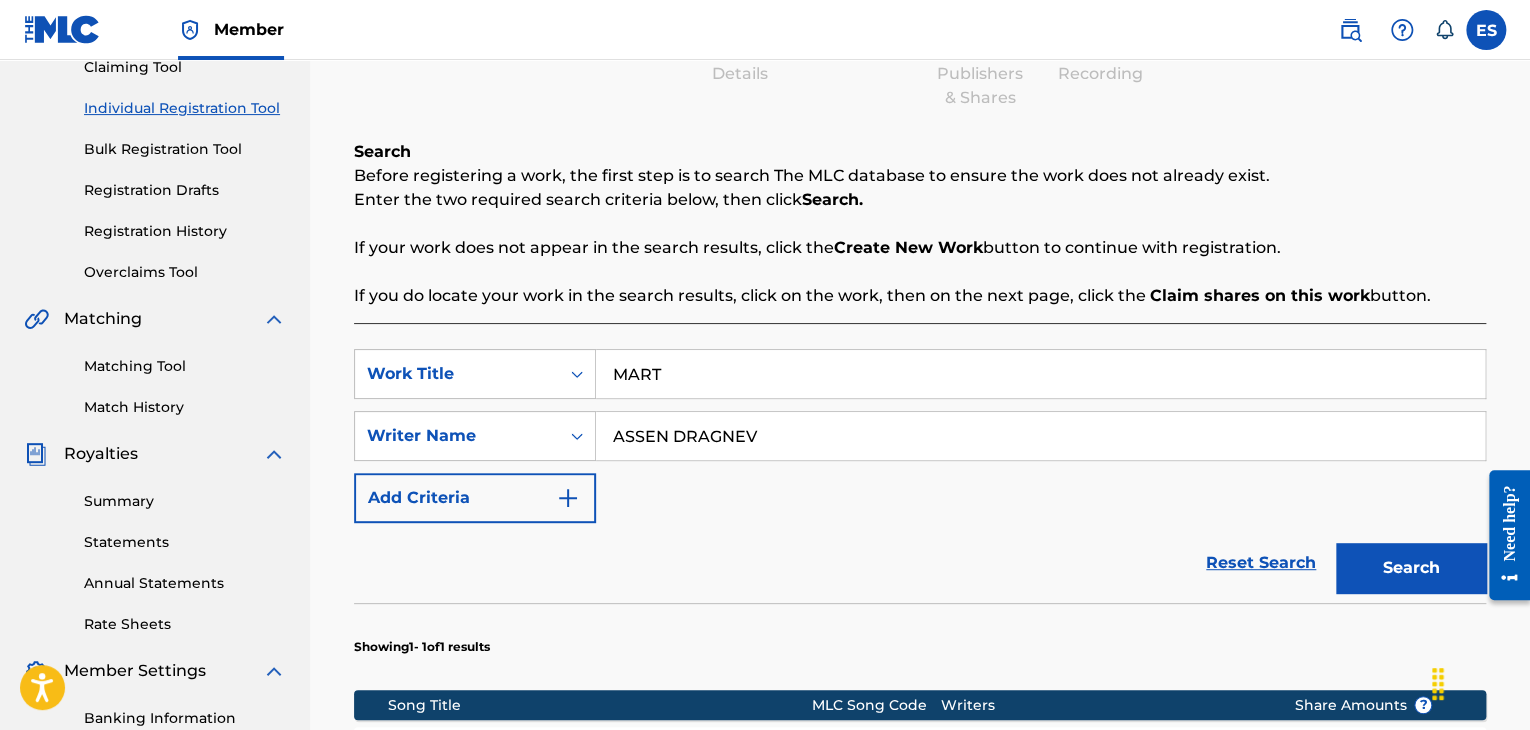 scroll, scrollTop: 200, scrollLeft: 0, axis: vertical 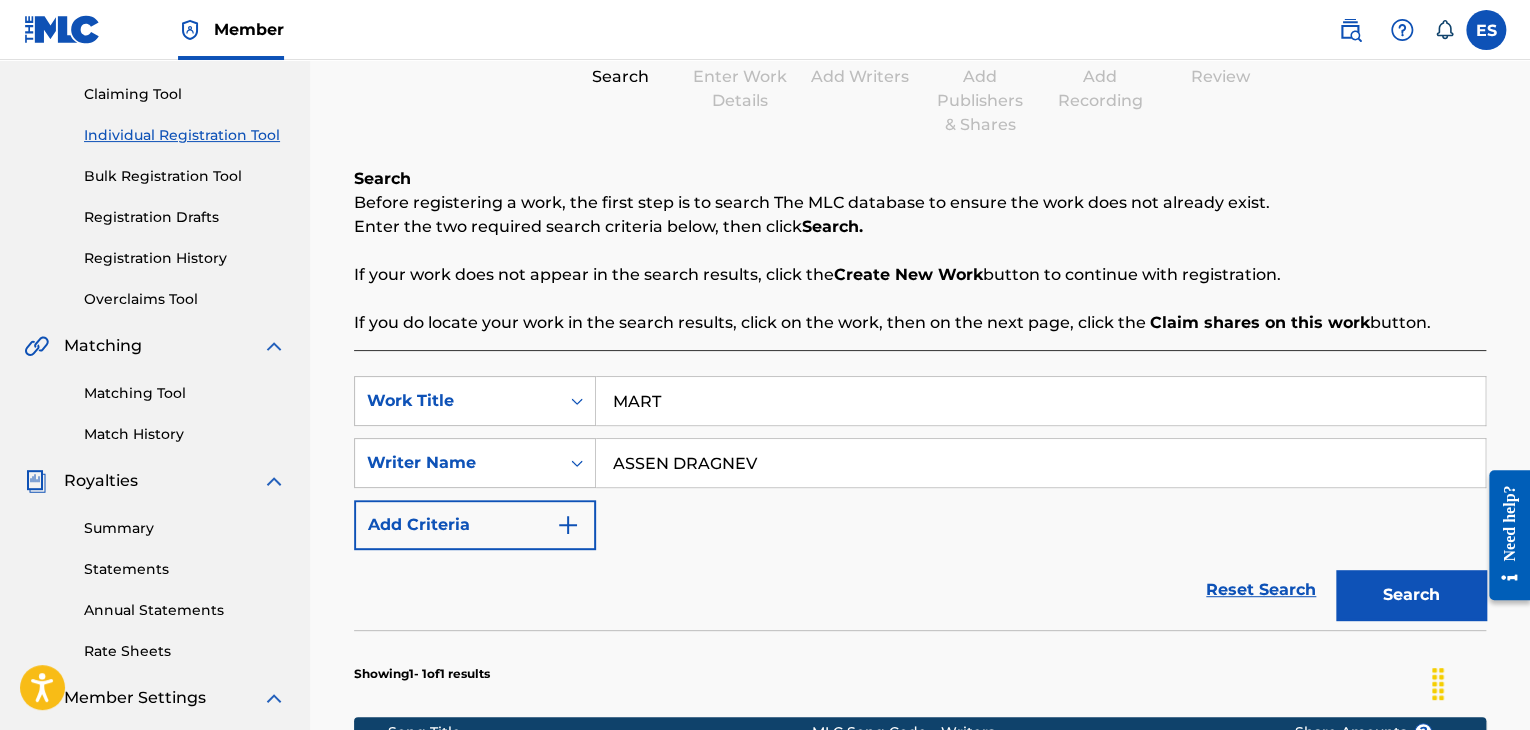 click on "Registration History" at bounding box center (185, 258) 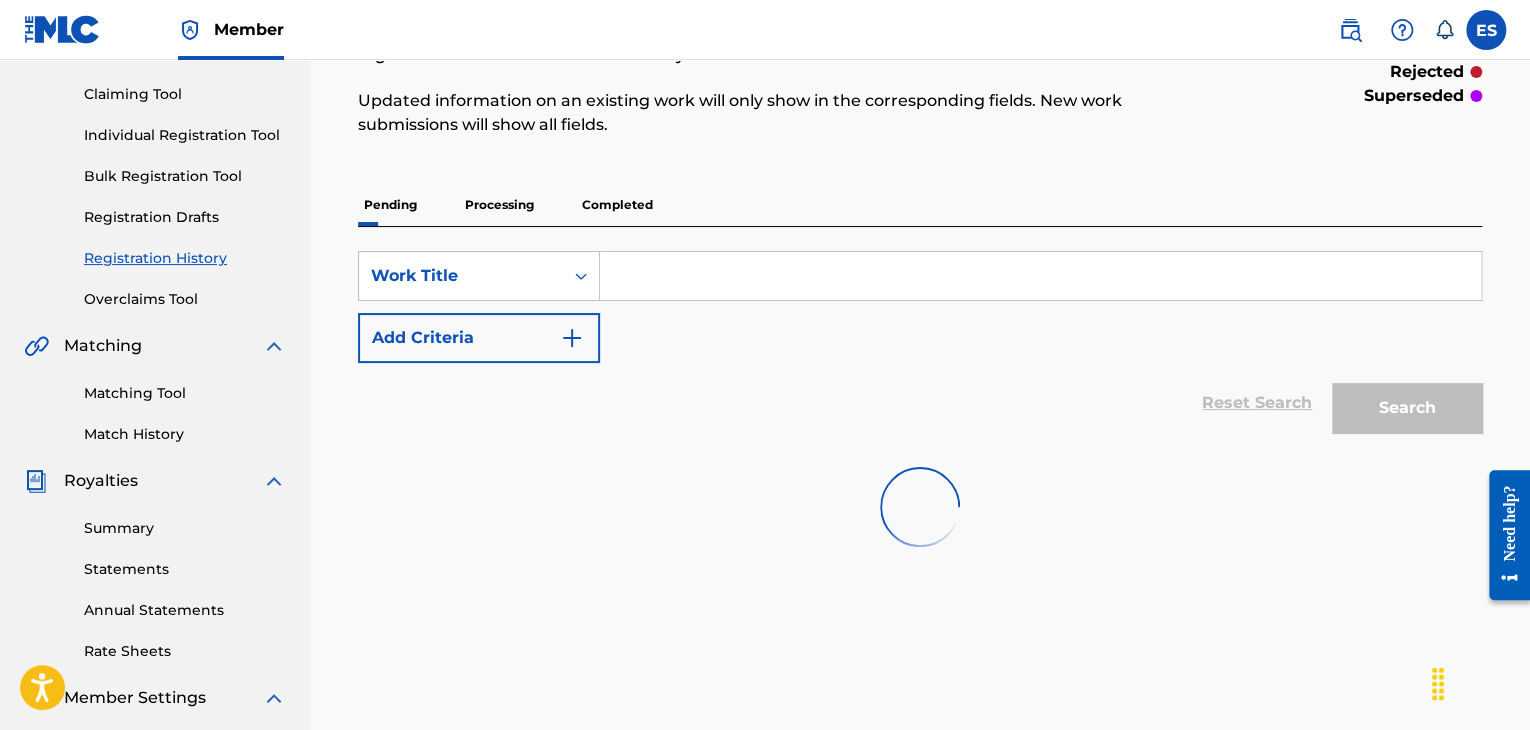 scroll, scrollTop: 0, scrollLeft: 0, axis: both 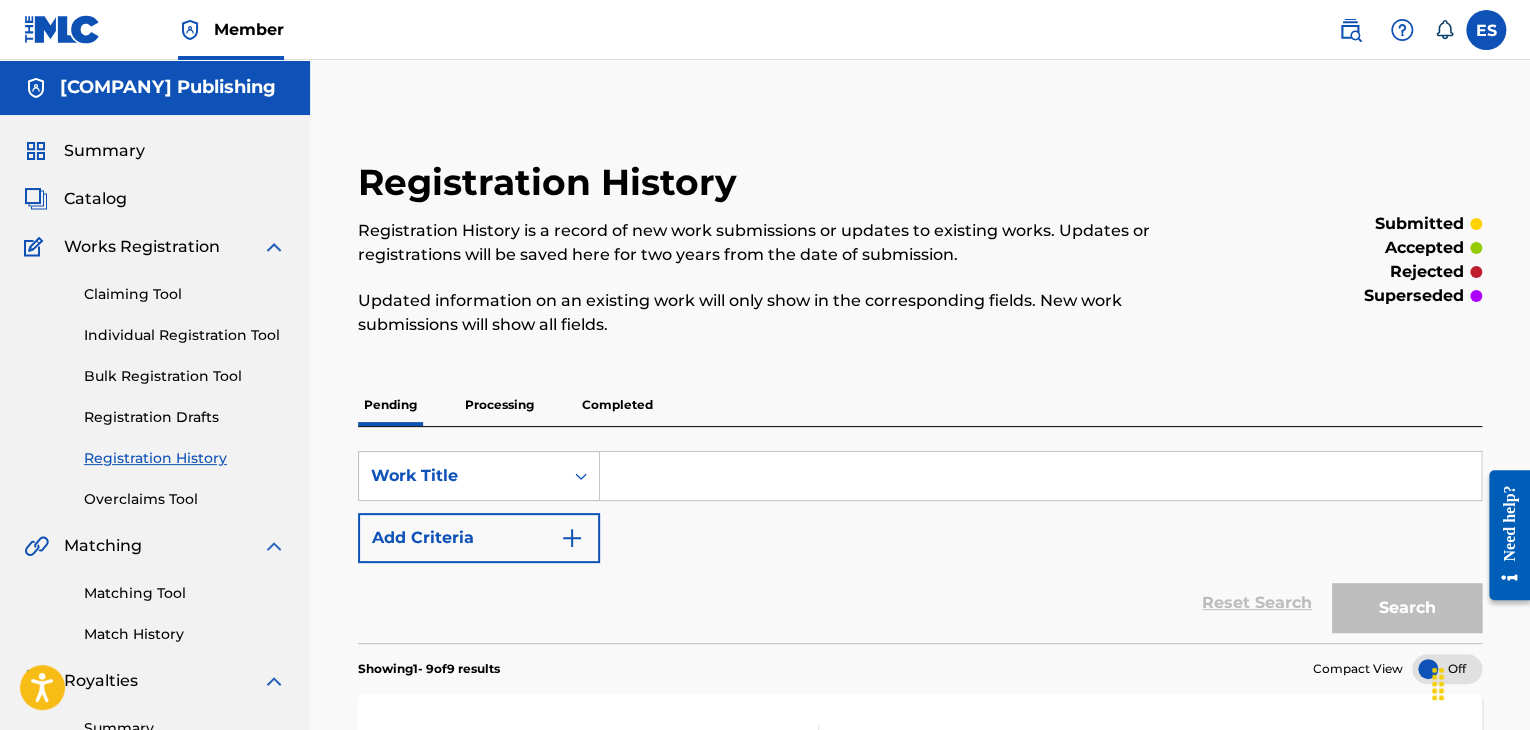 paste on "MART" 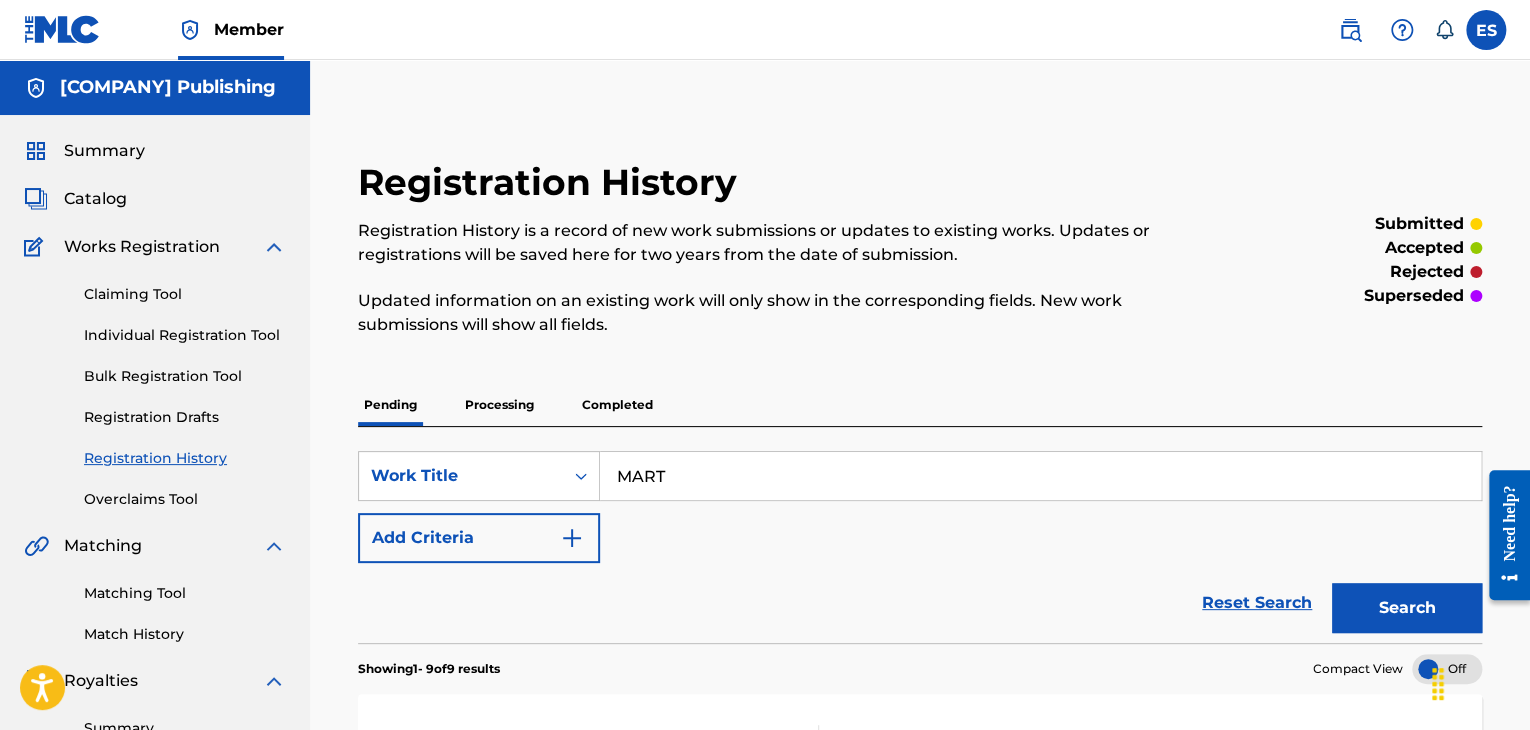 type on "MART" 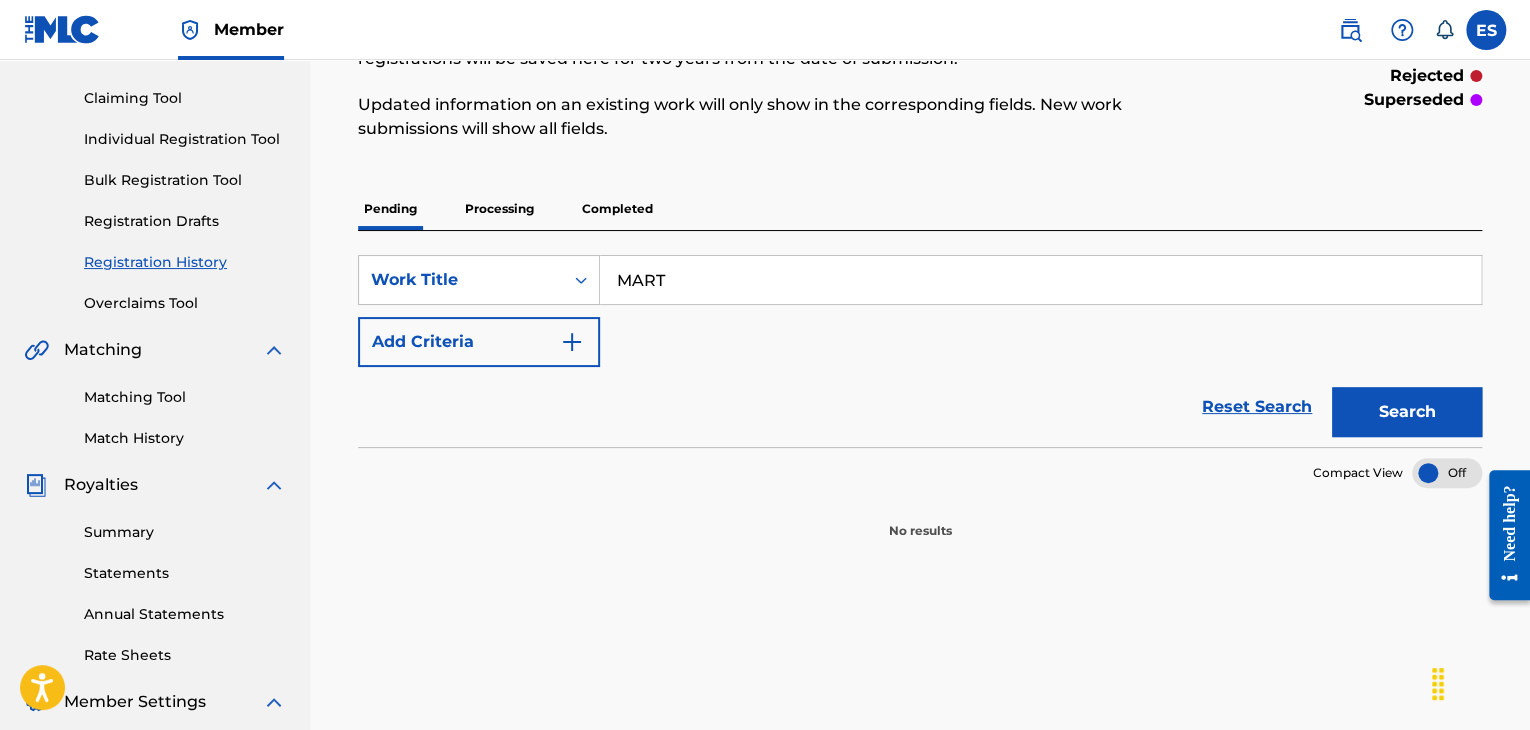 scroll, scrollTop: 200, scrollLeft: 0, axis: vertical 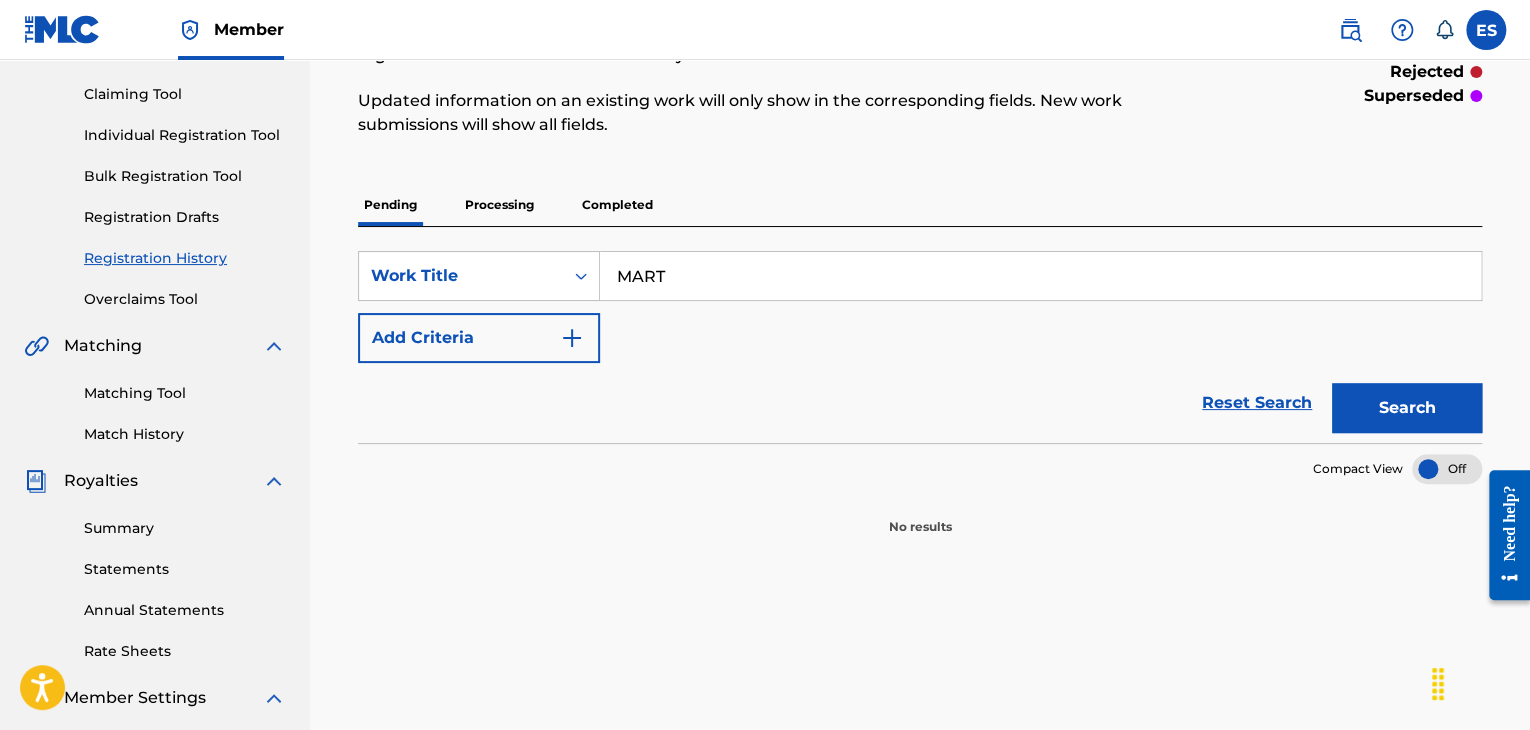 click on "Processing" at bounding box center (499, 205) 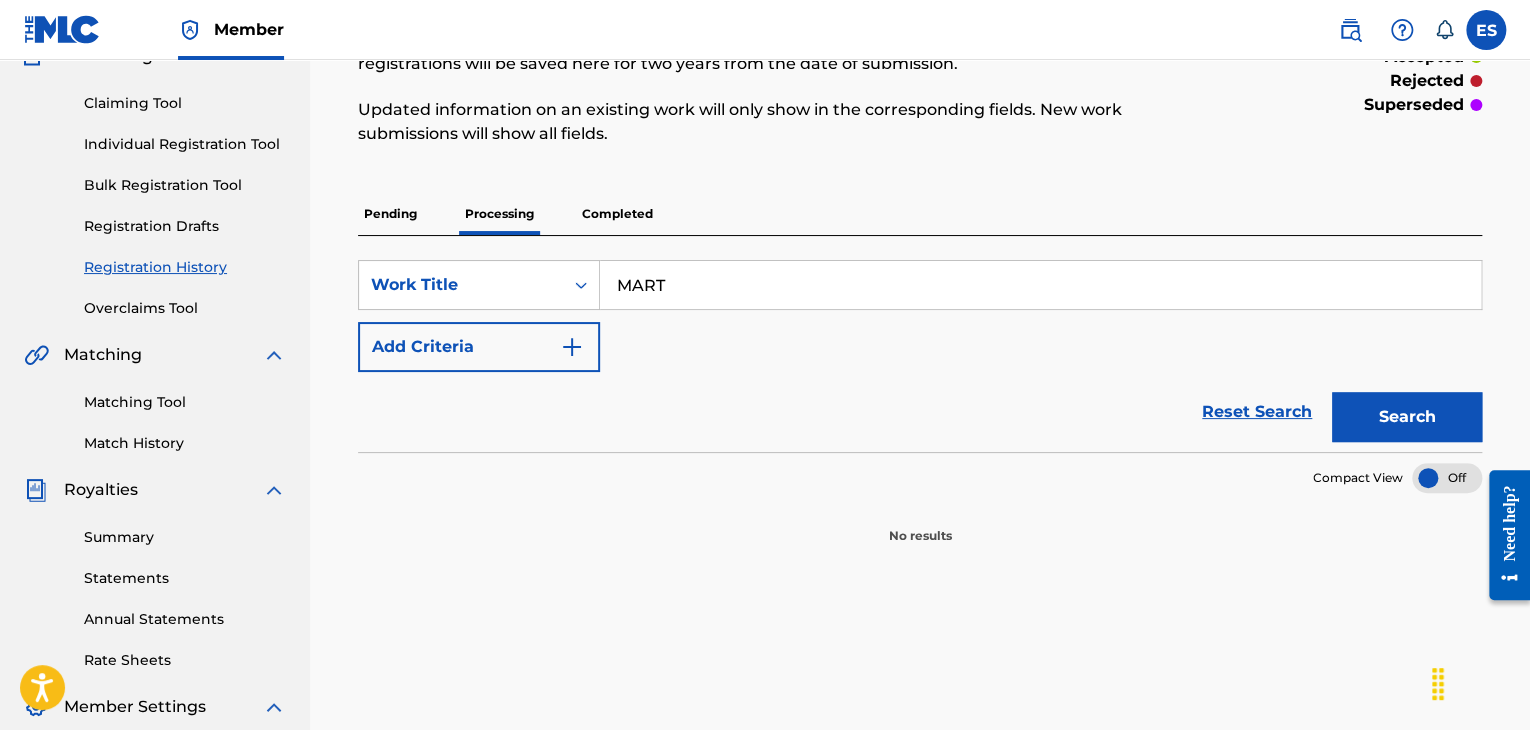 scroll, scrollTop: 300, scrollLeft: 0, axis: vertical 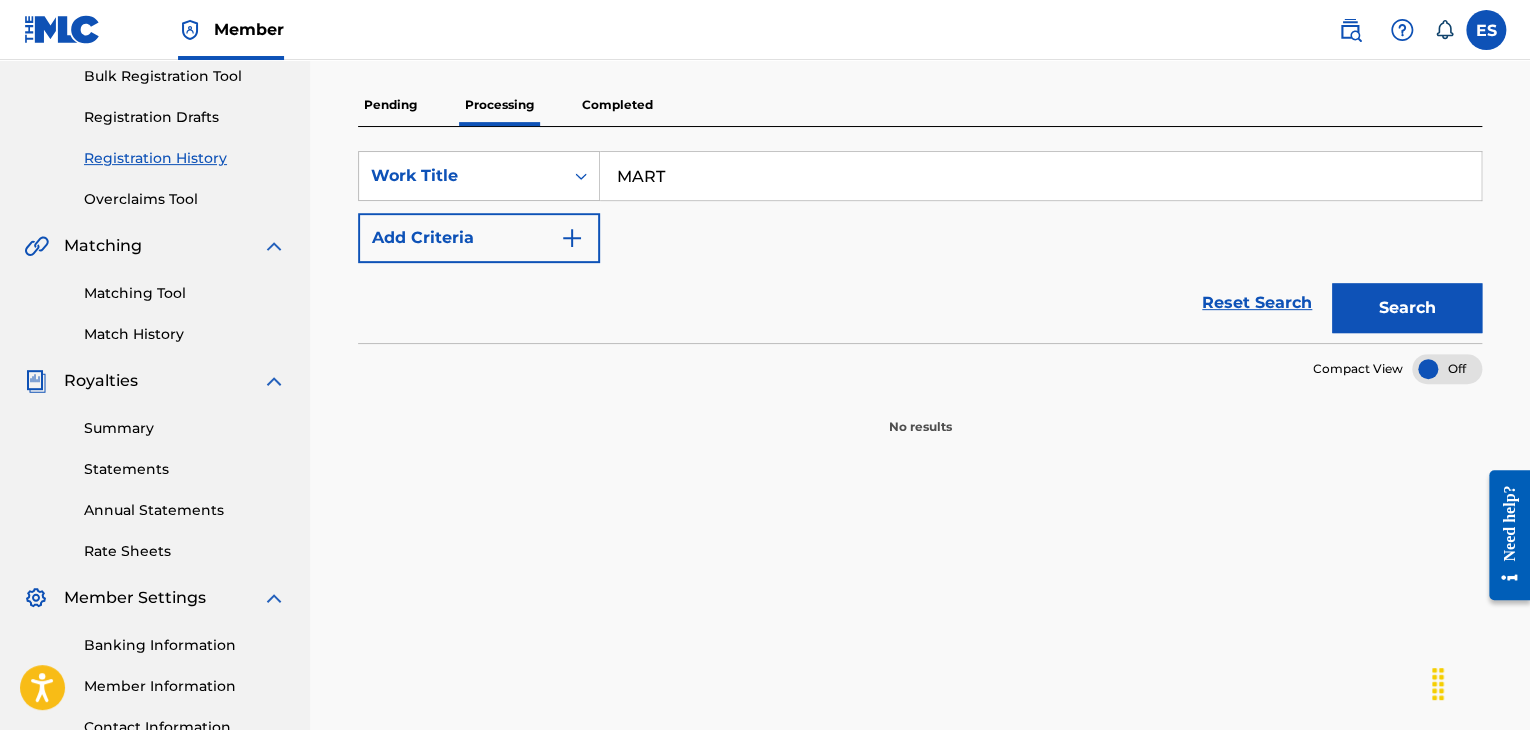 click on "Search" at bounding box center (1407, 308) 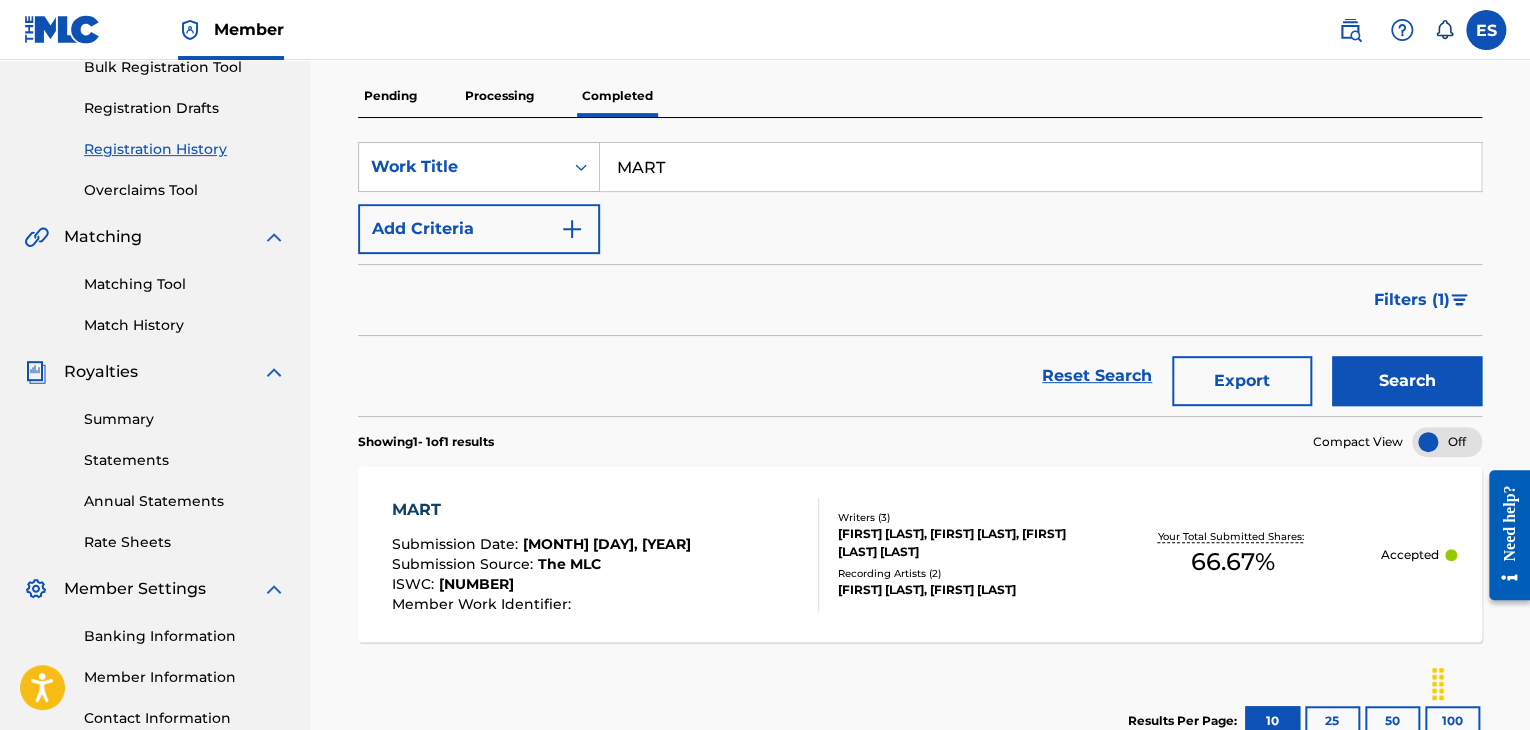 scroll, scrollTop: 400, scrollLeft: 0, axis: vertical 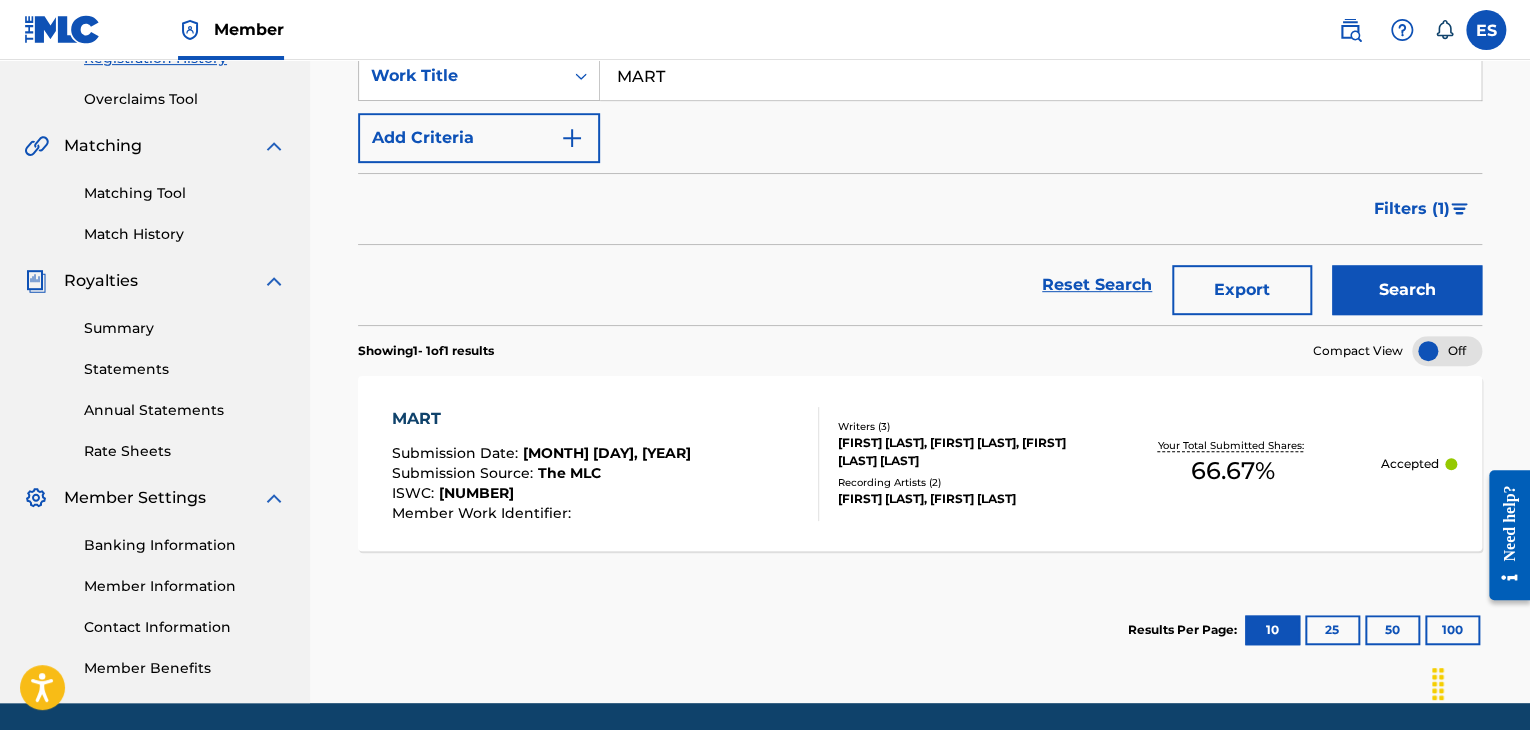 click on "Results Per Page: 10 25 50 100" at bounding box center [920, 630] 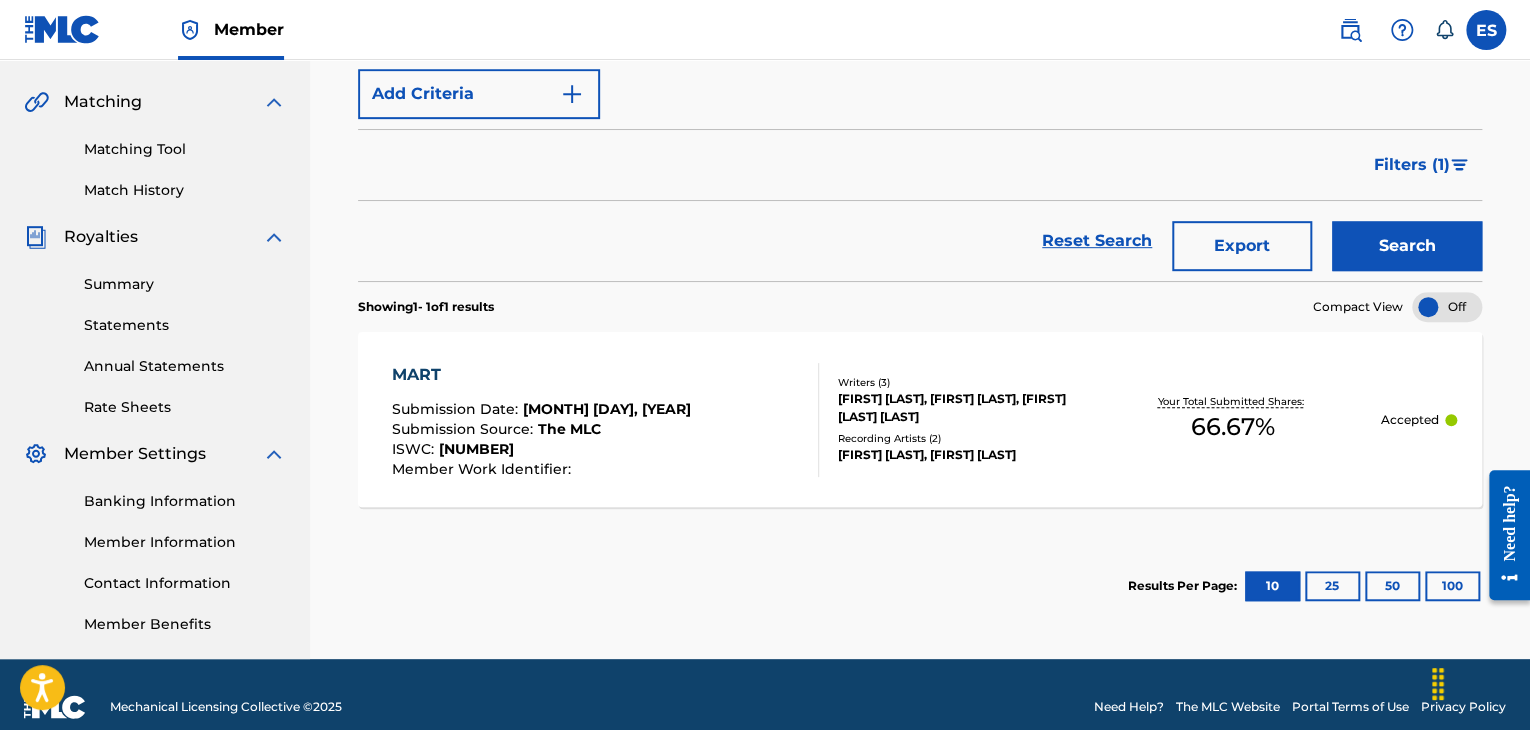 scroll, scrollTop: 469, scrollLeft: 0, axis: vertical 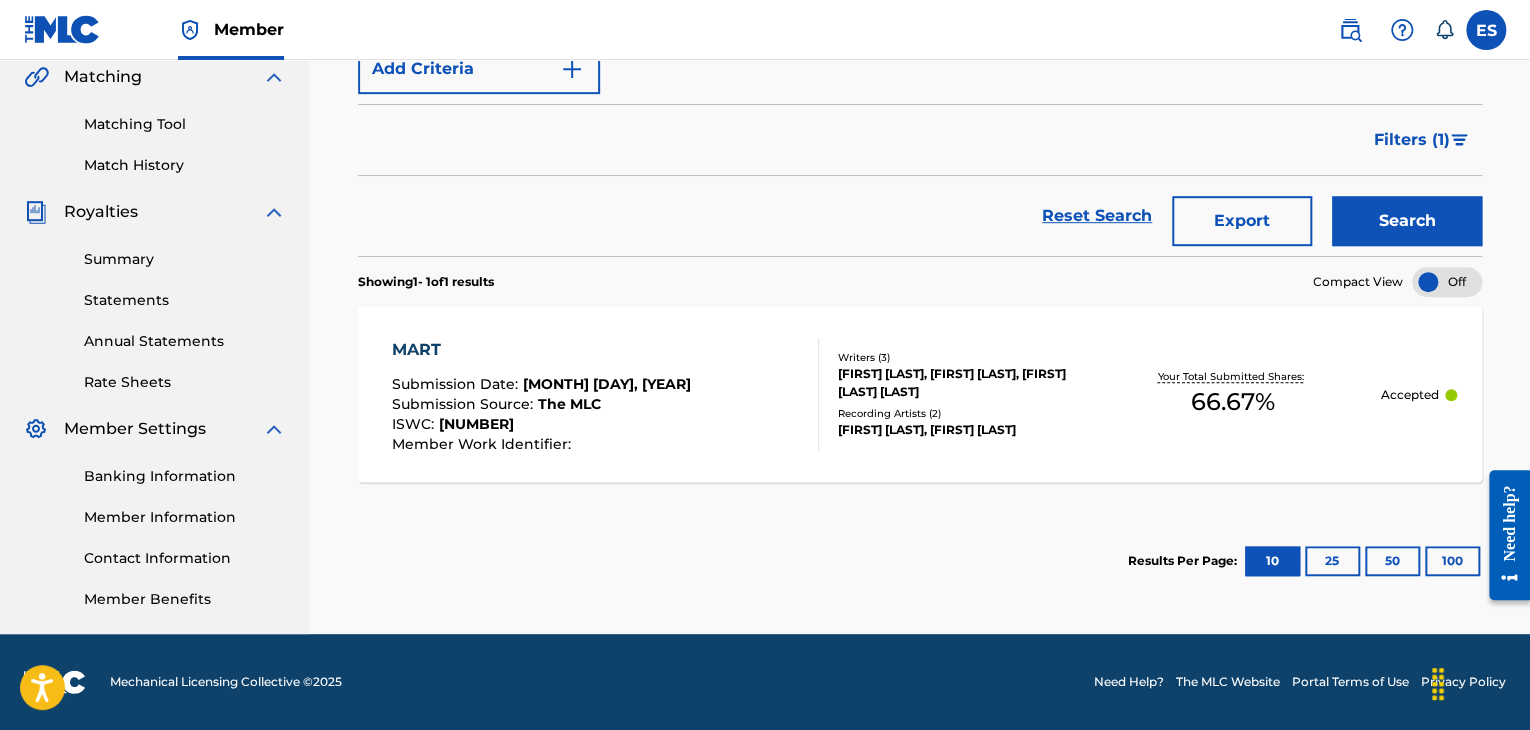 click on "Results Per Page: 10 25 50 100" at bounding box center (920, 561) 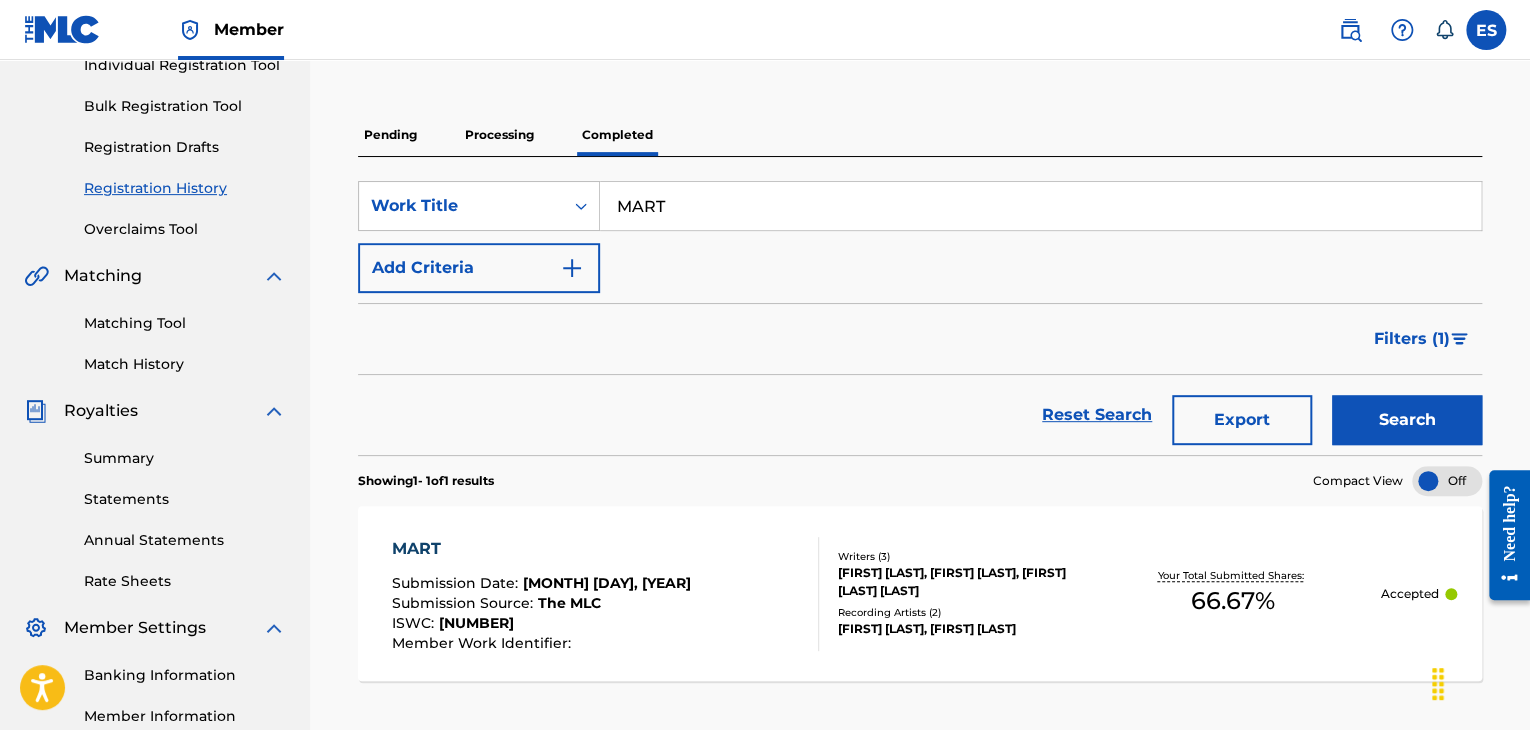 scroll, scrollTop: 300, scrollLeft: 0, axis: vertical 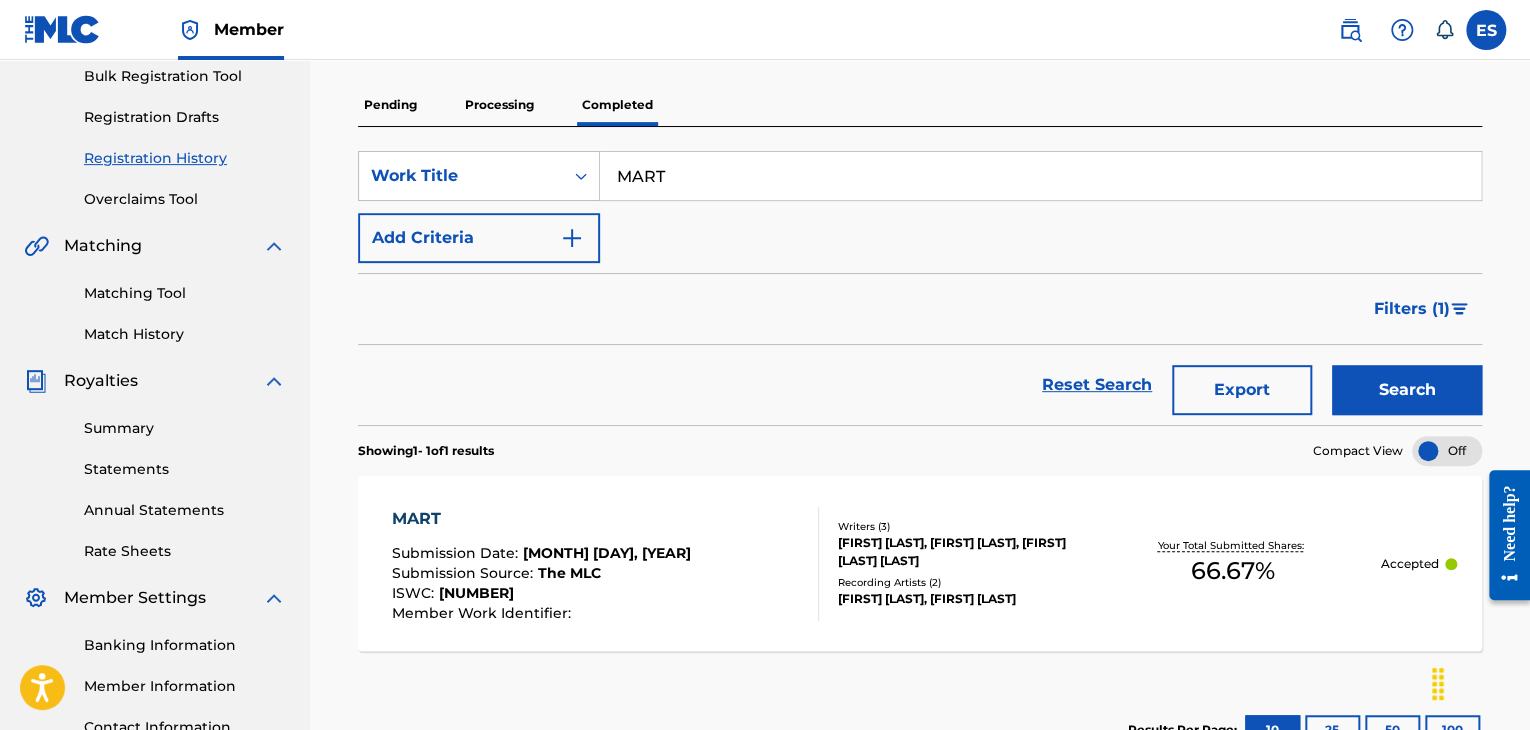click on "Submission Source :" at bounding box center (465, 573) 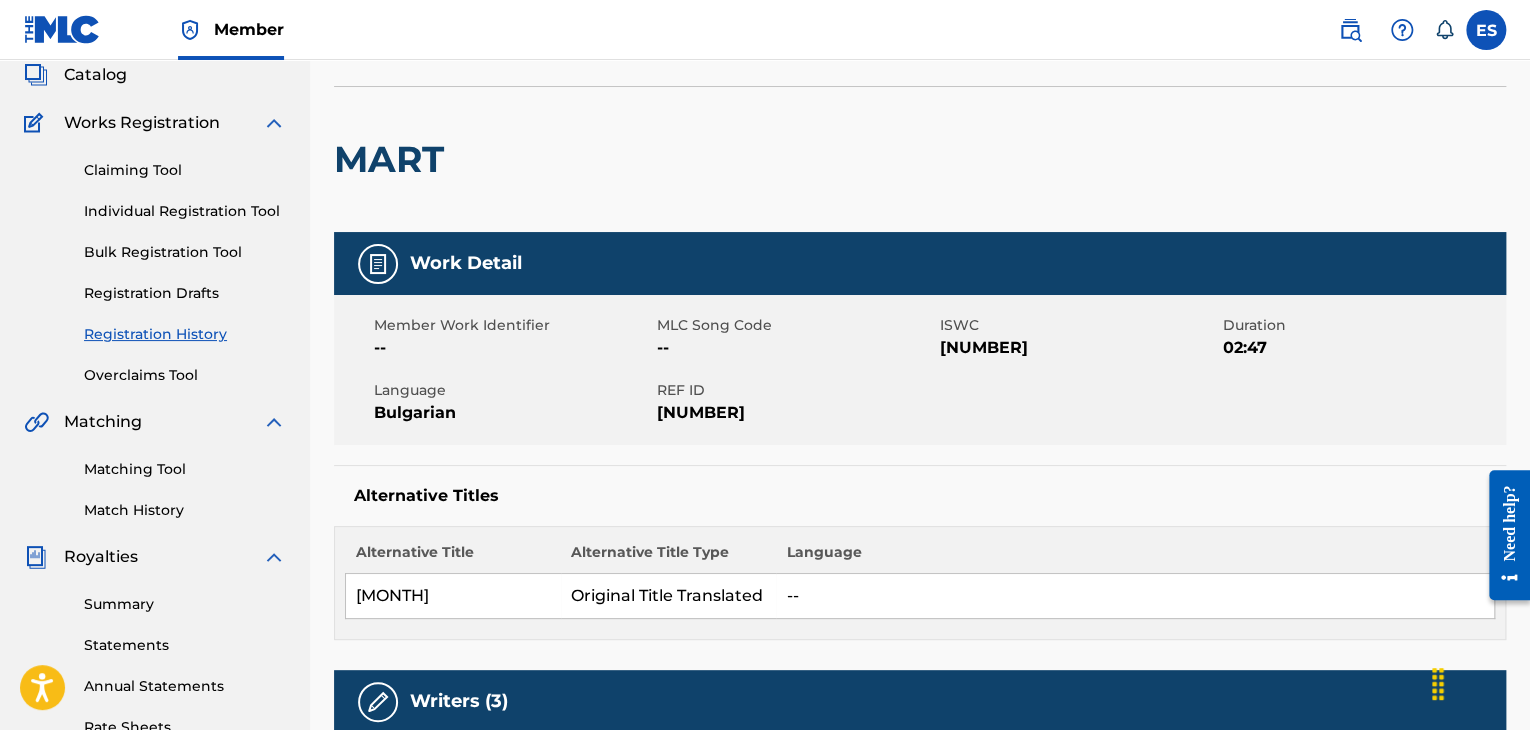 scroll, scrollTop: 0, scrollLeft: 0, axis: both 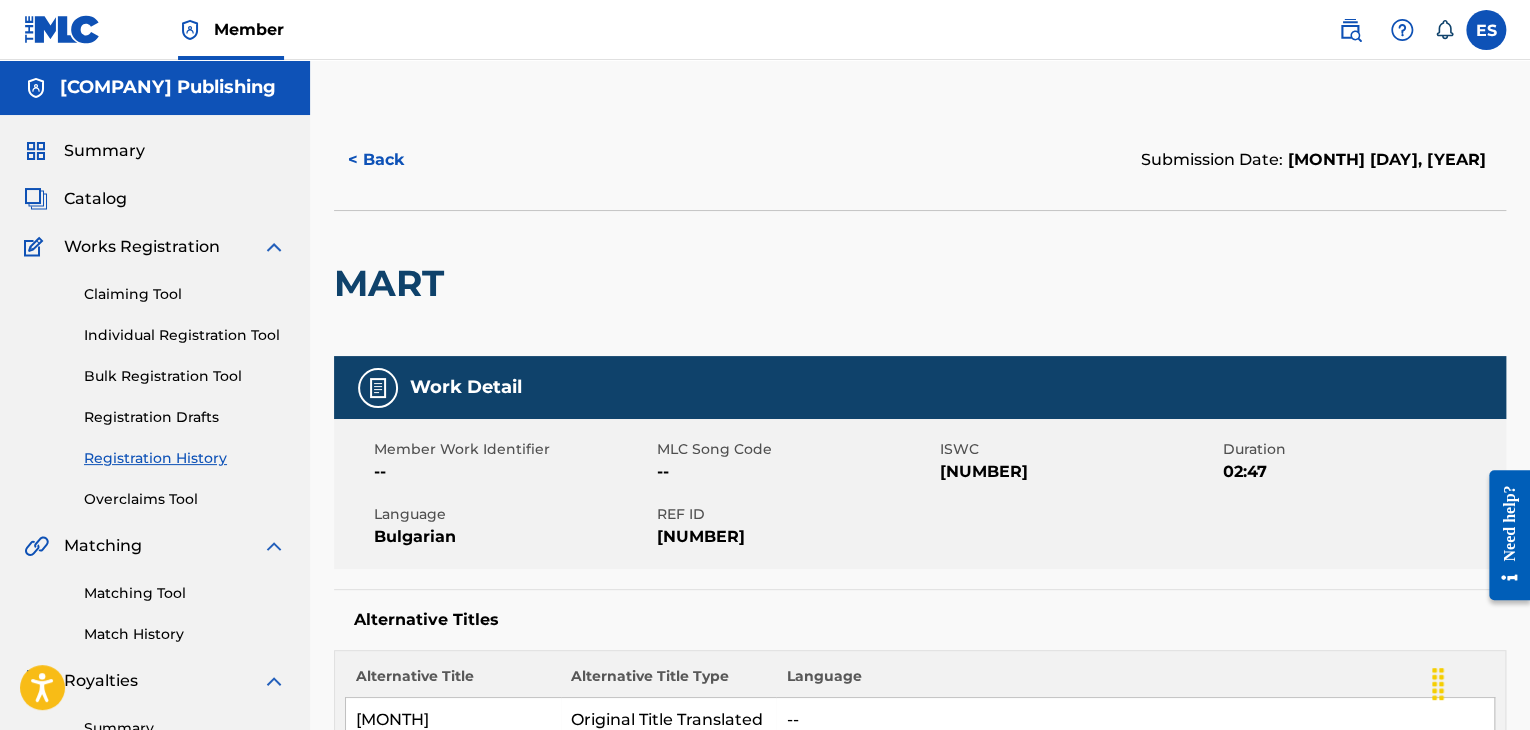 click on "Individual Registration Tool" at bounding box center [185, 335] 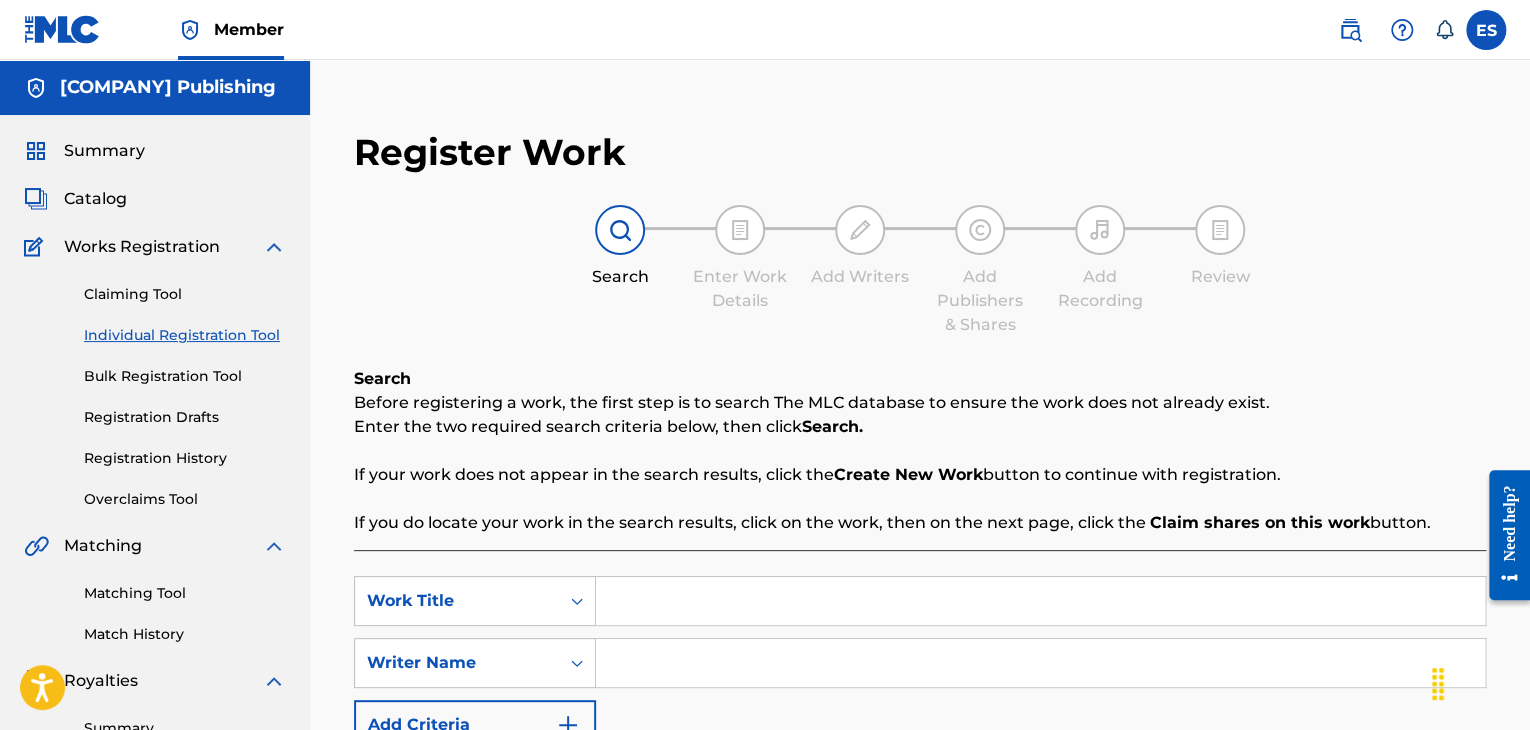 click at bounding box center [1040, 601] 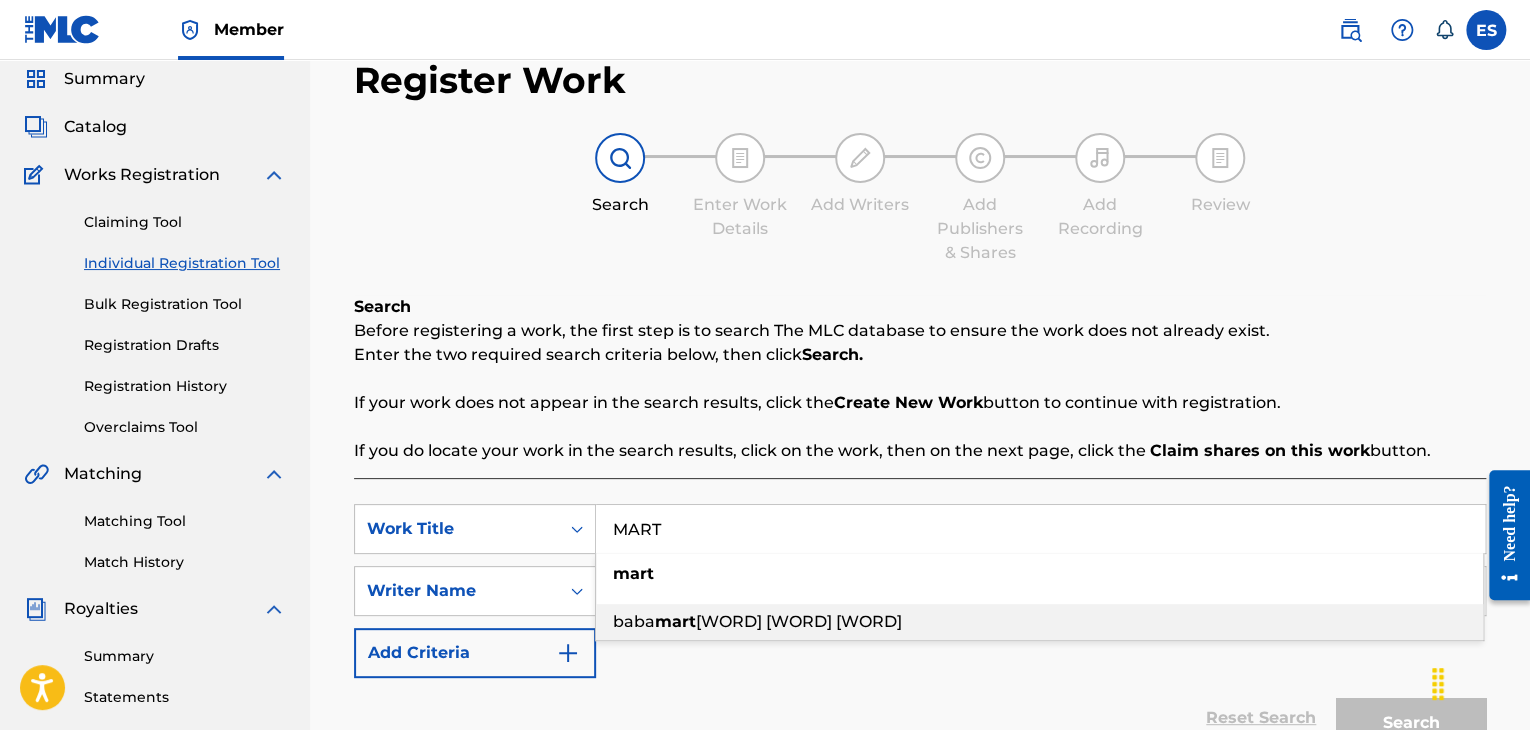 scroll, scrollTop: 300, scrollLeft: 0, axis: vertical 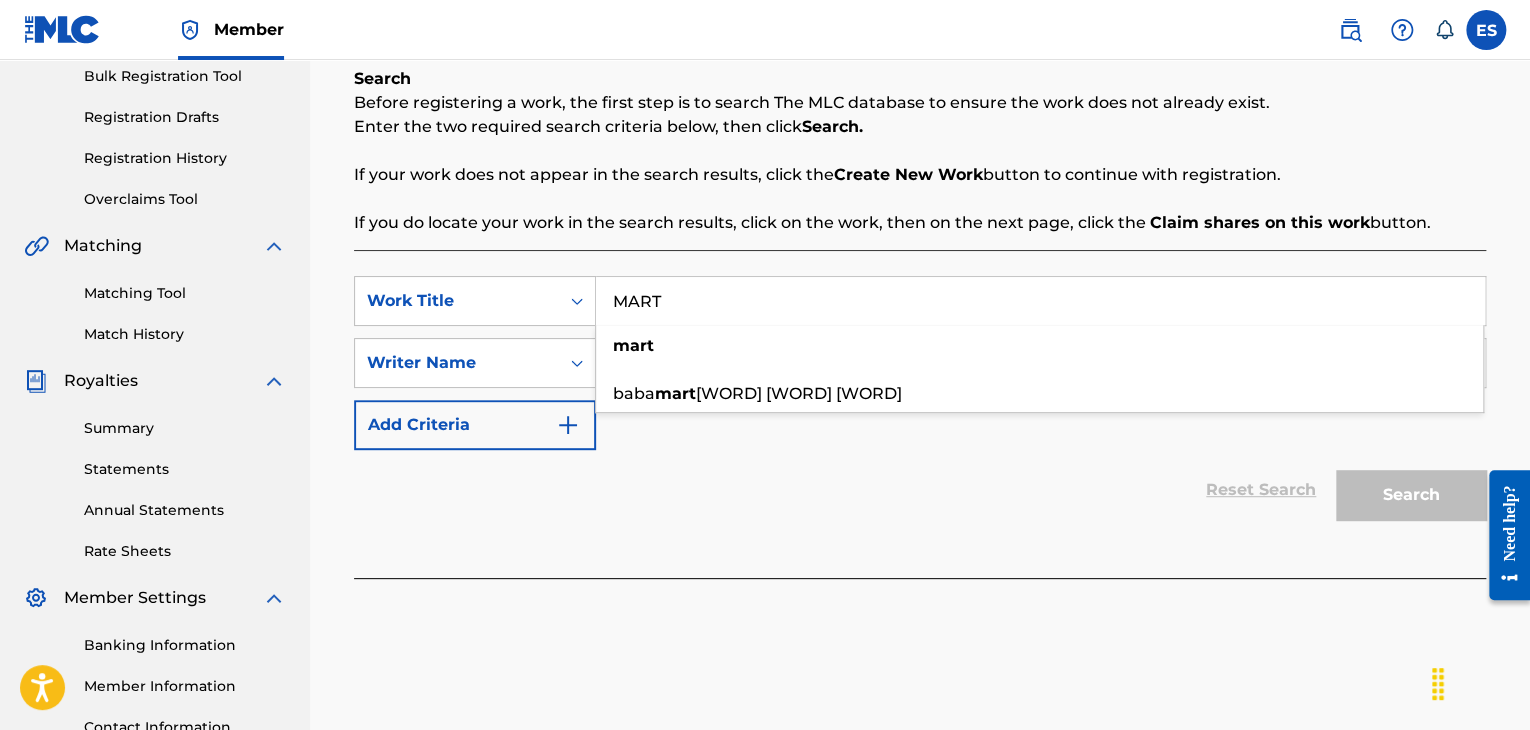 type on "MART" 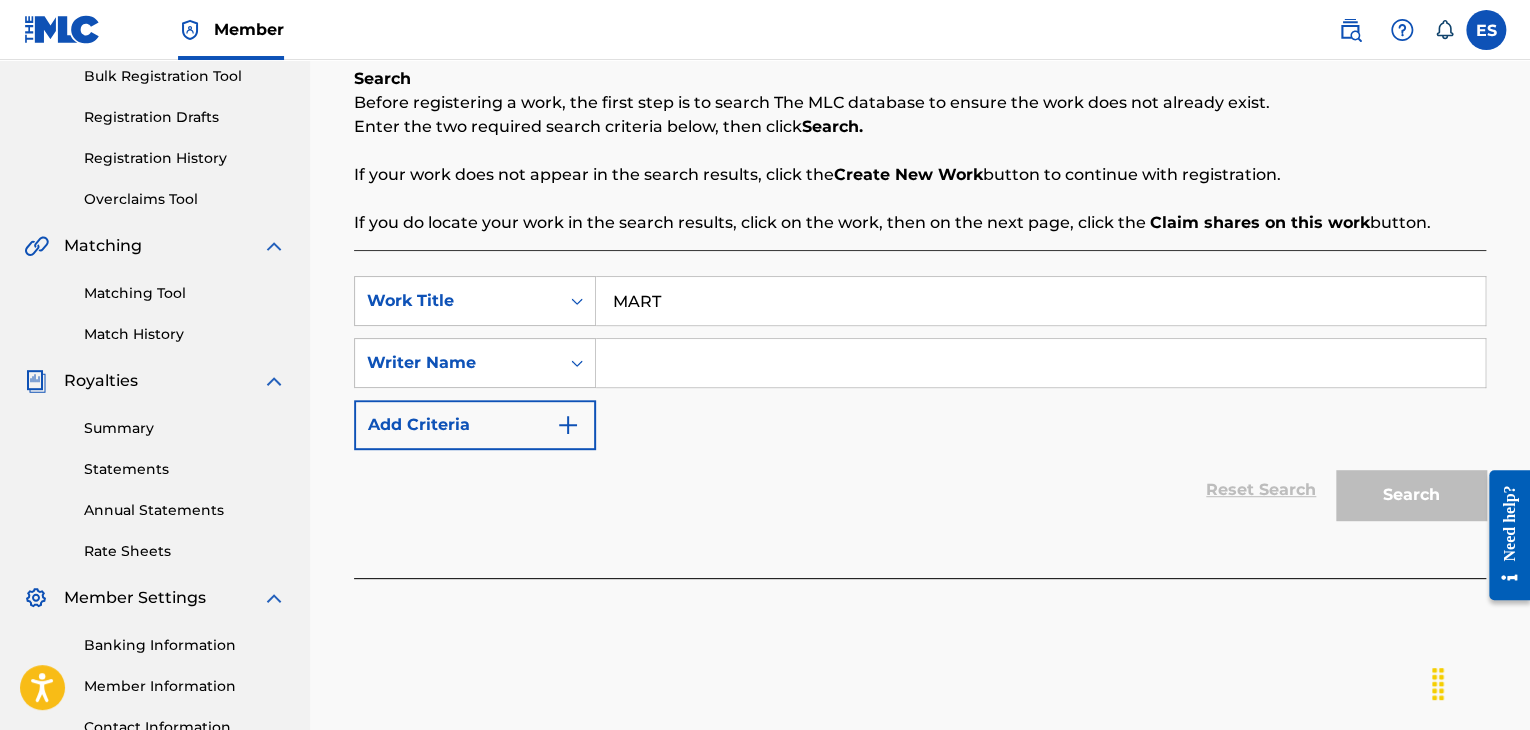 click on "Reset Search Search" at bounding box center [920, 490] 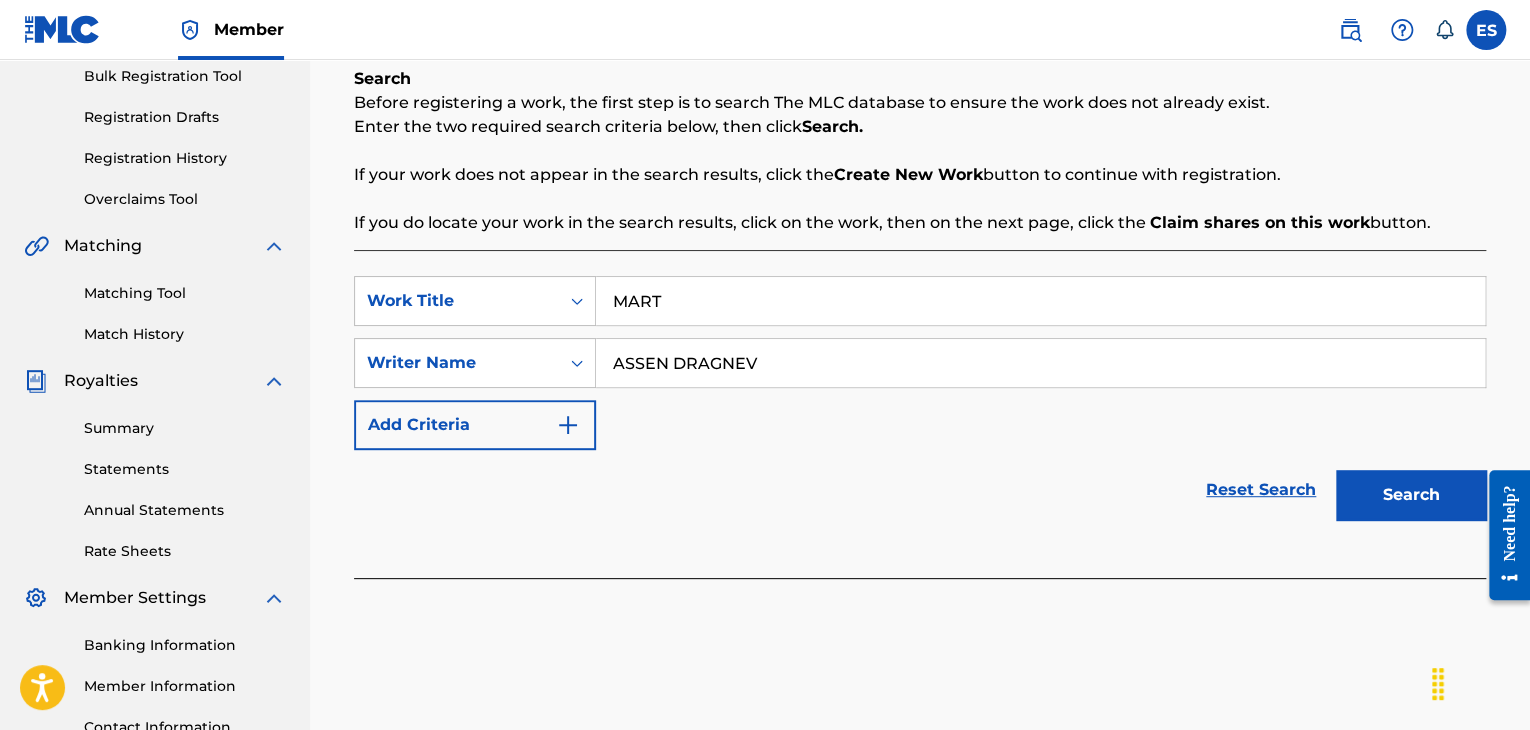 click on "Search" at bounding box center [1411, 495] 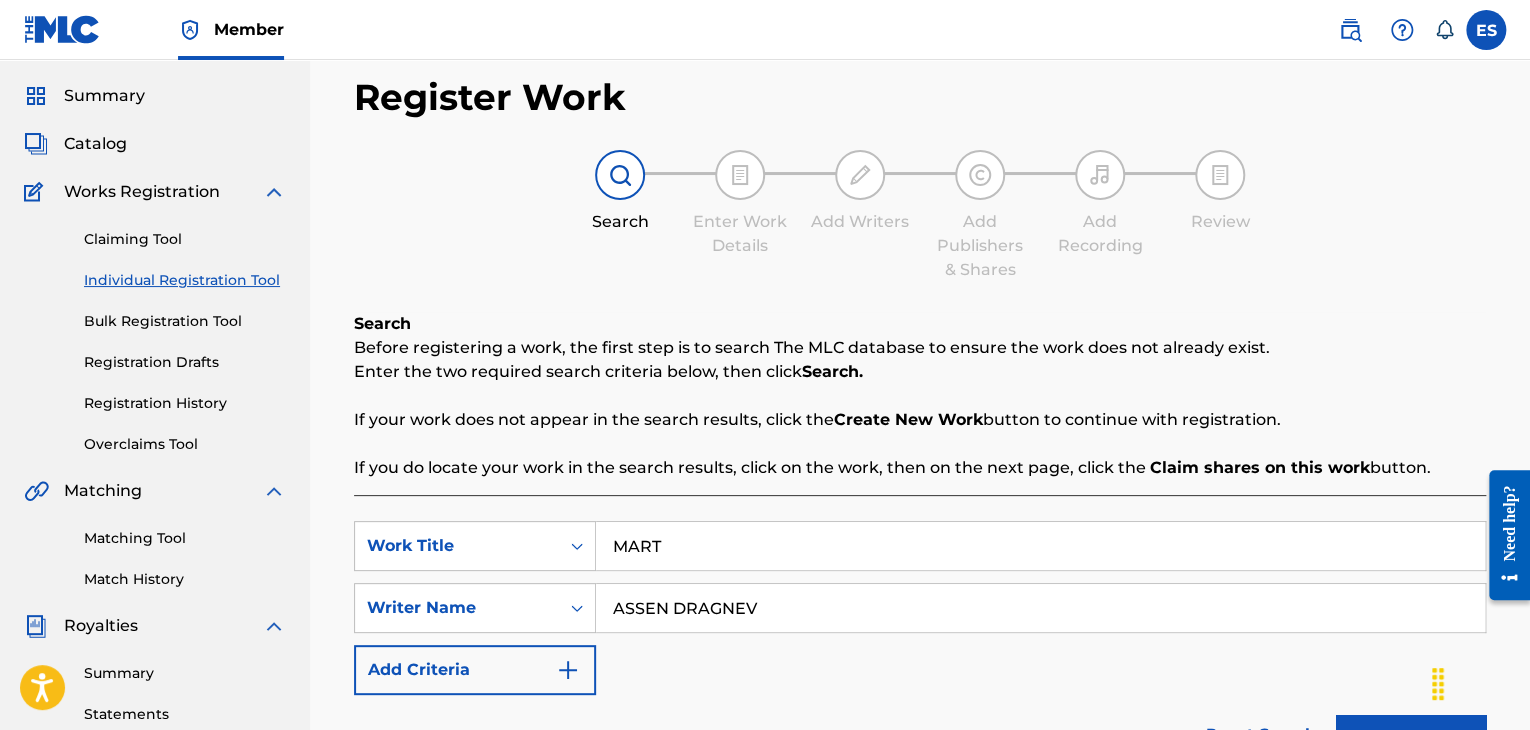 scroll, scrollTop: 355, scrollLeft: 0, axis: vertical 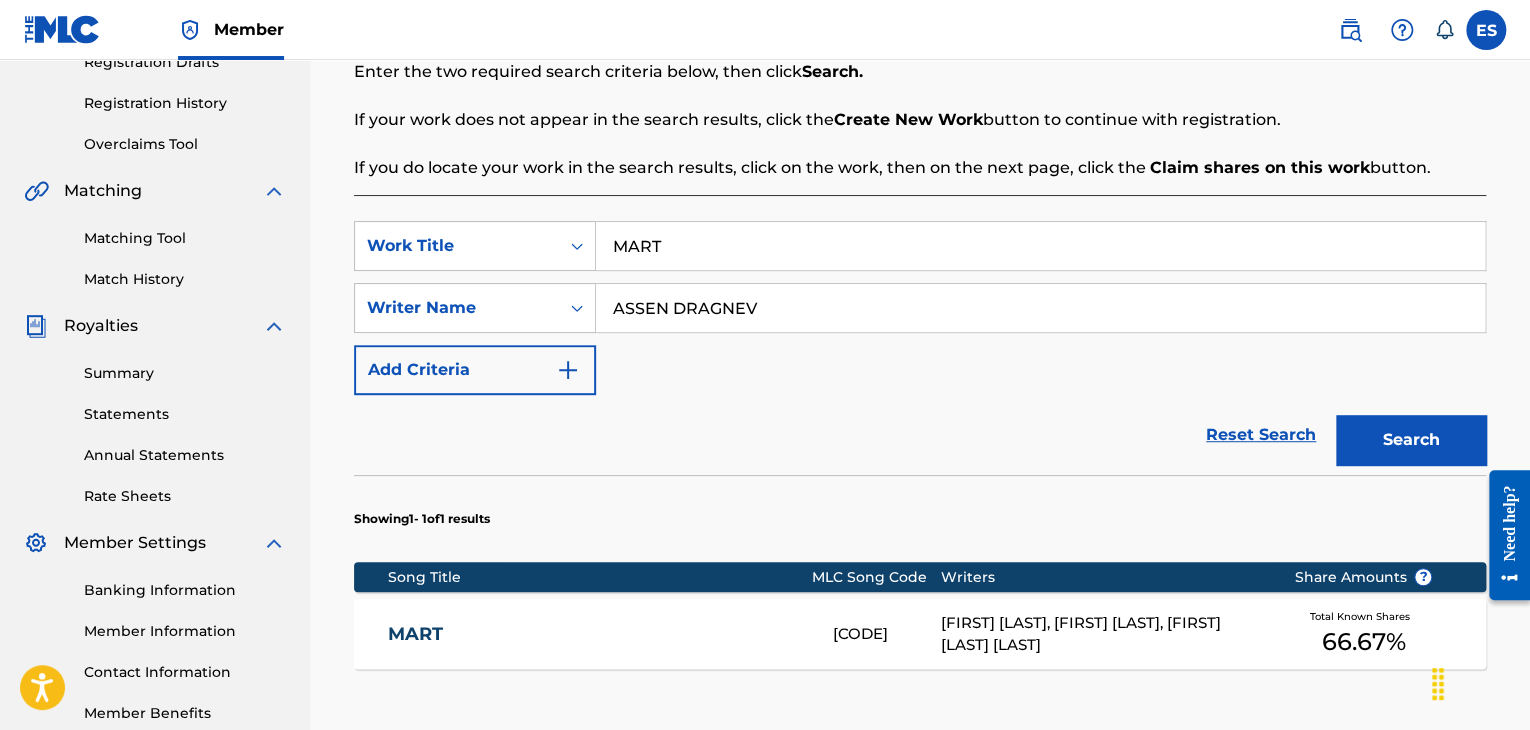 click on "[FIRST] [LAST], [FIRST] [LAST], [FIRST] [LAST] [LAST]" at bounding box center (1102, 634) 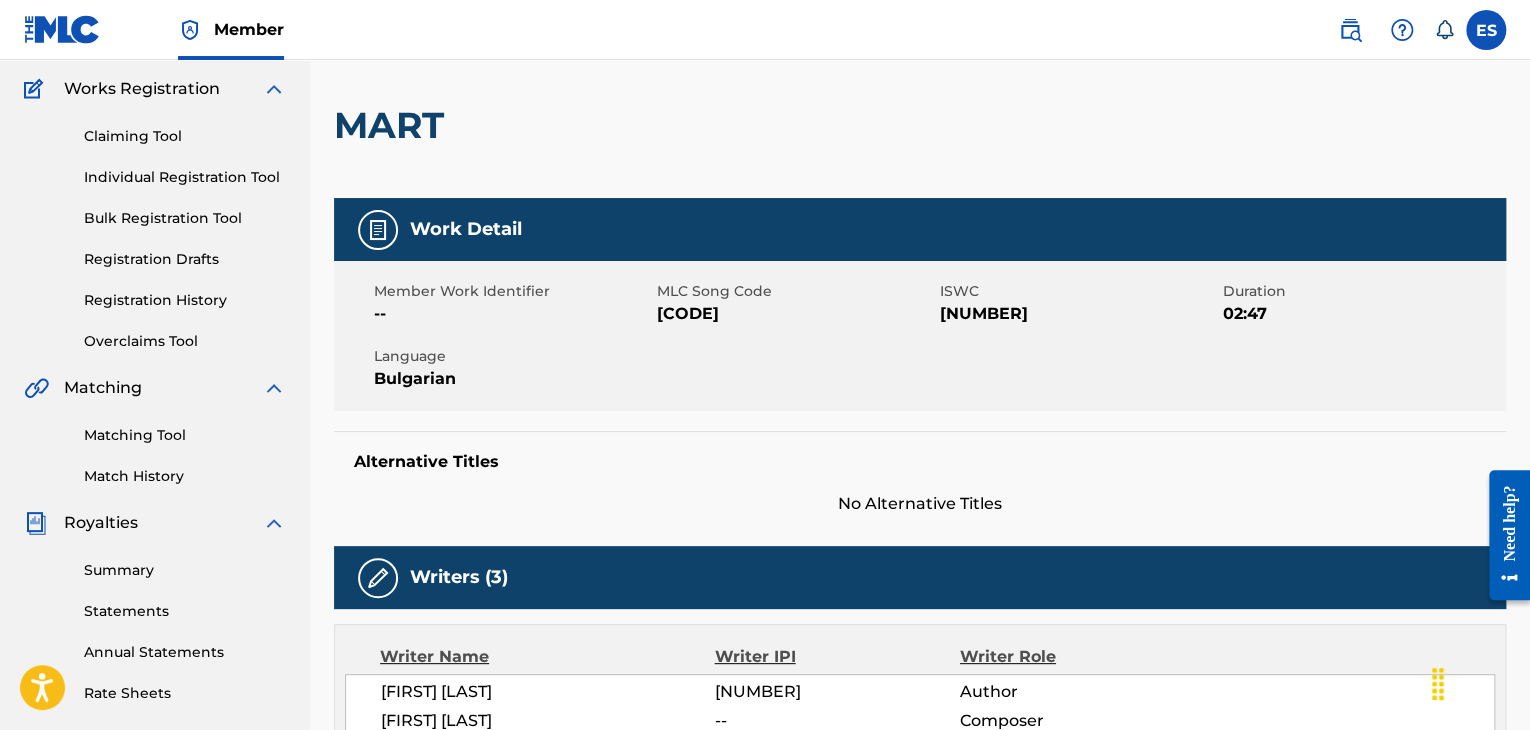 scroll, scrollTop: 0, scrollLeft: 0, axis: both 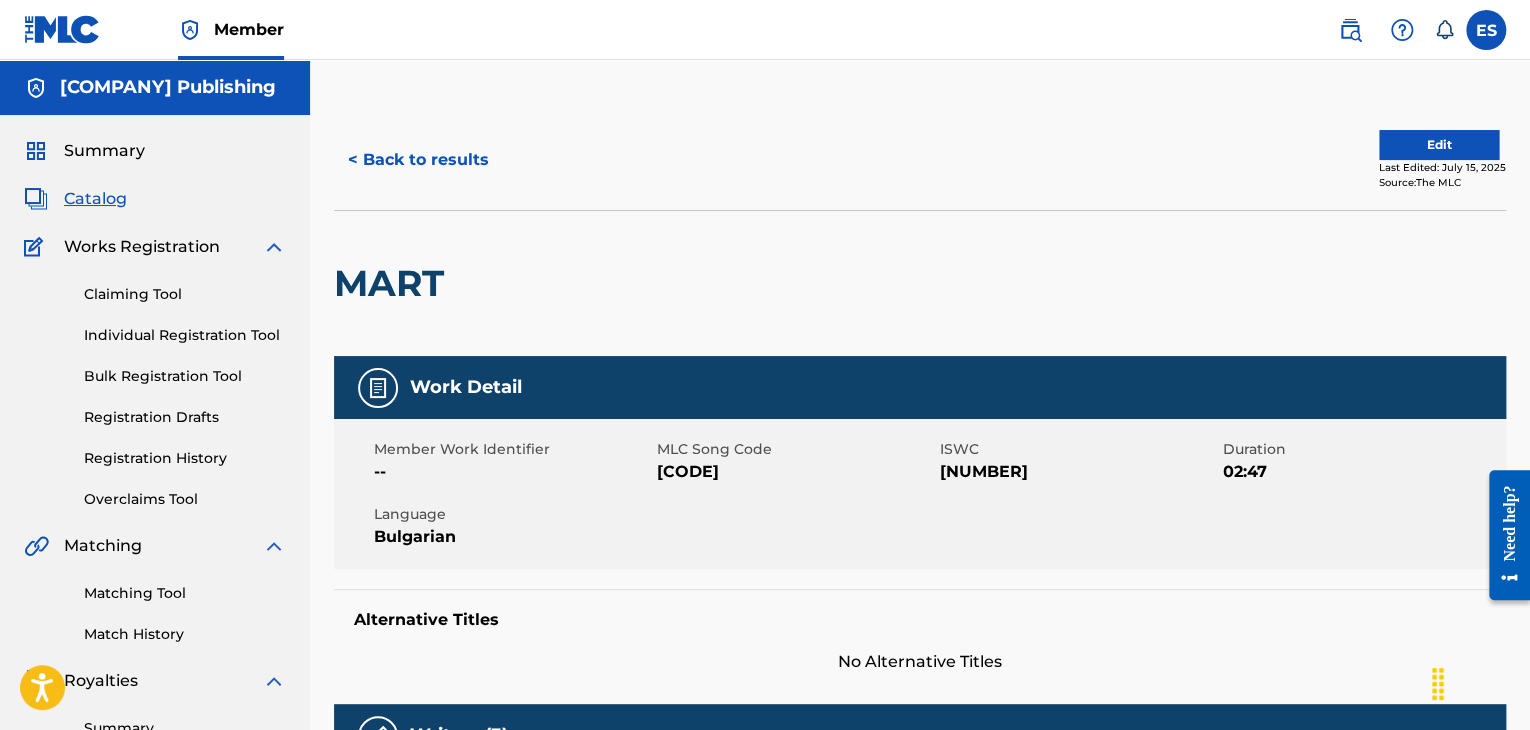click on "Individual Registration Tool" at bounding box center (185, 335) 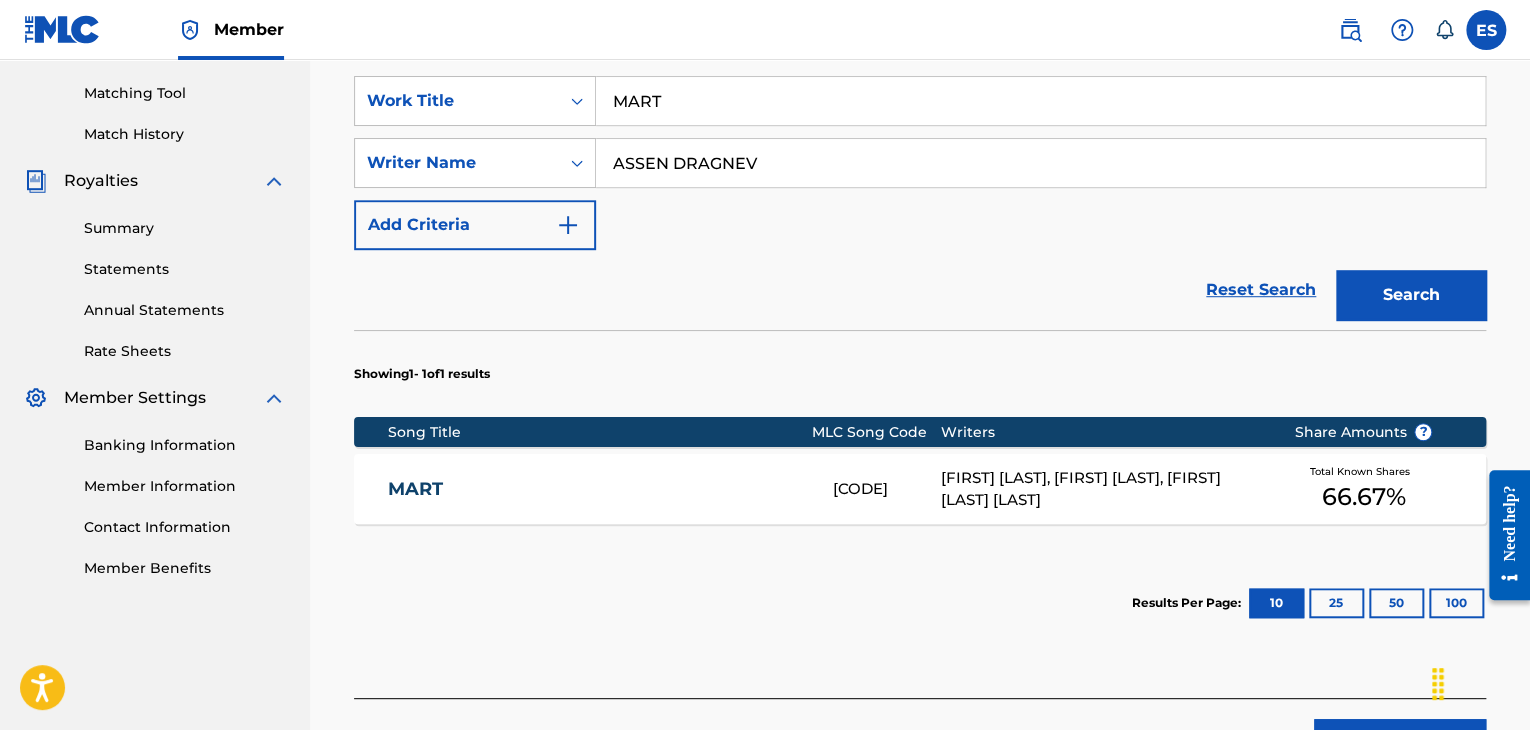 scroll, scrollTop: 655, scrollLeft: 0, axis: vertical 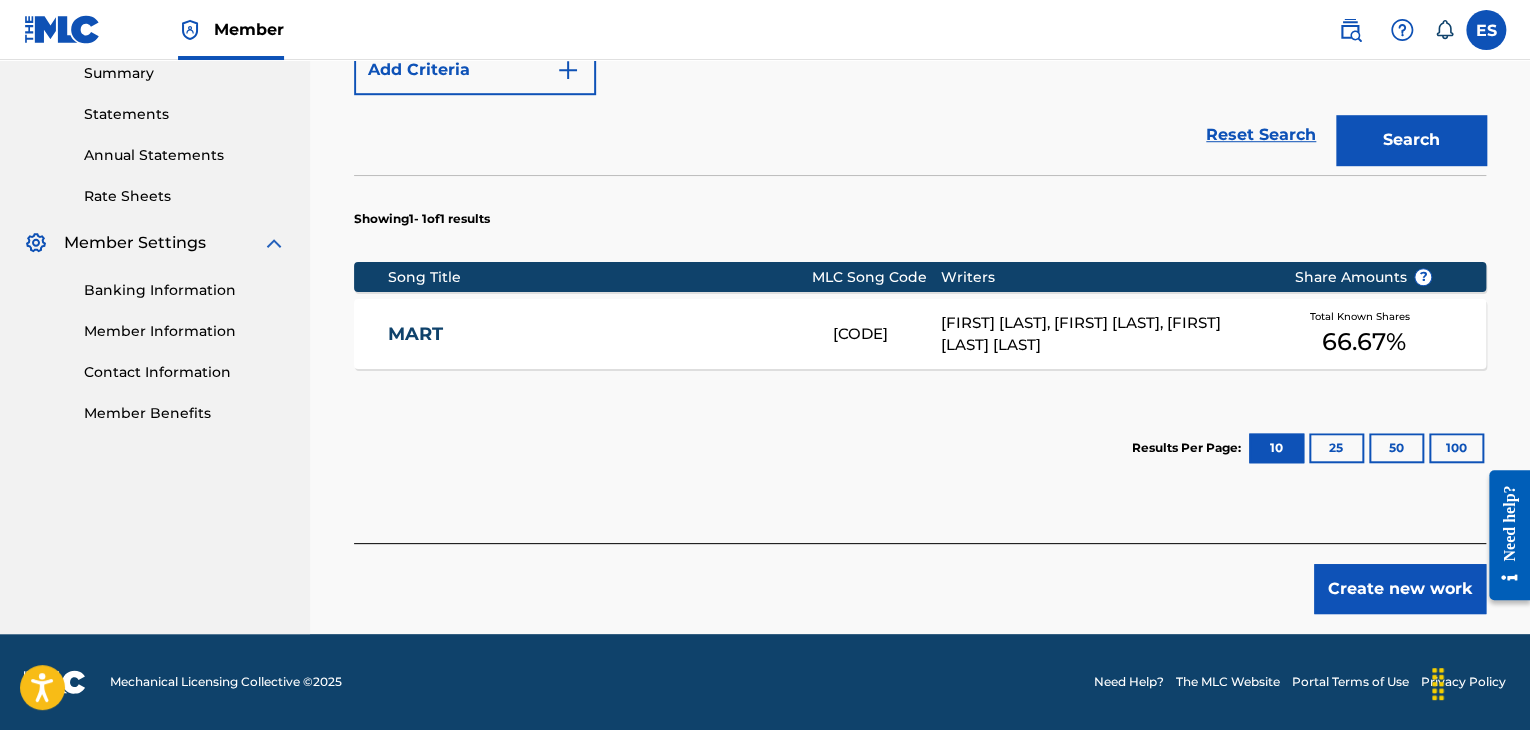 click on "Results Per Page: 10 25 50 100" at bounding box center [920, 448] 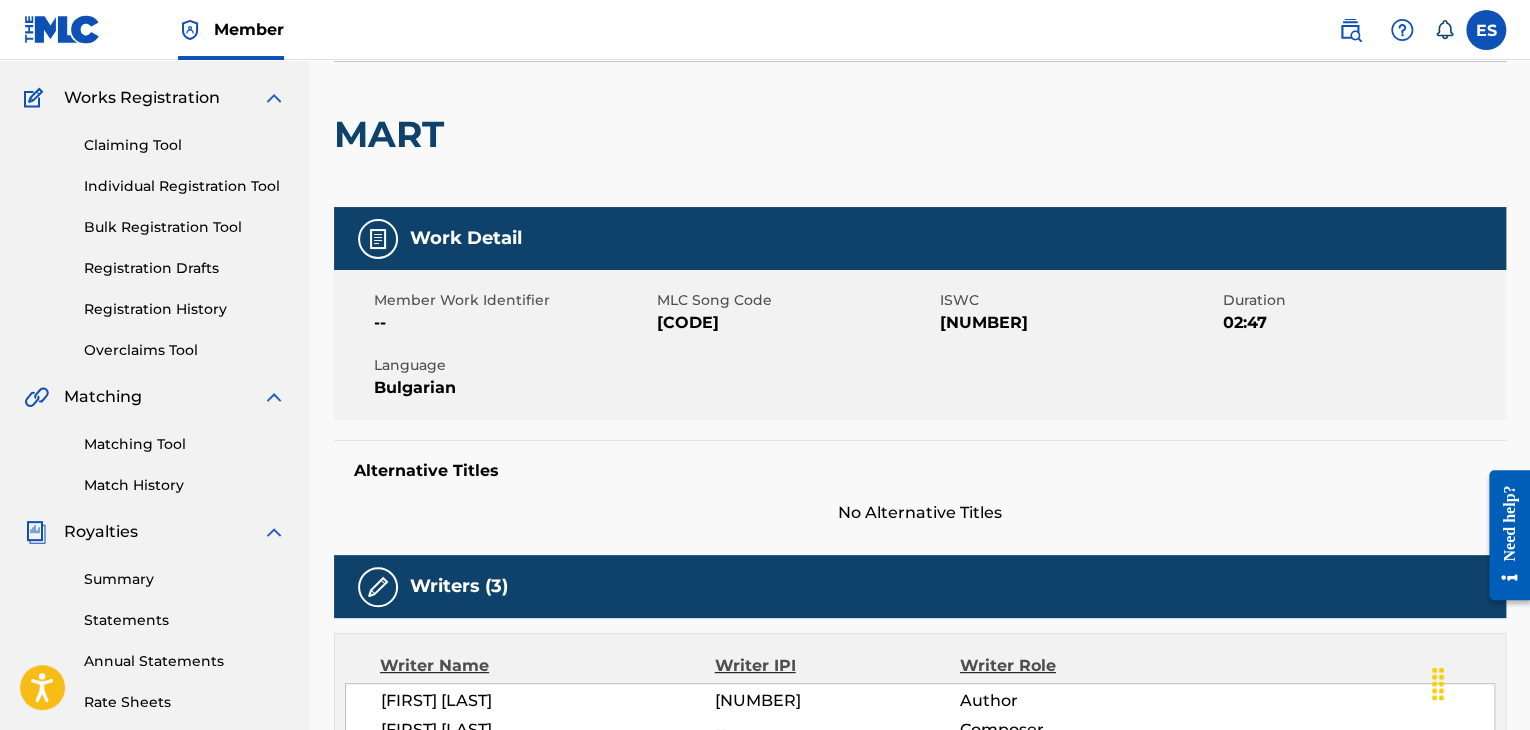 scroll, scrollTop: 127, scrollLeft: 0, axis: vertical 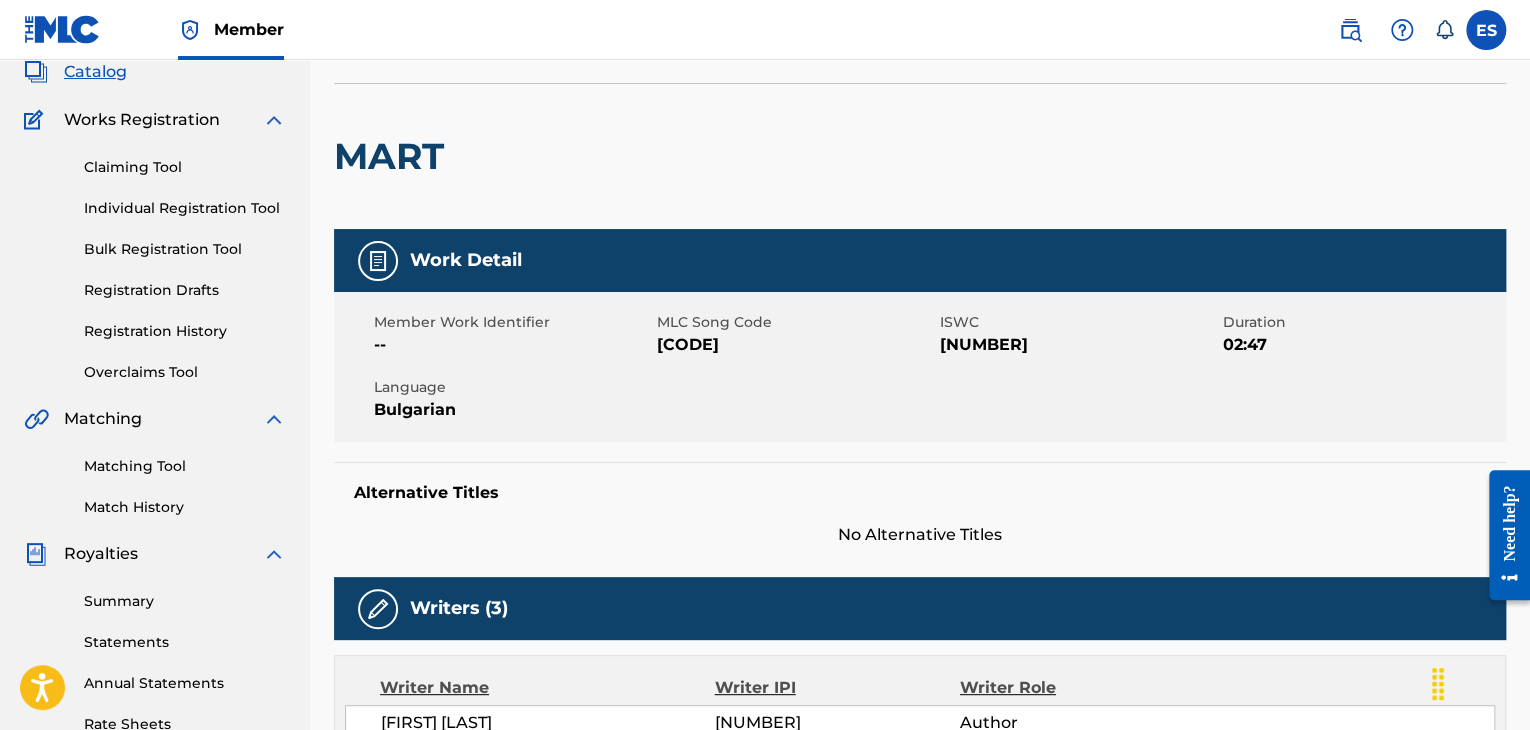 click on "Registration History" at bounding box center (185, 331) 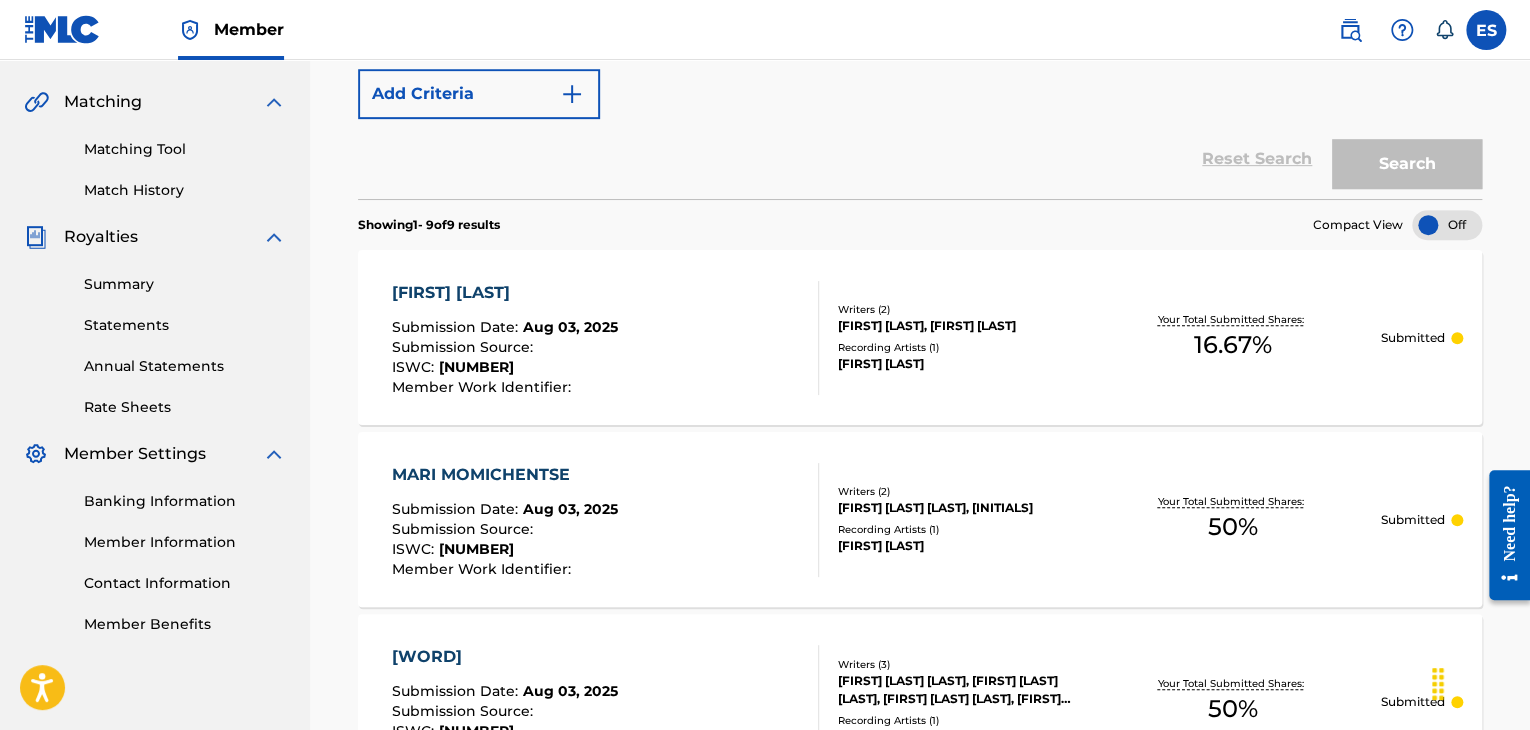 scroll, scrollTop: 300, scrollLeft: 0, axis: vertical 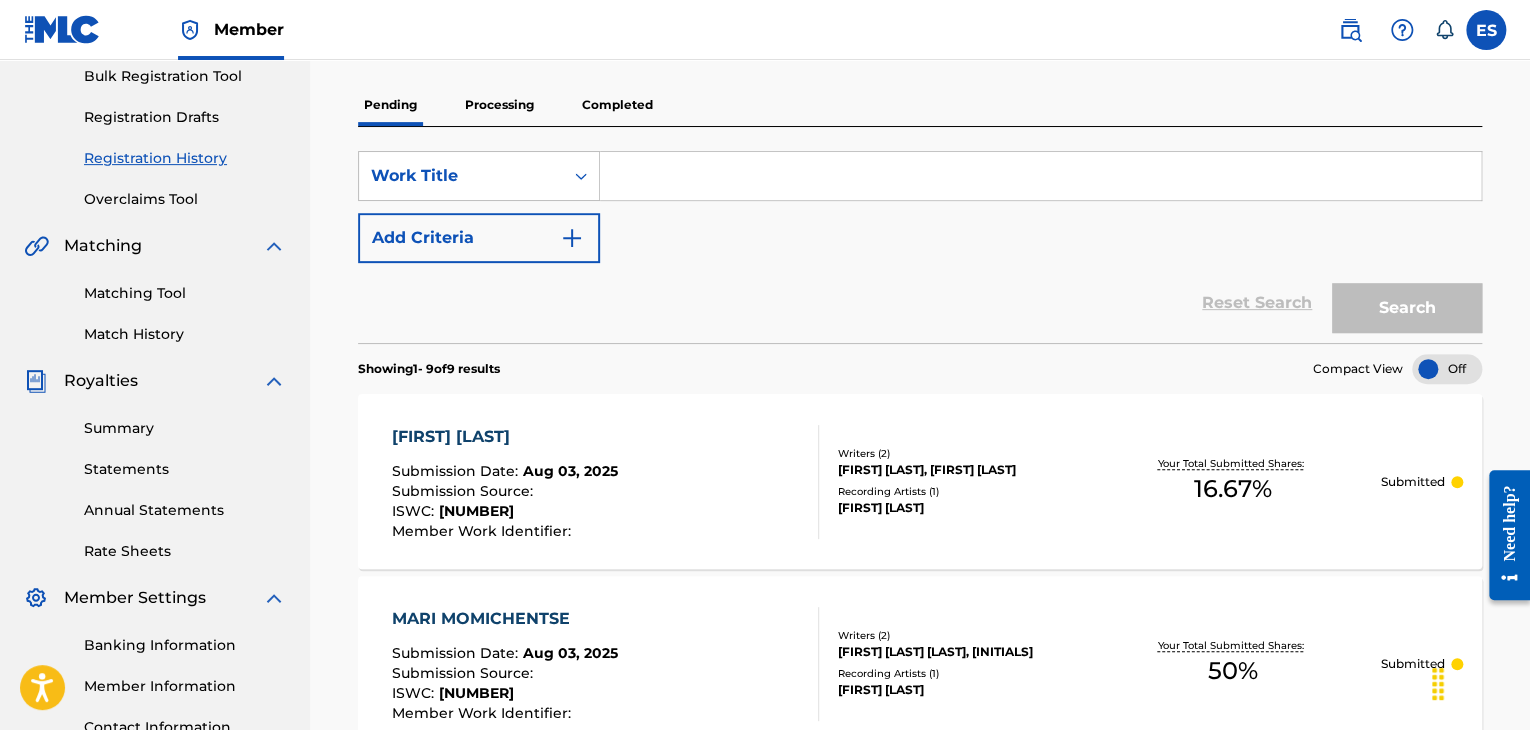 paste on "MART" 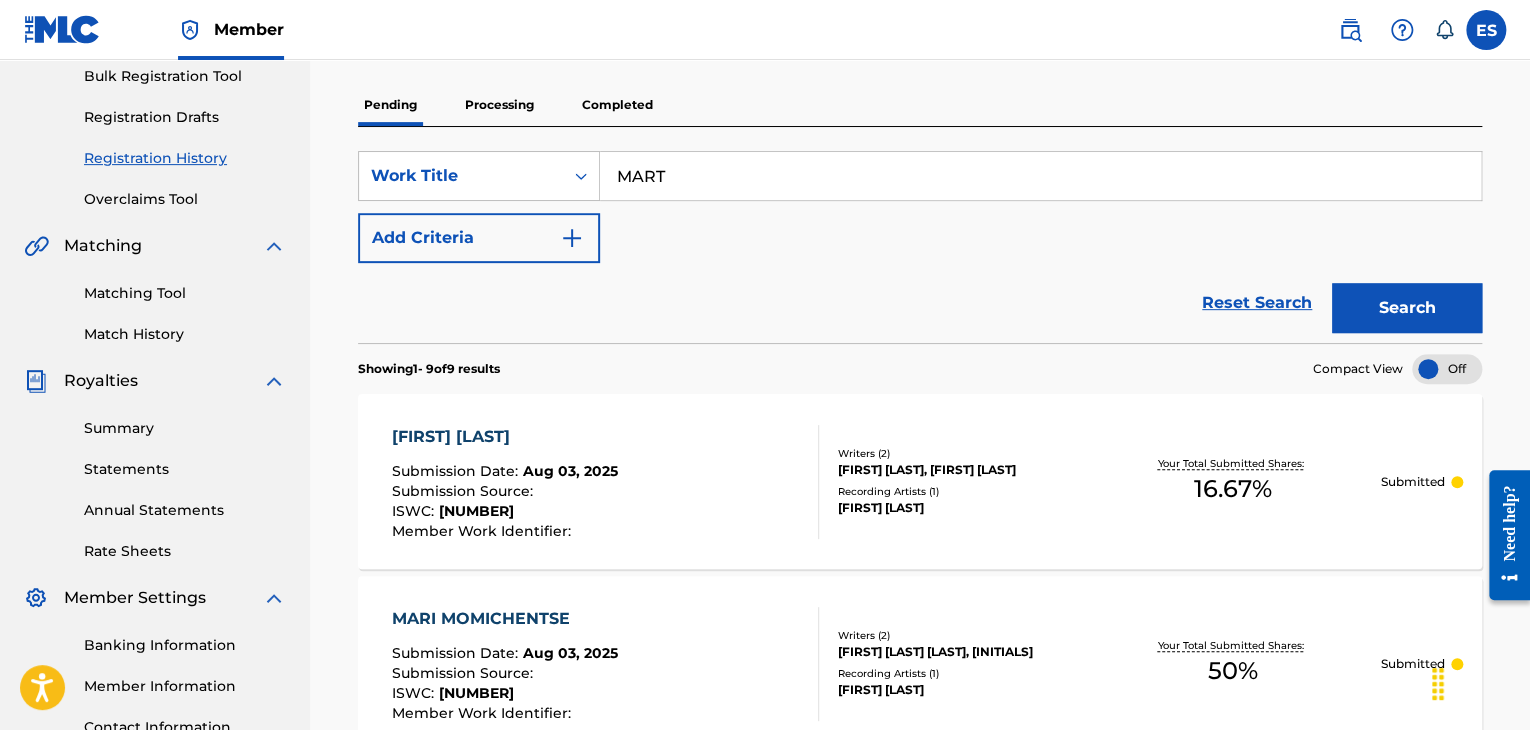type on "MART" 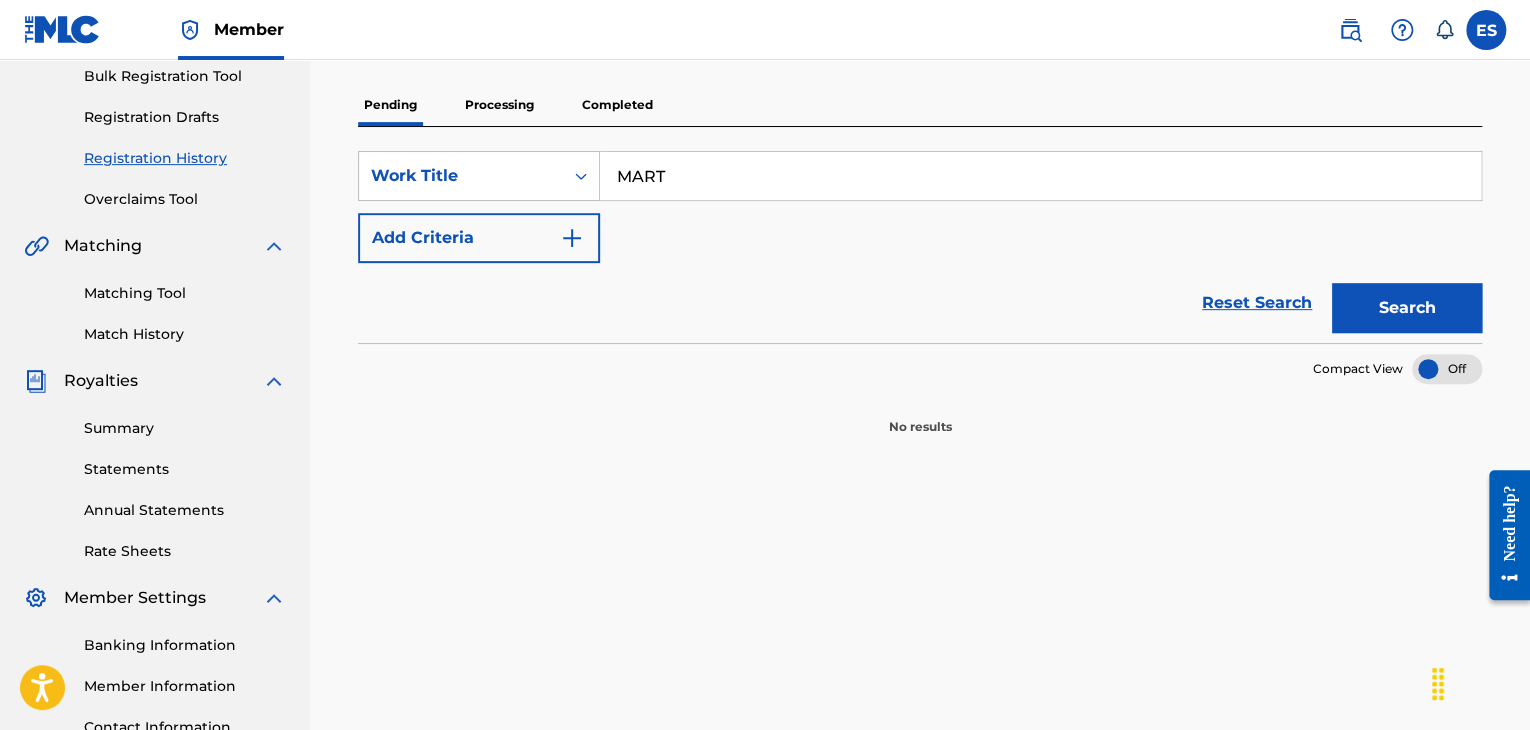 click on "Processing" at bounding box center (499, 105) 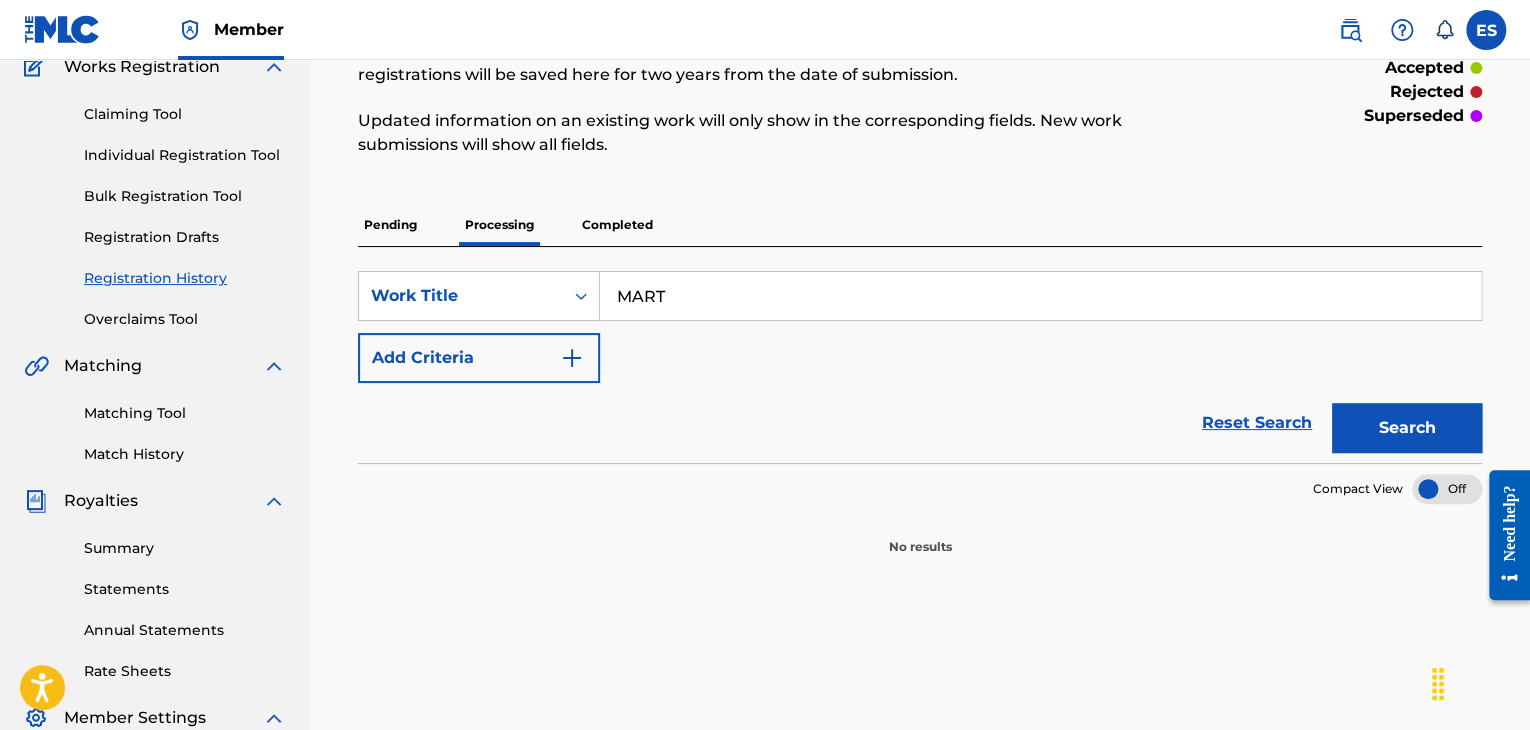 scroll, scrollTop: 300, scrollLeft: 0, axis: vertical 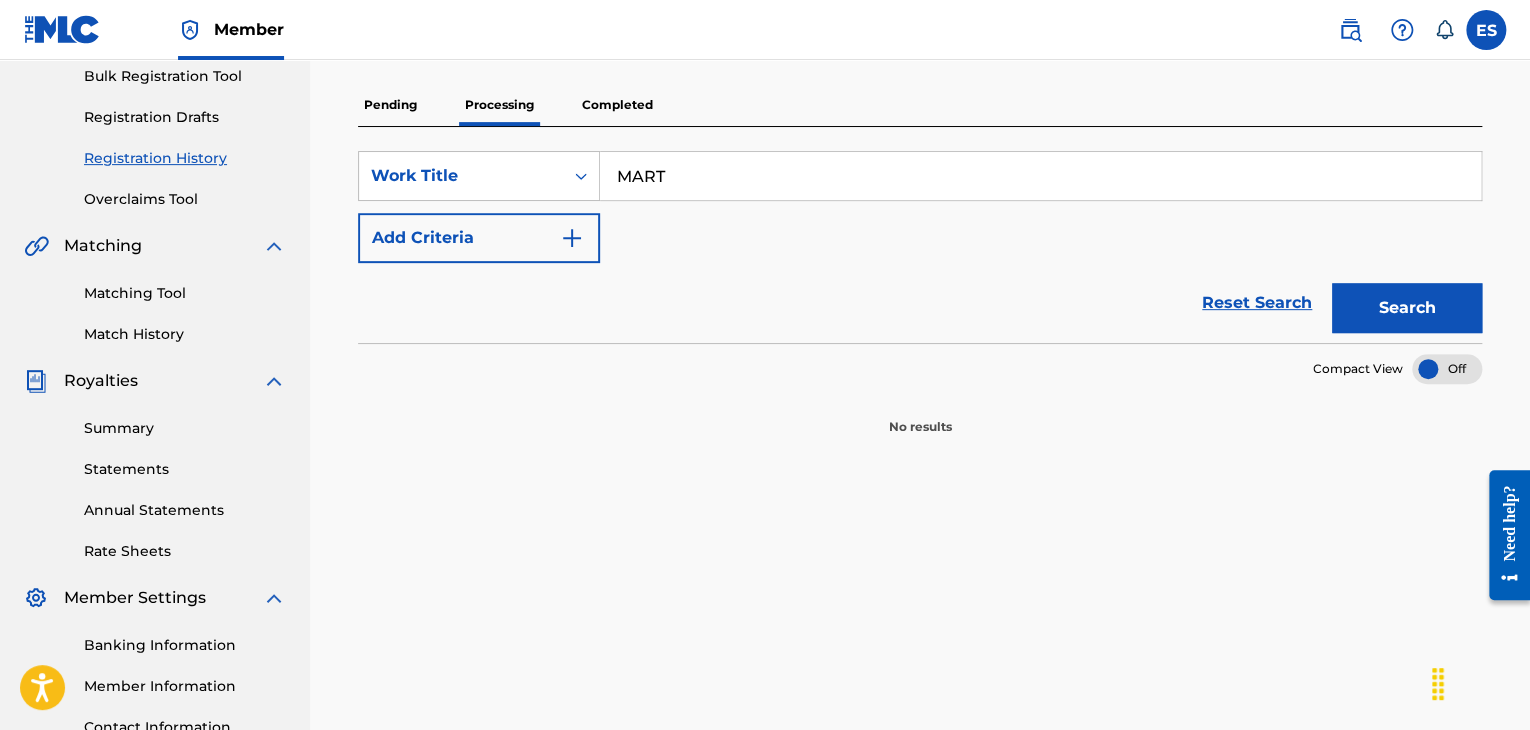 click on "Search" at bounding box center (1407, 308) 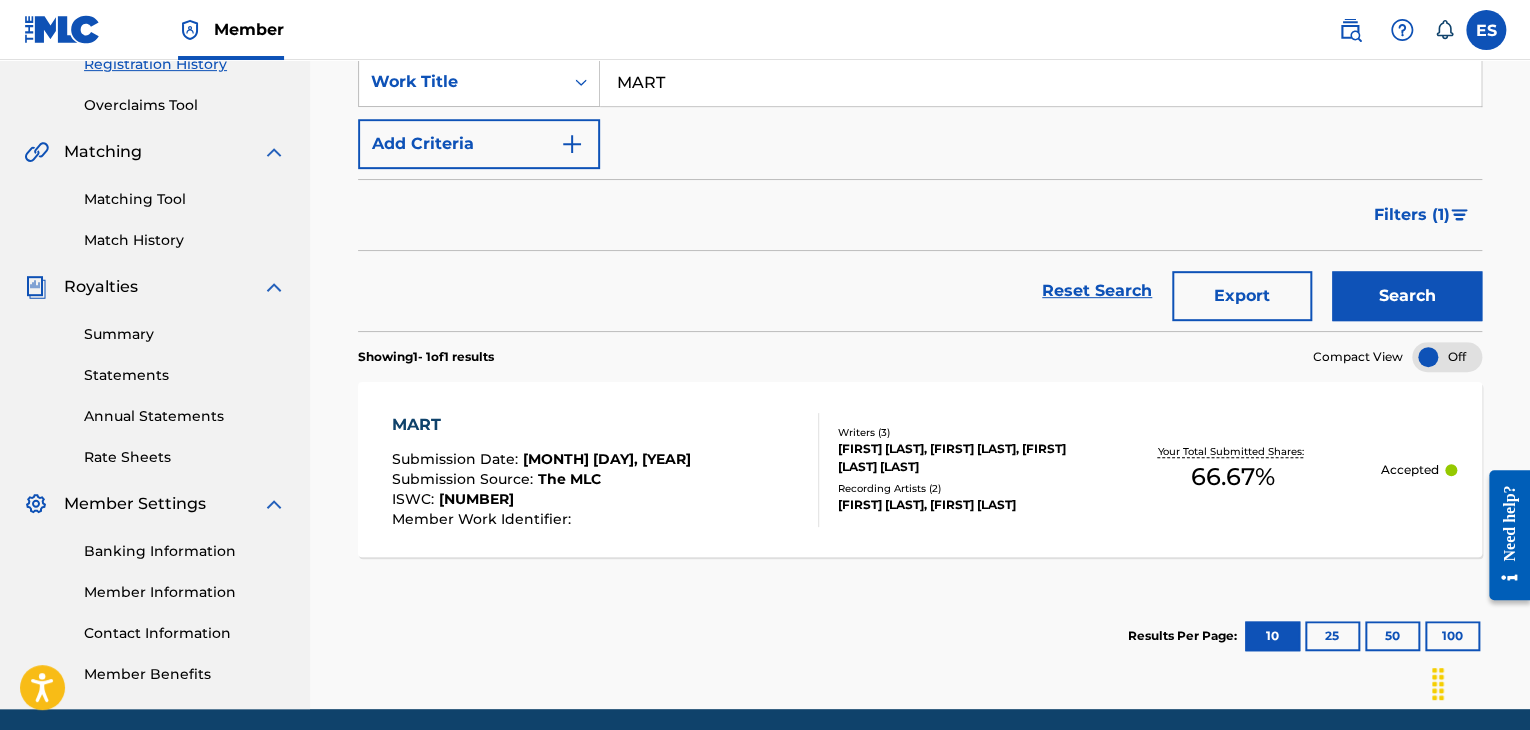 scroll, scrollTop: 400, scrollLeft: 0, axis: vertical 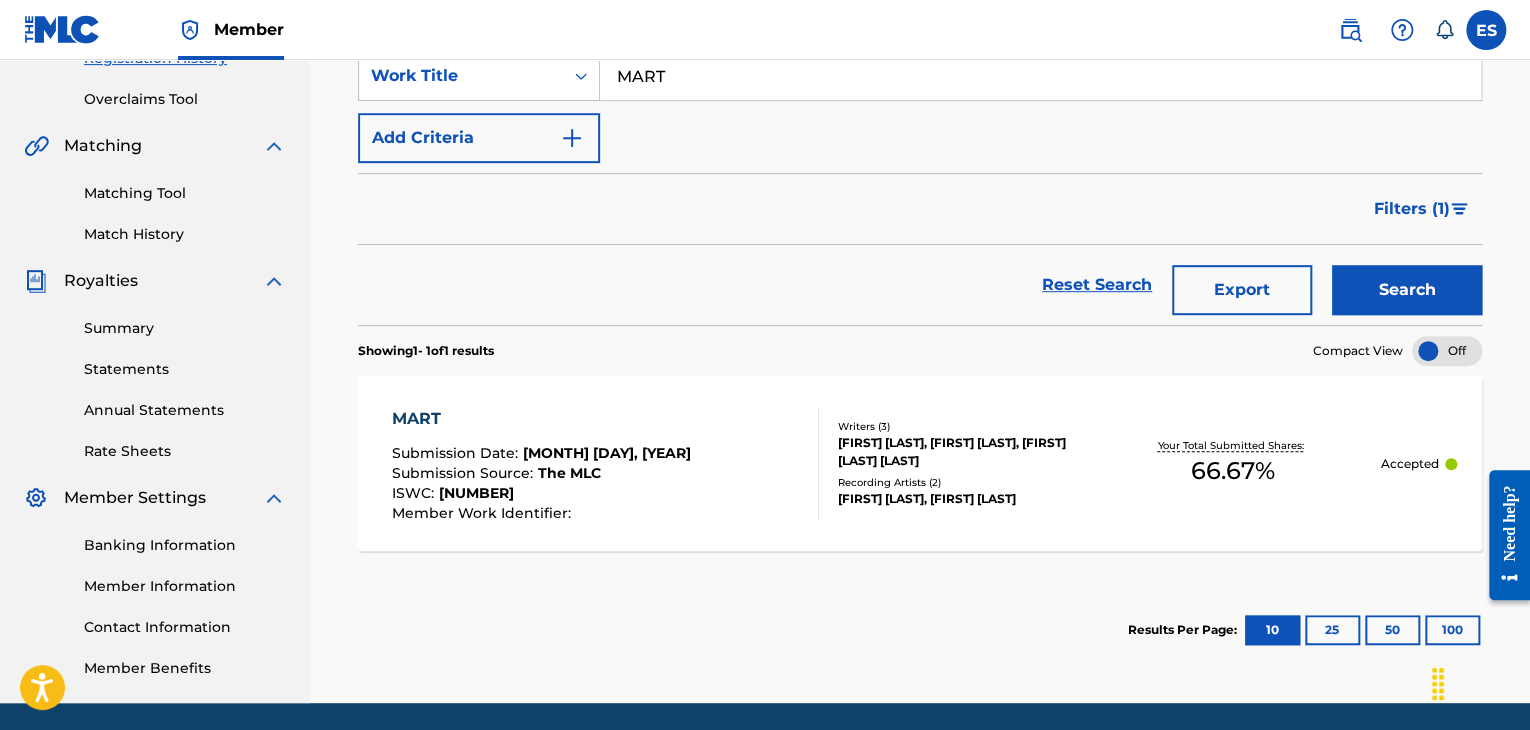 click on "[FIRST] [LAST], [FIRST] [LAST], [FIRST] [LAST] [LAST]" at bounding box center (962, 452) 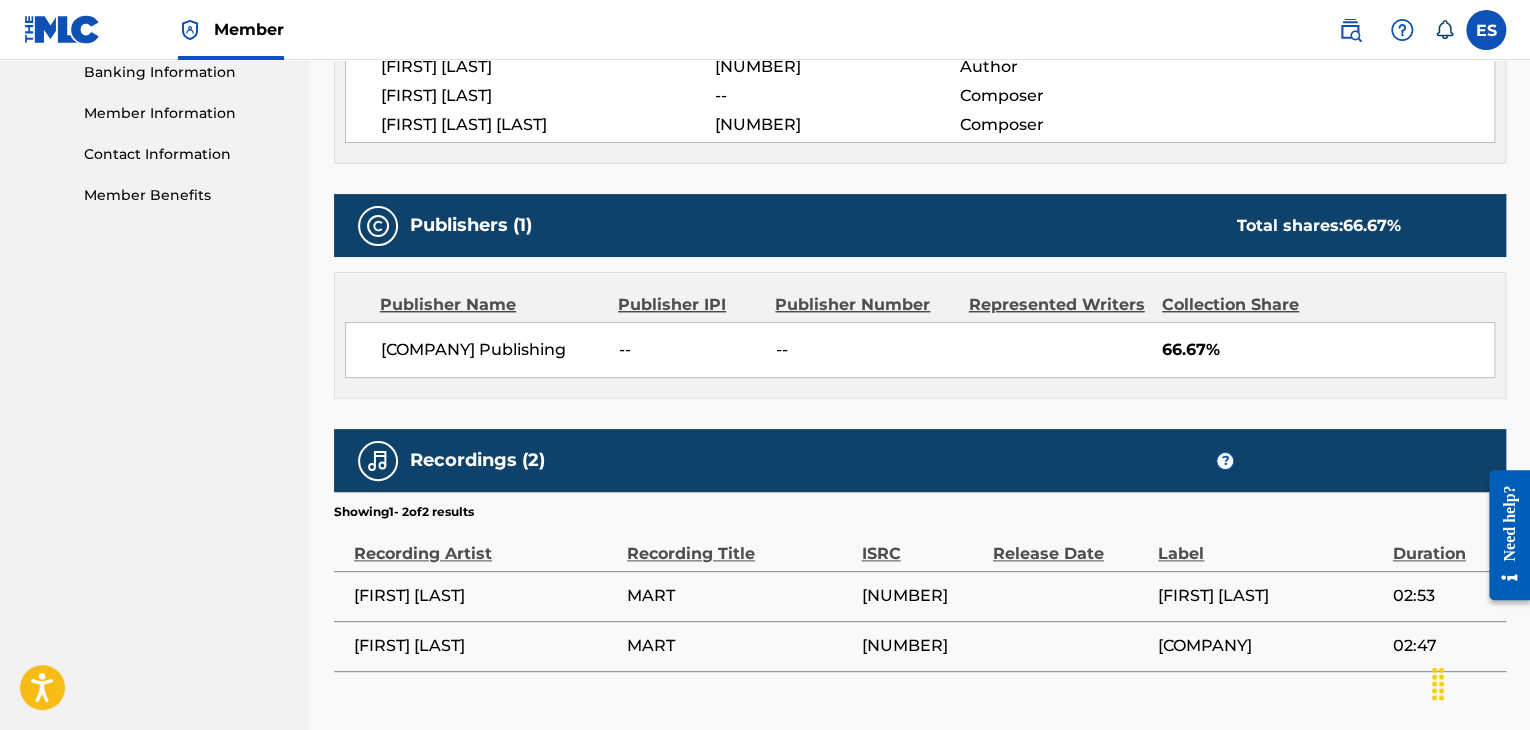 scroll, scrollTop: 988, scrollLeft: 0, axis: vertical 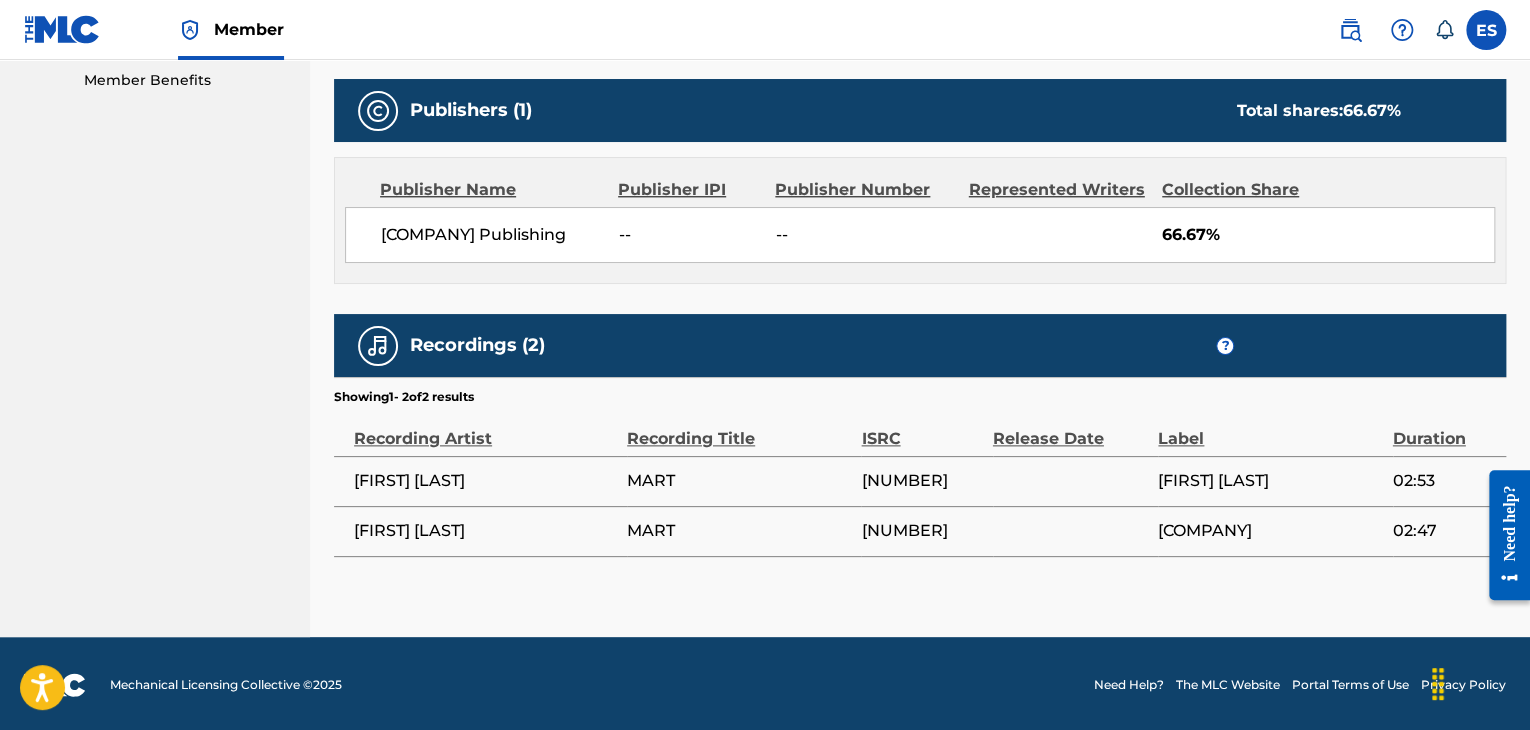 click on "[NUMBER]" at bounding box center [921, 481] 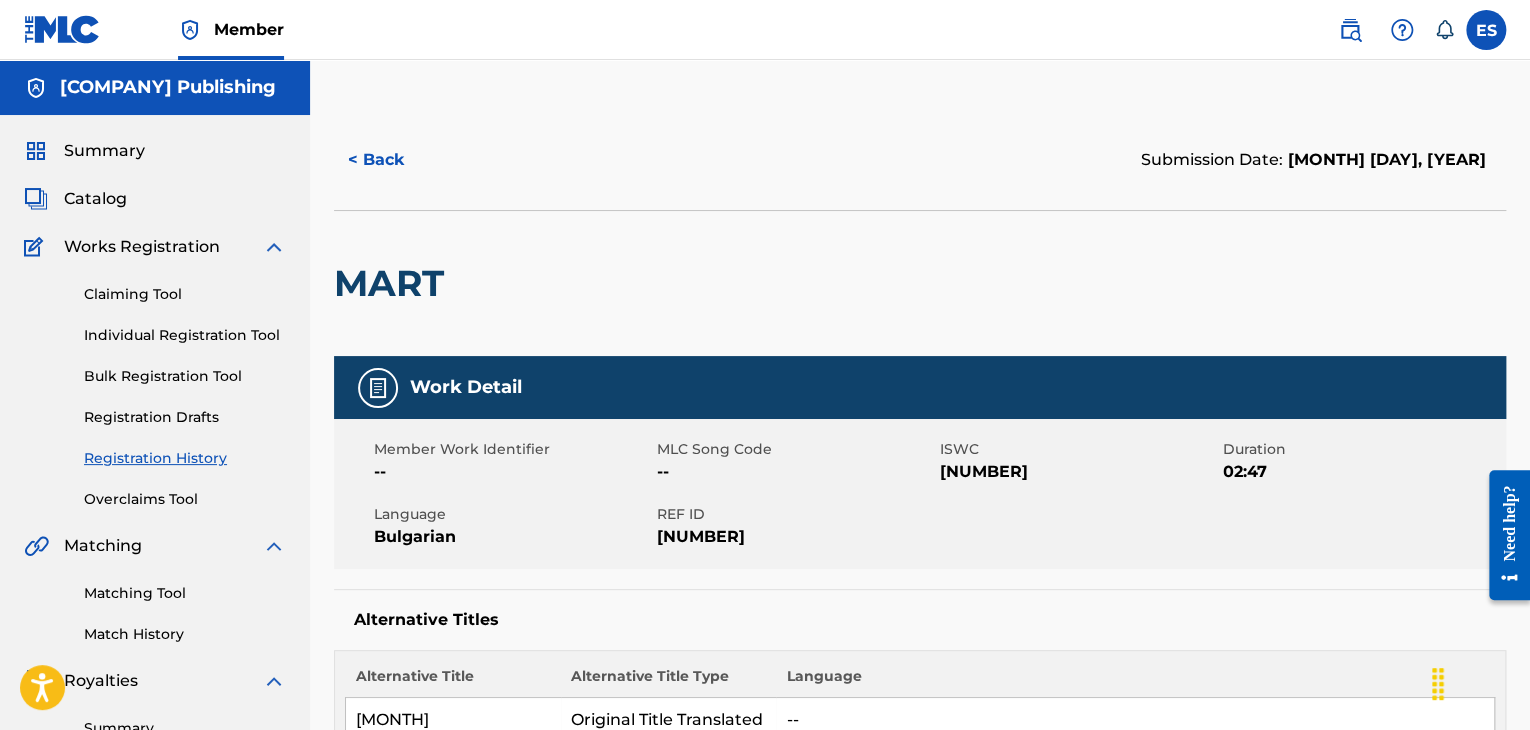 scroll, scrollTop: 0, scrollLeft: 0, axis: both 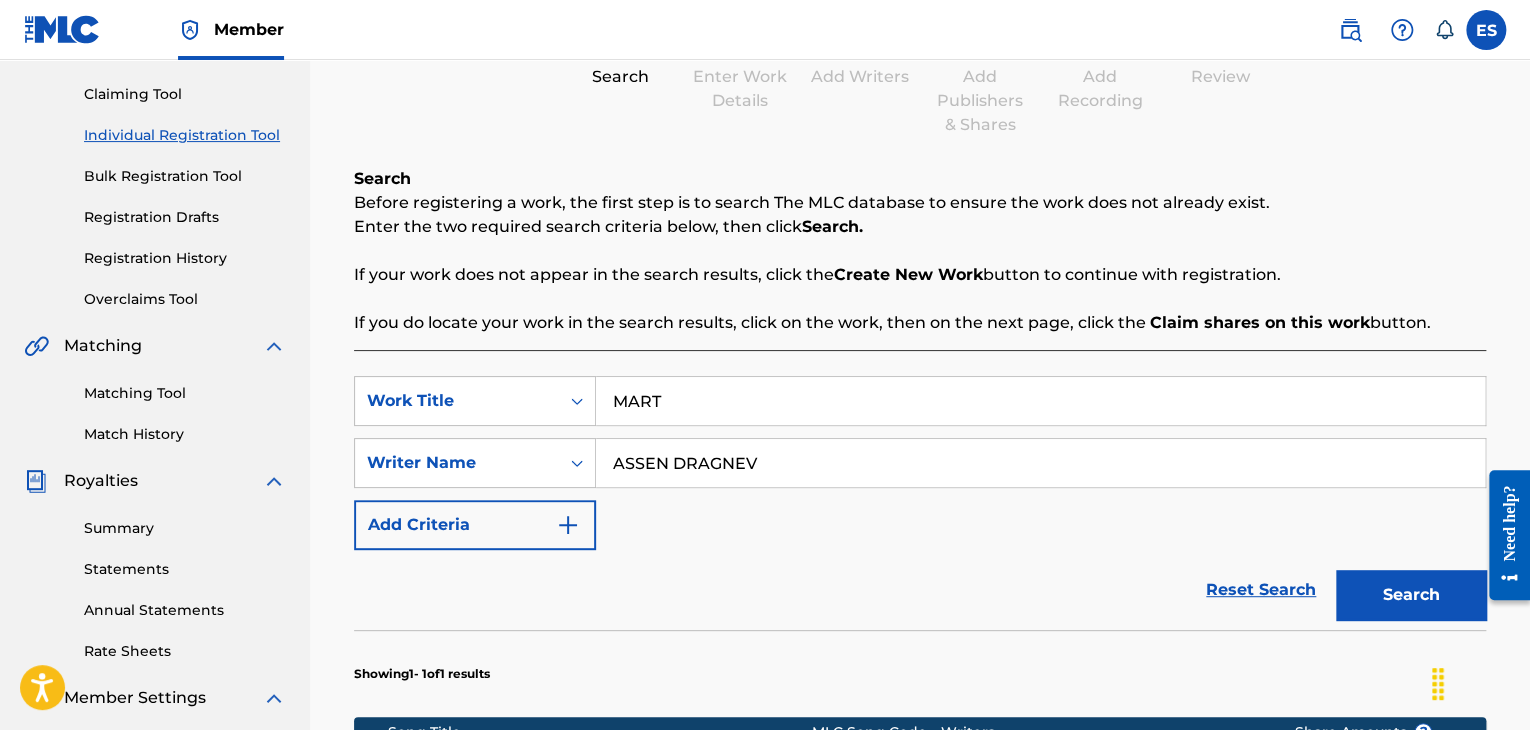 click on "MART" at bounding box center (1040, 401) 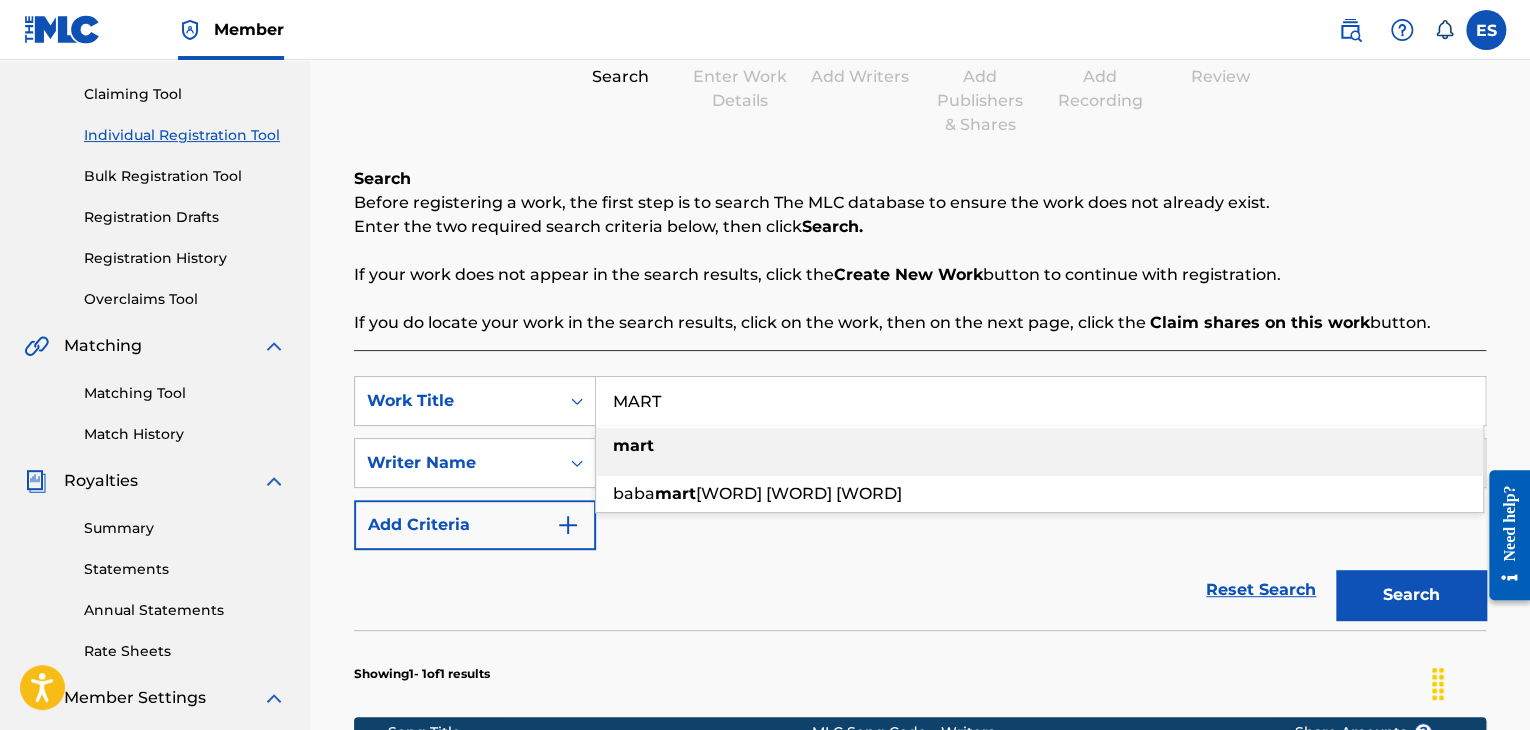paste on "Y" 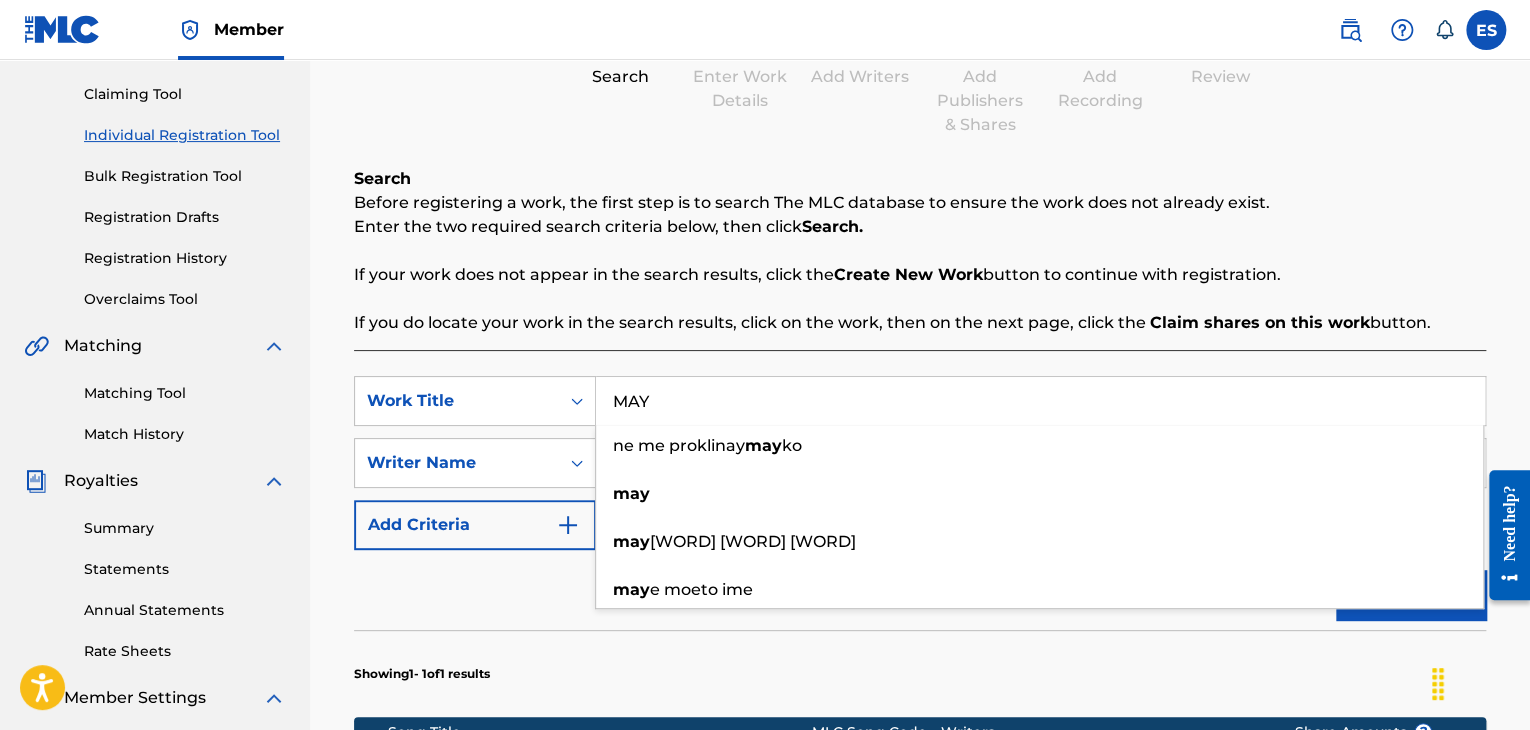 type on "MAY" 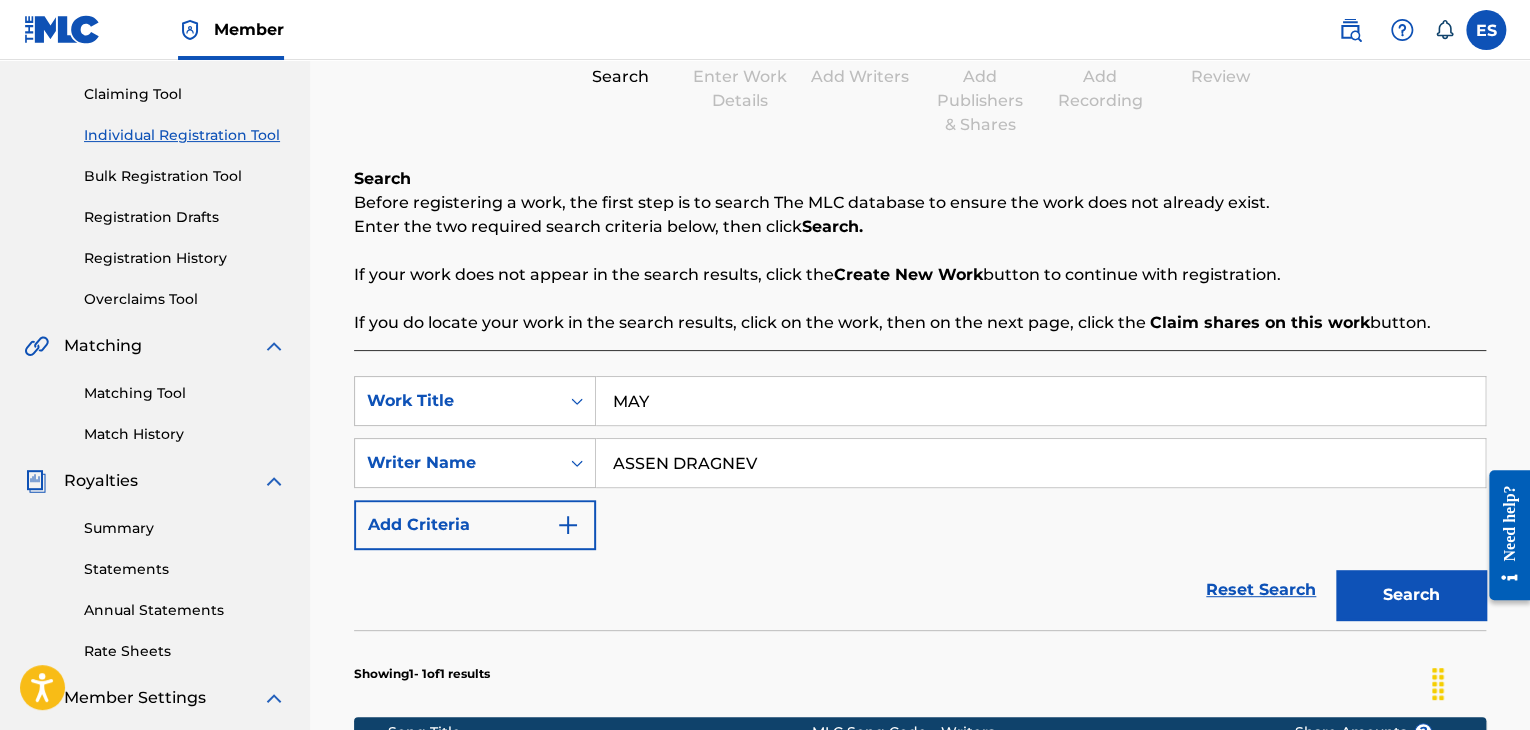 click on "Showing  1  -   1  of  1   results" at bounding box center (920, 668) 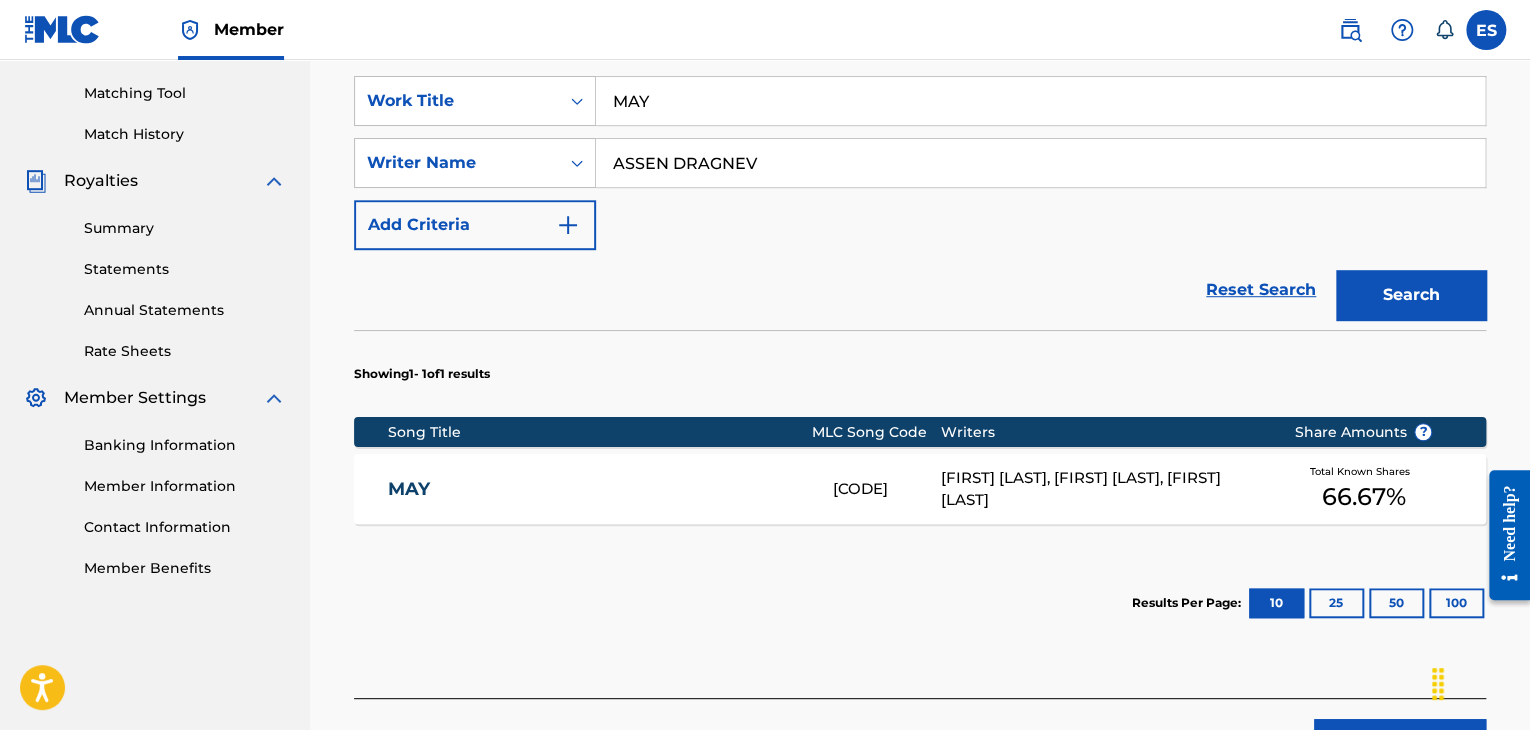 click on "[FIRST] [LAST], [FIRST] [LAST], [FIRST] [LAST]" at bounding box center [1102, 489] 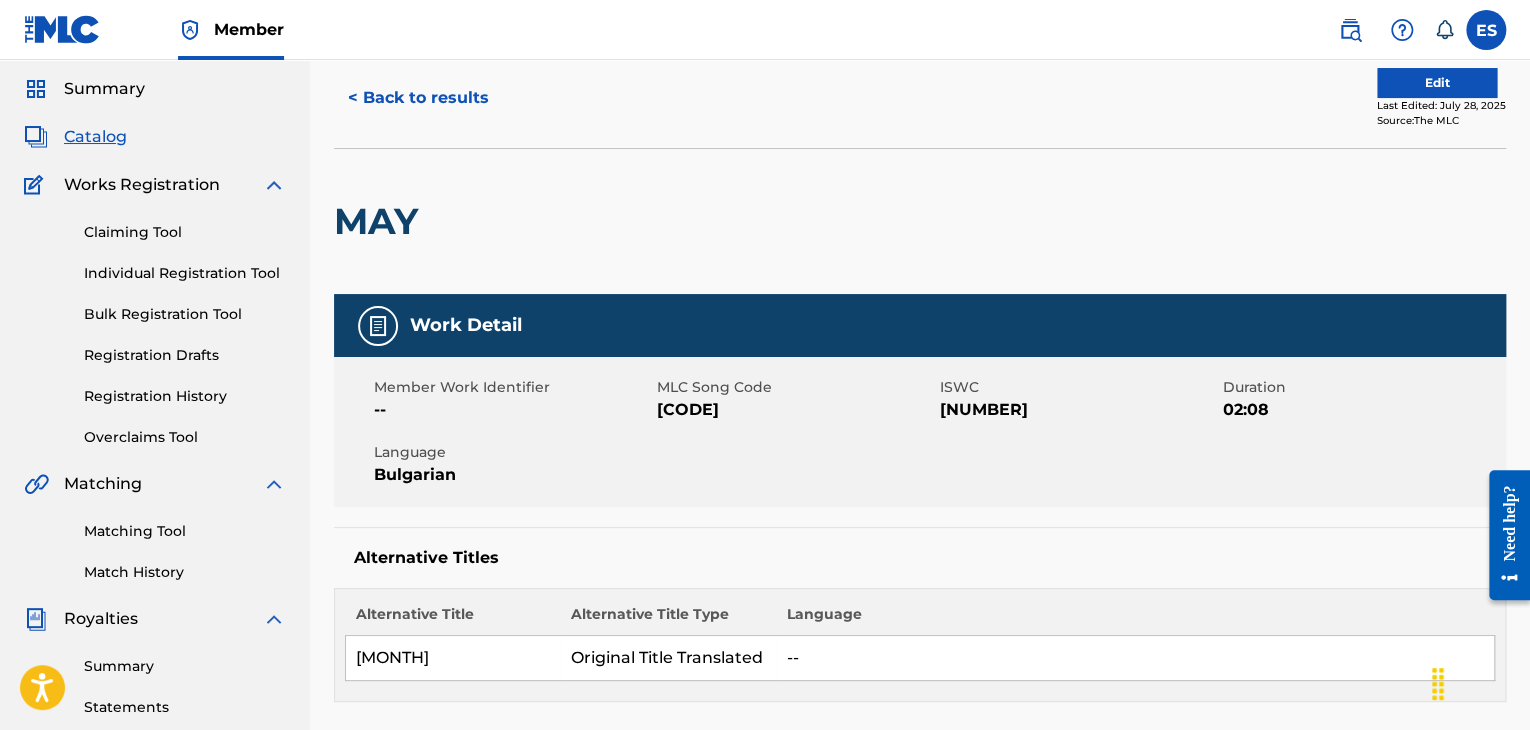scroll, scrollTop: 0, scrollLeft: 0, axis: both 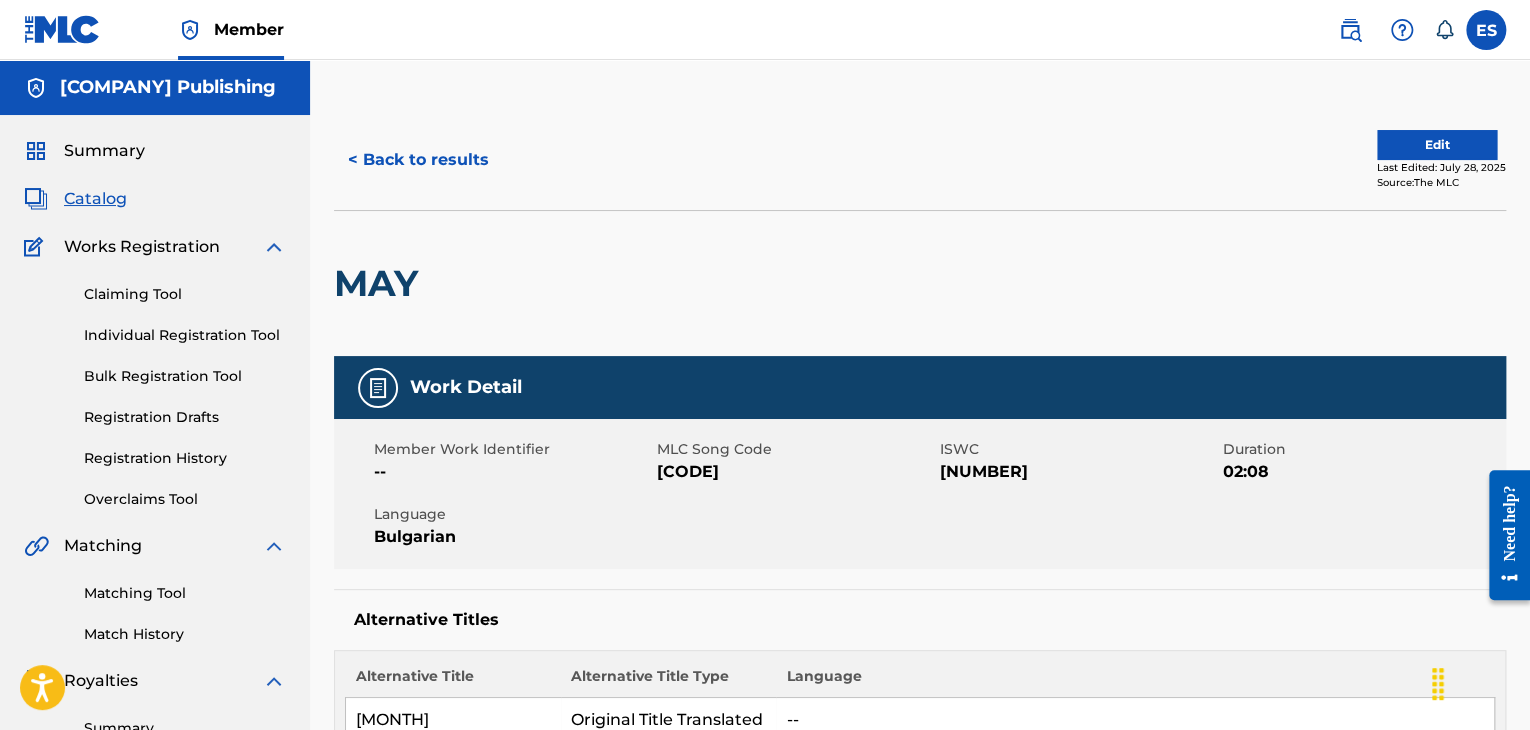 click on "Individual Registration Tool" at bounding box center (185, 335) 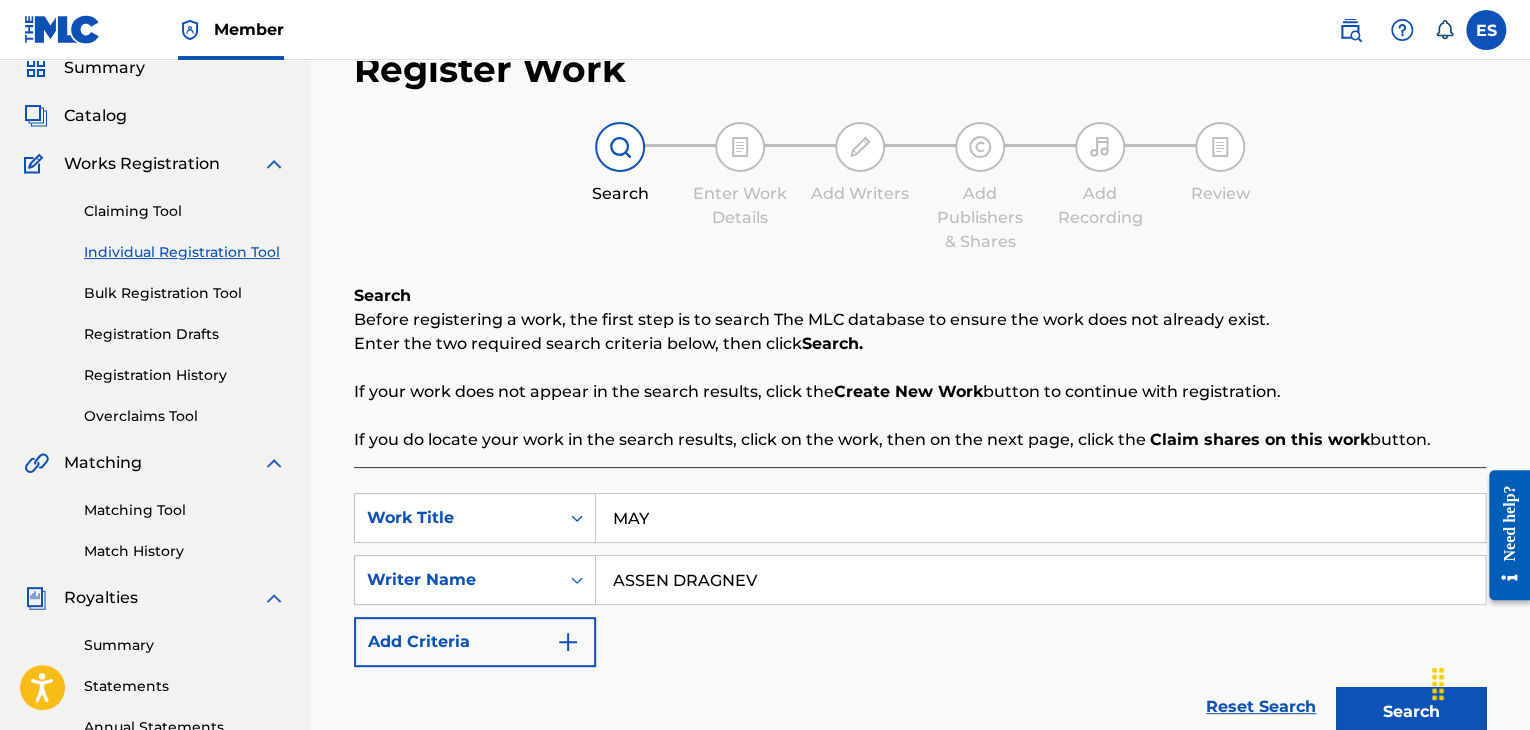 scroll, scrollTop: 200, scrollLeft: 0, axis: vertical 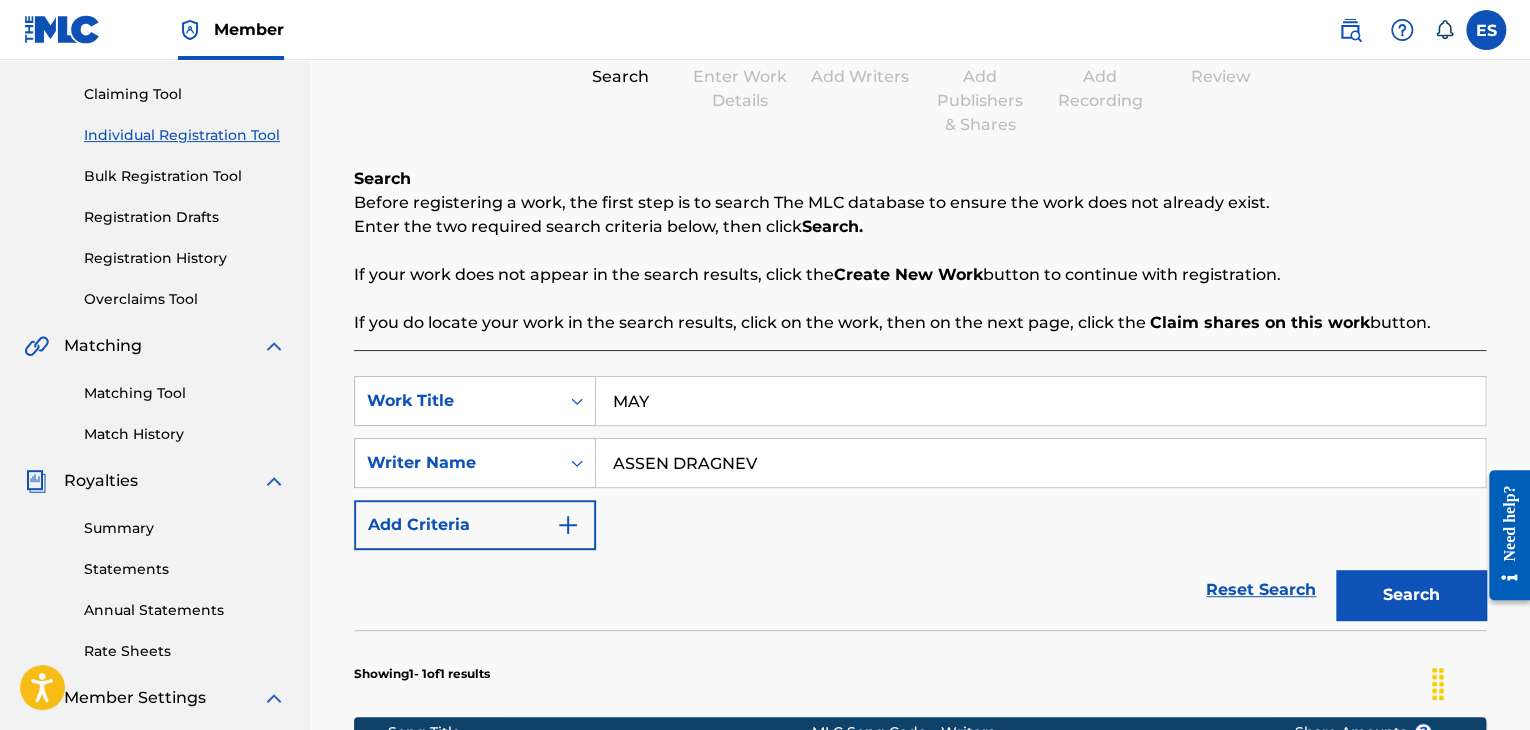 click on "MAY" at bounding box center [1040, 401] 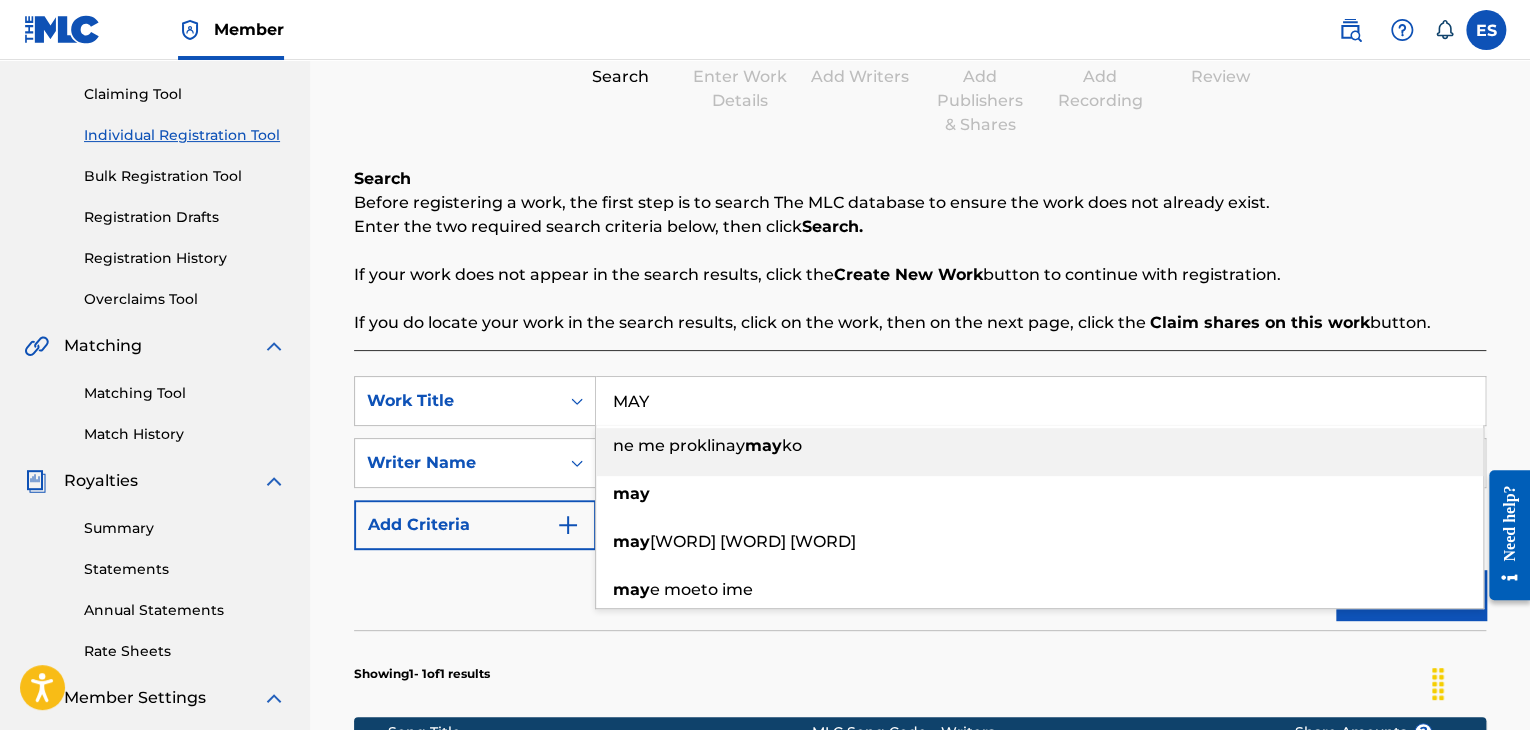 paste on "MAYSTOR V KUSHTI" 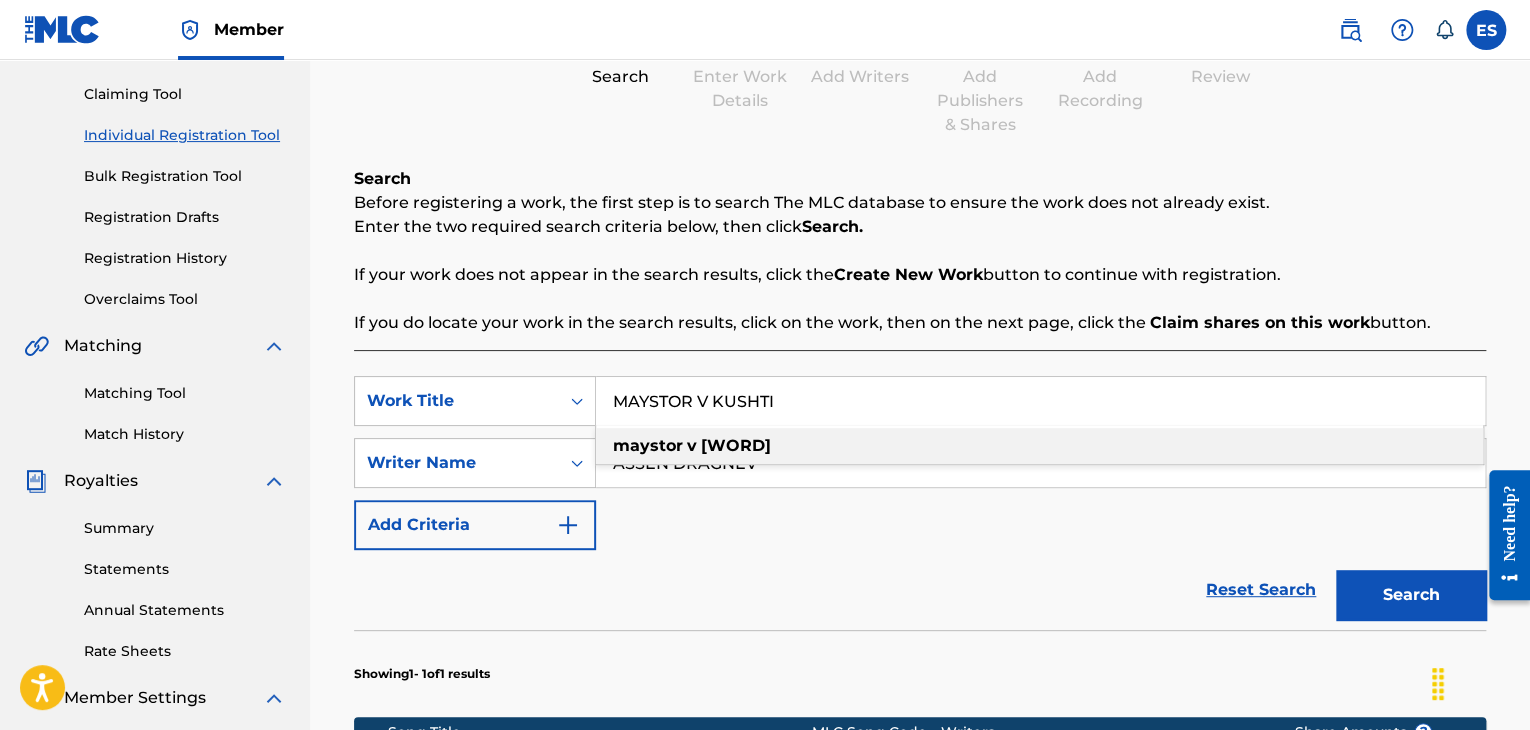 type on "MAYSTOR V KUSHTI" 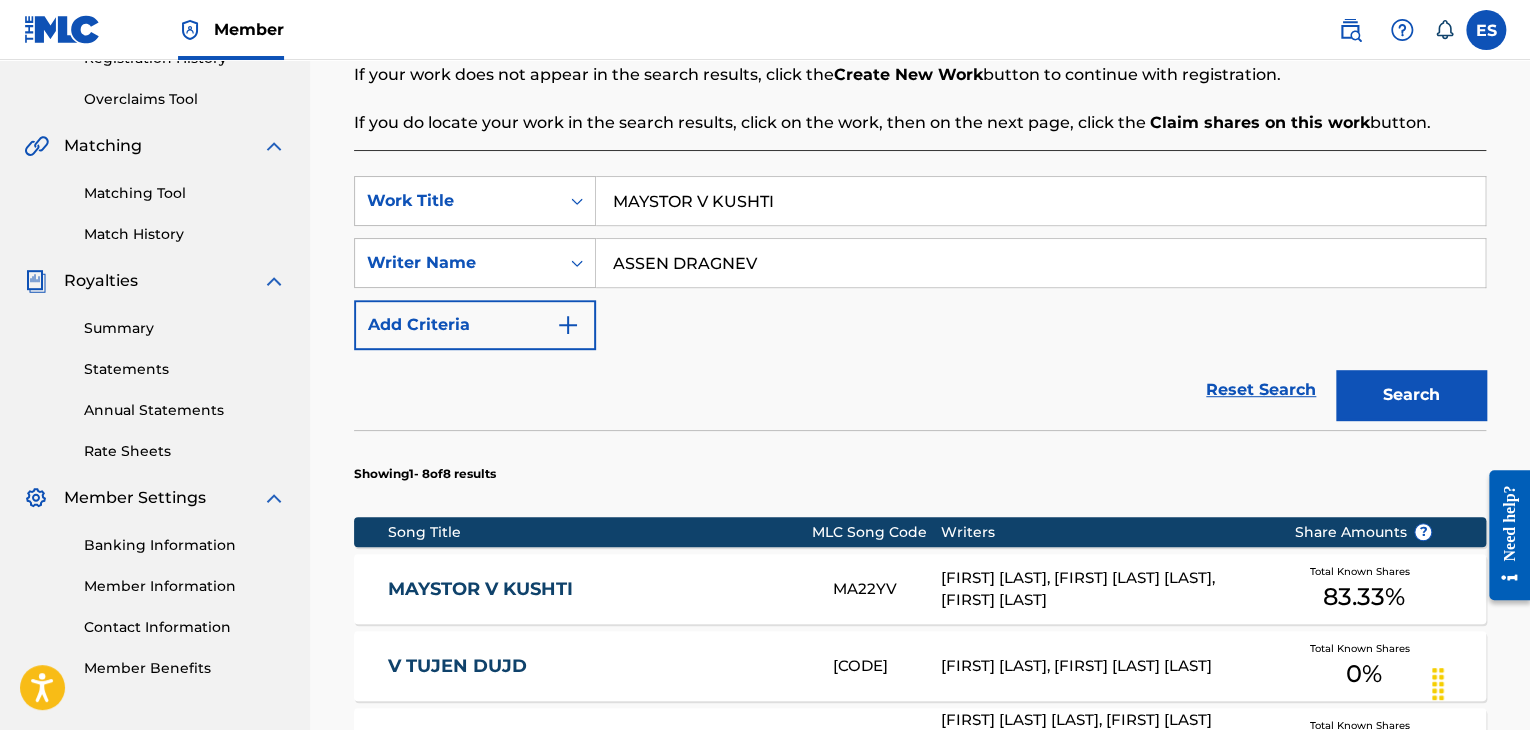 scroll, scrollTop: 500, scrollLeft: 0, axis: vertical 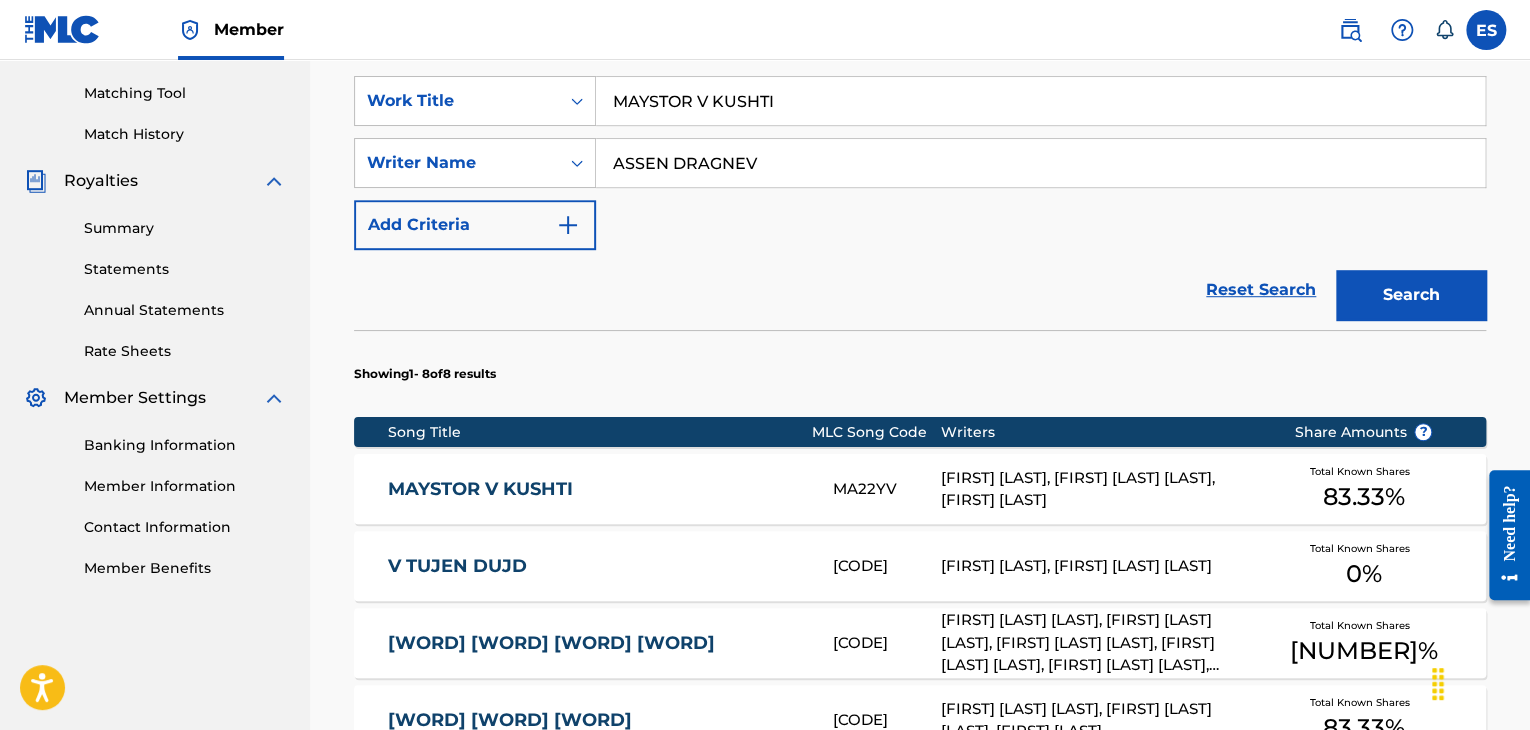click on "[FIRST] [LAST], [FIRST] [LAST] [LAST], [FIRST] [LAST]" at bounding box center (1102, 489) 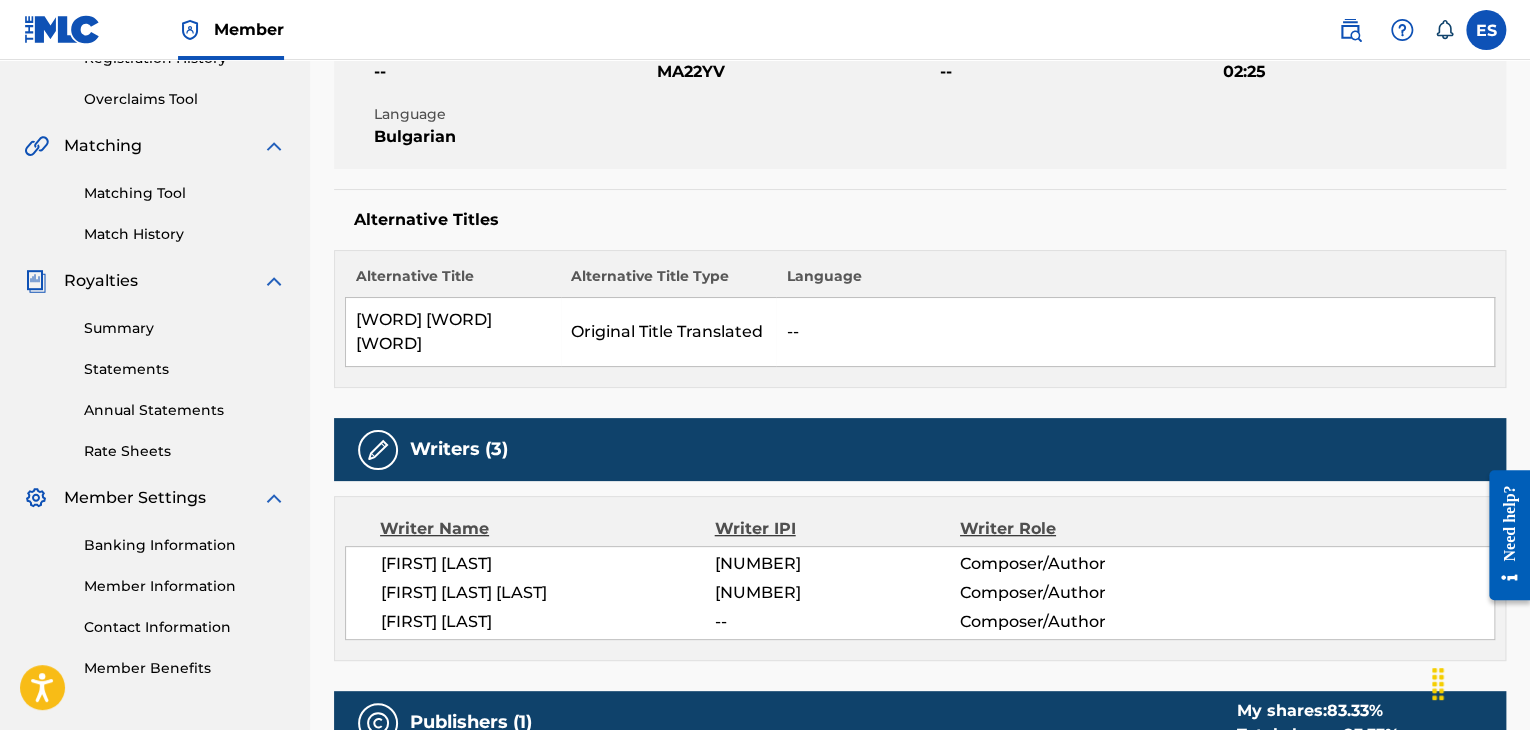 scroll, scrollTop: 700, scrollLeft: 0, axis: vertical 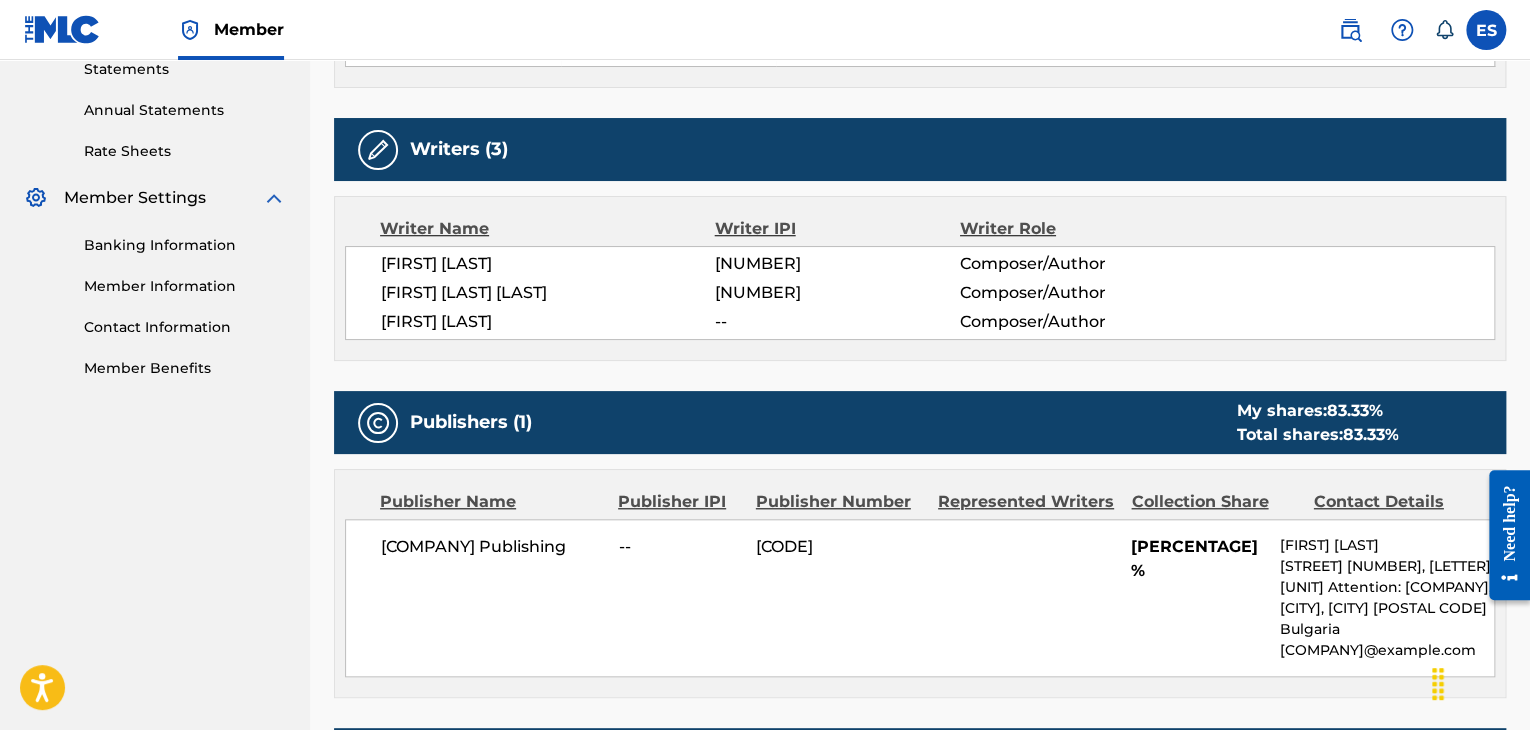 click on "[COMPANY] -- [CODE] [PERCENTAGE]% [FIRST] [LAST] [STREET] [NUMBER], [LETTER], [UNIT] Attention: [COMPANY], [CITY], [CITY] [POSTAL CODE] [EMAIL]" at bounding box center (920, 598) 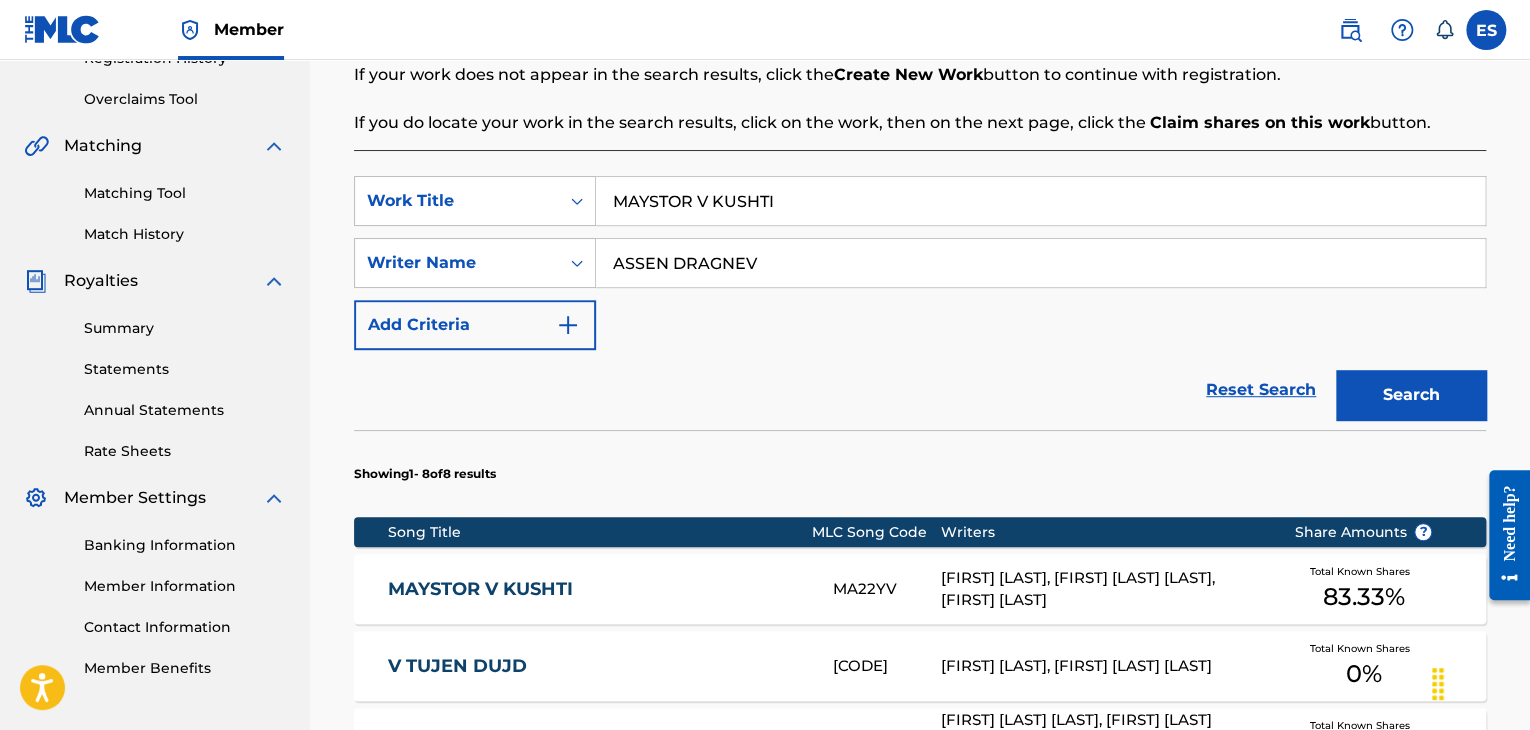 scroll, scrollTop: 400, scrollLeft: 0, axis: vertical 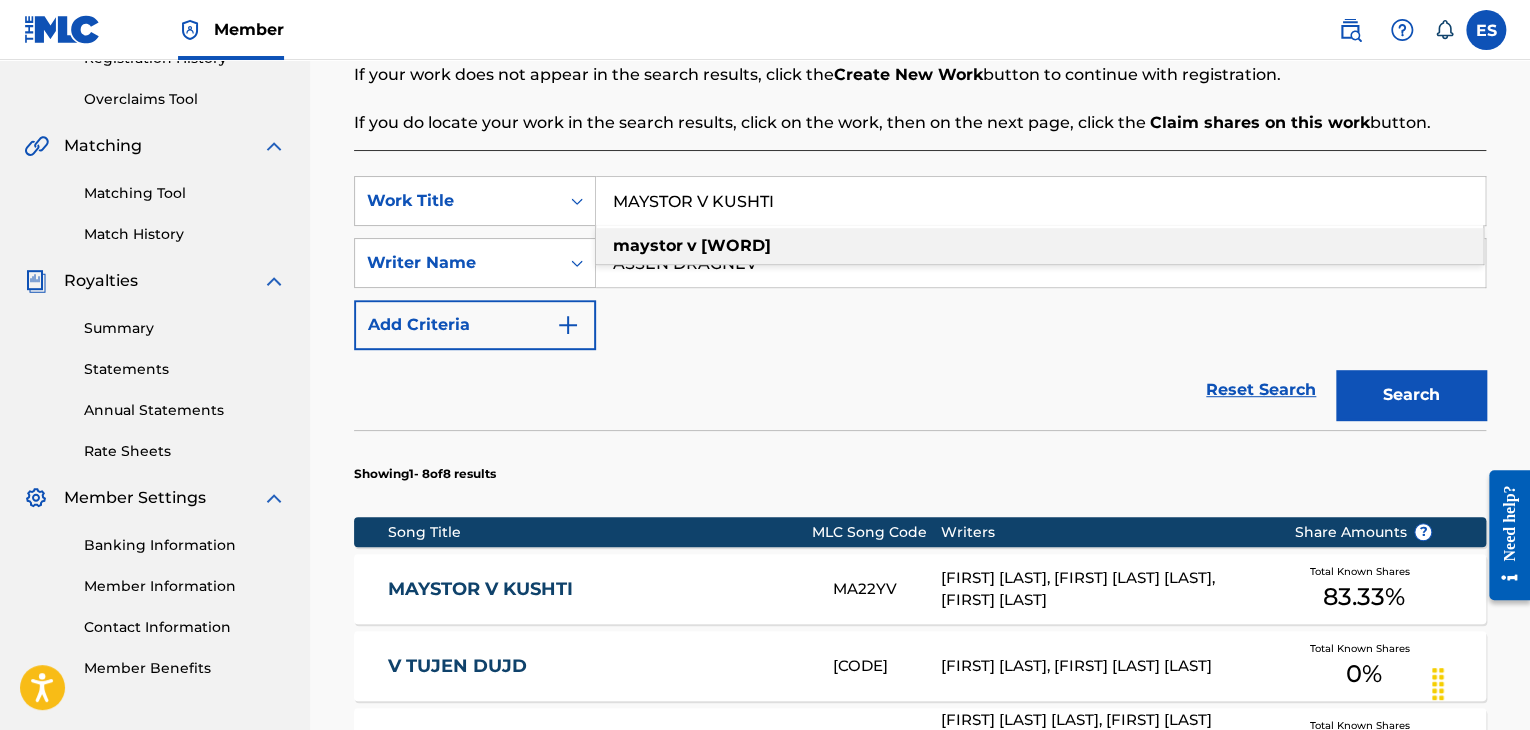 paste on "EJDU DNES I VCHERA" 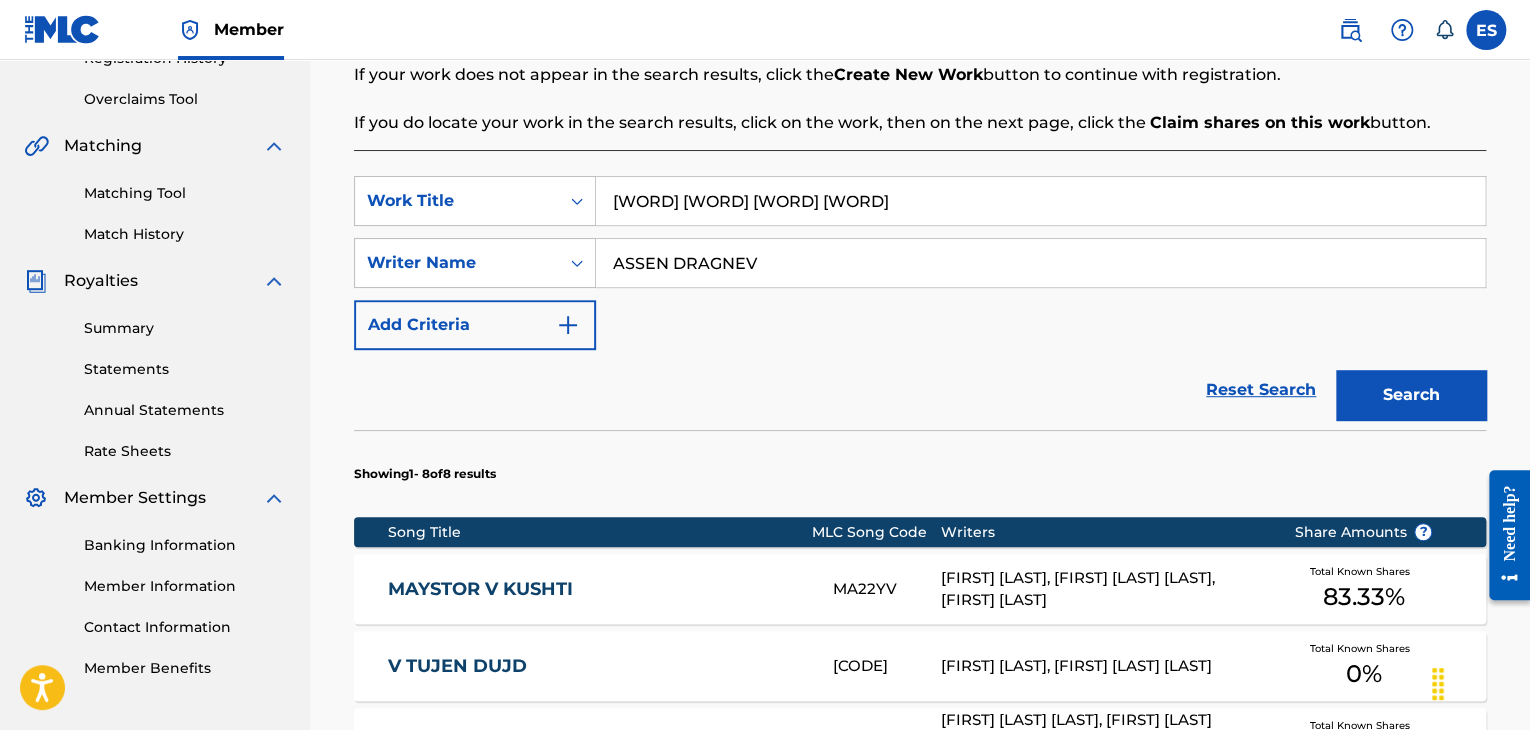 click on "Search" at bounding box center (1411, 395) 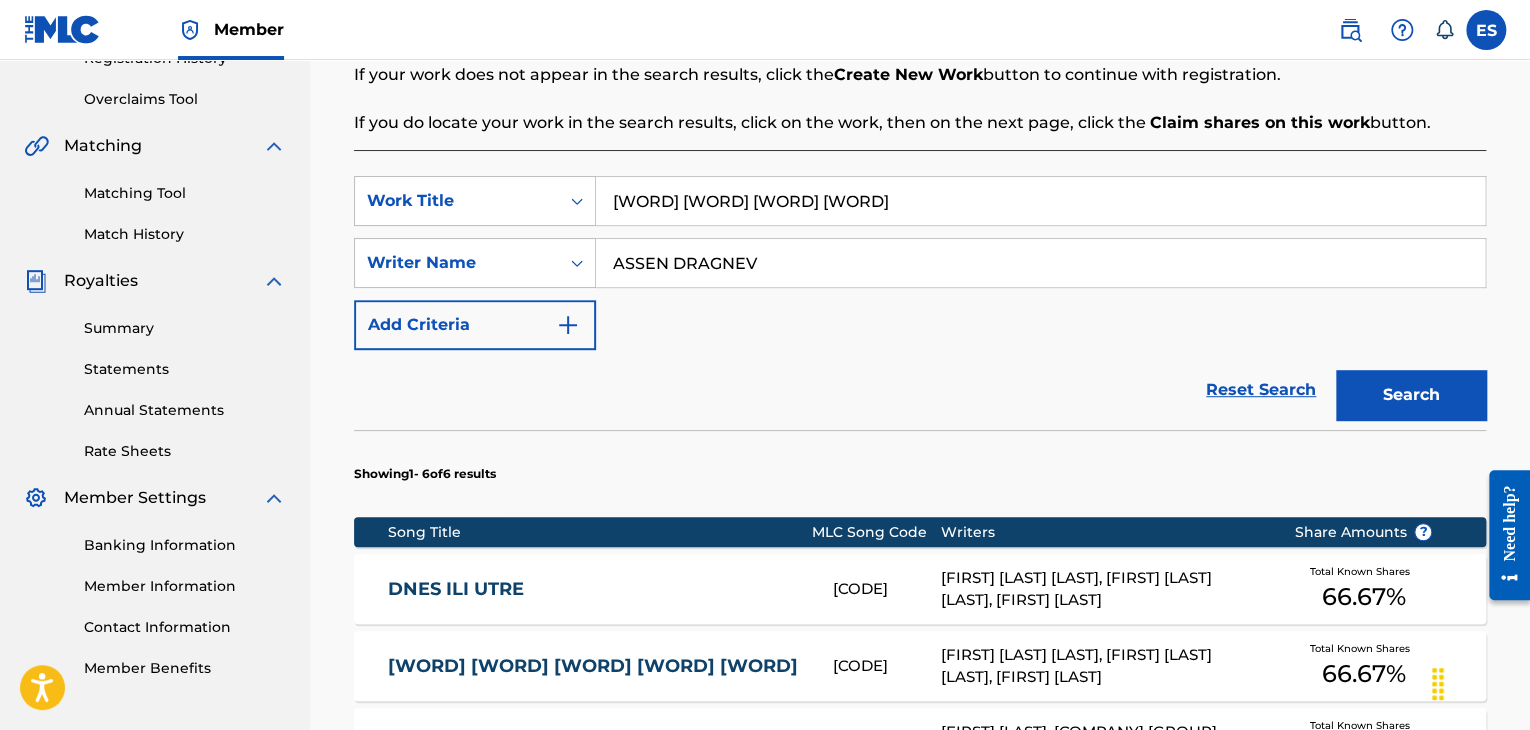 click on "[WORD] [WORD] [WORD] [WORD]" at bounding box center [1040, 201] 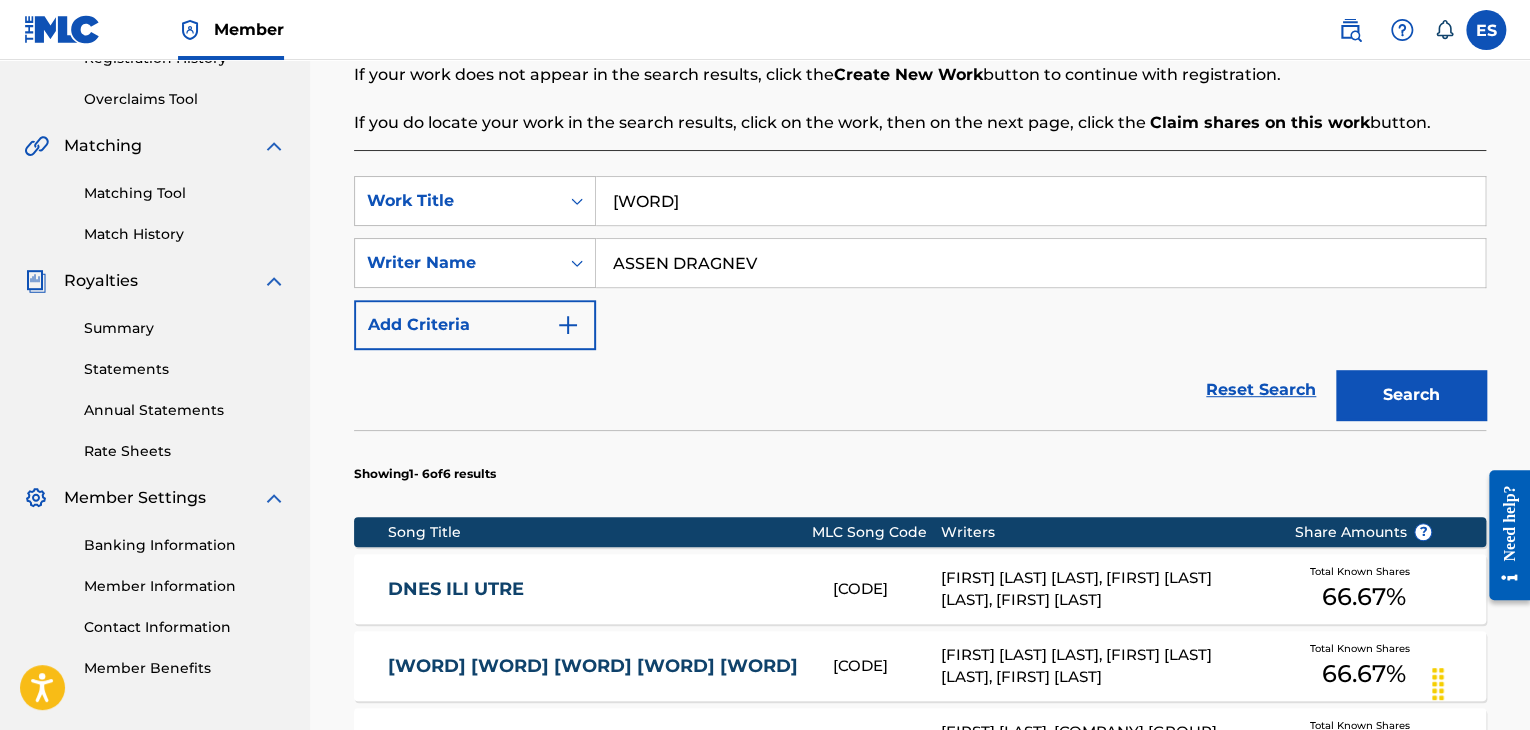 type on "[WORD]" 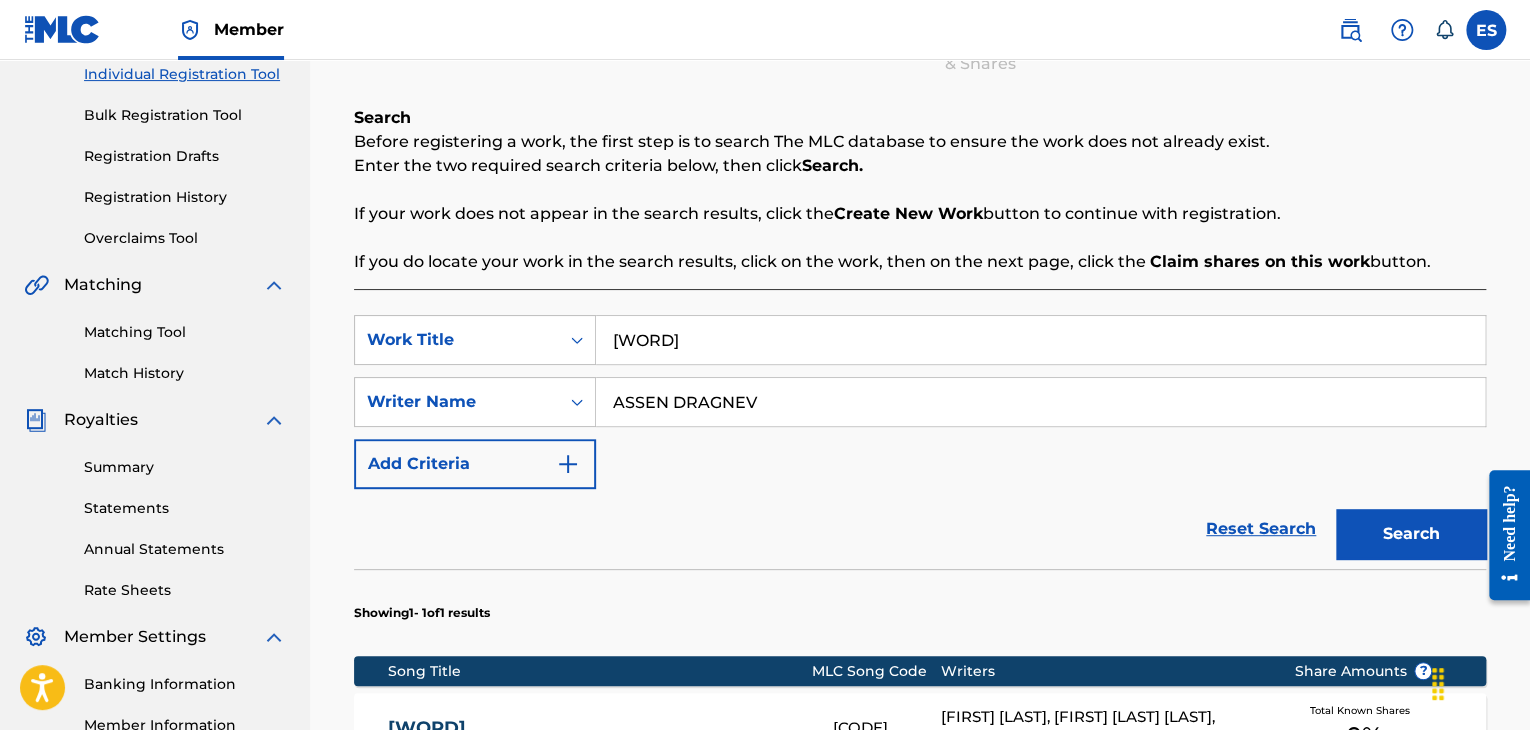 scroll, scrollTop: 100, scrollLeft: 0, axis: vertical 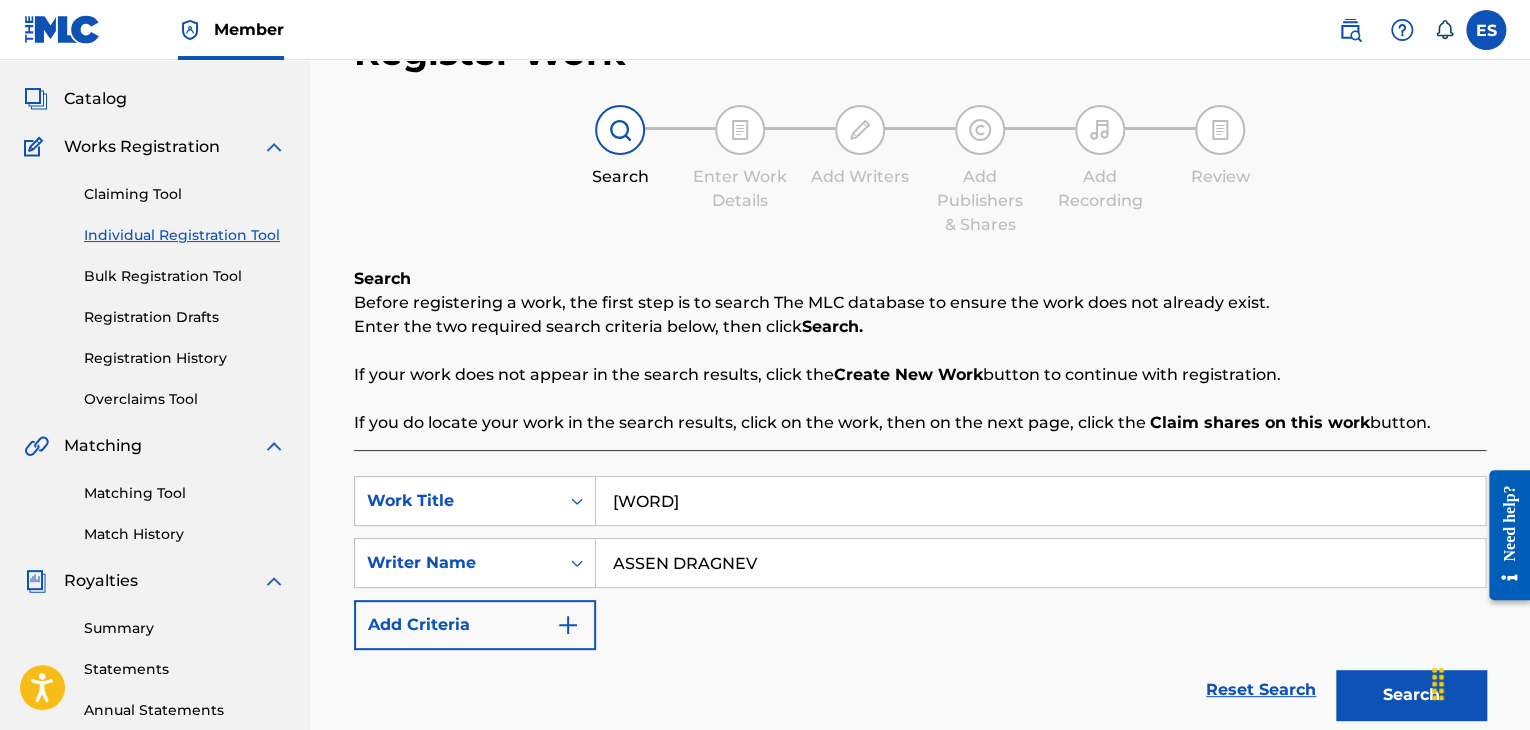 click on "Claiming Tool Individual Registration Tool Bulk Registration Tool Registration Drafts Registration History Overclaims Tool" at bounding box center [155, 284] 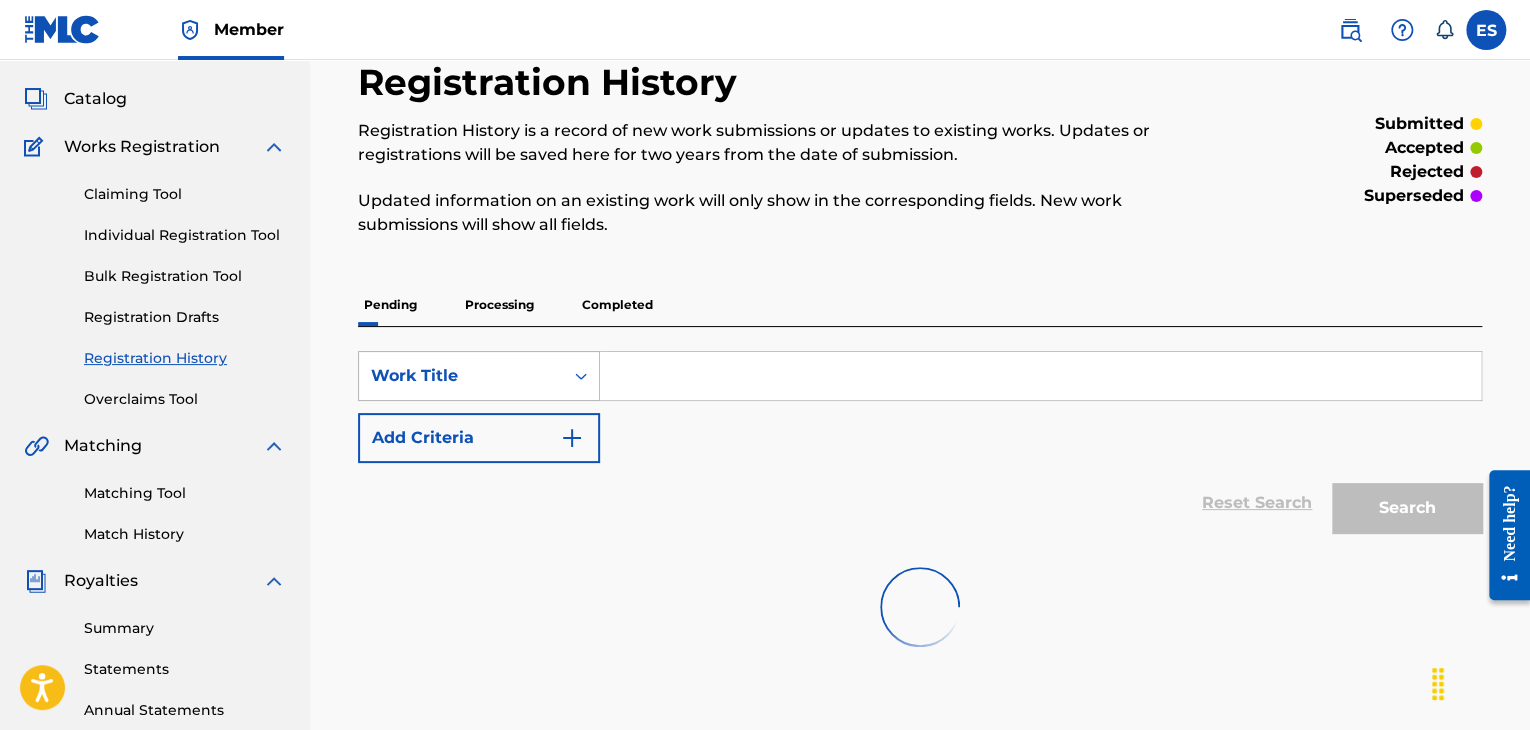 scroll, scrollTop: 0, scrollLeft: 0, axis: both 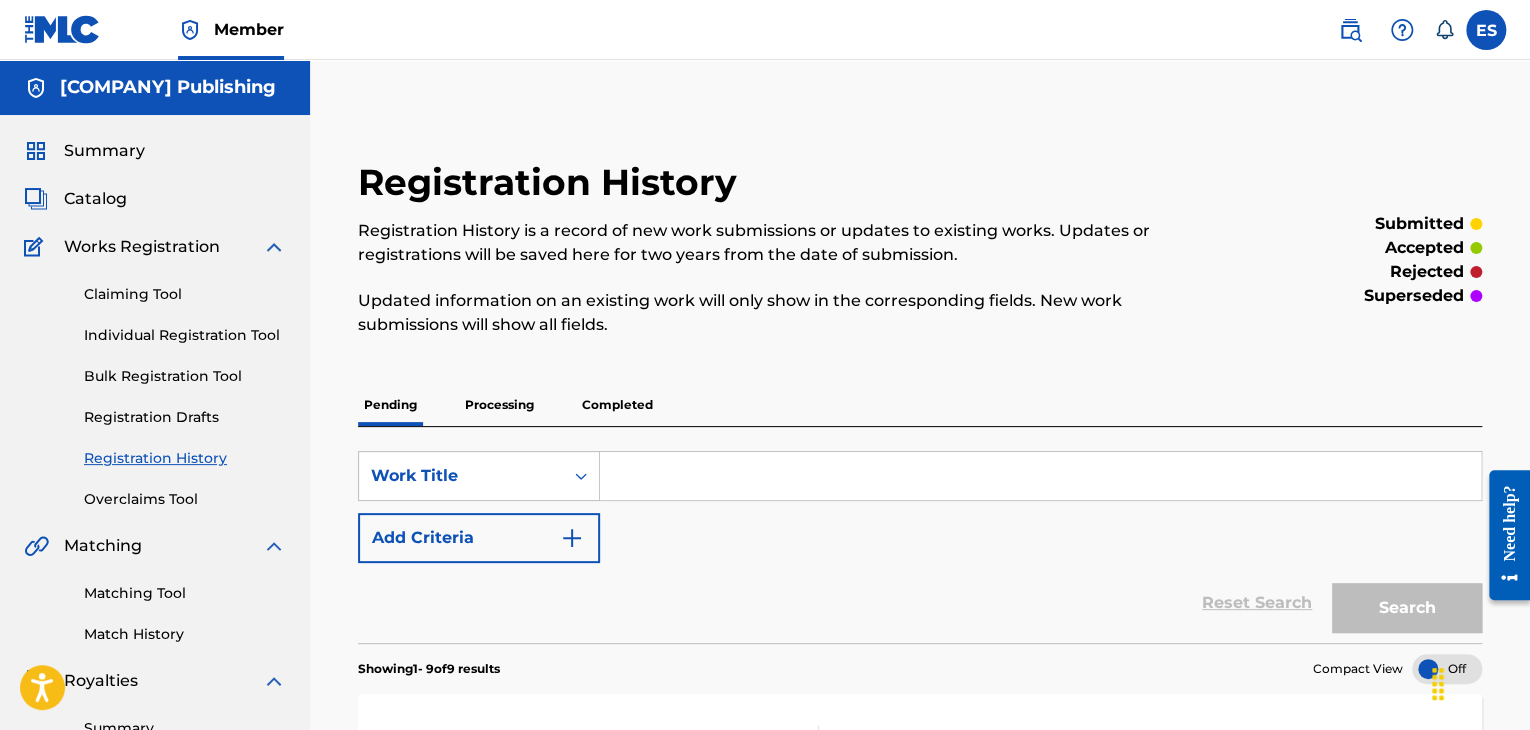 click at bounding box center [1040, 476] 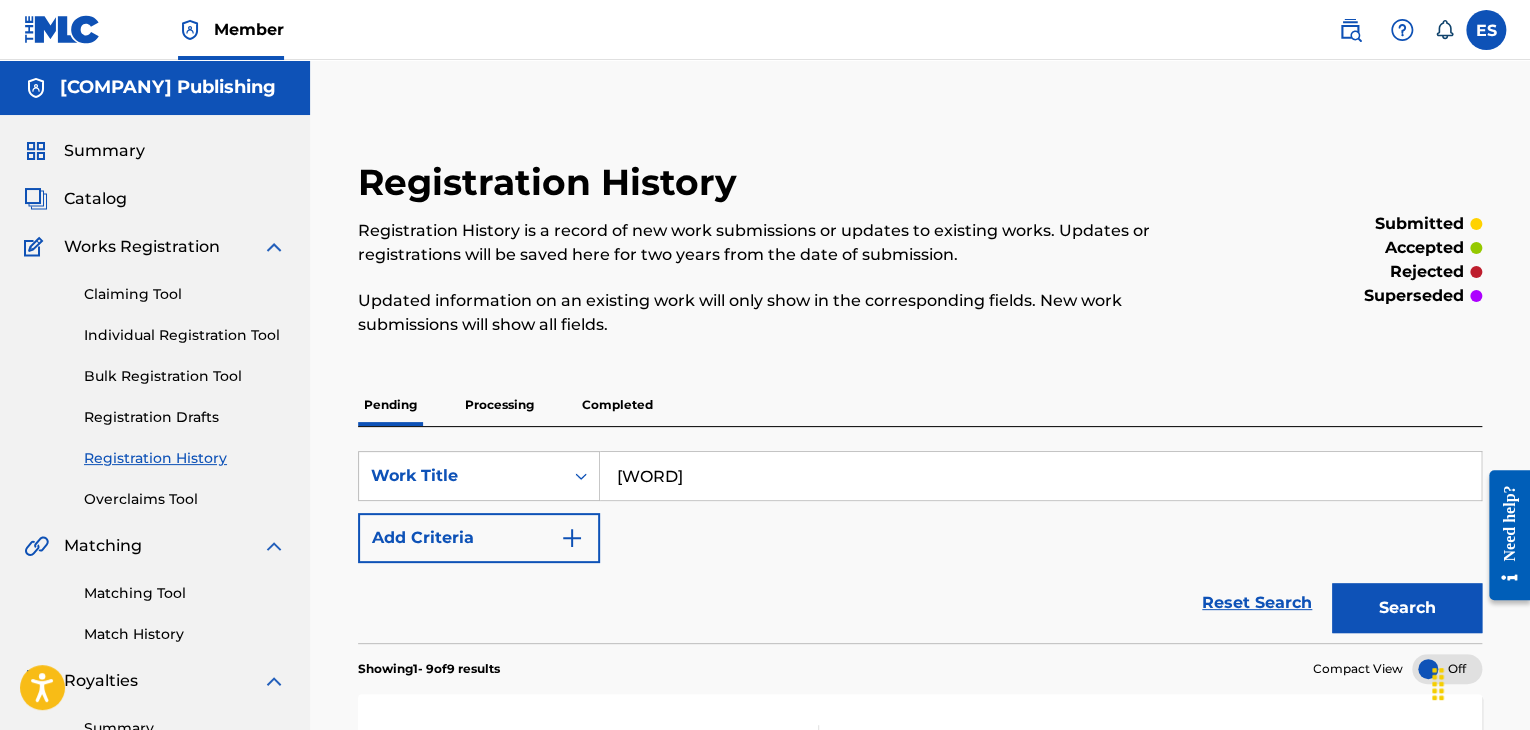 type on "[WORD]" 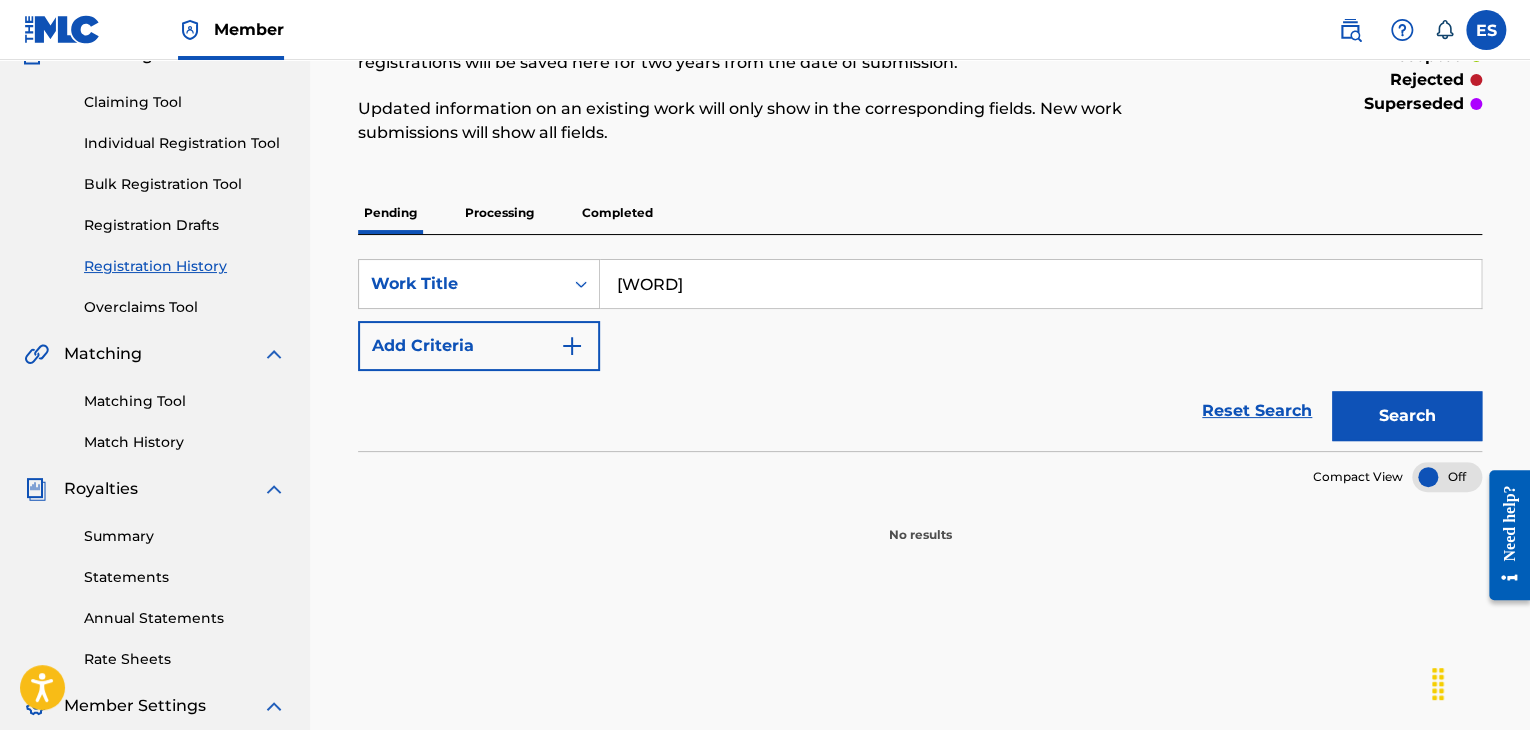 scroll, scrollTop: 200, scrollLeft: 0, axis: vertical 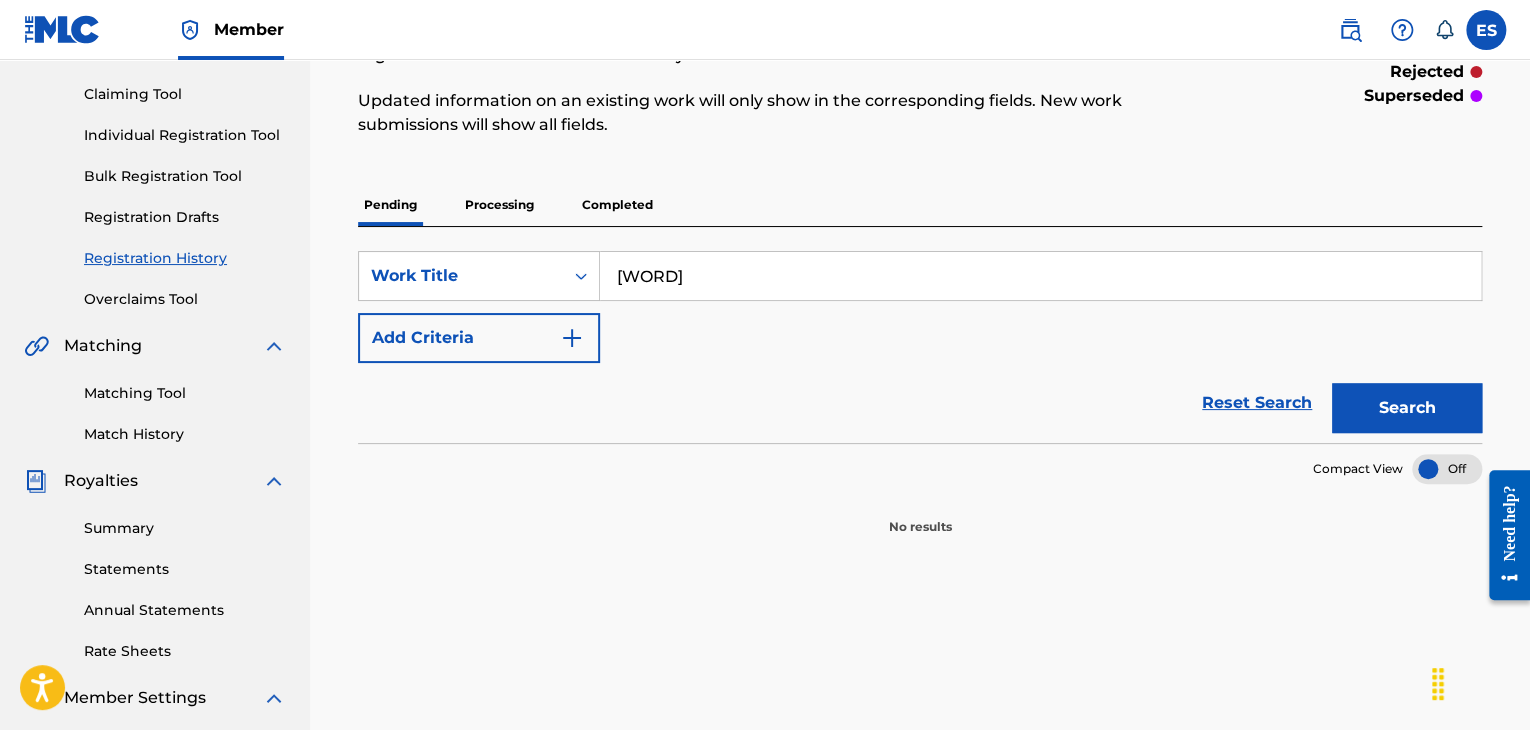 click on "Processing" at bounding box center [499, 205] 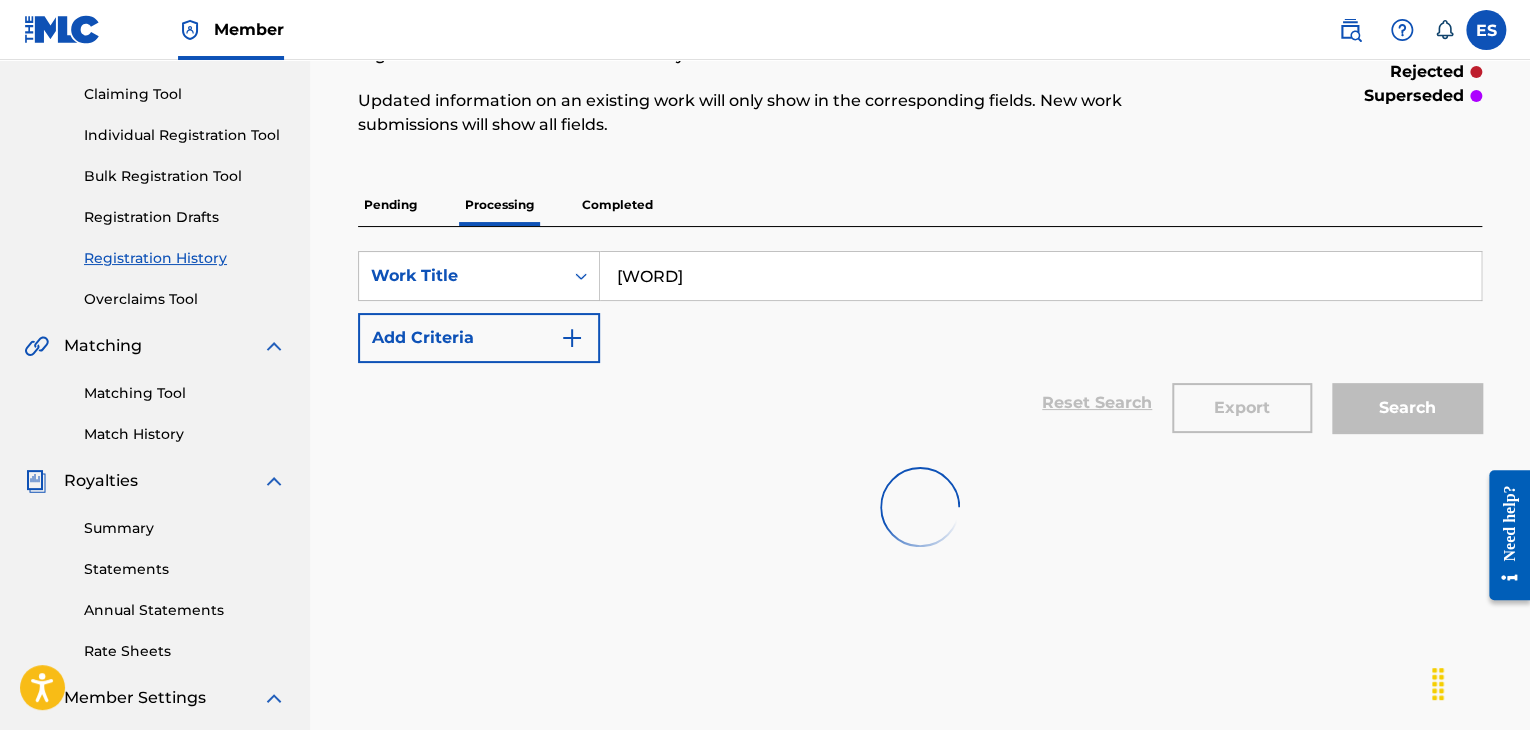 scroll, scrollTop: 0, scrollLeft: 0, axis: both 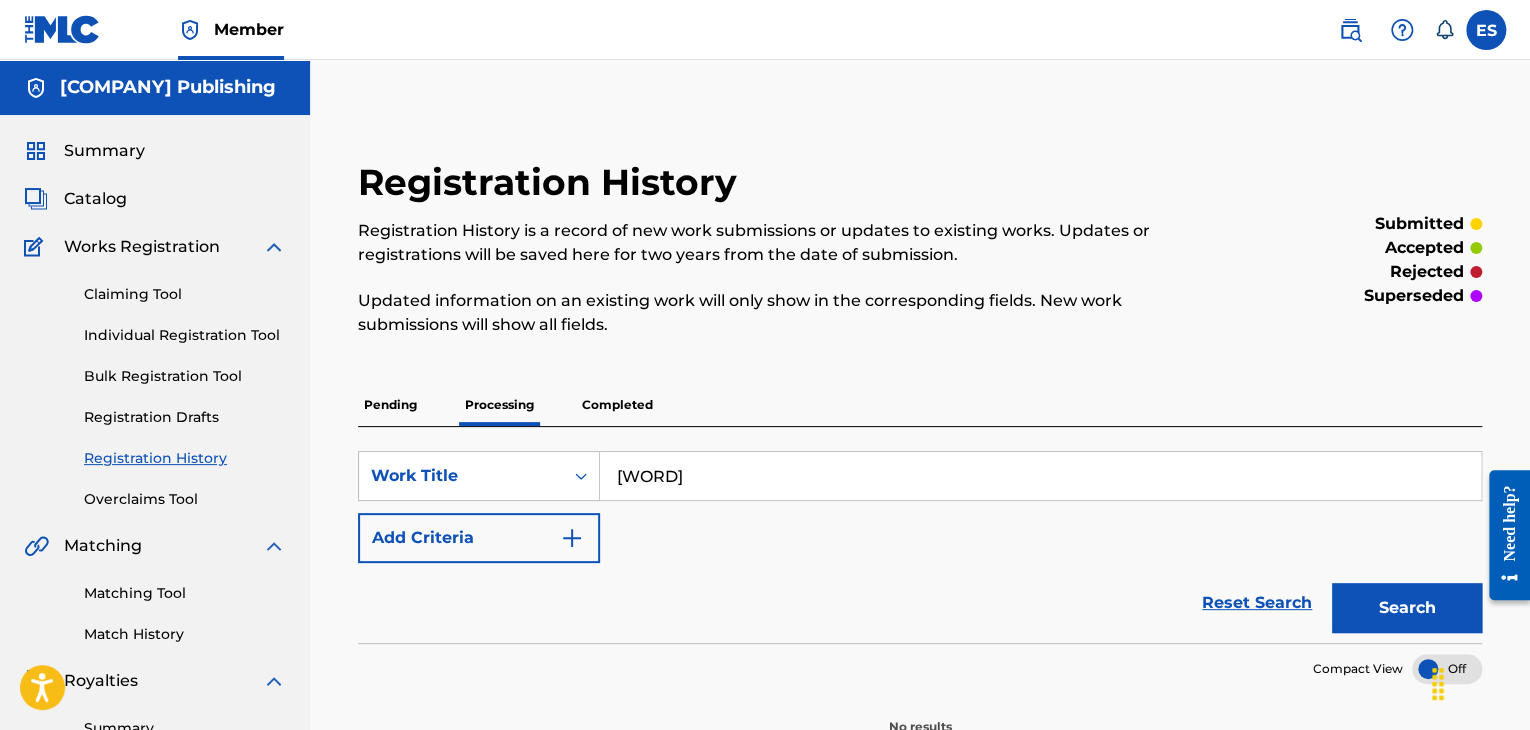 click on "Search" at bounding box center [1407, 608] 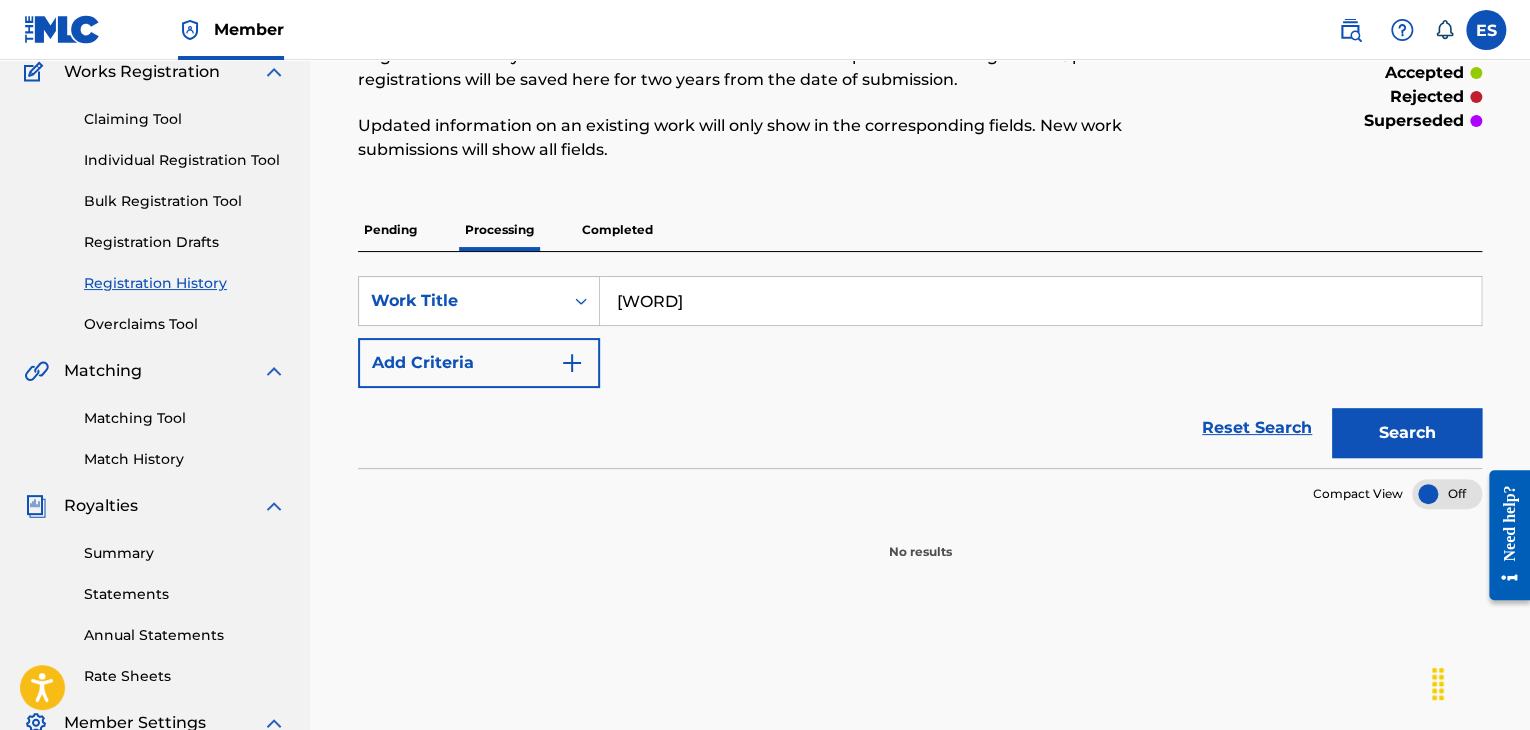 scroll, scrollTop: 300, scrollLeft: 0, axis: vertical 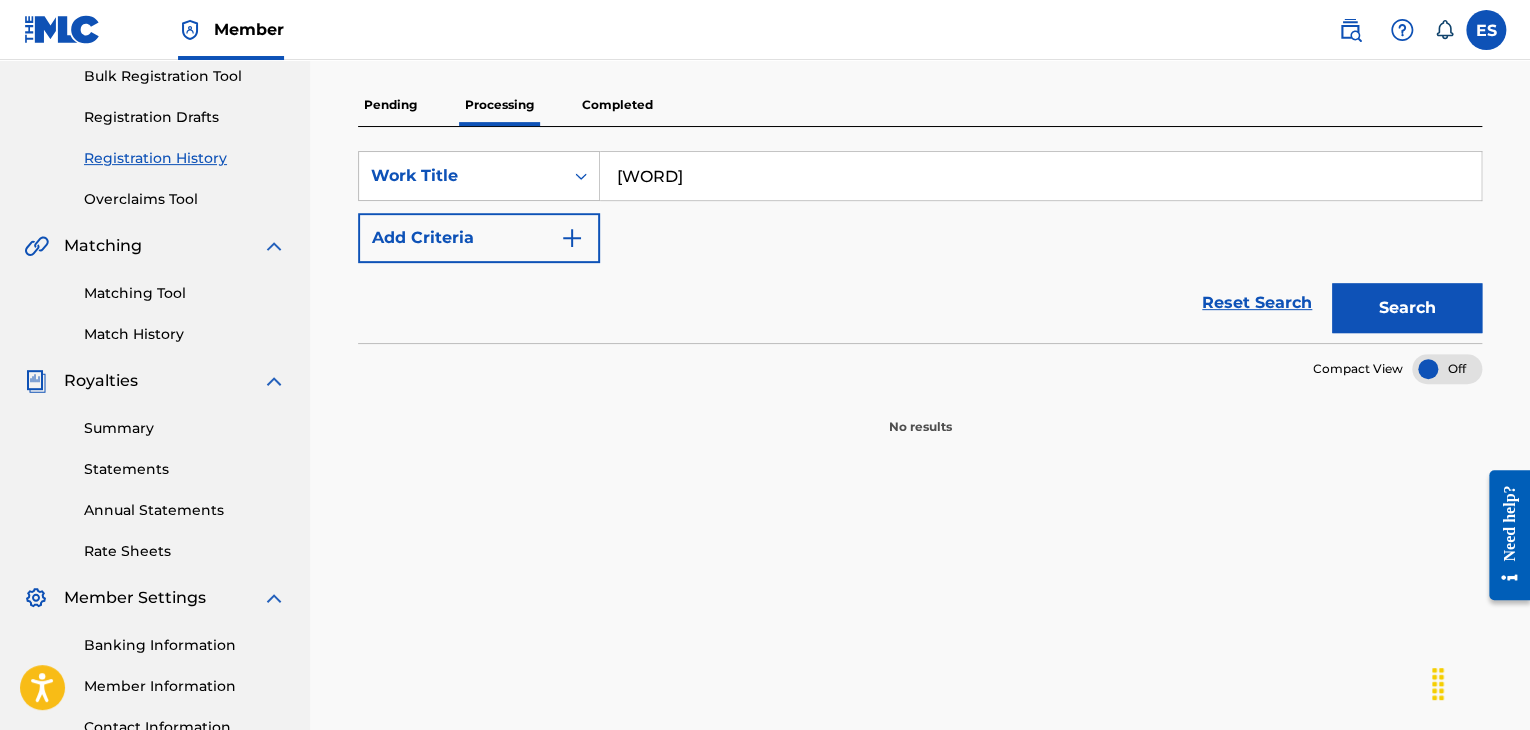 click on "Completed" at bounding box center [617, 105] 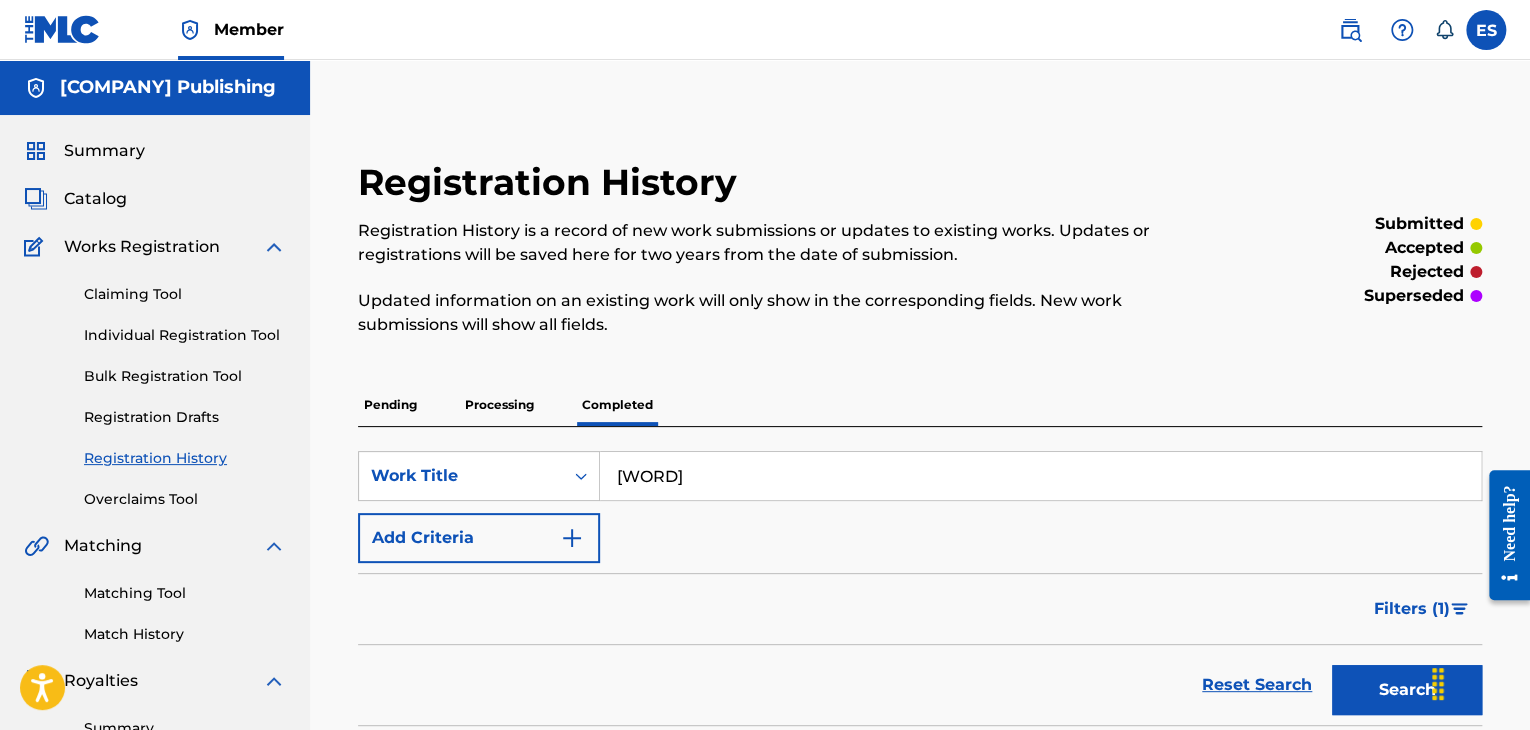 scroll, scrollTop: 300, scrollLeft: 0, axis: vertical 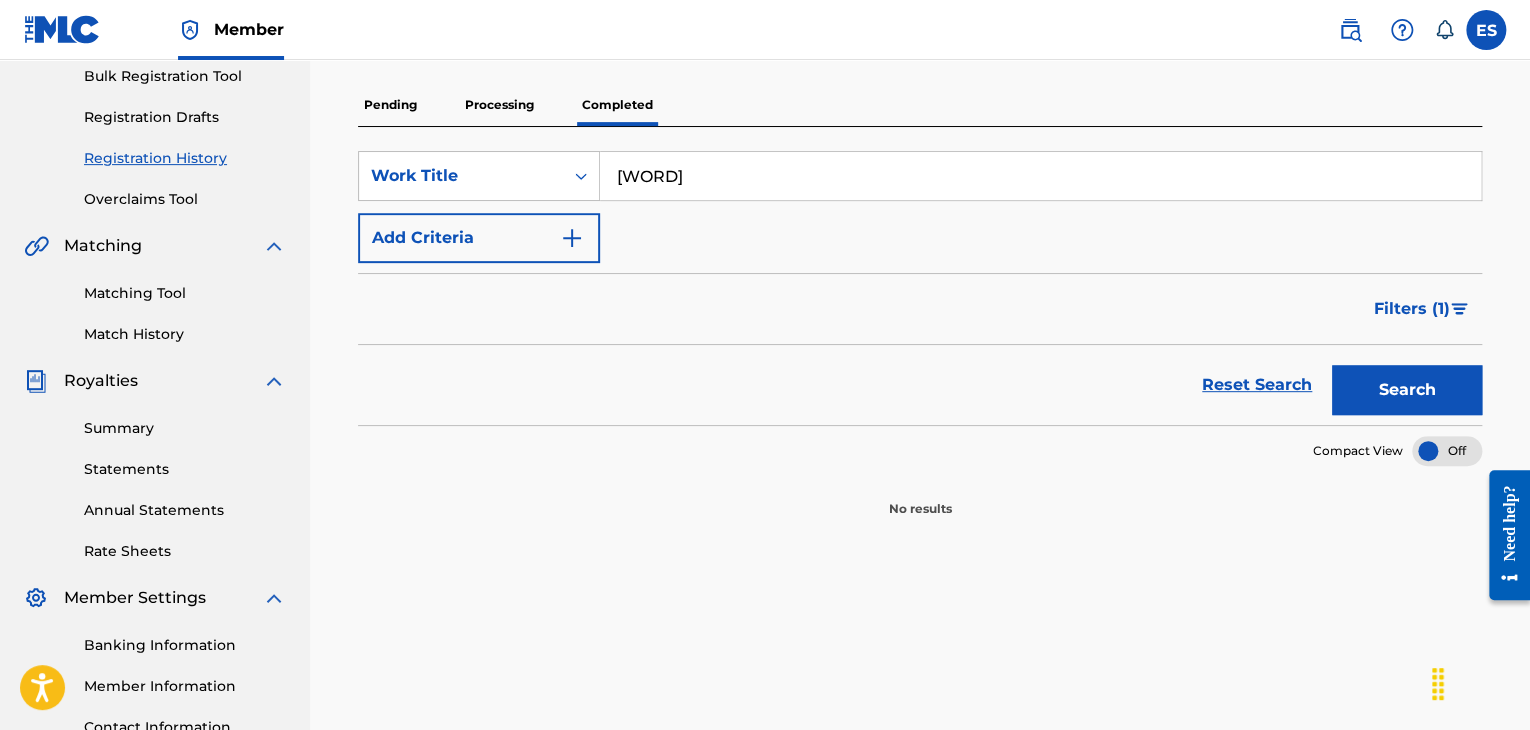 click on "Search" at bounding box center [1407, 390] 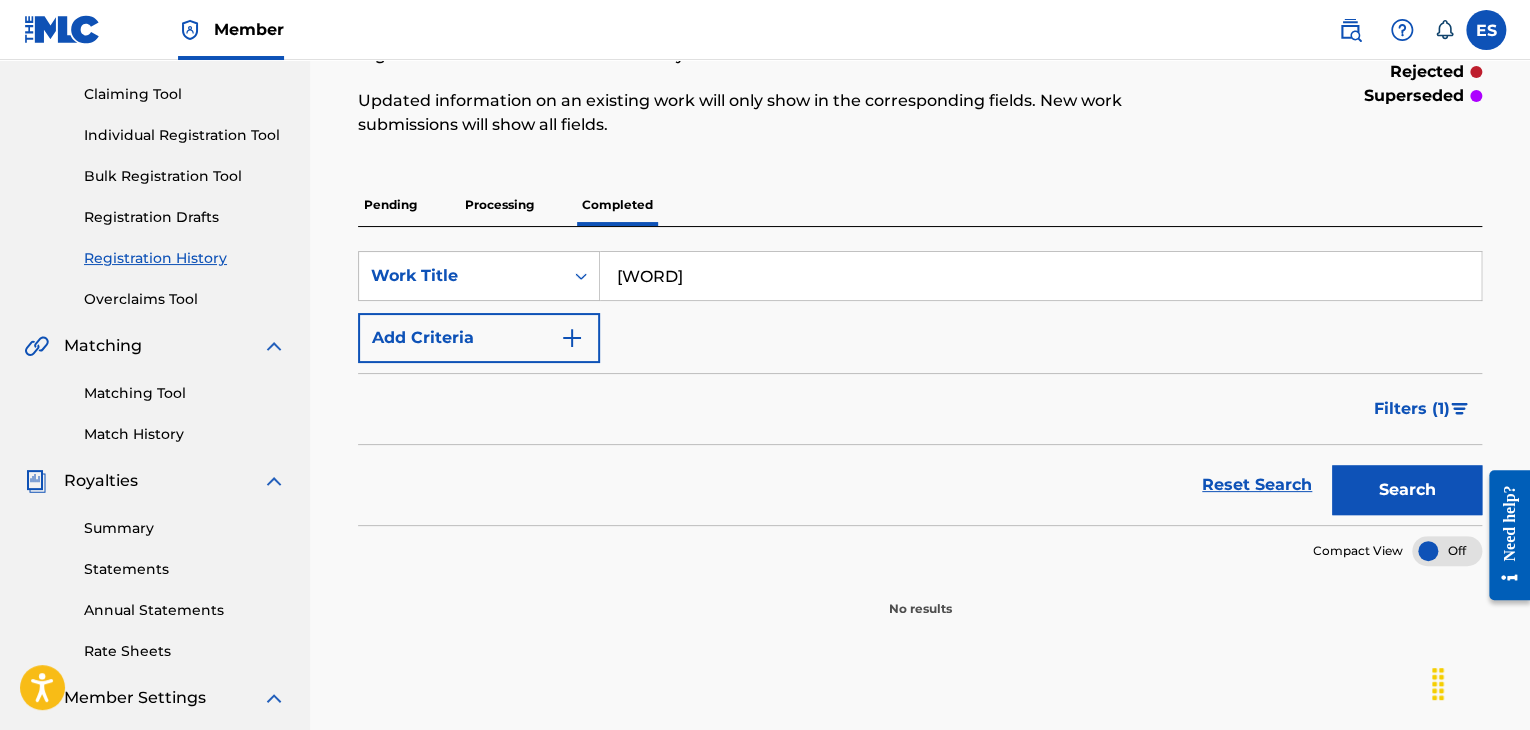scroll, scrollTop: 100, scrollLeft: 0, axis: vertical 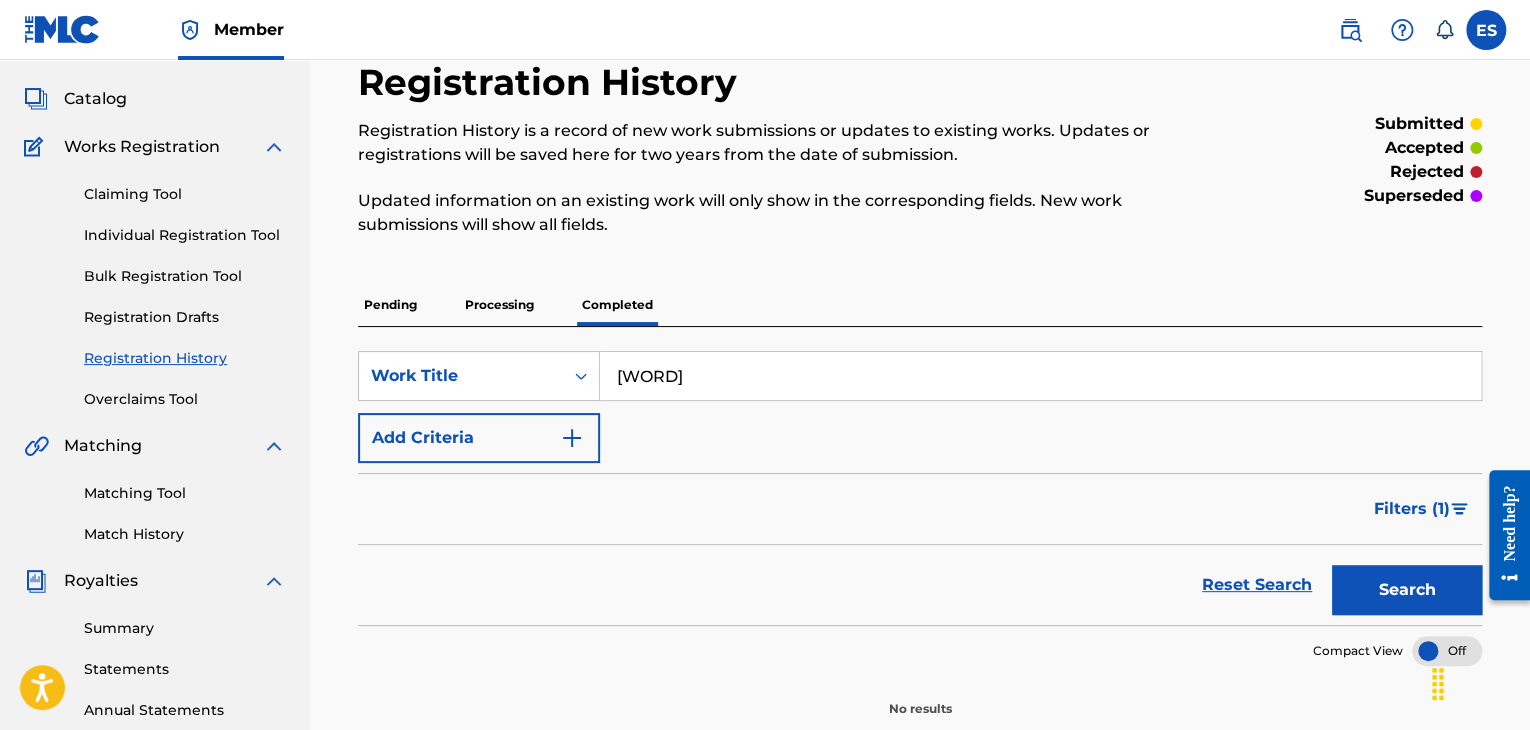 click on "Individual Registration Tool" at bounding box center (185, 235) 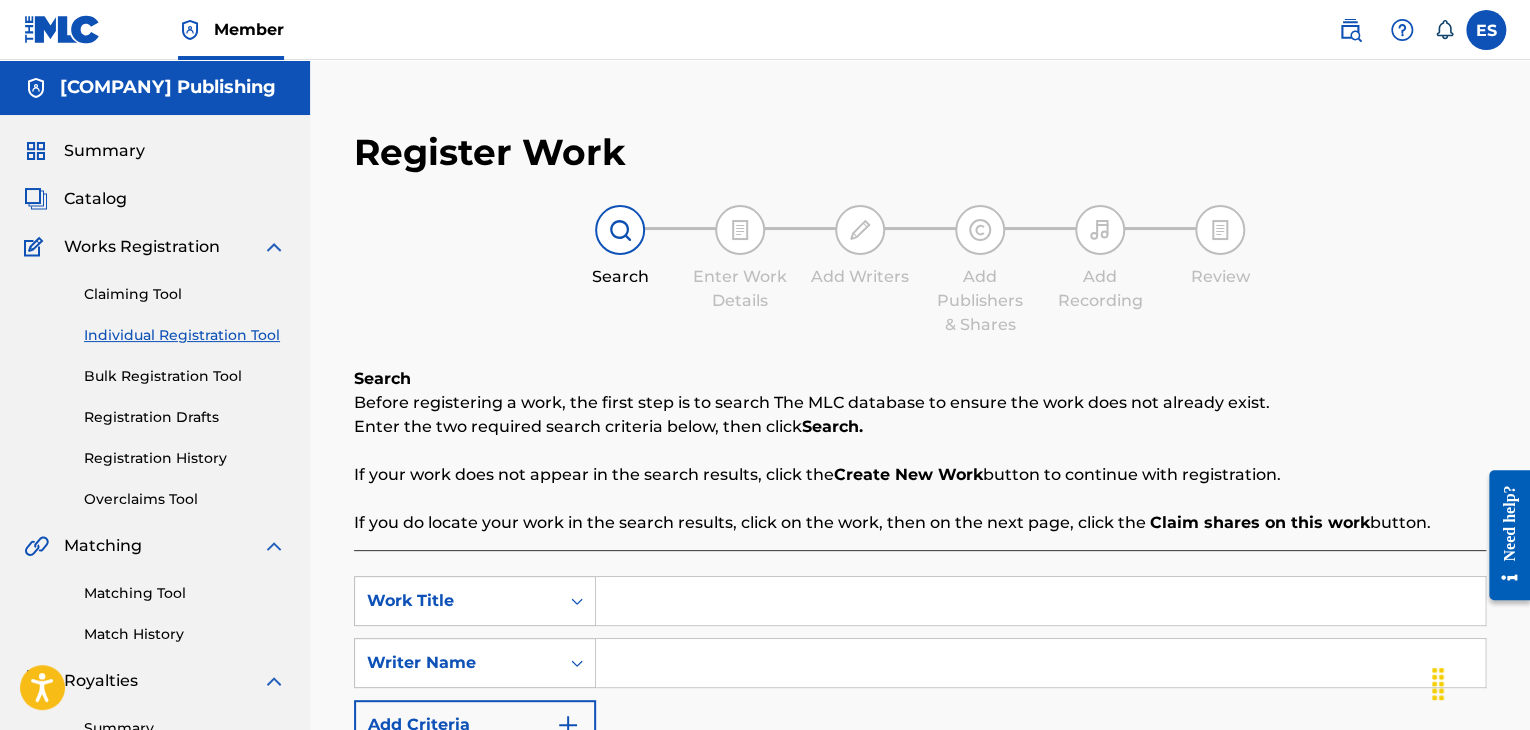 click at bounding box center (1040, 601) 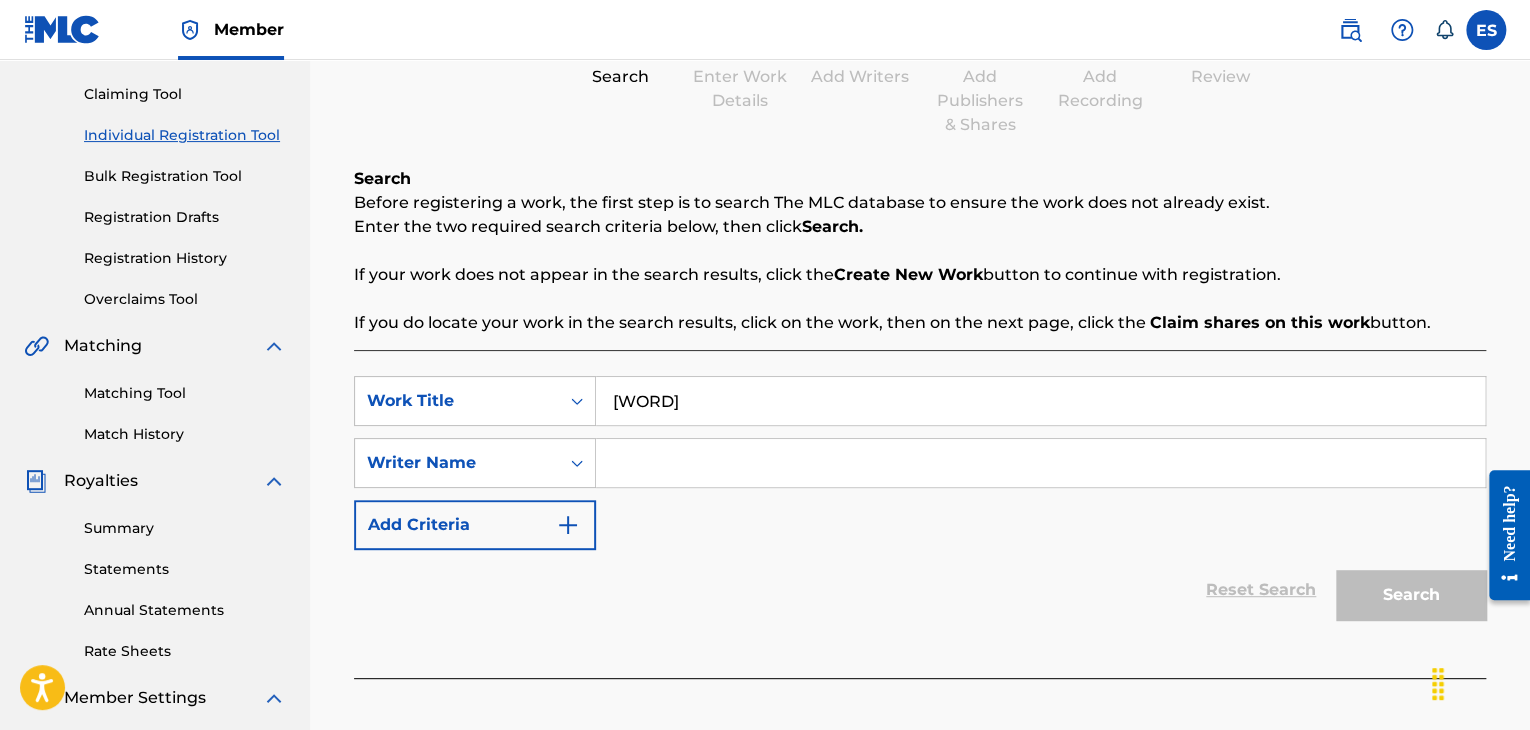scroll, scrollTop: 300, scrollLeft: 0, axis: vertical 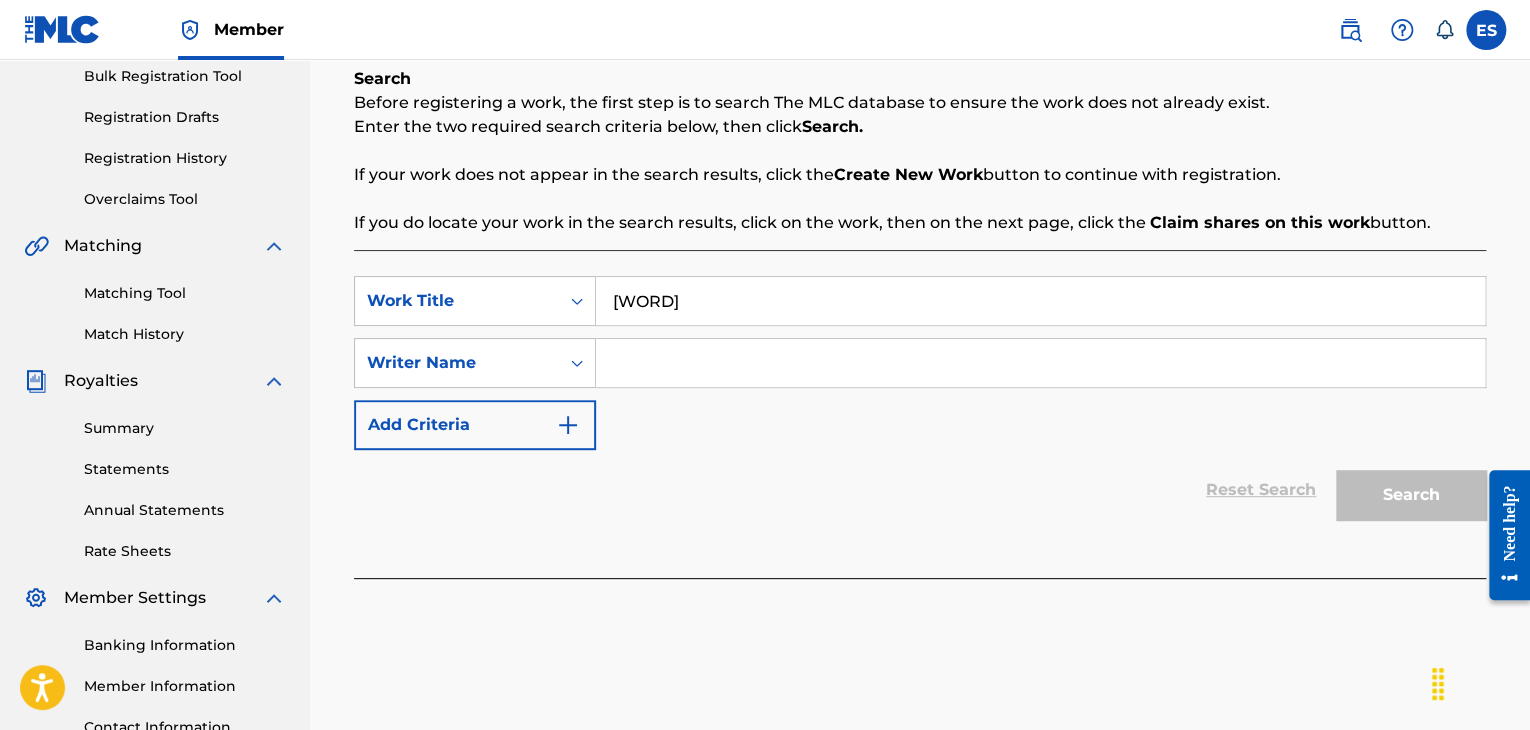type on "[WORD]" 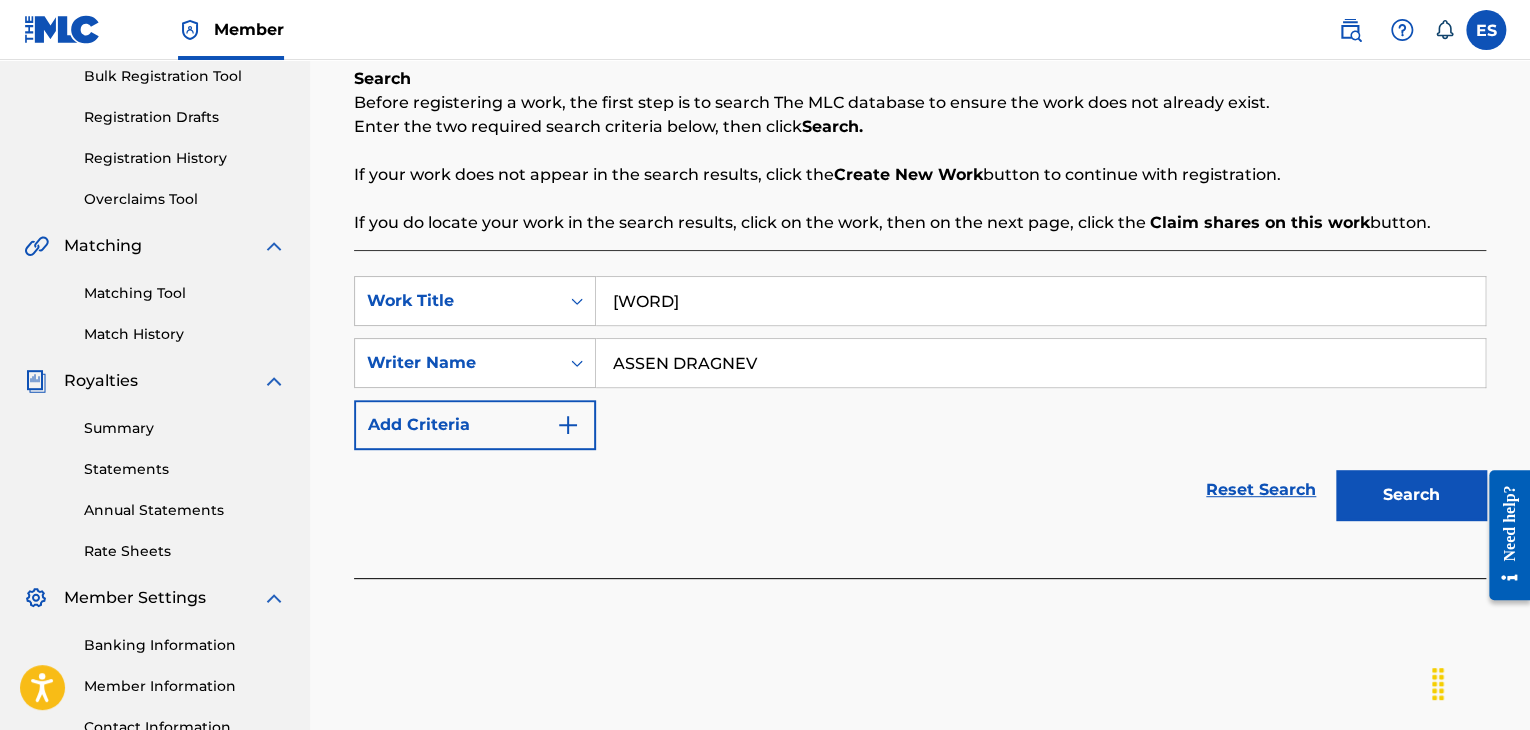 click on "Search" at bounding box center [1411, 495] 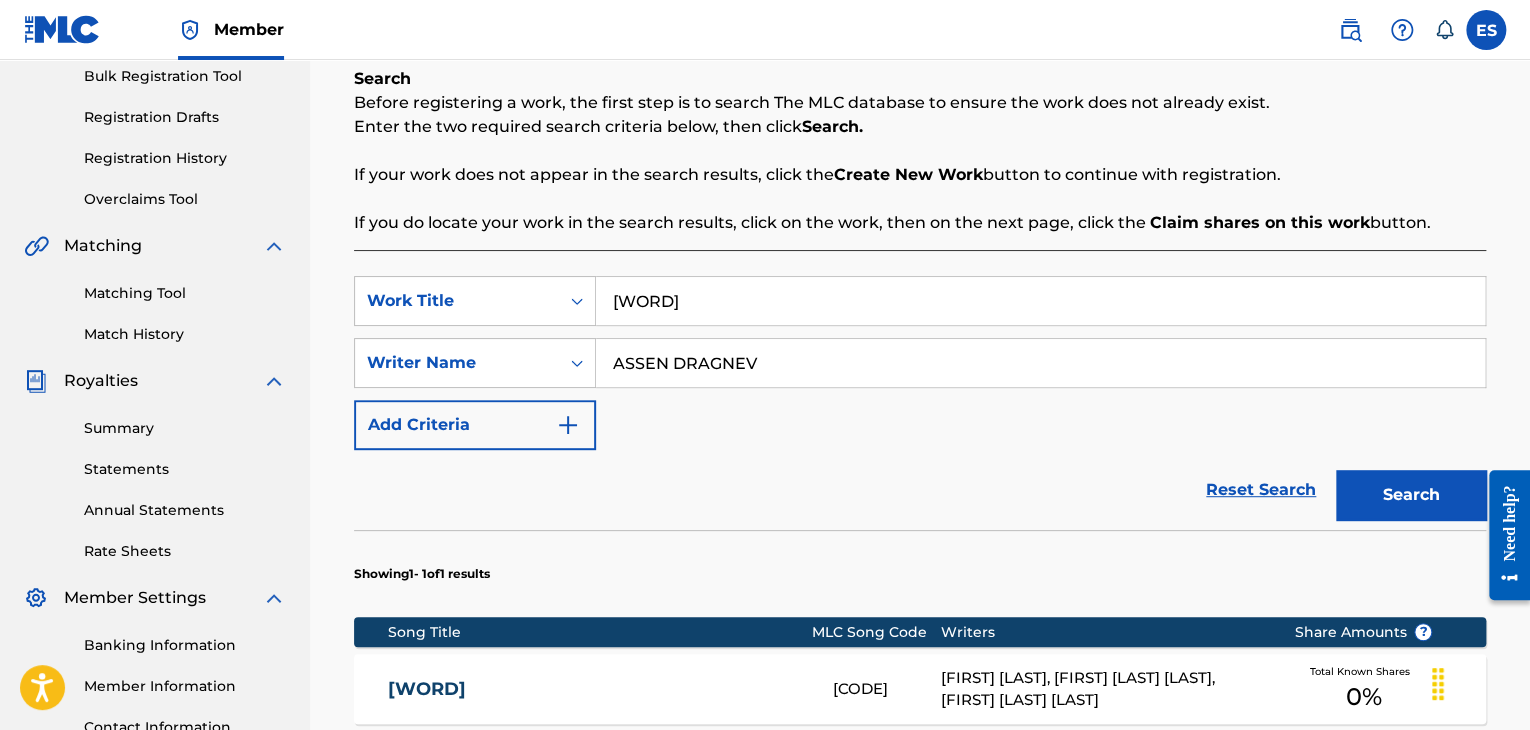 scroll, scrollTop: 500, scrollLeft: 0, axis: vertical 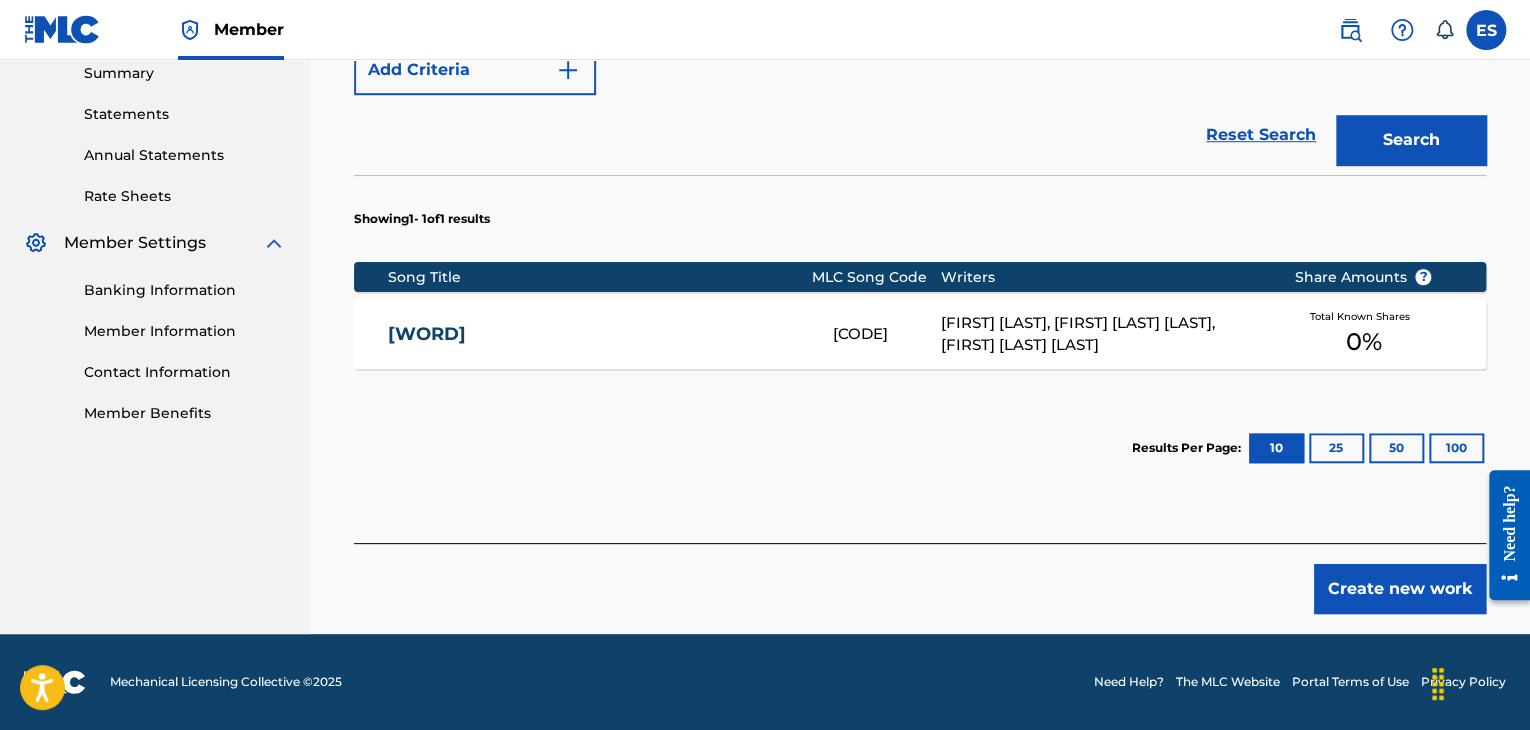click on "Create new work" at bounding box center (1400, 589) 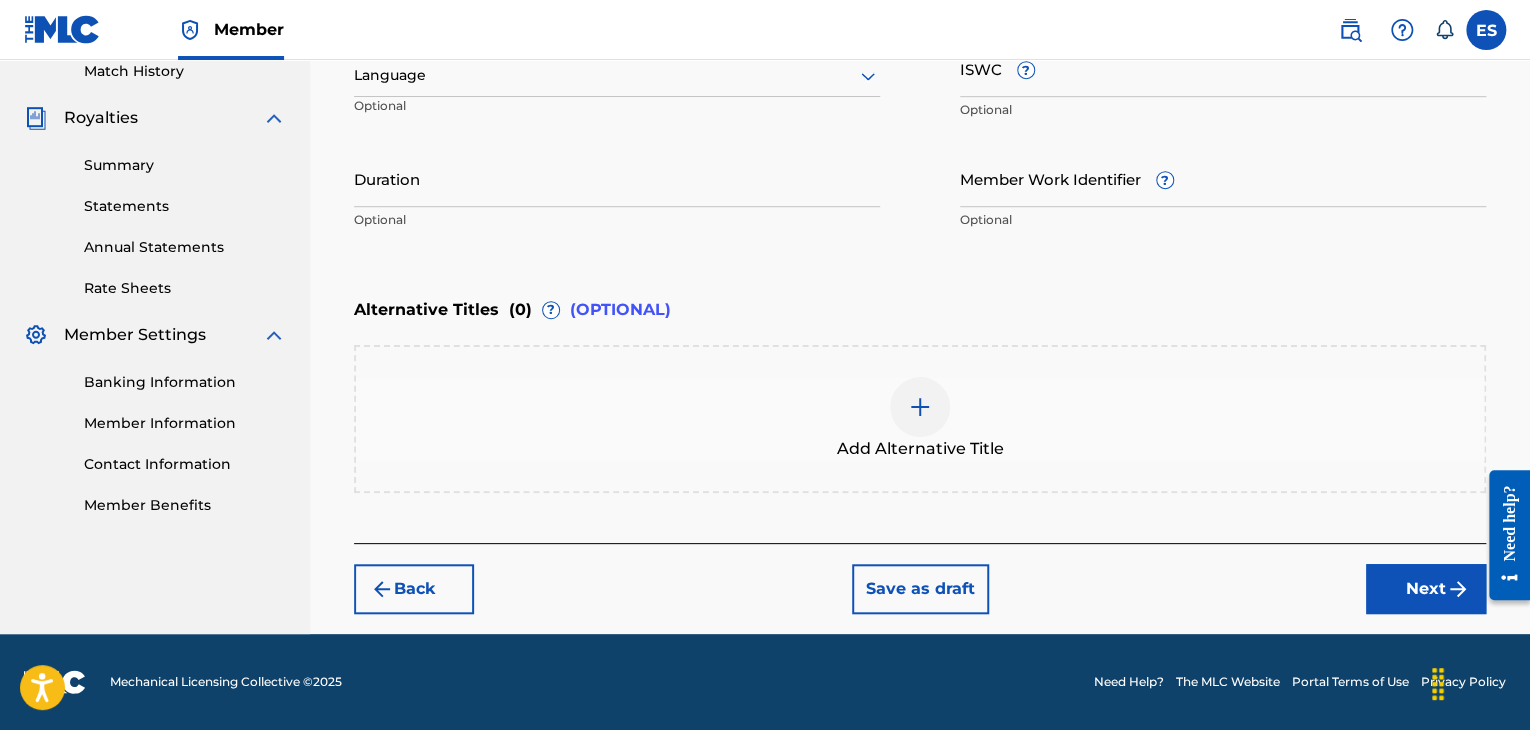 scroll, scrollTop: 561, scrollLeft: 0, axis: vertical 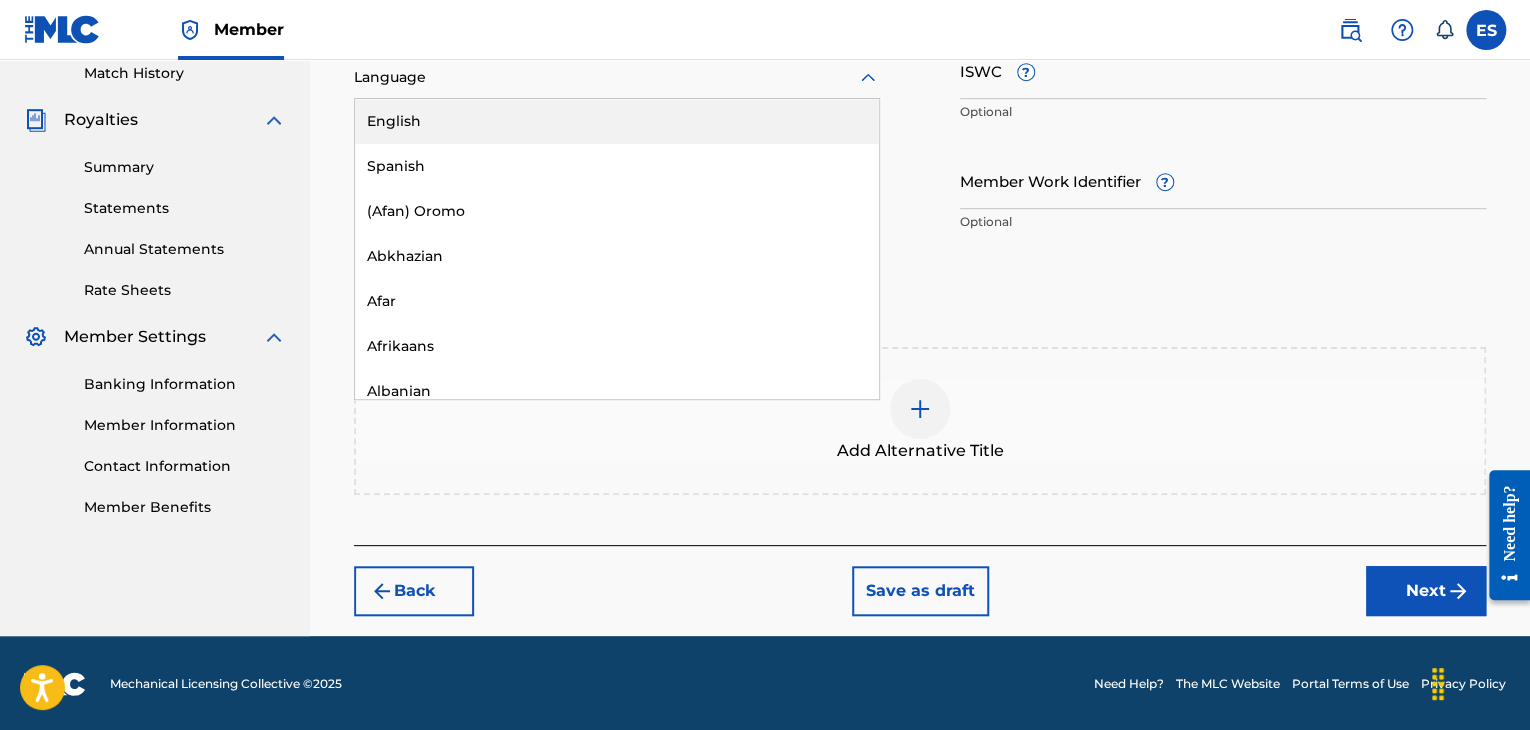 click at bounding box center (617, 77) 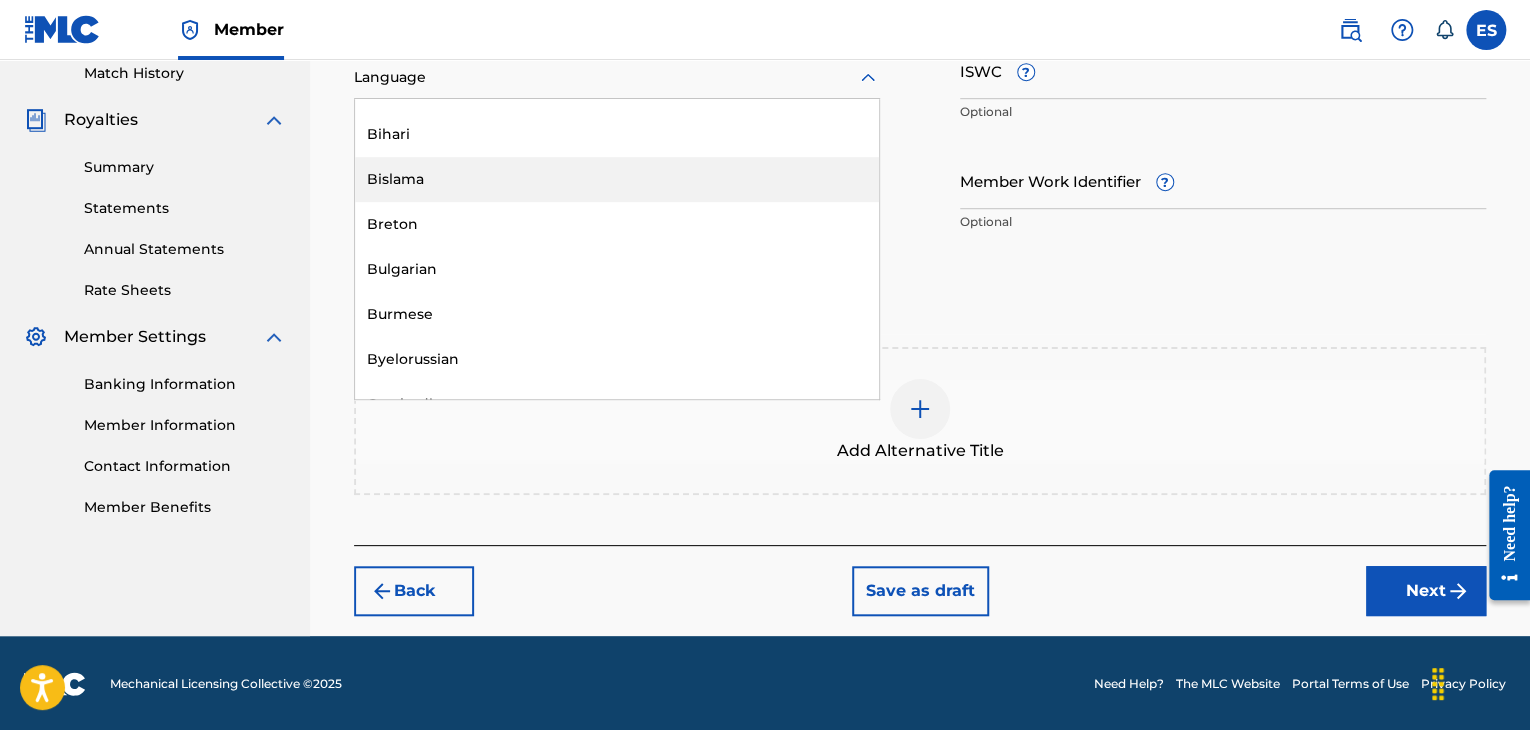 scroll, scrollTop: 900, scrollLeft: 0, axis: vertical 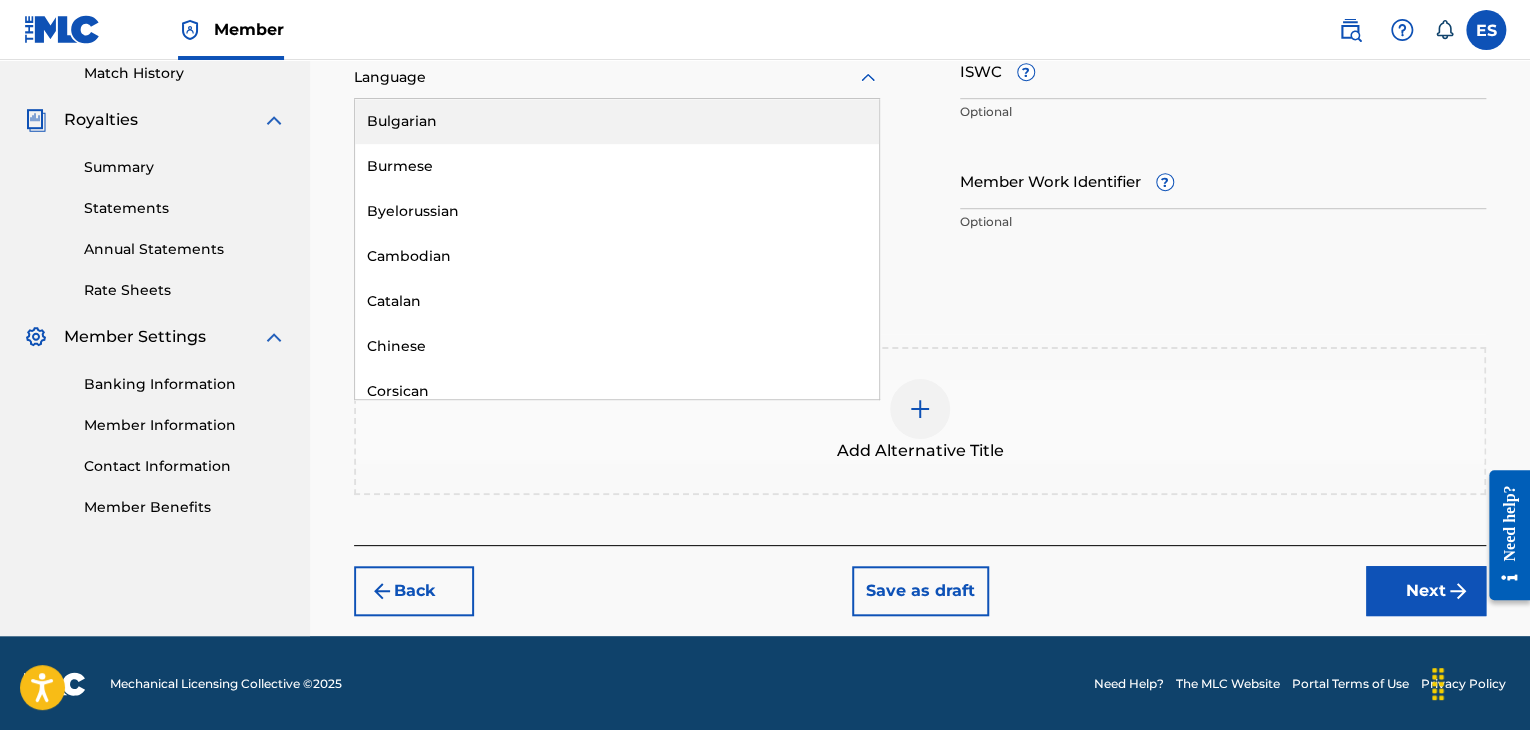 click on "Bulgarian" at bounding box center (617, 121) 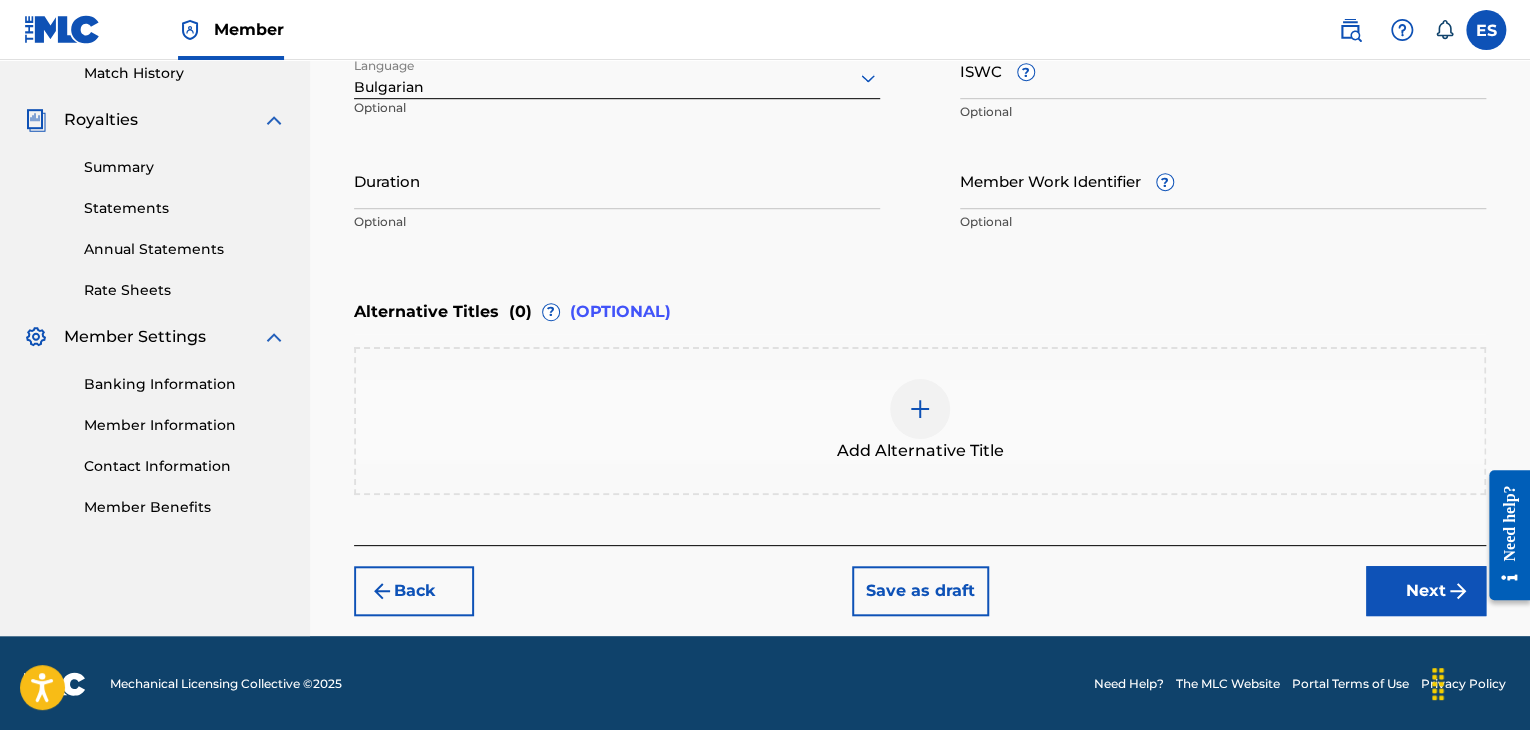 click on "Duration" at bounding box center (617, 180) 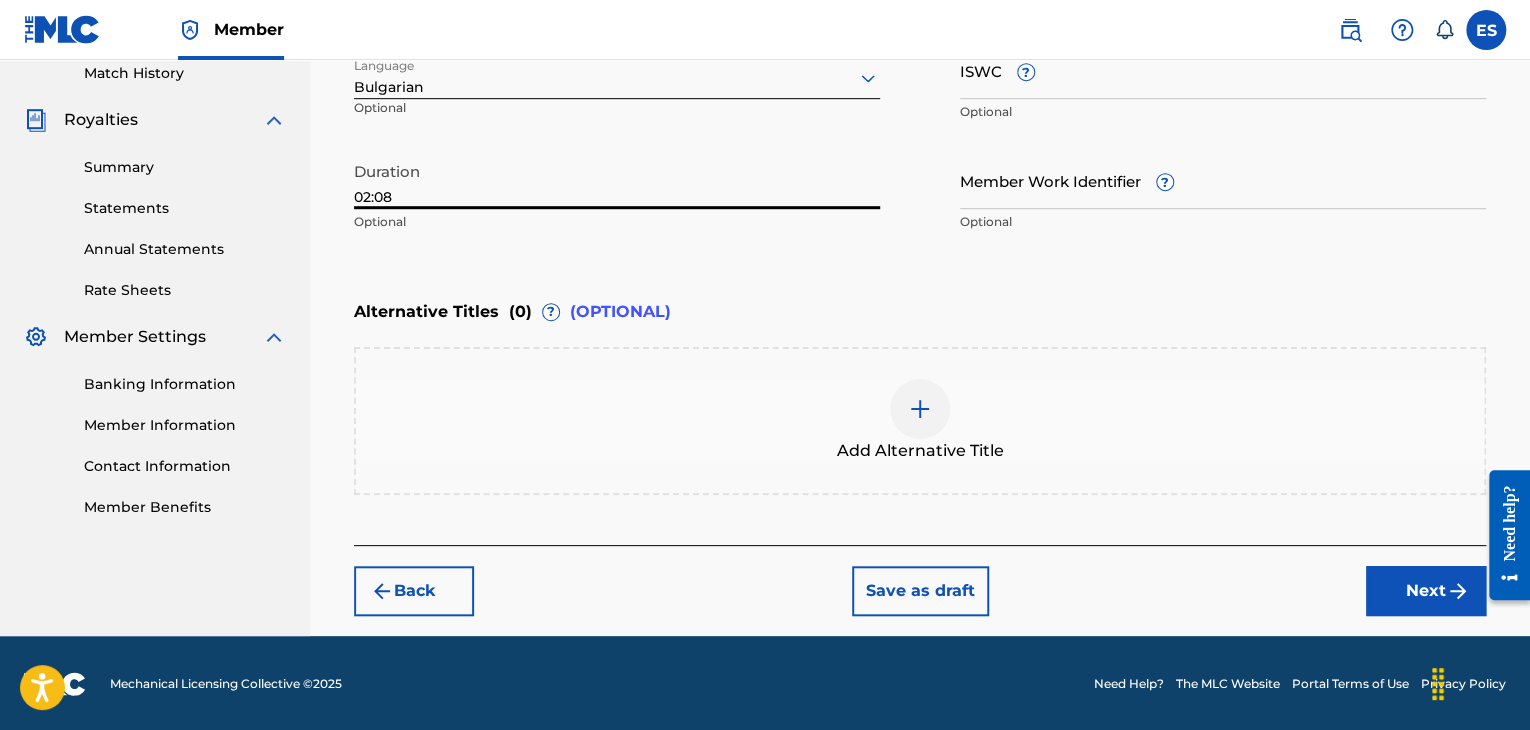 type on "02:08" 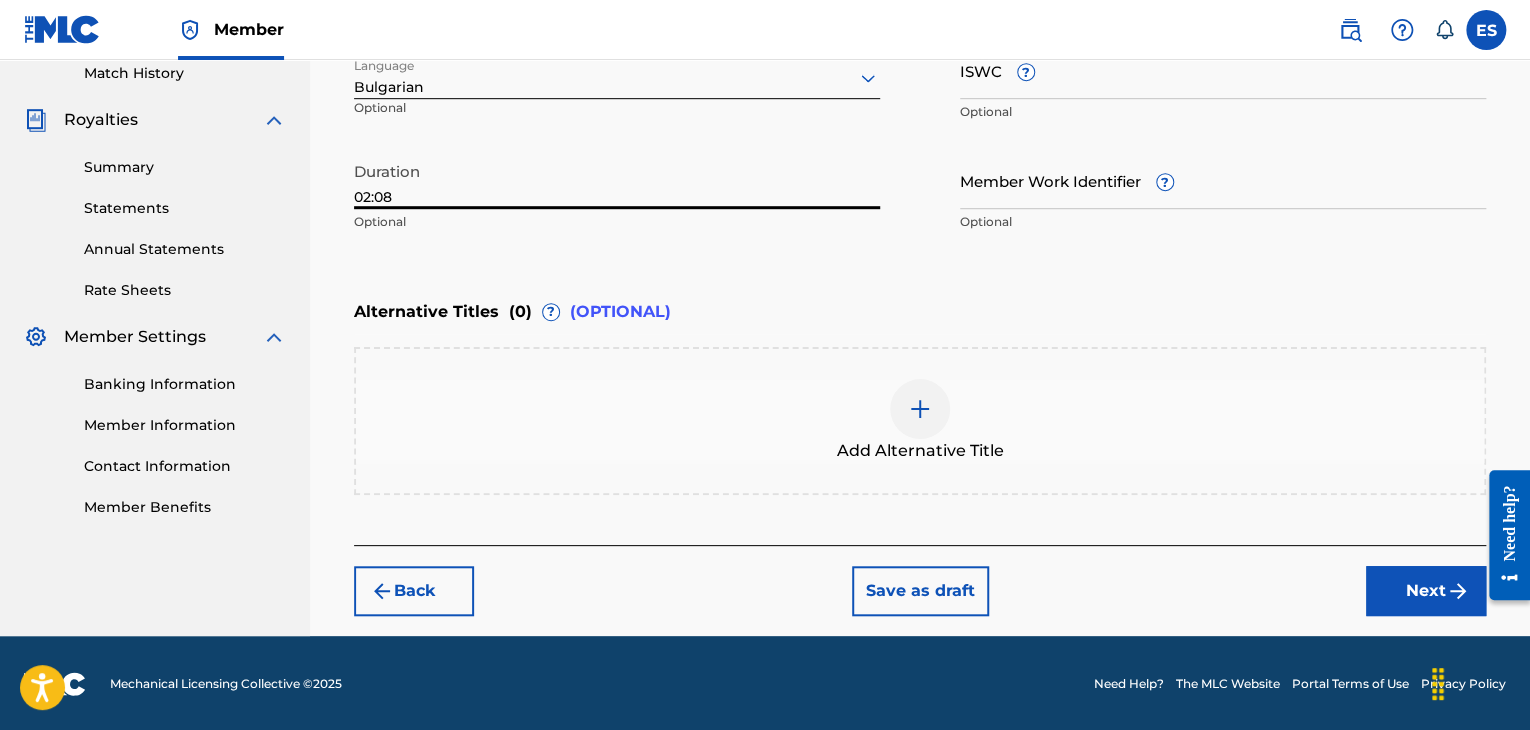 click at bounding box center [920, 409] 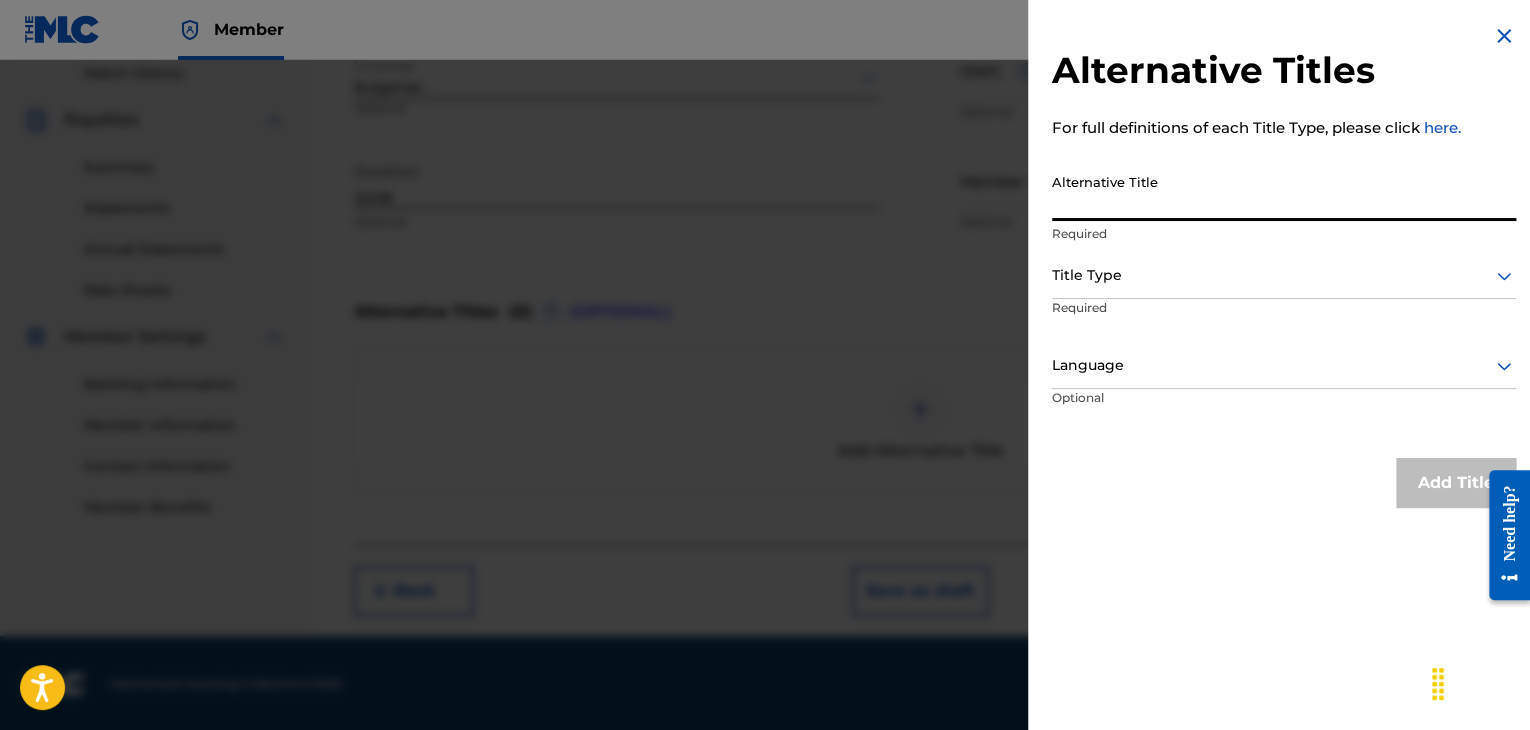 paste on "[WORD]" 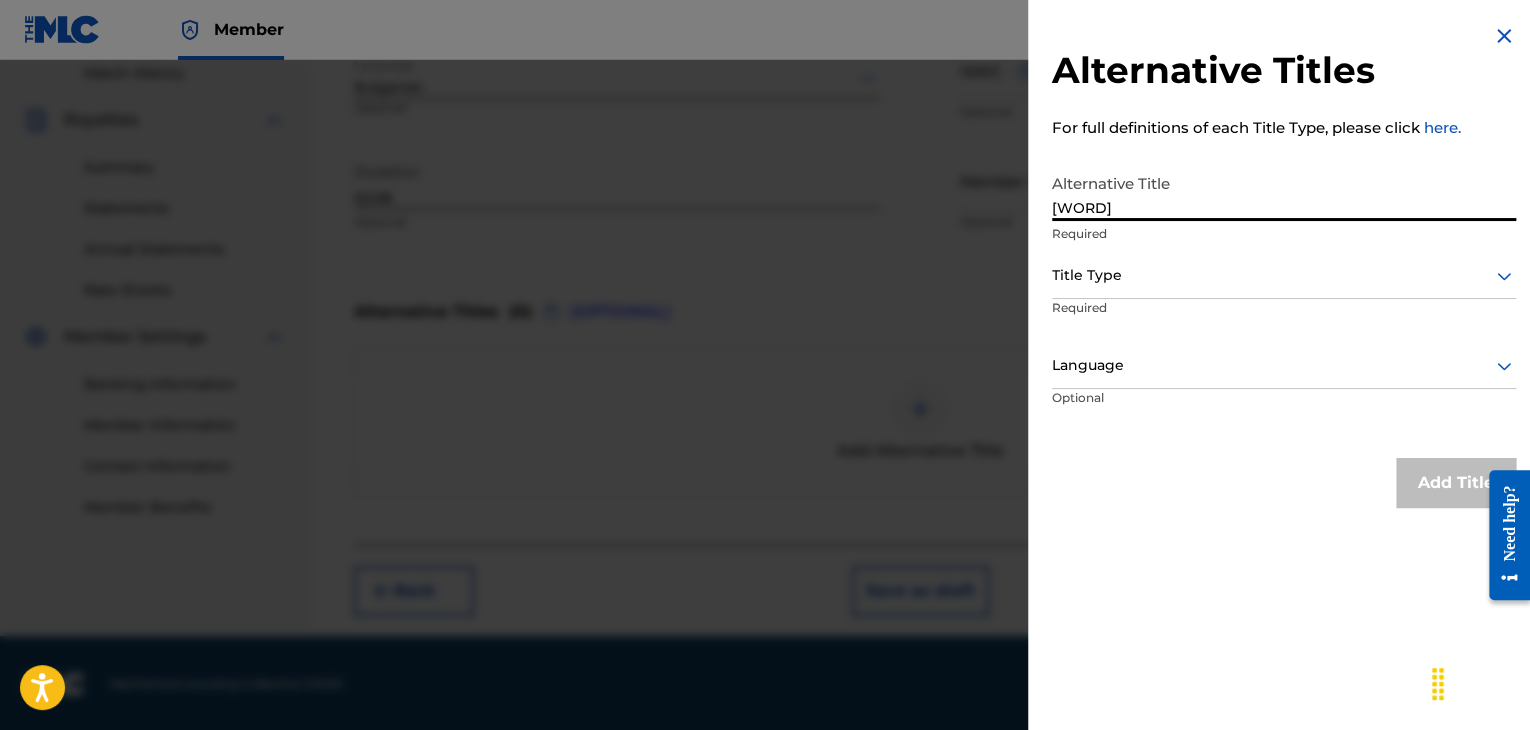 type on "[WORD]" 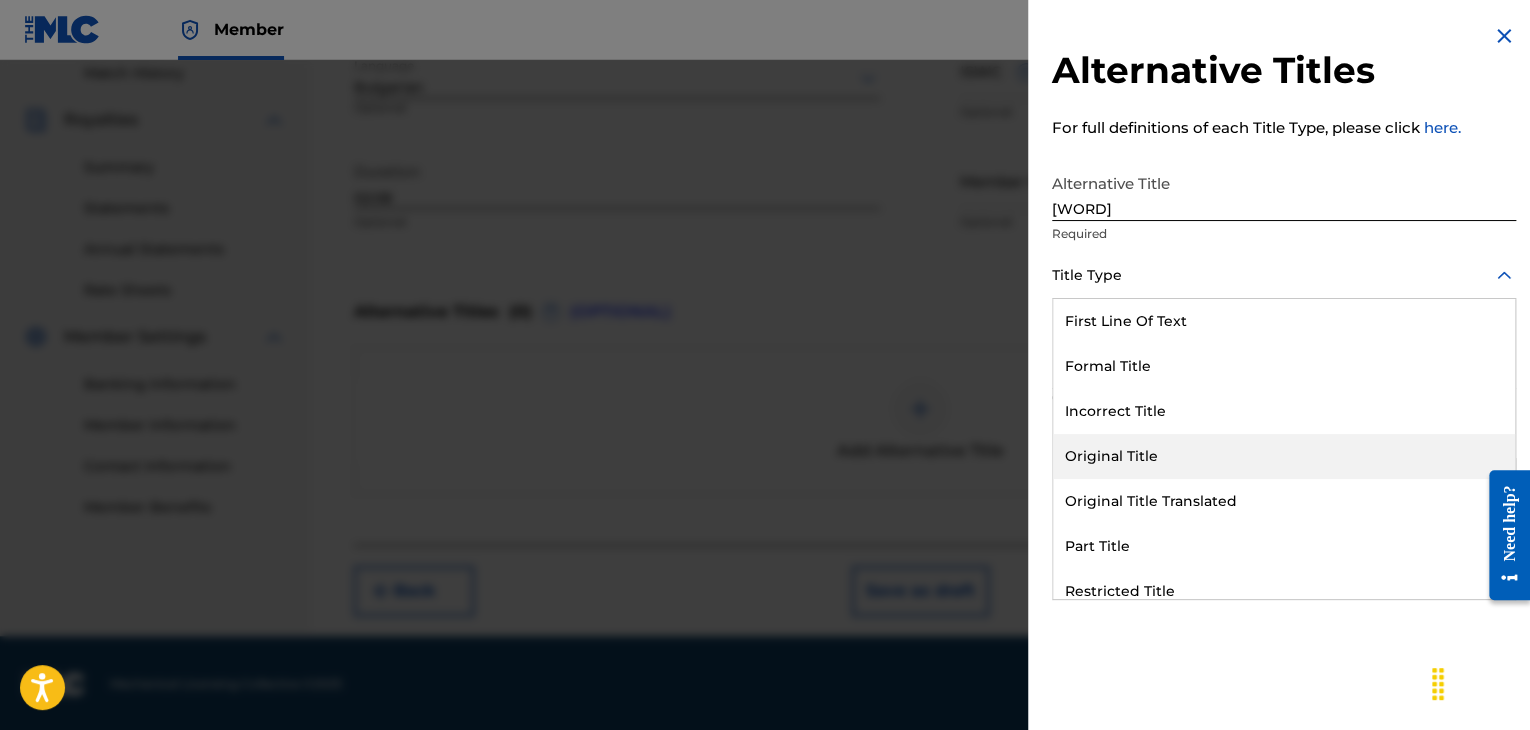 click on "Original Title Translated" at bounding box center [1284, 501] 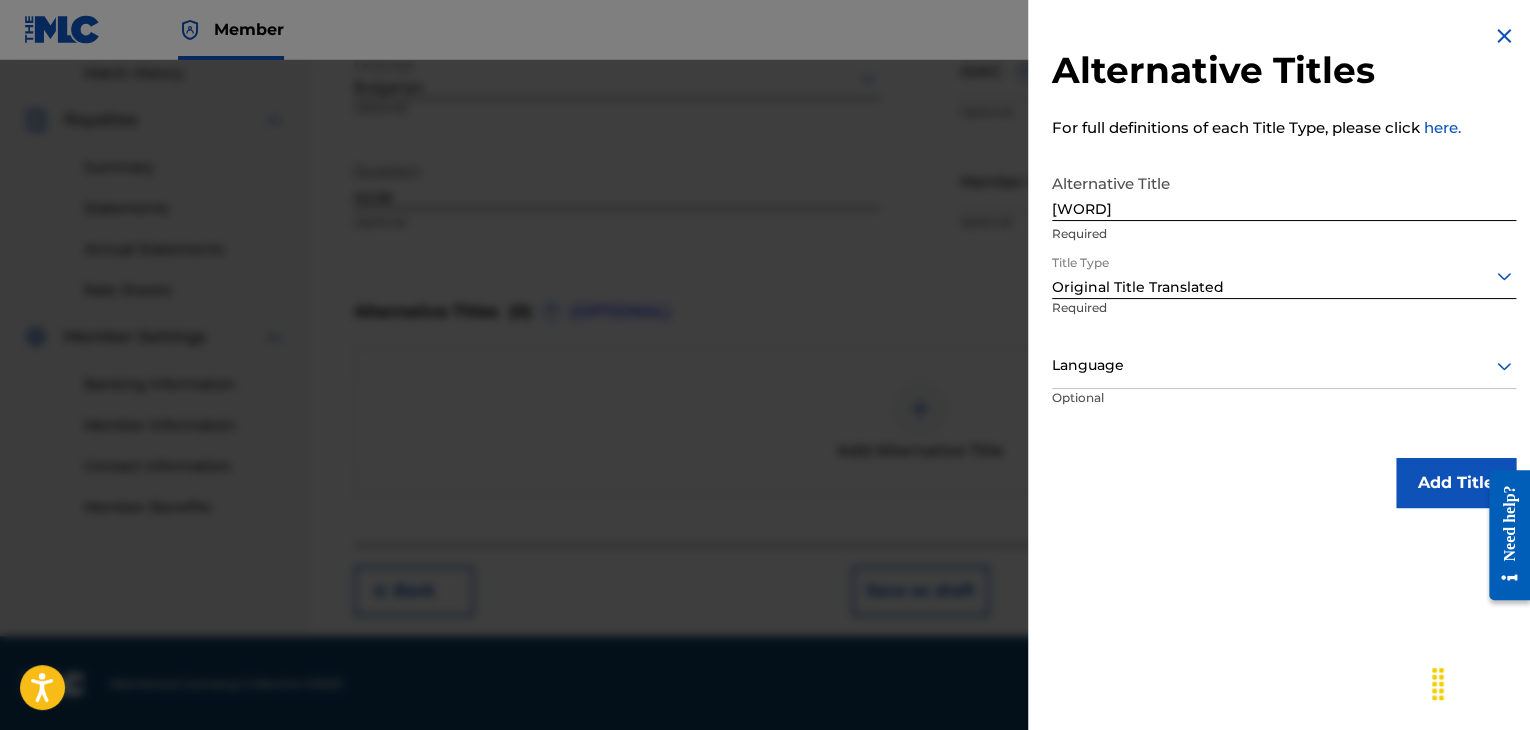 click at bounding box center (1284, 365) 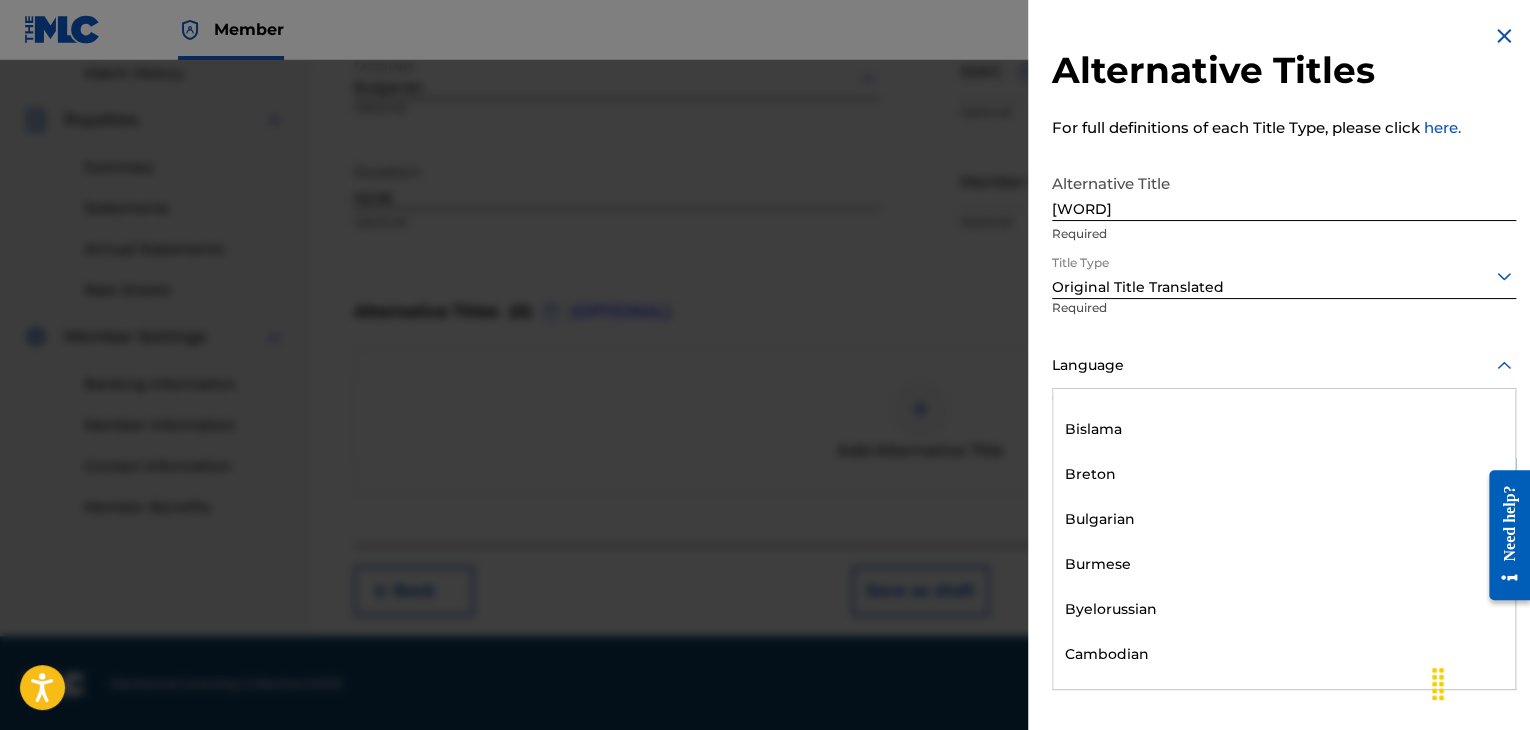 scroll, scrollTop: 800, scrollLeft: 0, axis: vertical 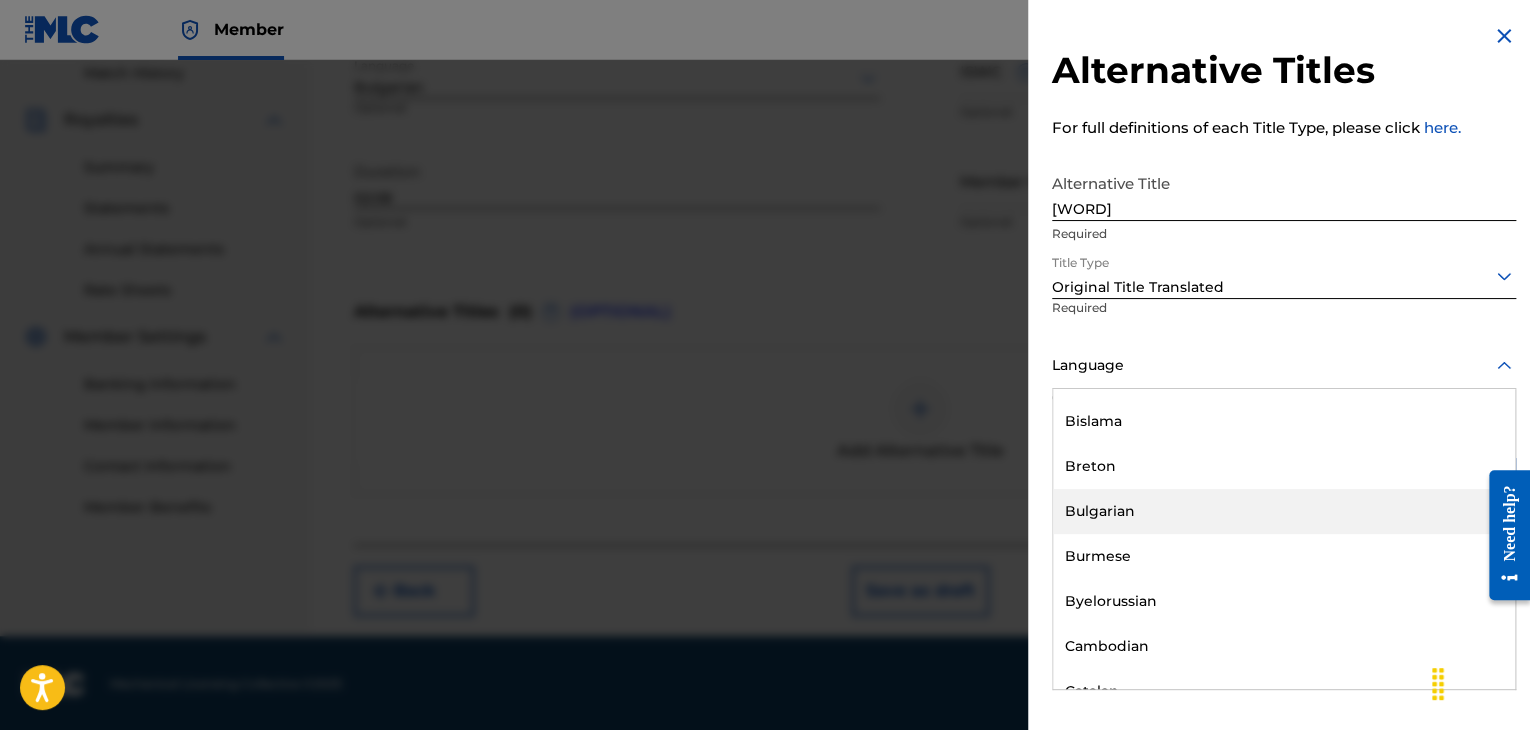 click on "Bulgarian" at bounding box center [1284, 511] 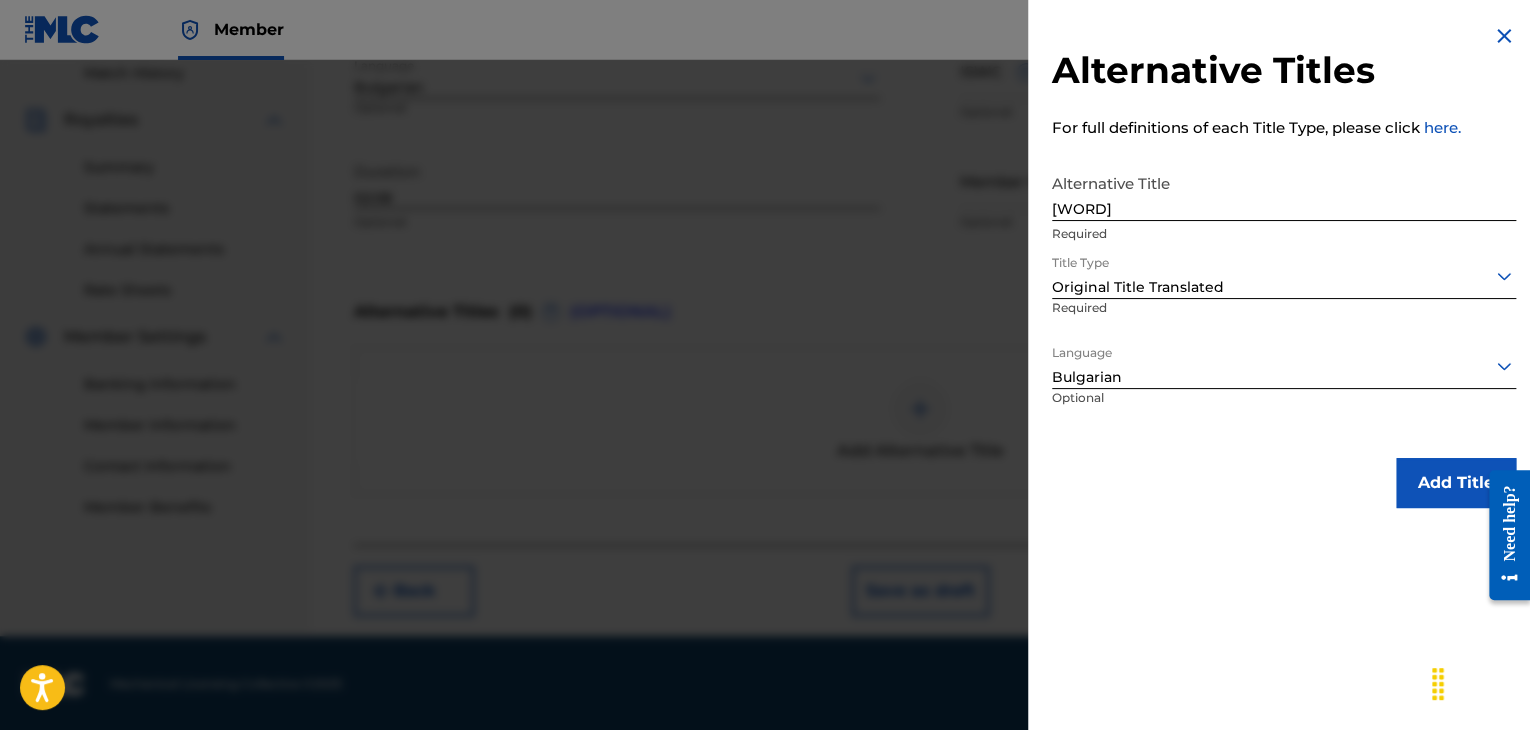 click on "Add Title" at bounding box center [1456, 483] 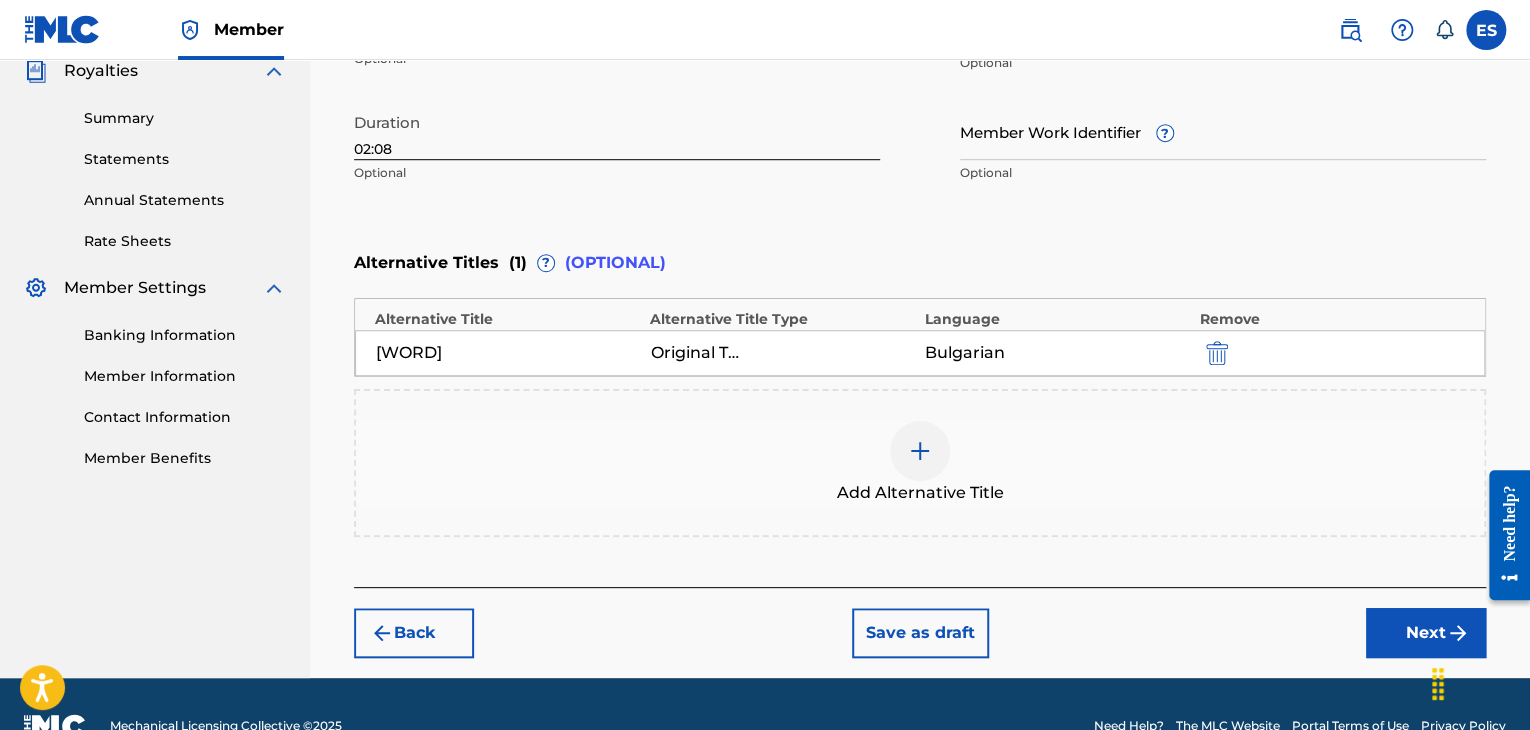 scroll, scrollTop: 652, scrollLeft: 0, axis: vertical 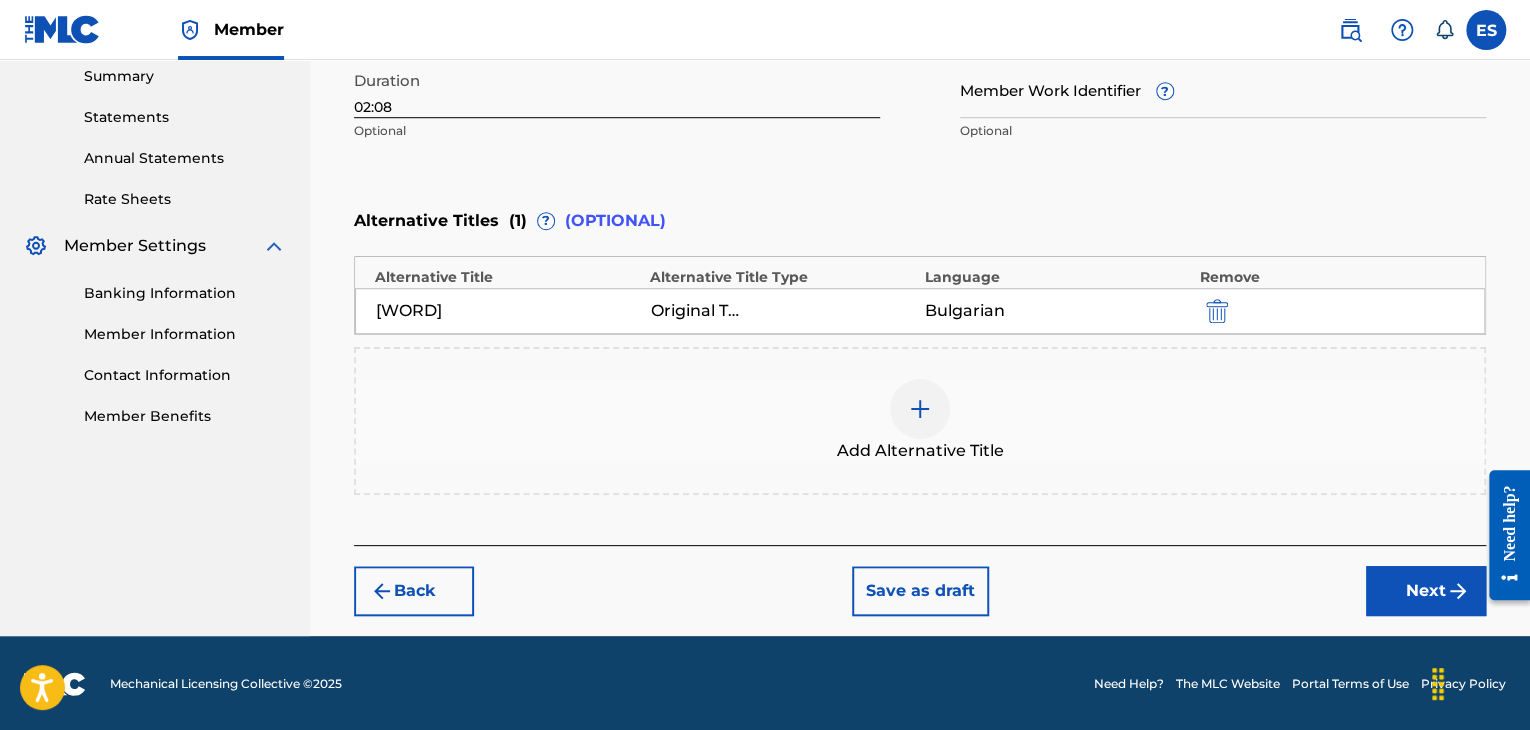 click on "Next" at bounding box center (1426, 591) 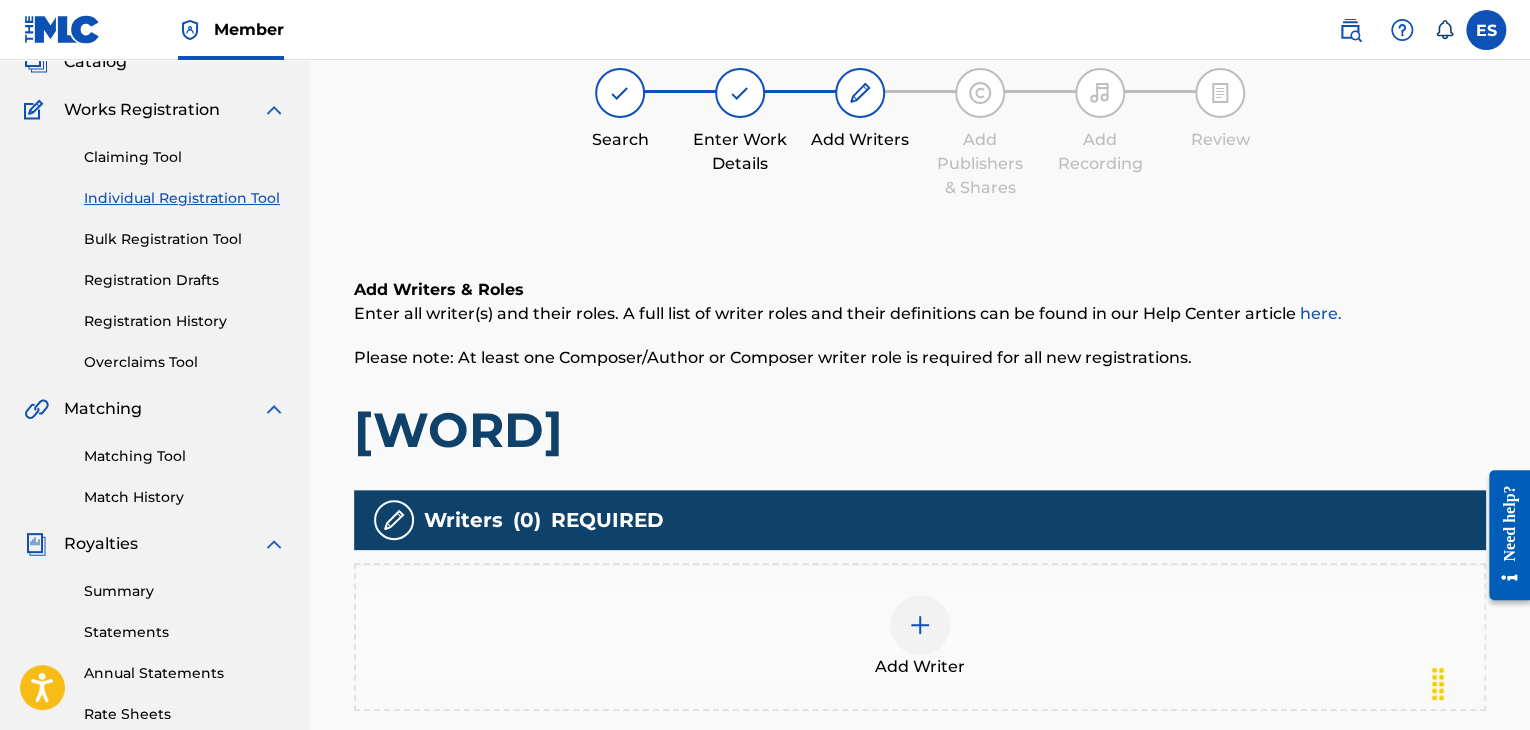 scroll, scrollTop: 390, scrollLeft: 0, axis: vertical 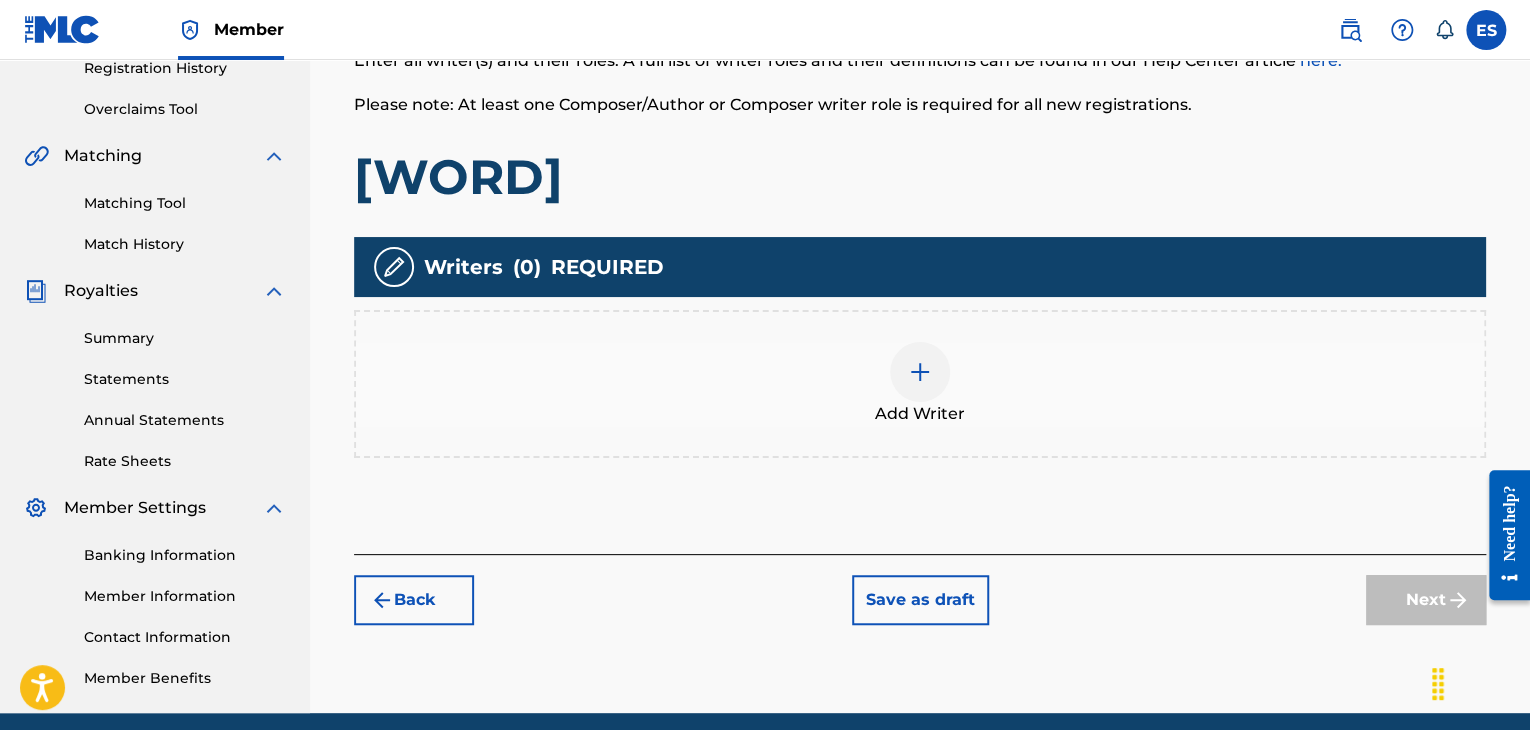 click at bounding box center (920, 372) 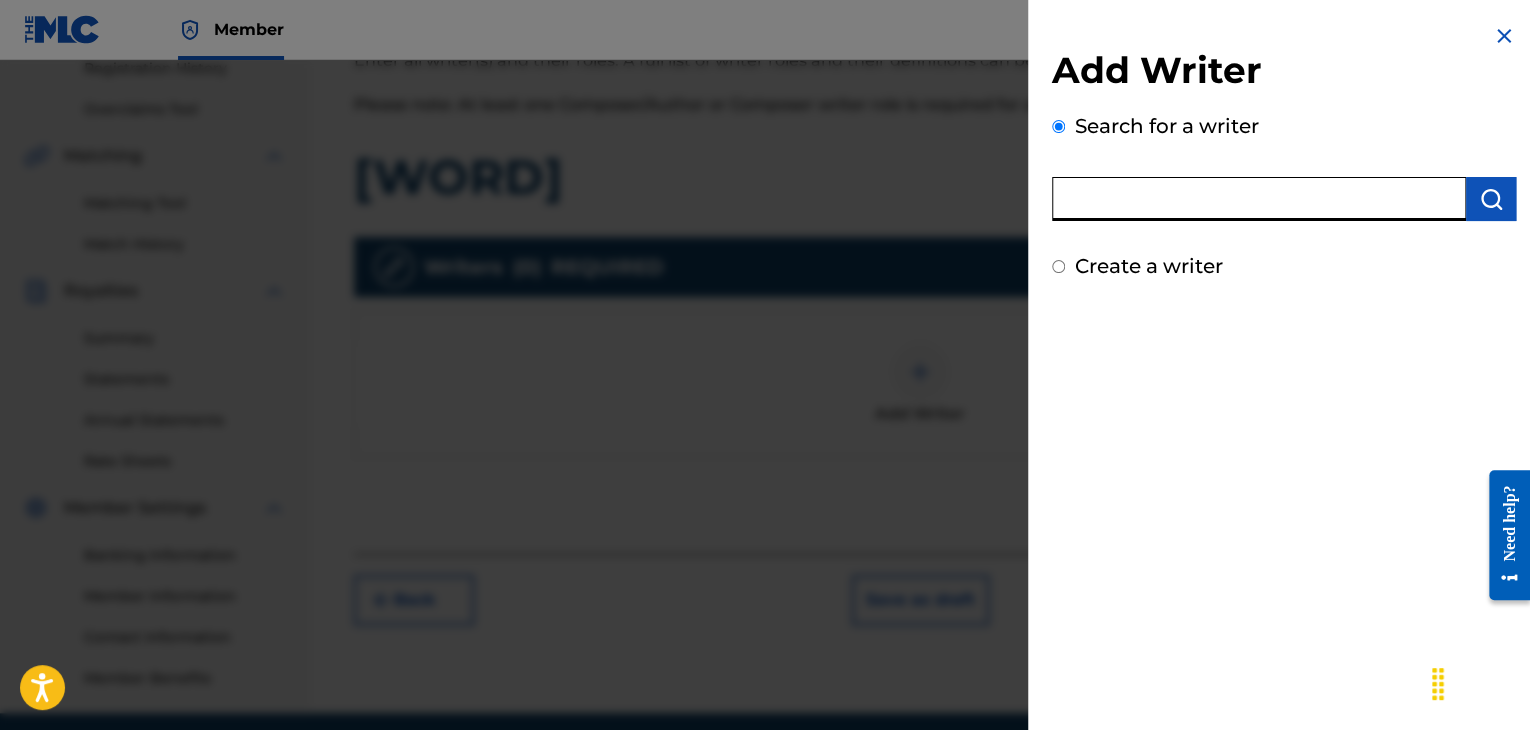 click at bounding box center (1259, 199) 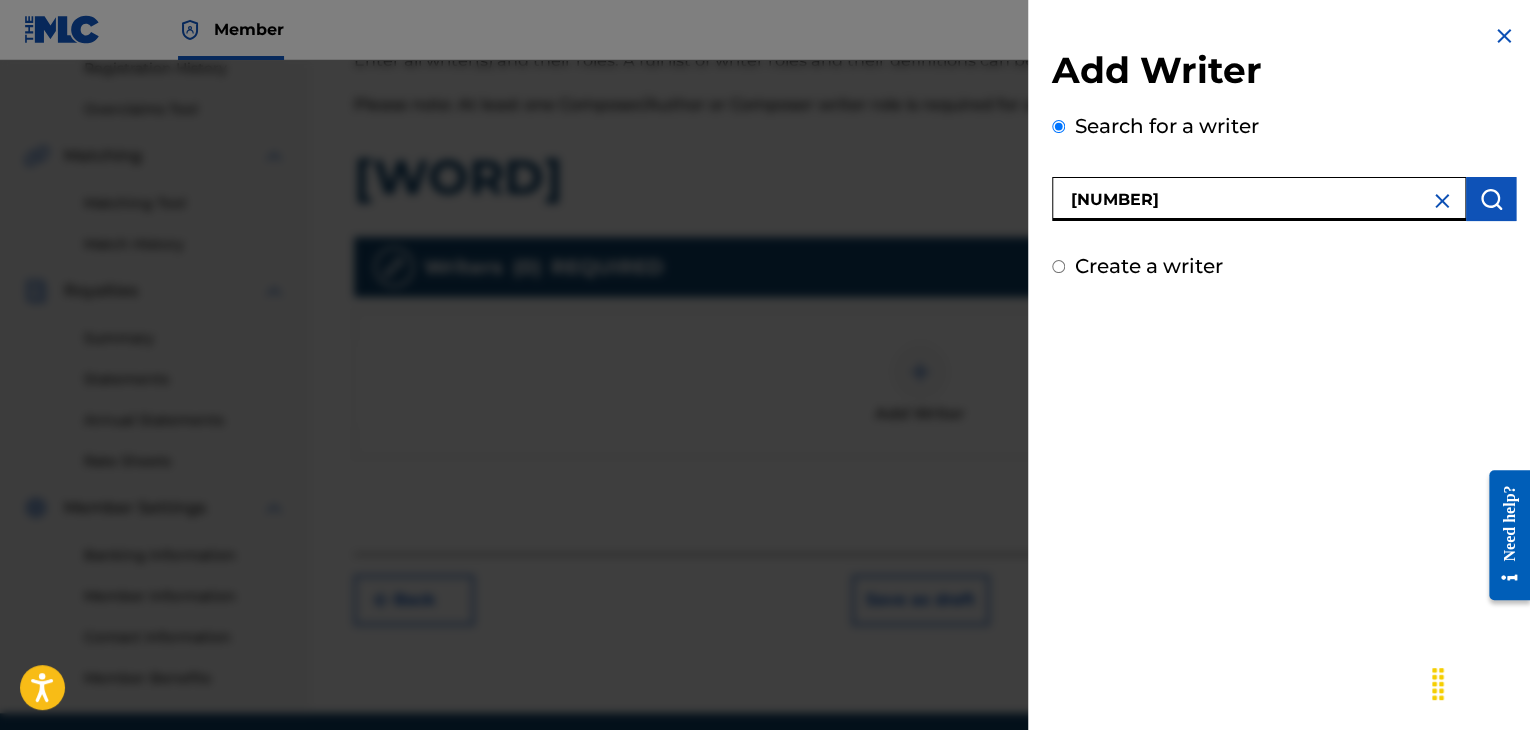 type on "[NUMBER]" 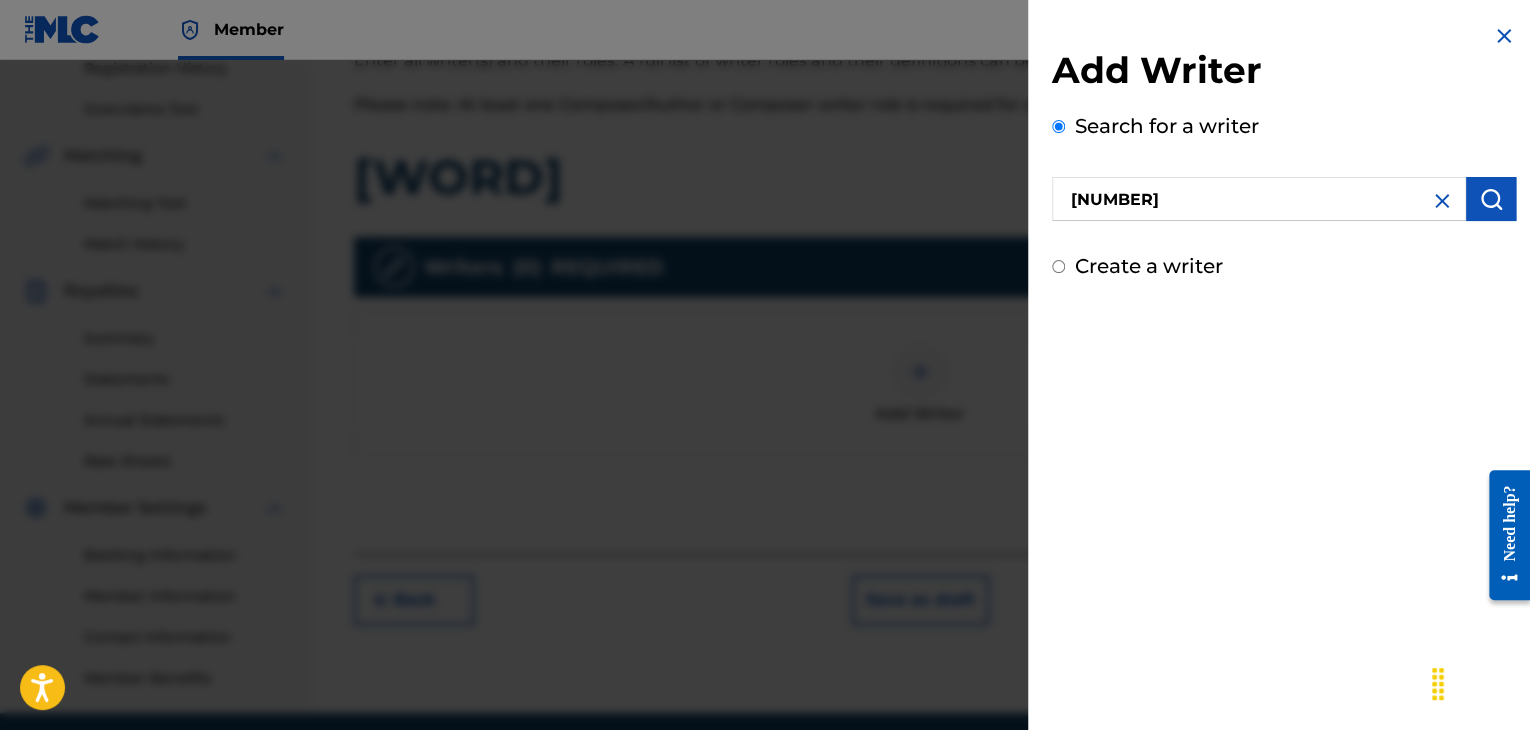 click at bounding box center [1491, 199] 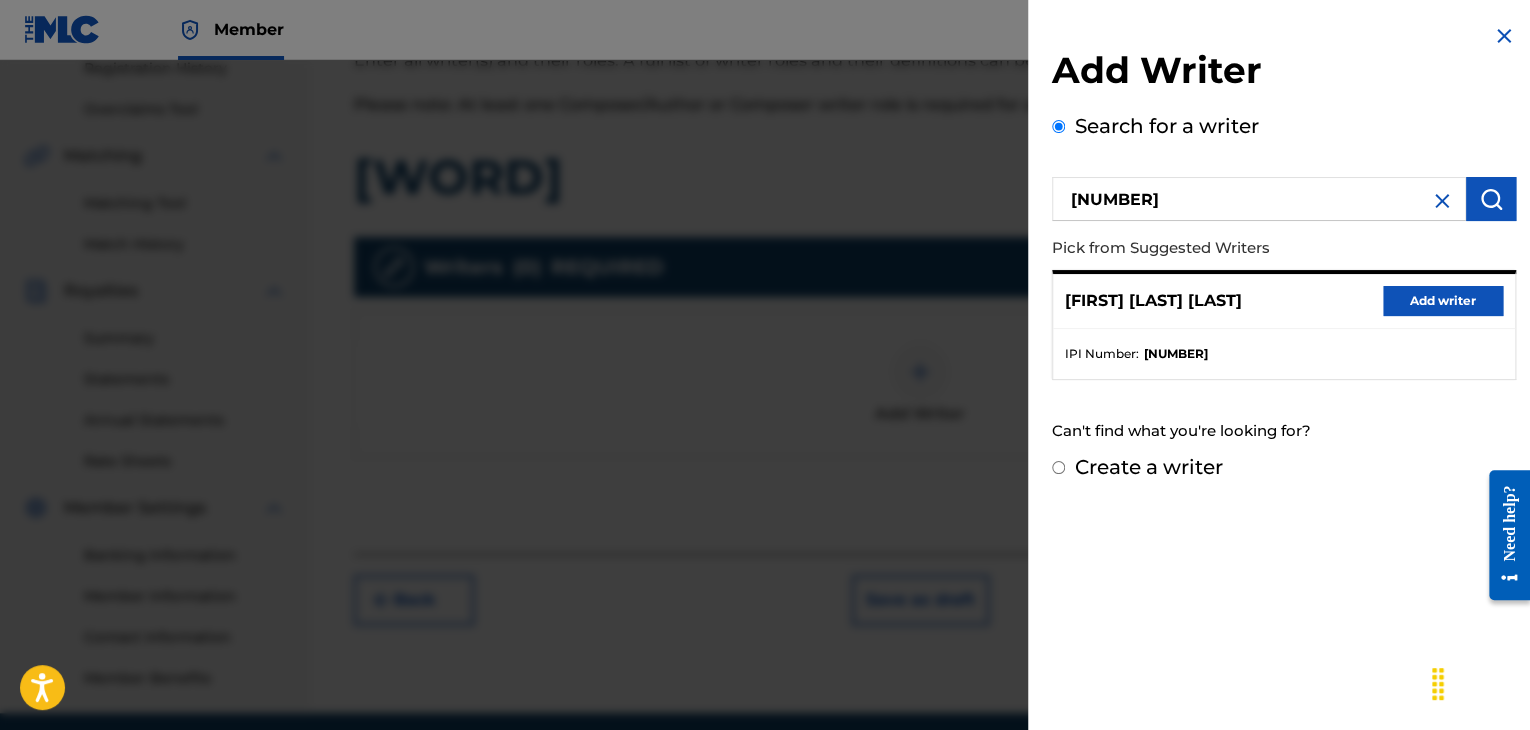 click on "Add writer" at bounding box center (1443, 301) 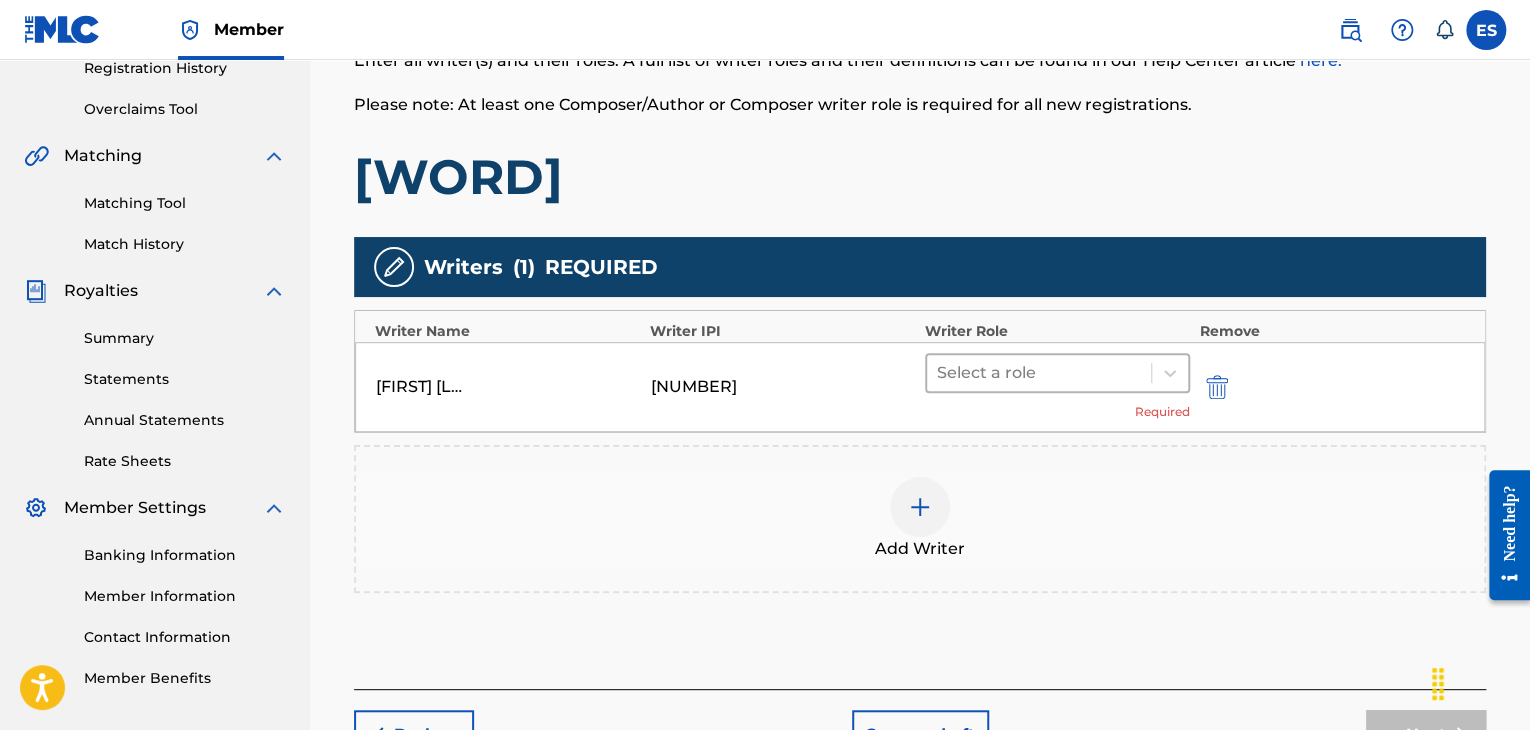 click at bounding box center [1039, 373] 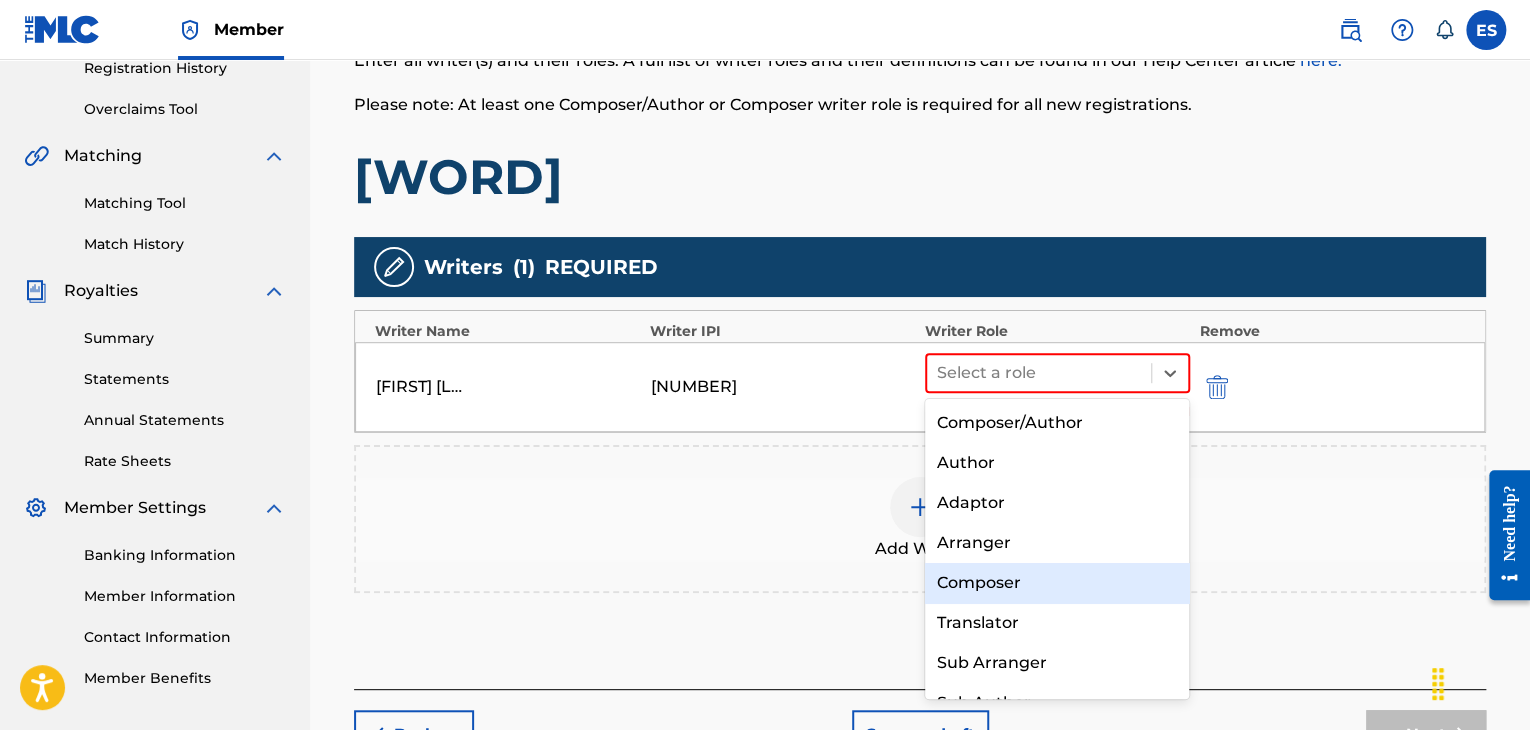 click on "Composer" at bounding box center [1057, 583] 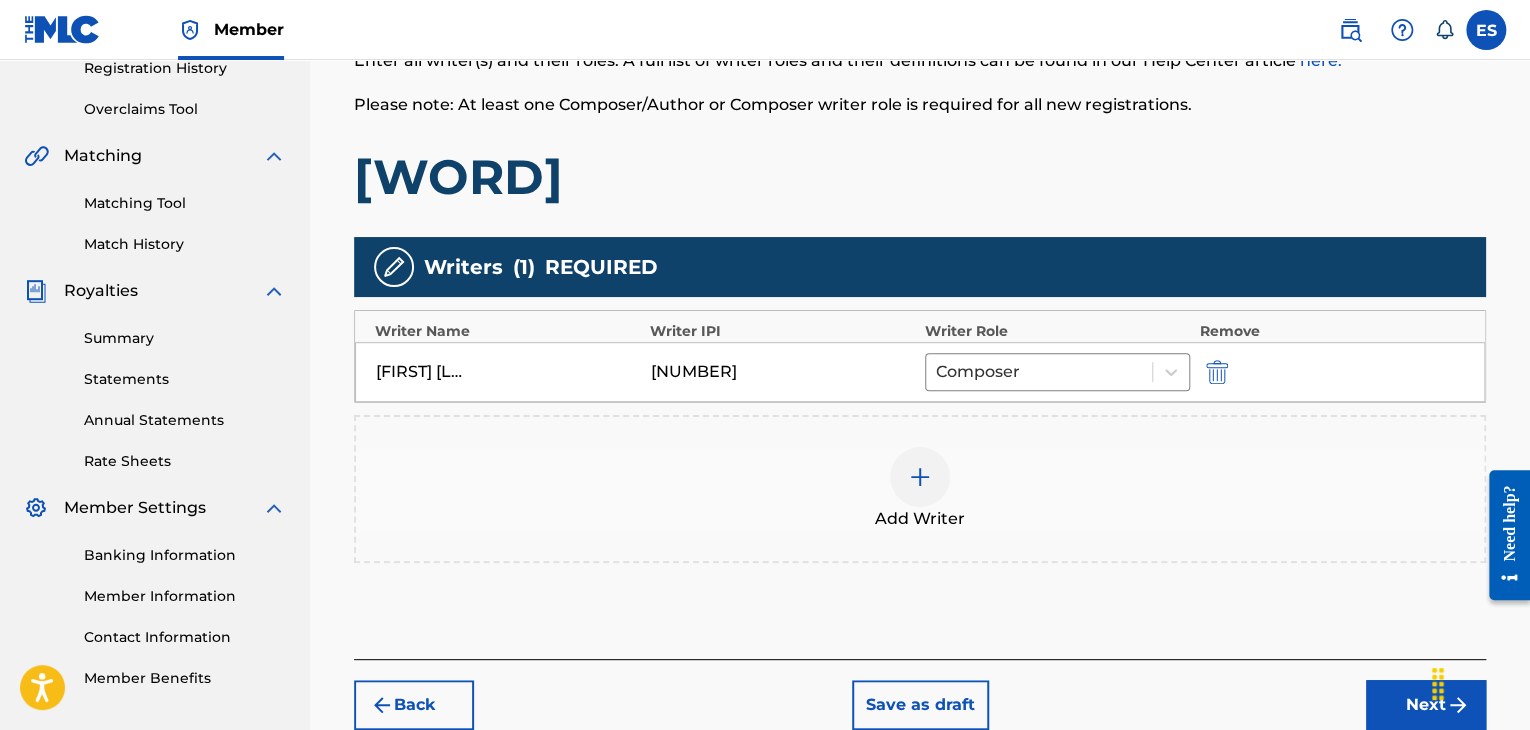 click at bounding box center (920, 477) 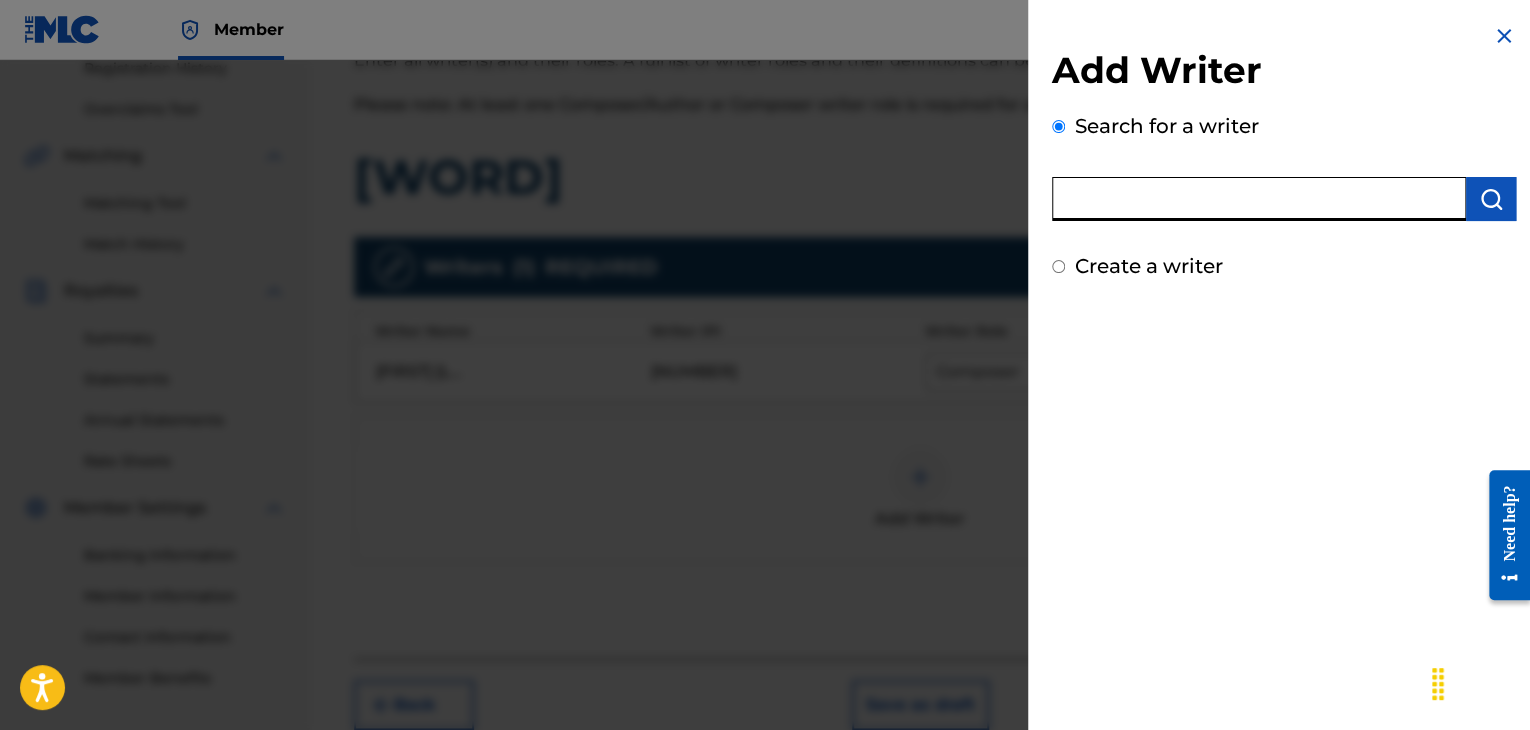 click at bounding box center [1259, 199] 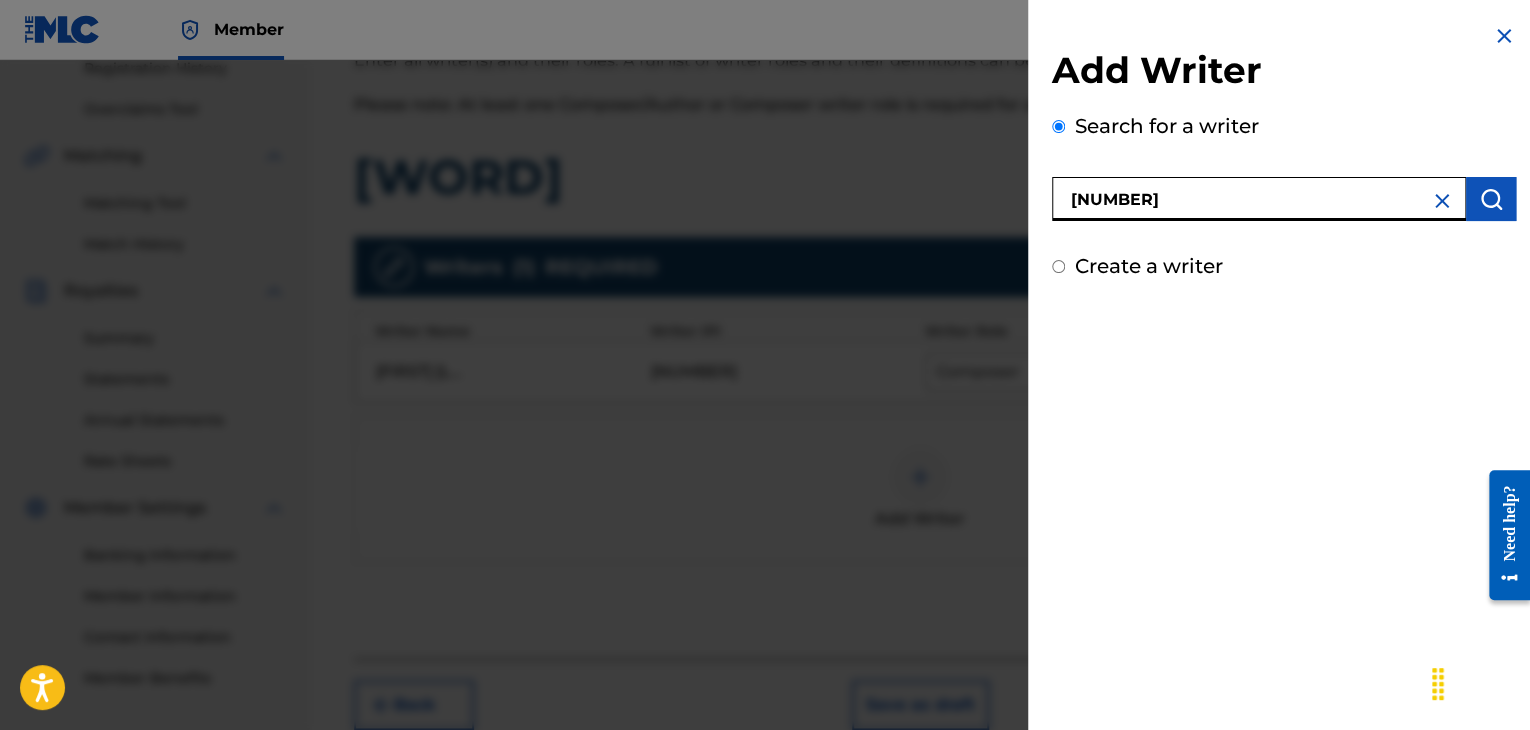 type on "[NUMBER]" 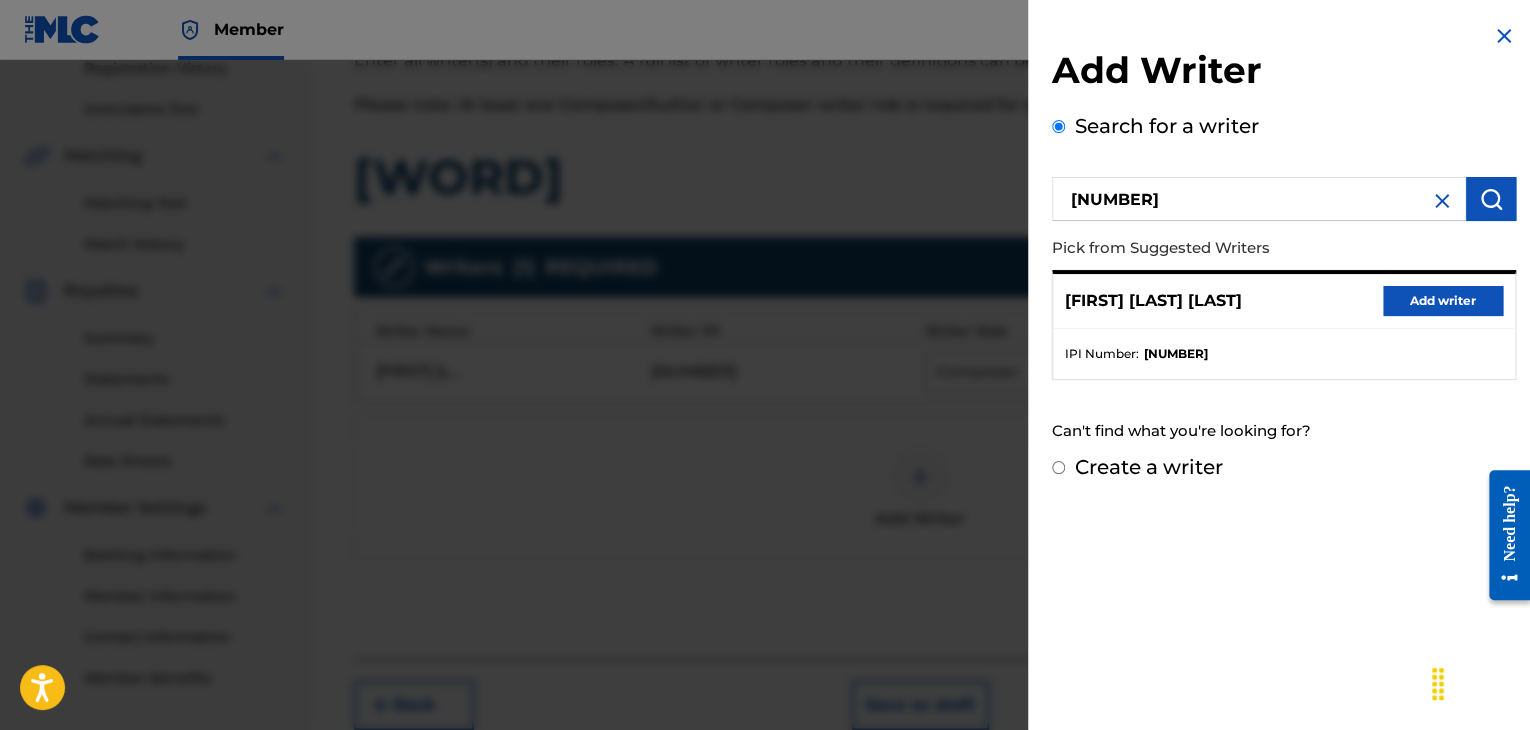 click on "Add writer" at bounding box center (1443, 301) 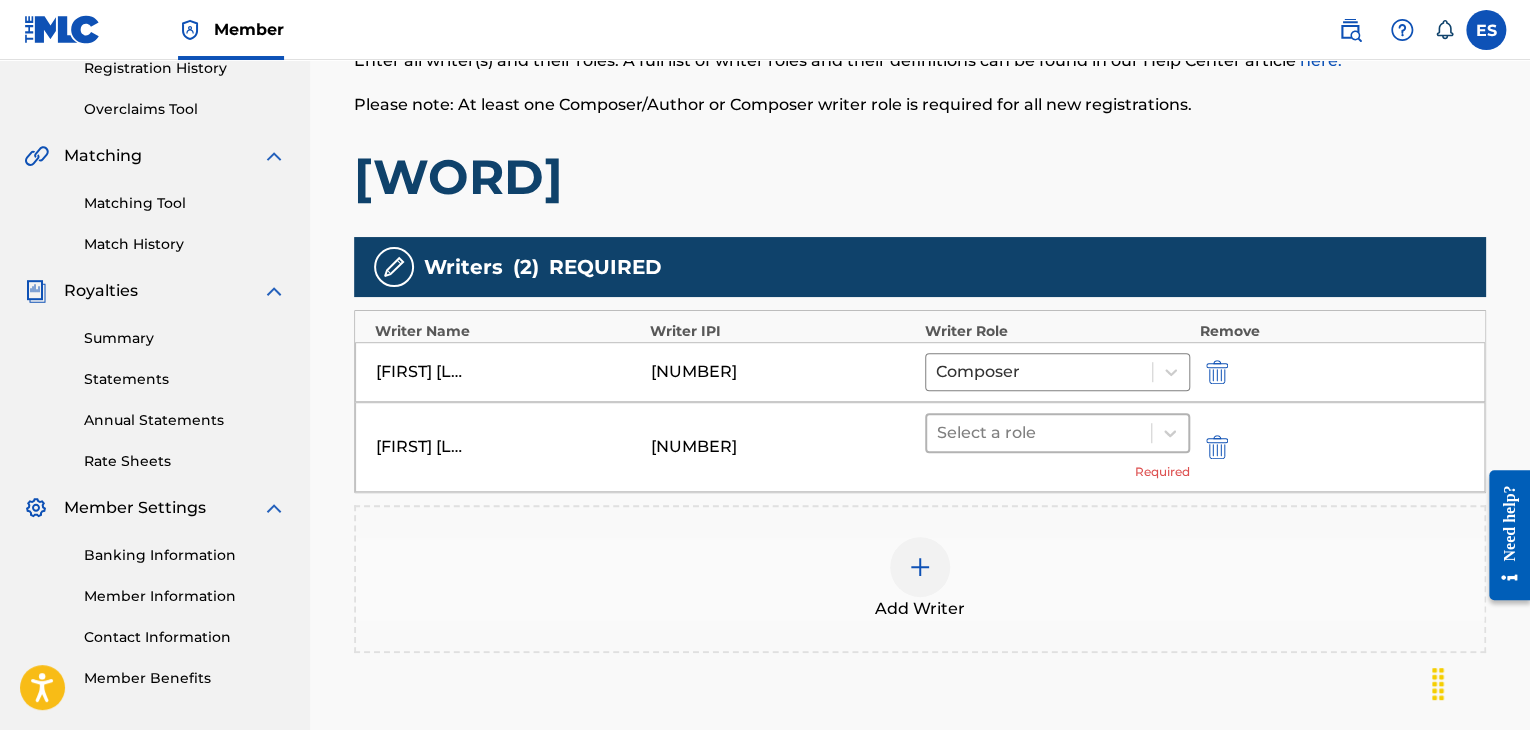 click at bounding box center [1039, 433] 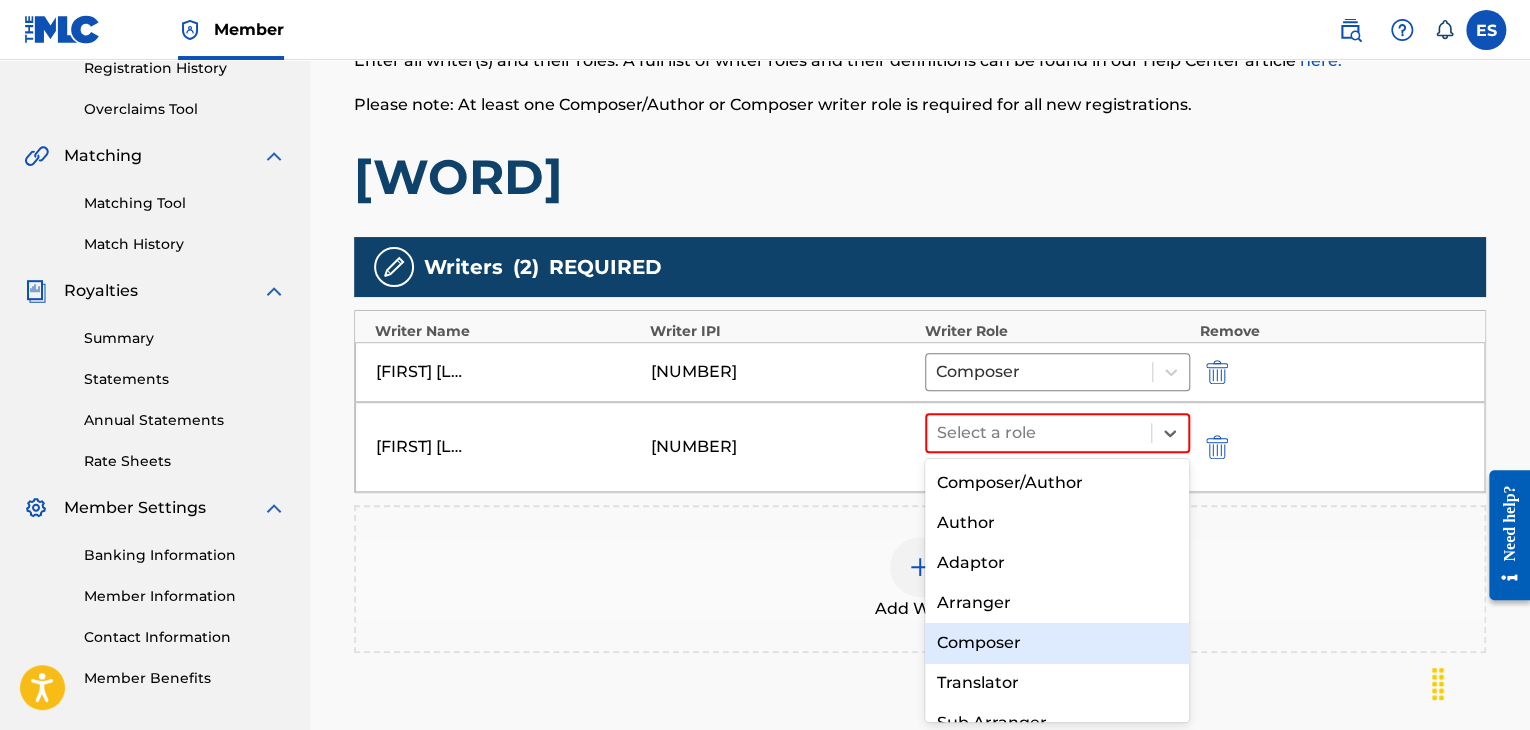 click on "Composer" at bounding box center [1057, 643] 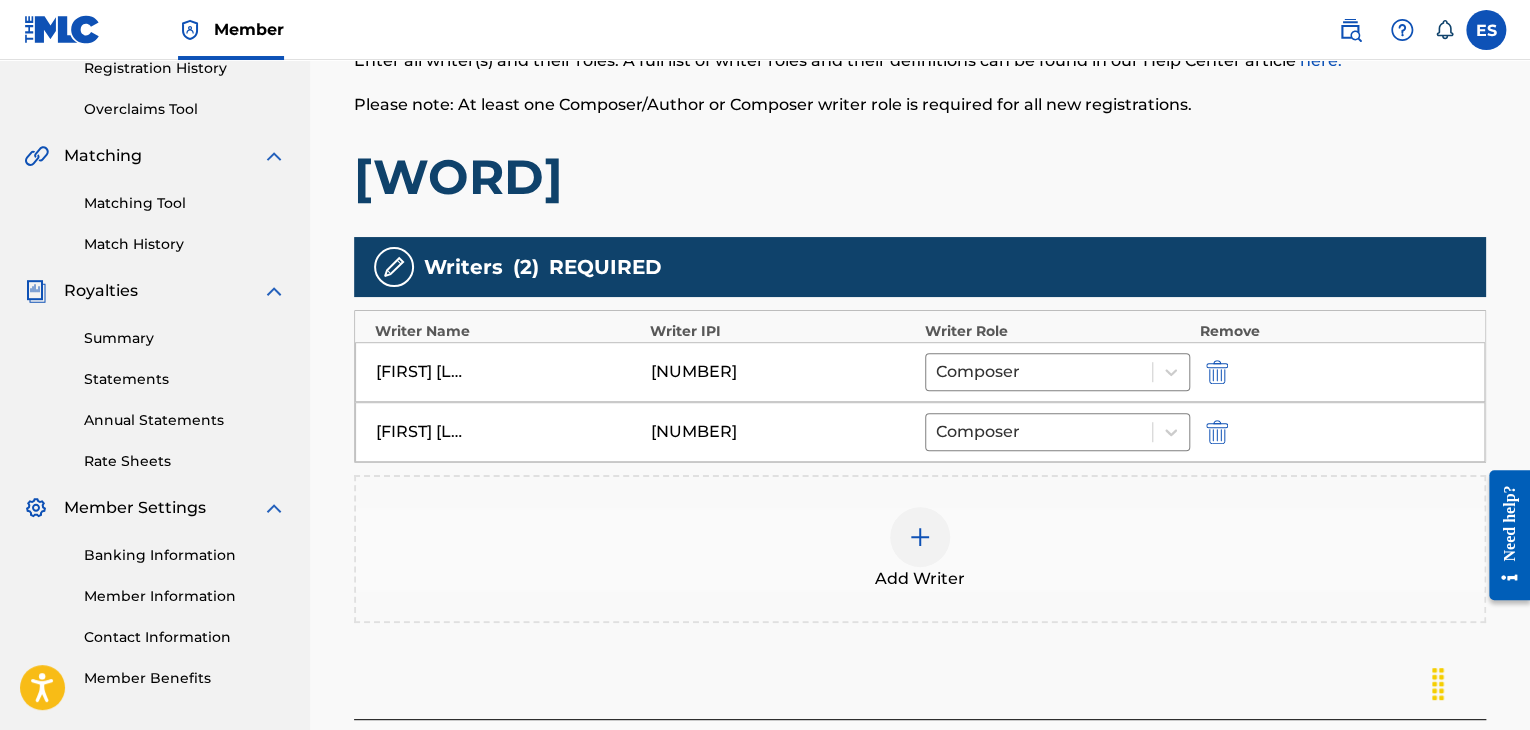 click at bounding box center (920, 537) 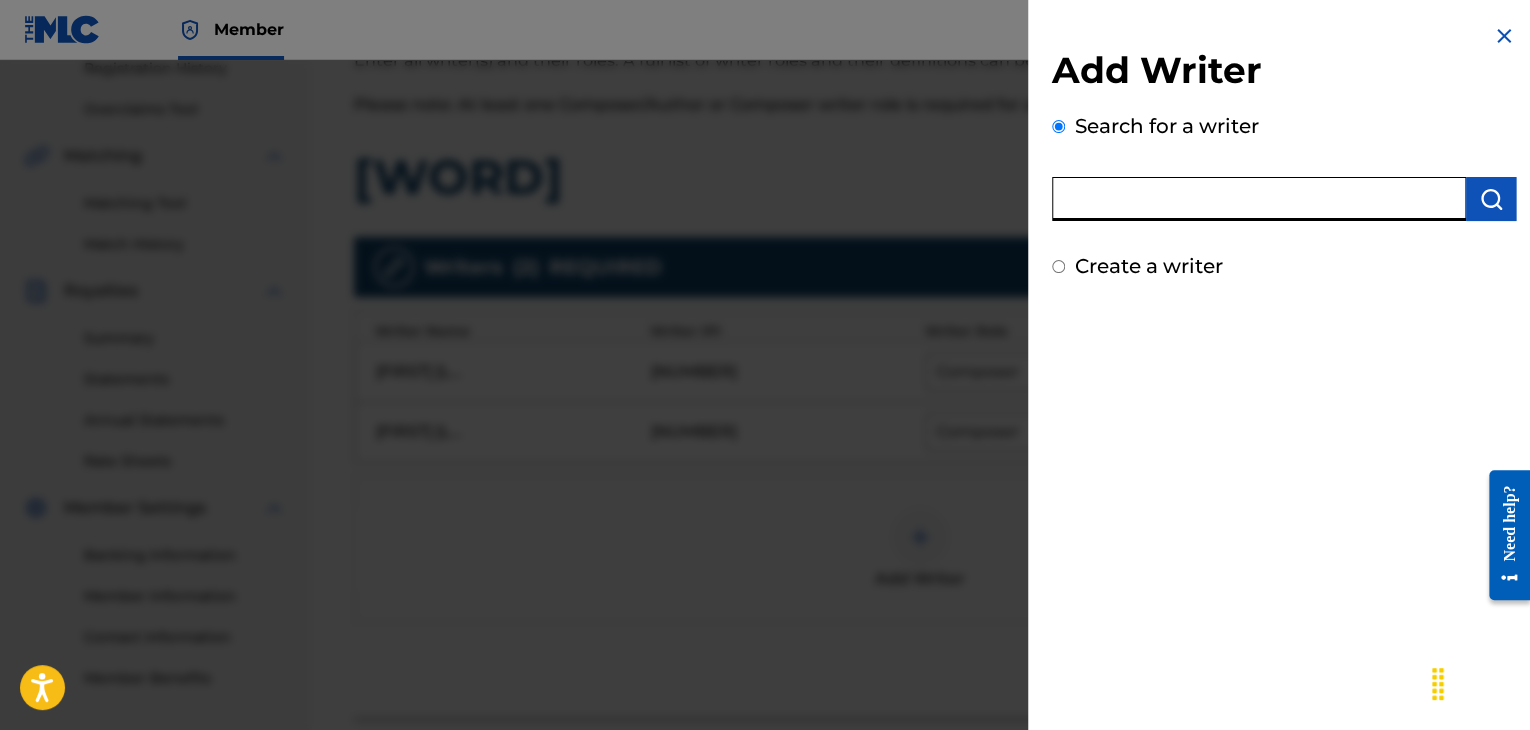 click at bounding box center [1259, 199] 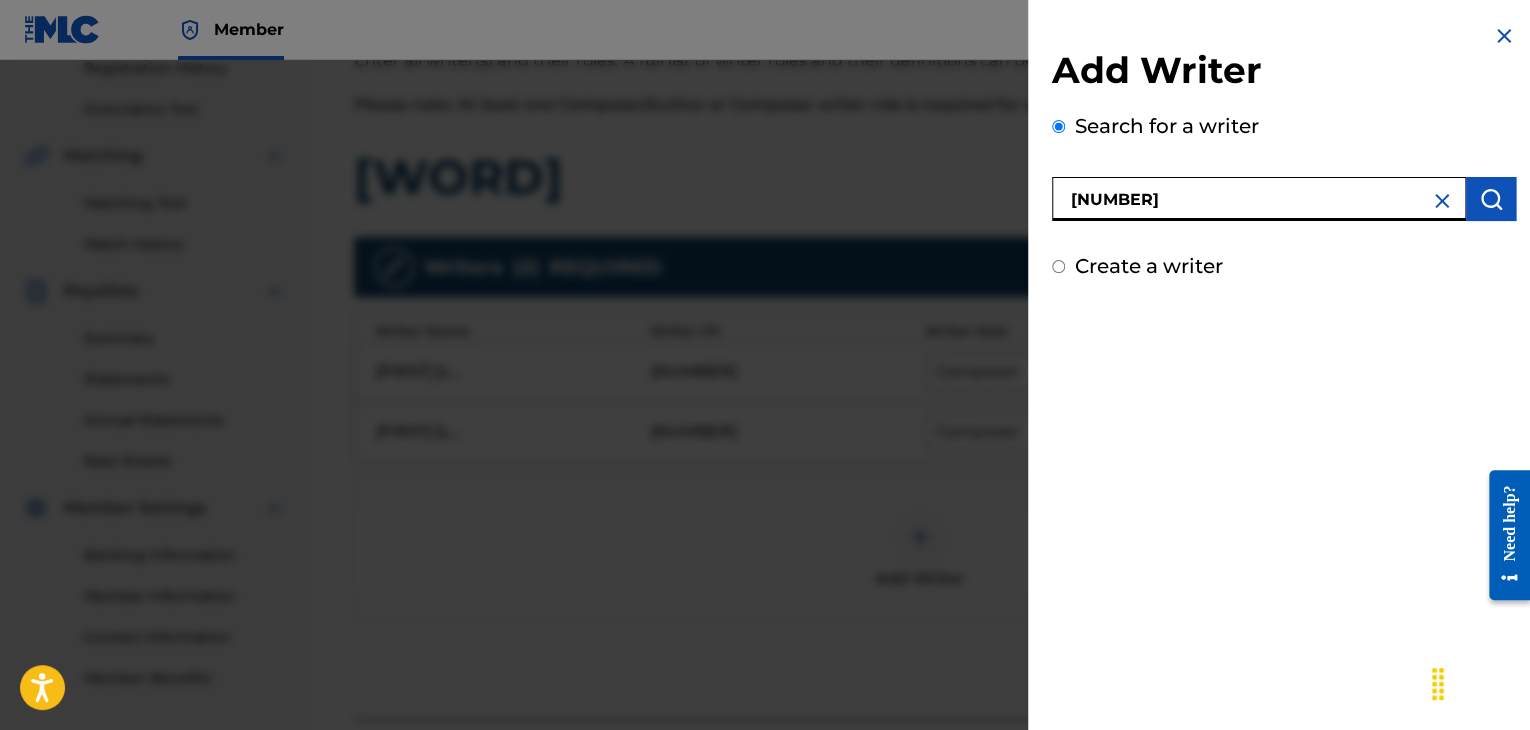 type on "[NUMBER]" 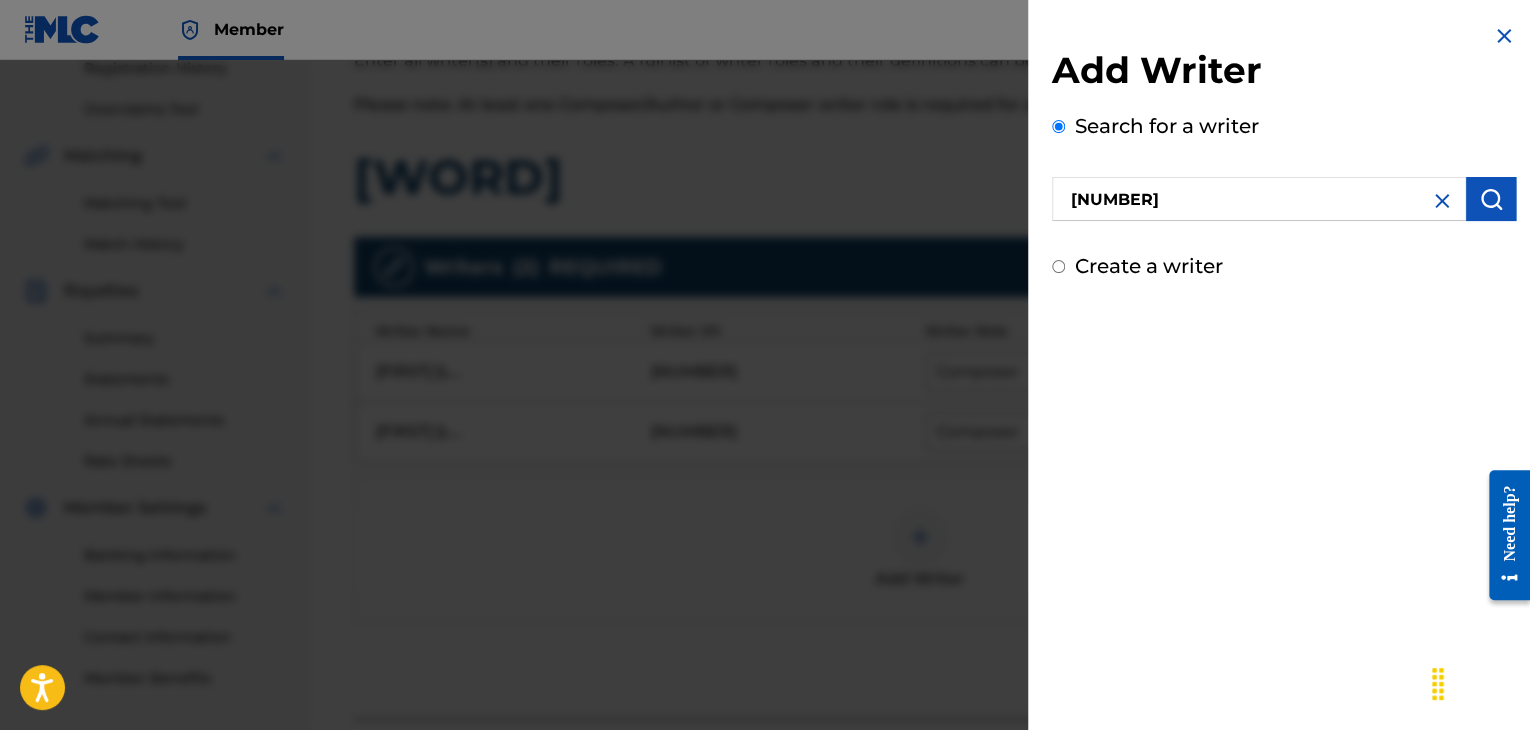 click at bounding box center (1491, 199) 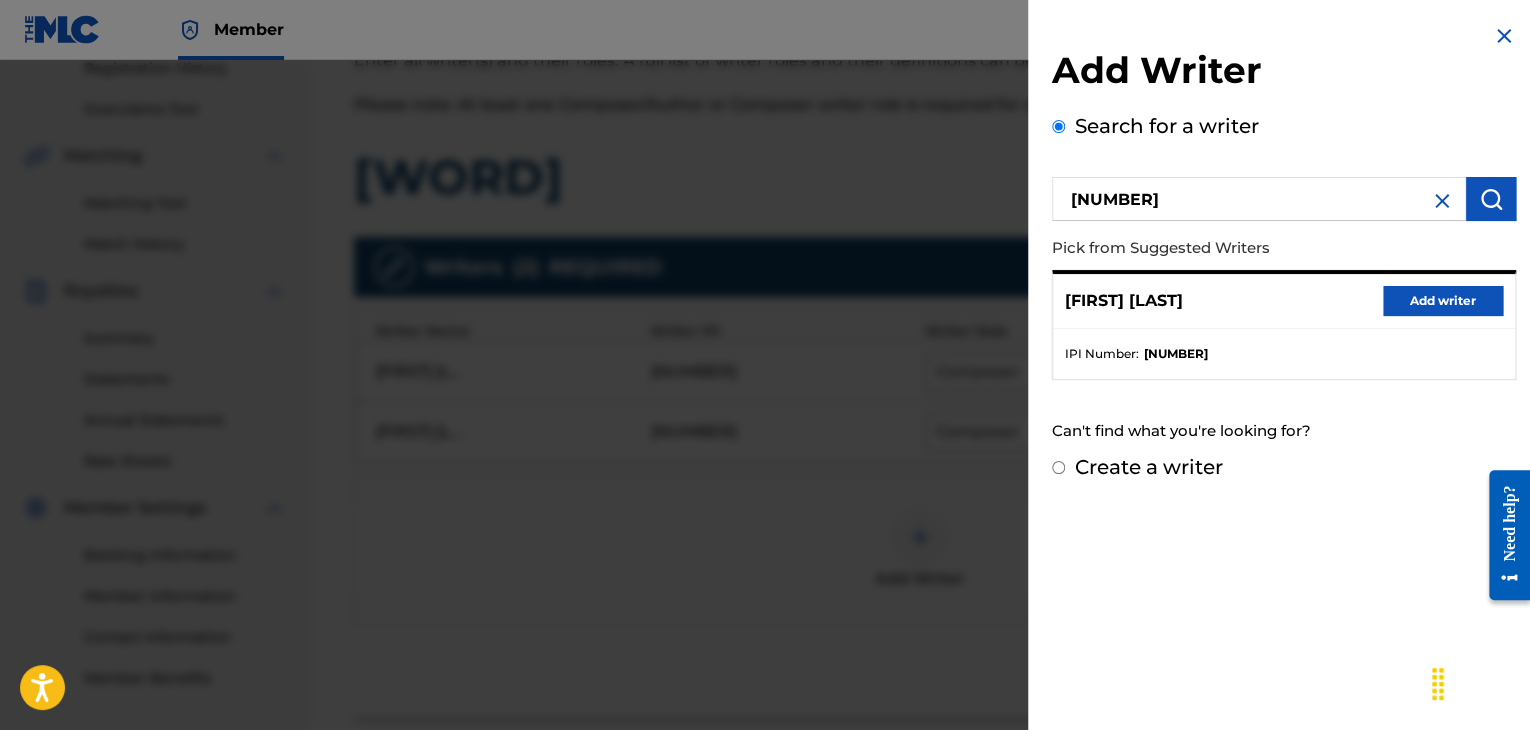 click on "[FIRST] [LAST] Add writer" at bounding box center [1284, 301] 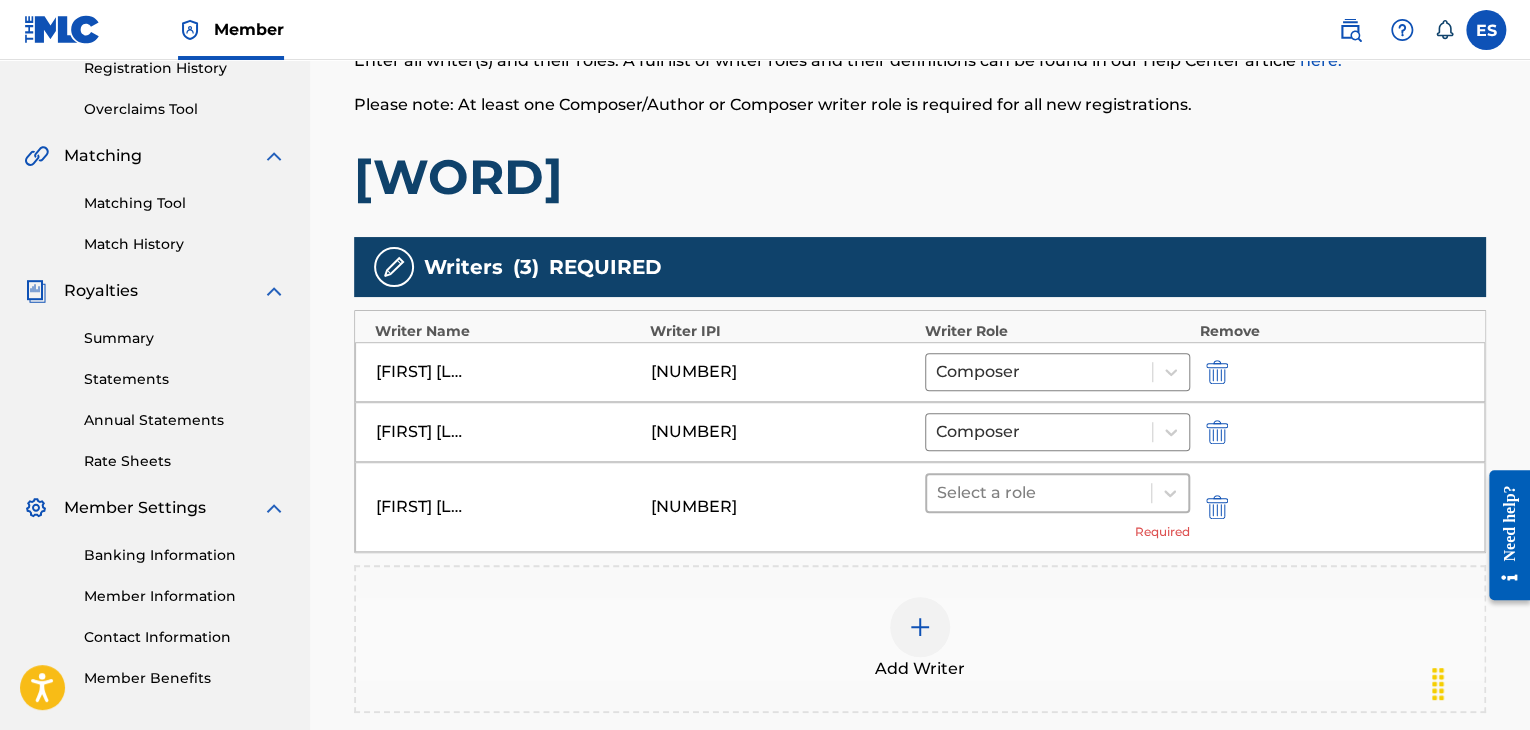 click at bounding box center [1039, 493] 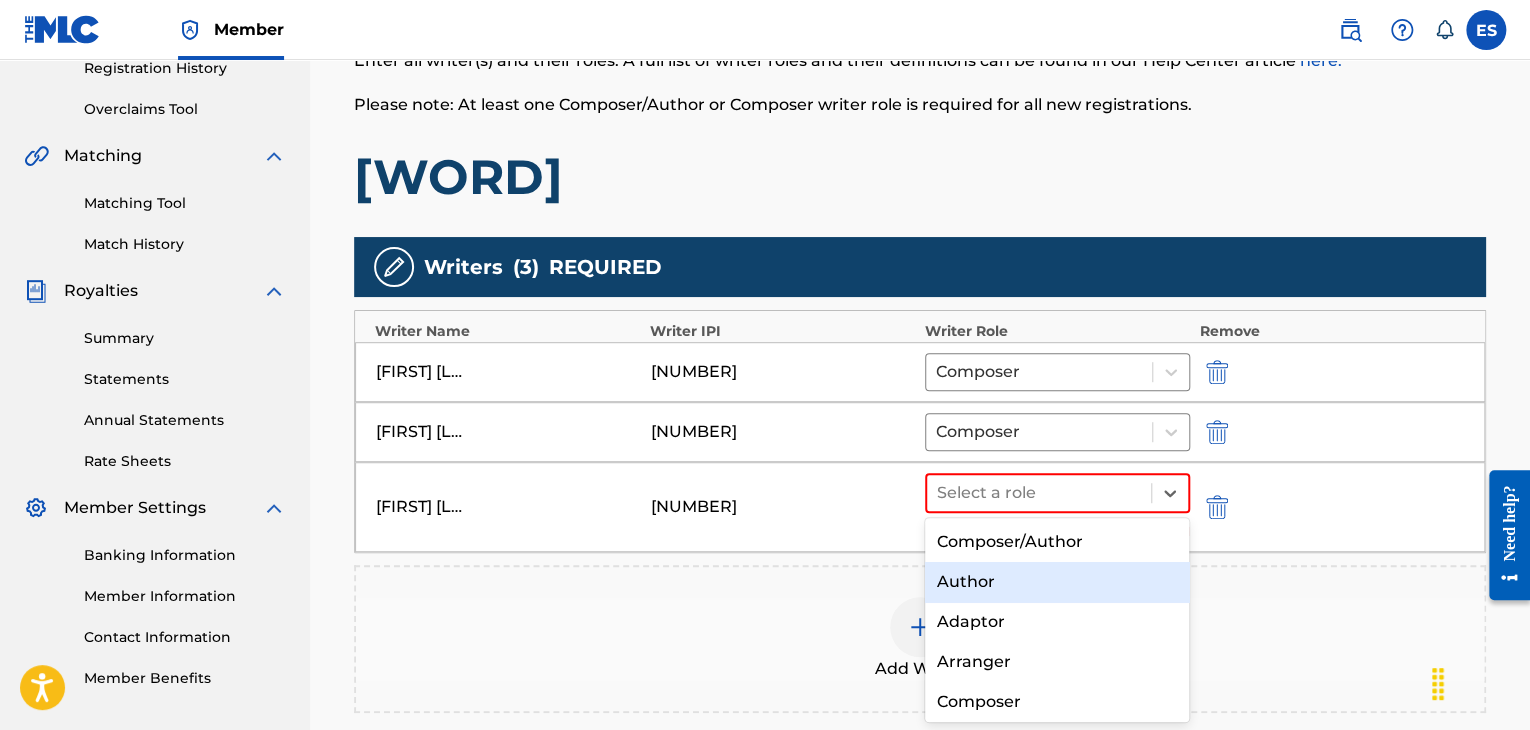 click on "Author" at bounding box center (1057, 582) 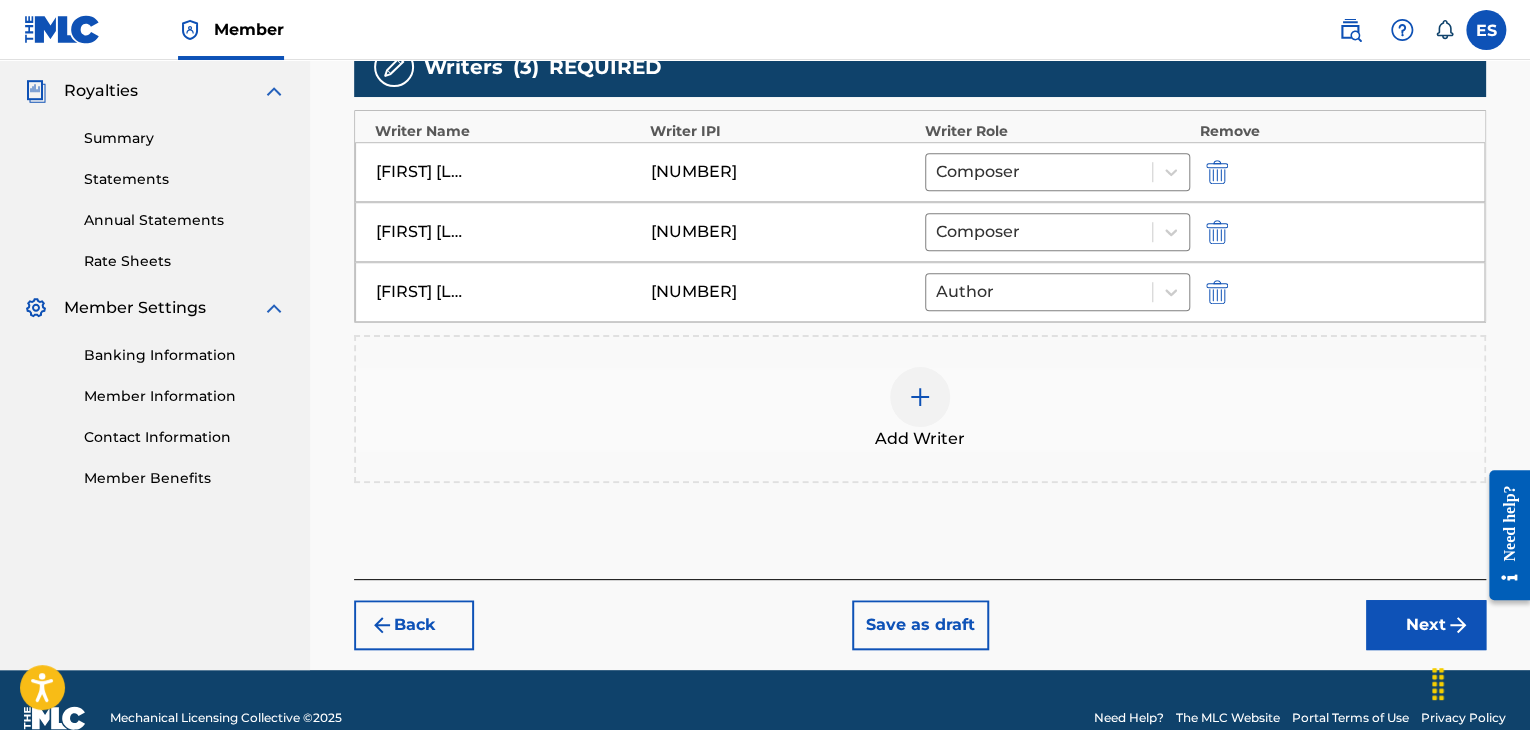 click on "Next" at bounding box center [1426, 625] 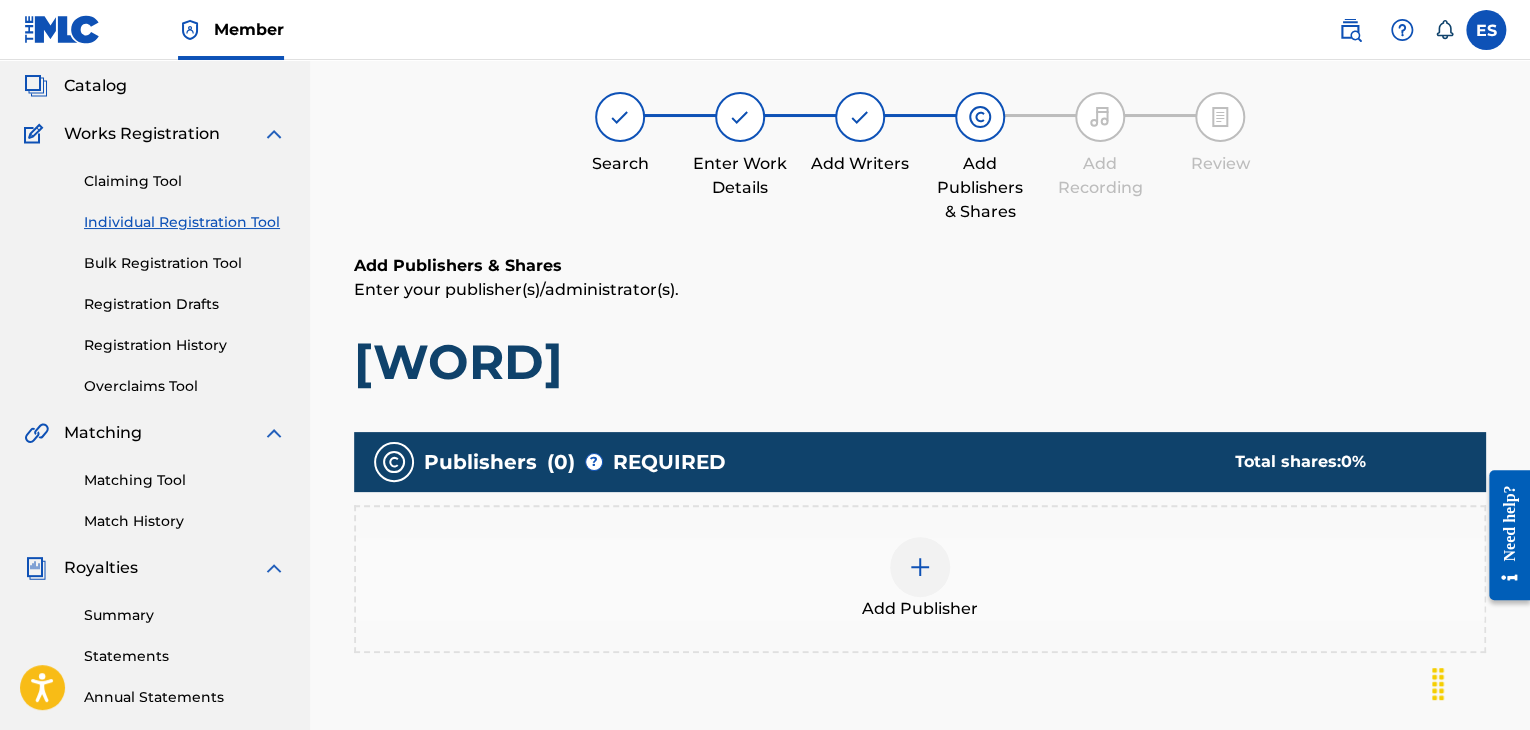 scroll, scrollTop: 469, scrollLeft: 0, axis: vertical 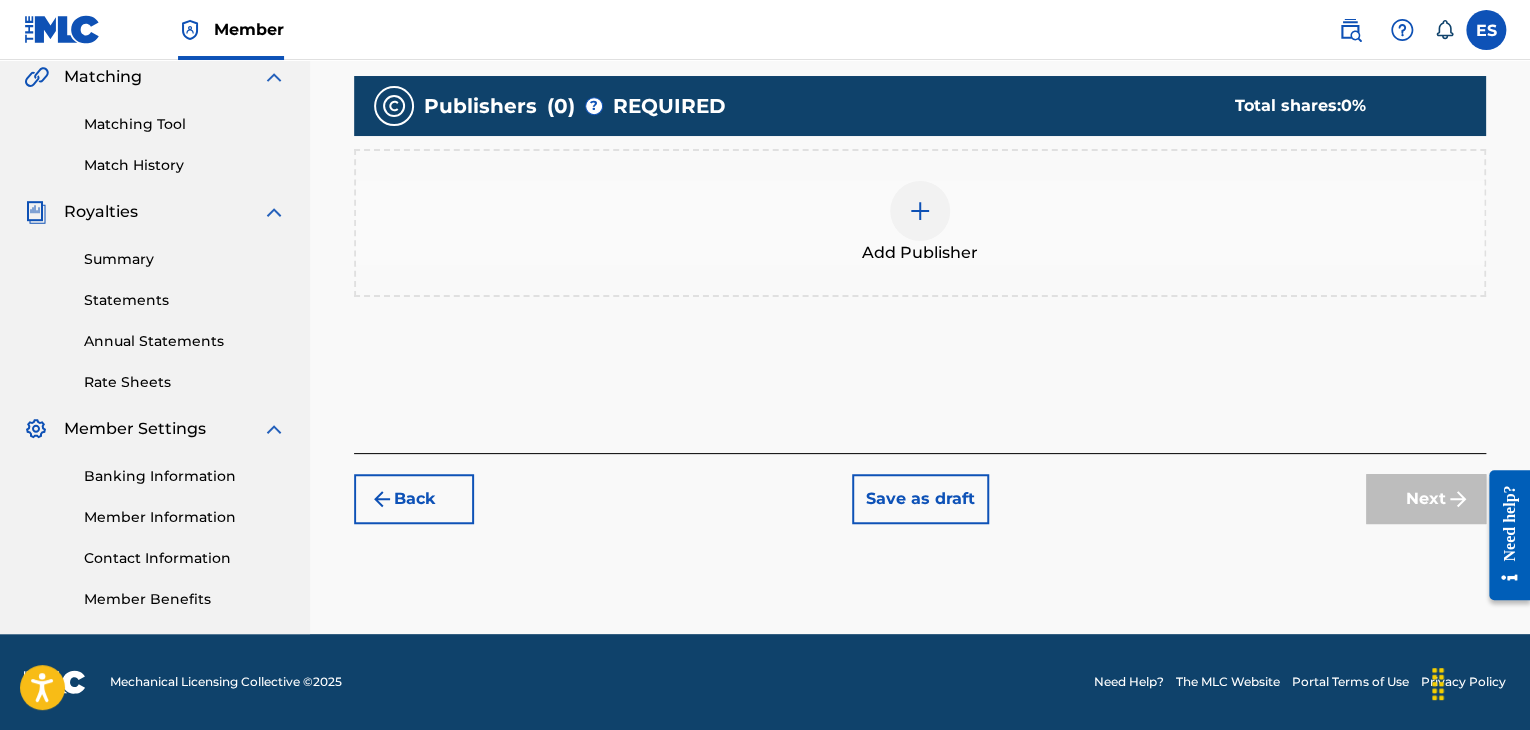 click on "Add Publisher" at bounding box center (920, 253) 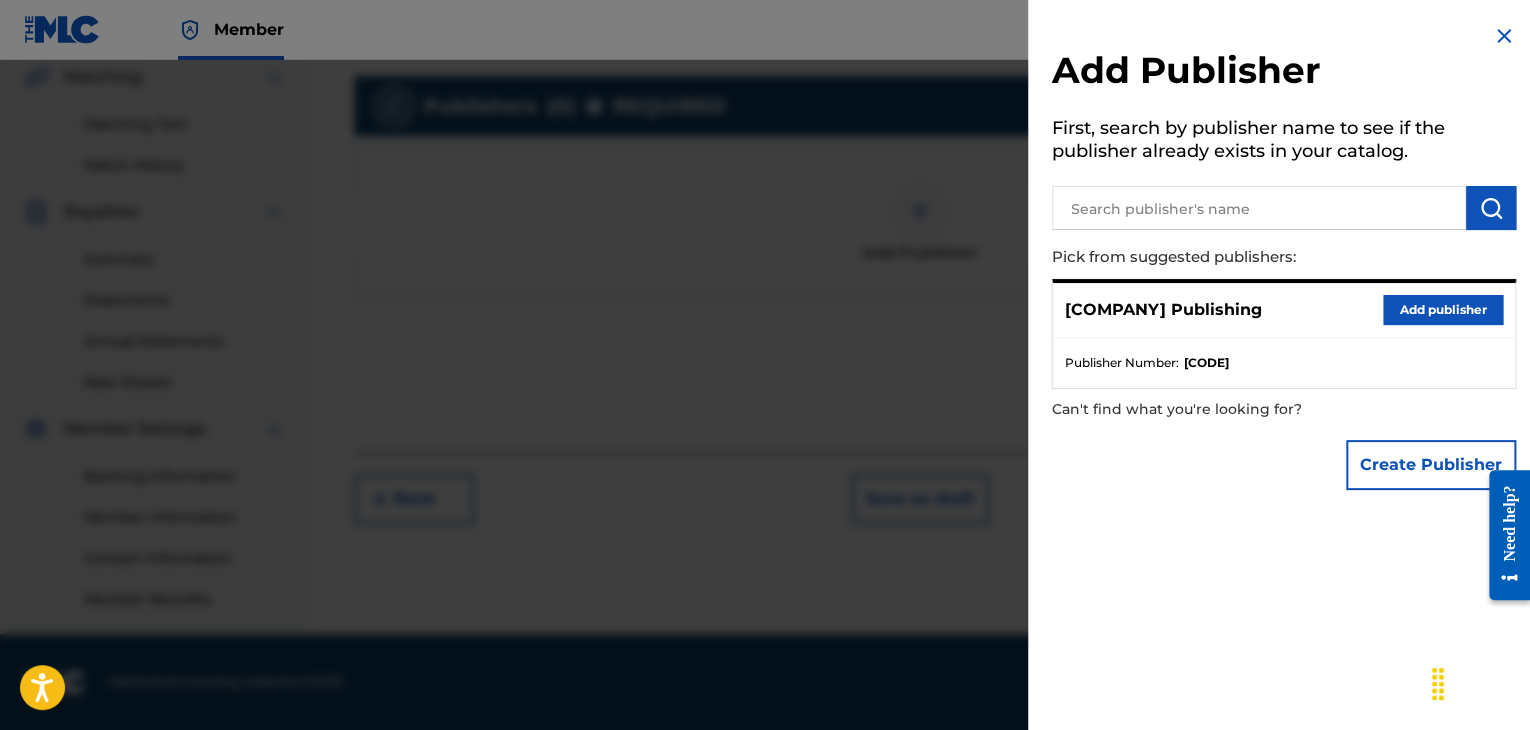click on "Add publisher" at bounding box center (1443, 310) 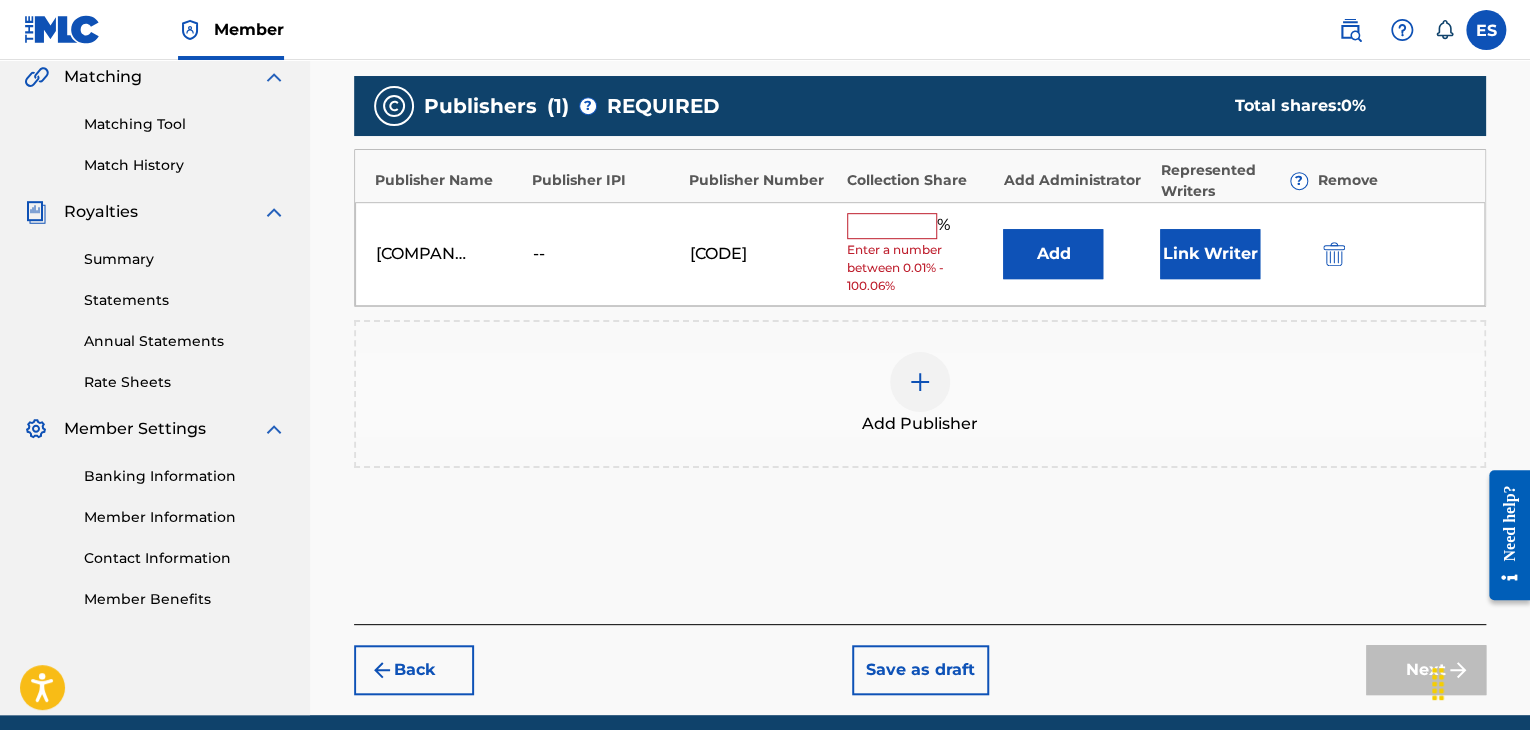 click at bounding box center (892, 226) 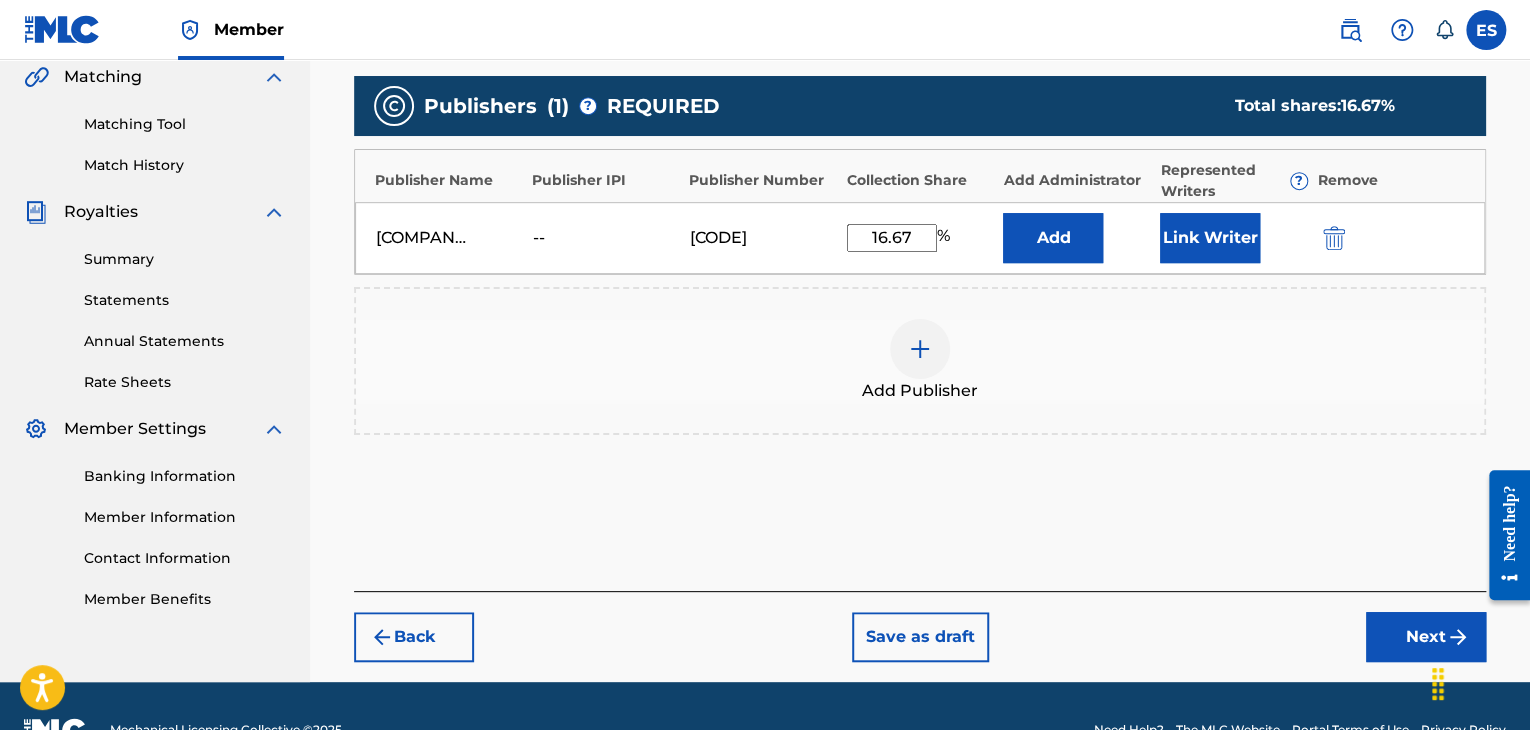 click on "16.67" at bounding box center (892, 238) 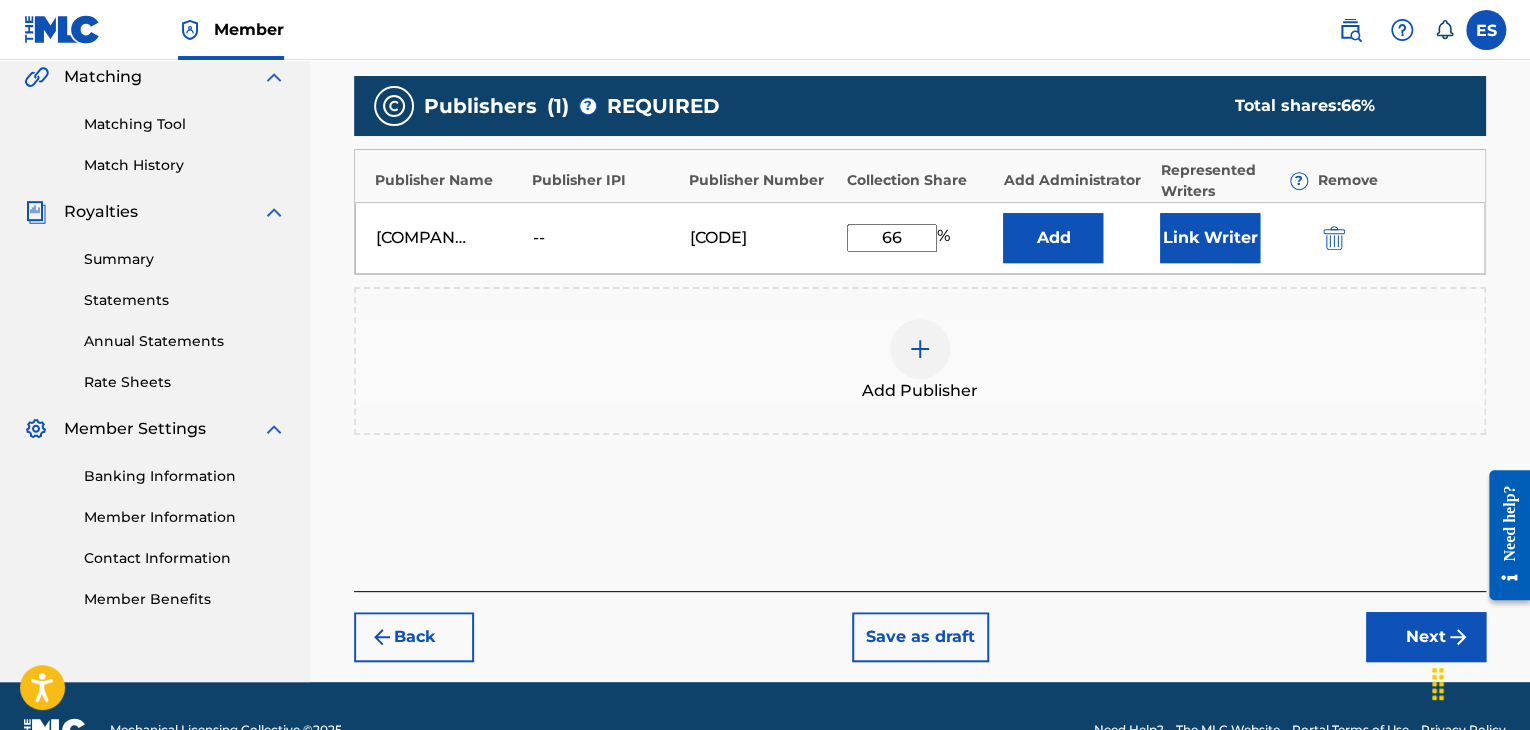 type on "66.67" 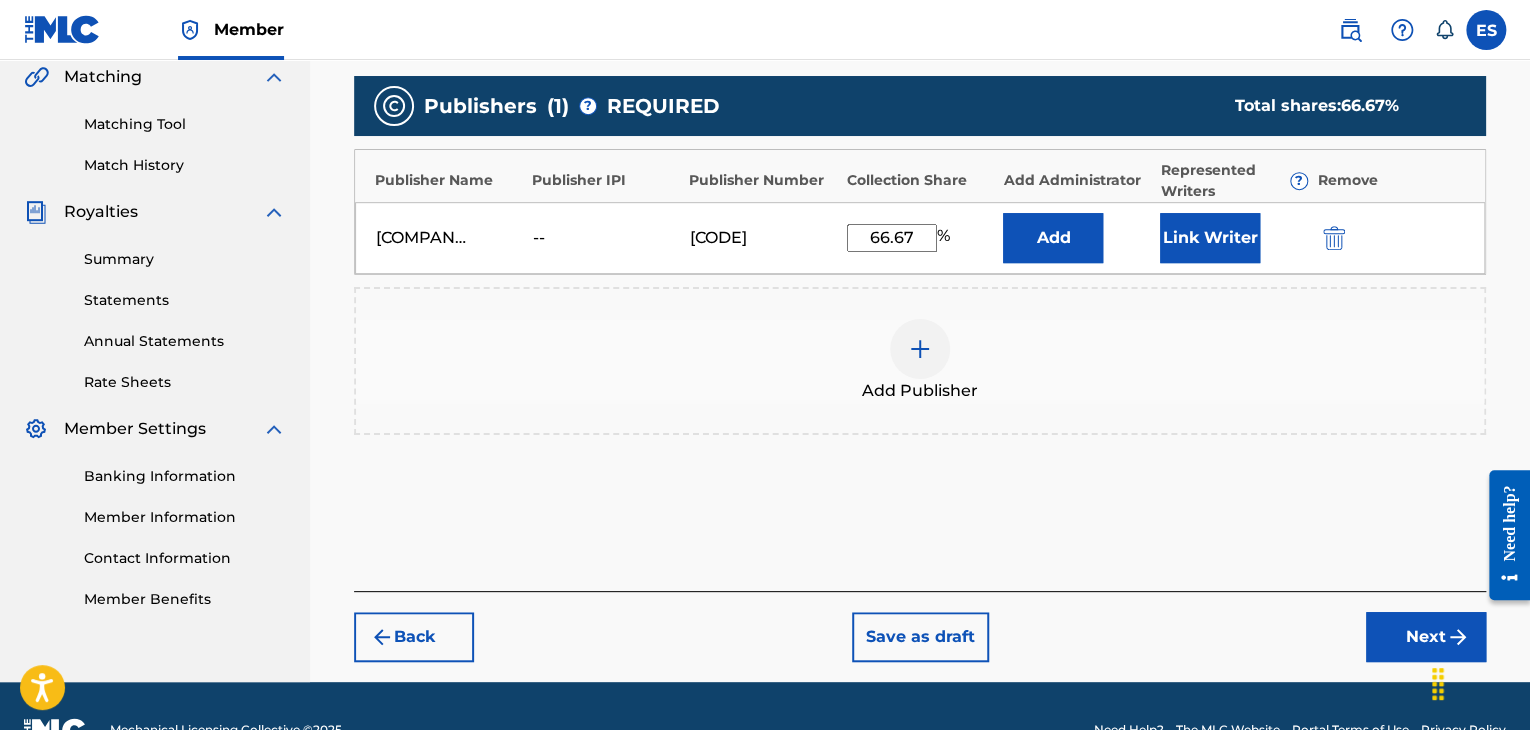 drag, startPoint x: 1403, startPoint y: 644, endPoint x: 1286, endPoint y: 580, distance: 133.36041 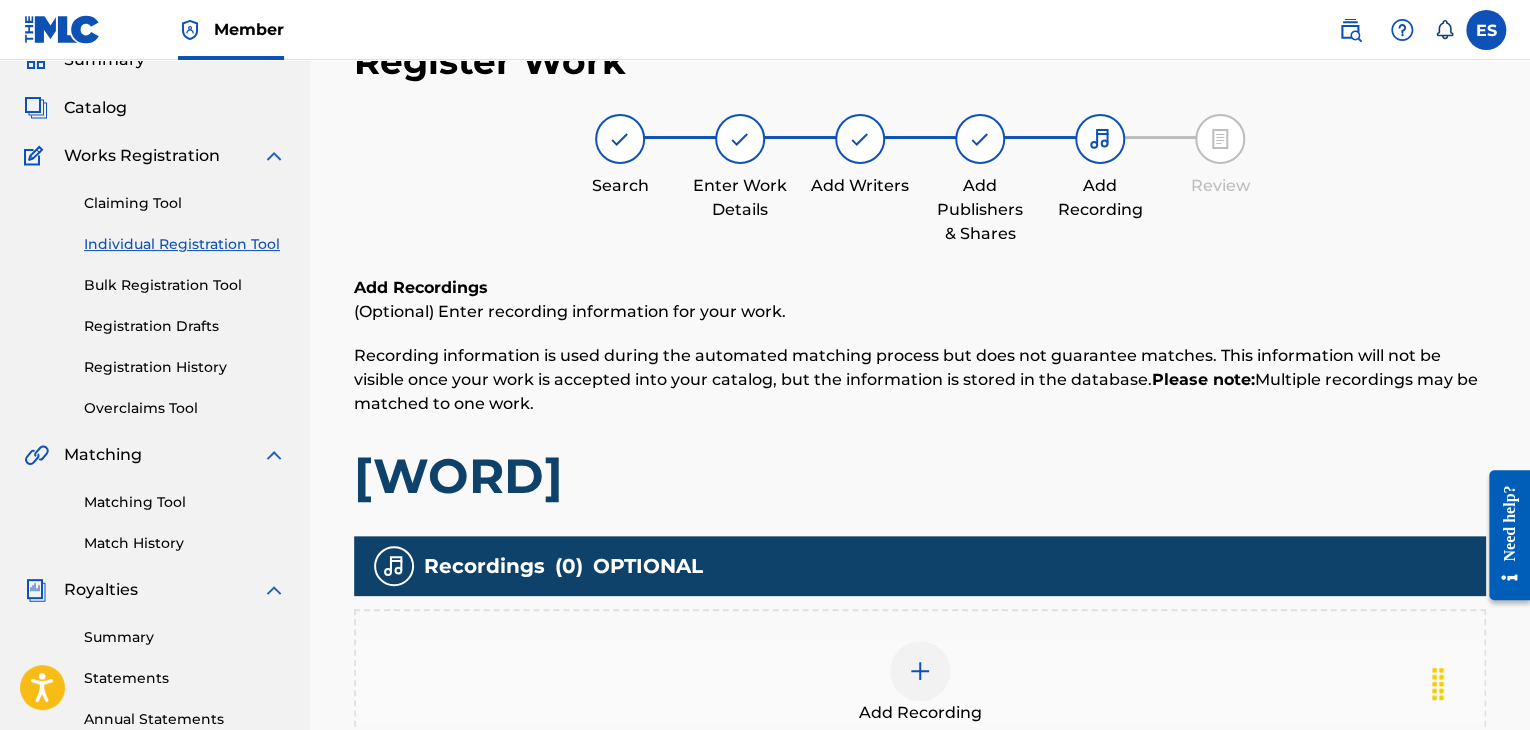 scroll, scrollTop: 469, scrollLeft: 0, axis: vertical 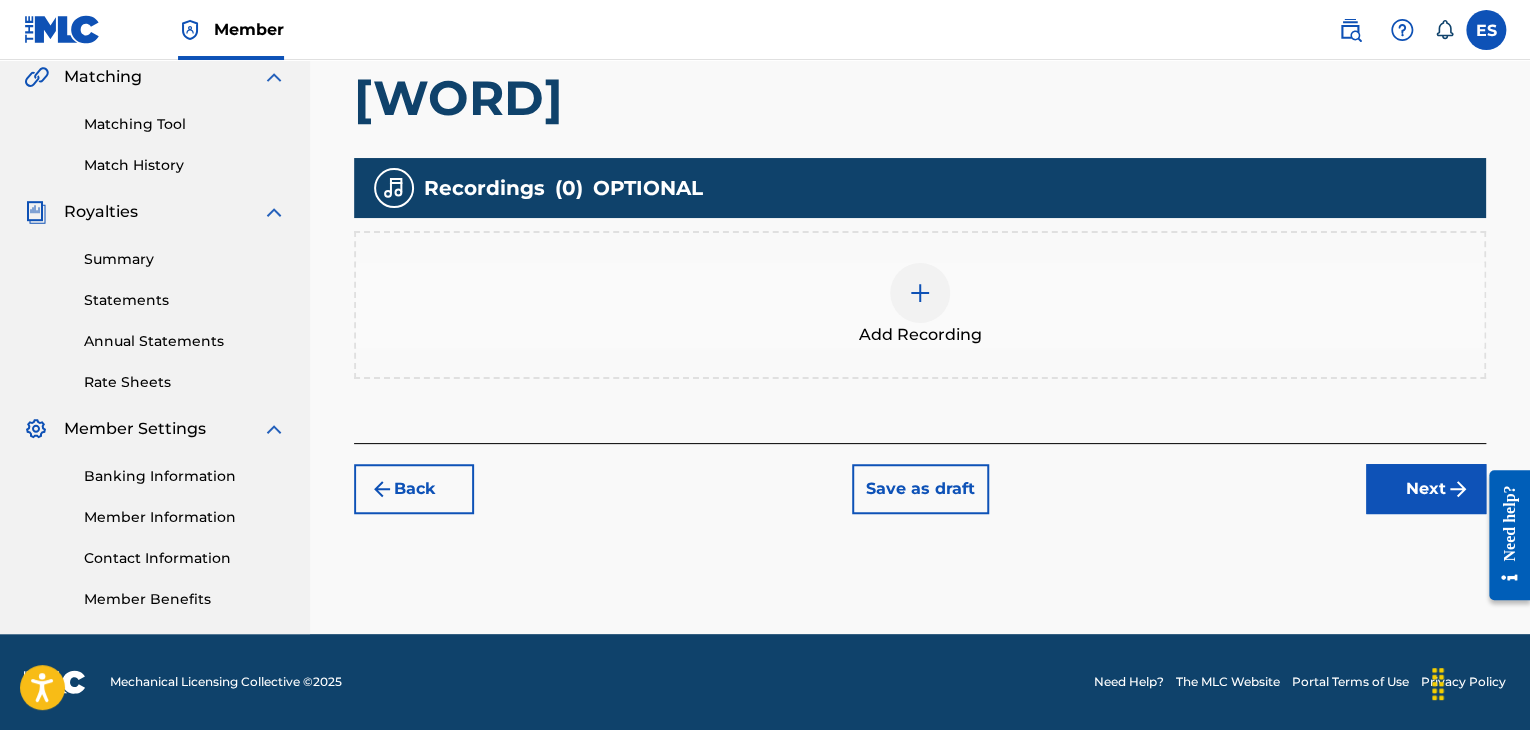 click at bounding box center [920, 293] 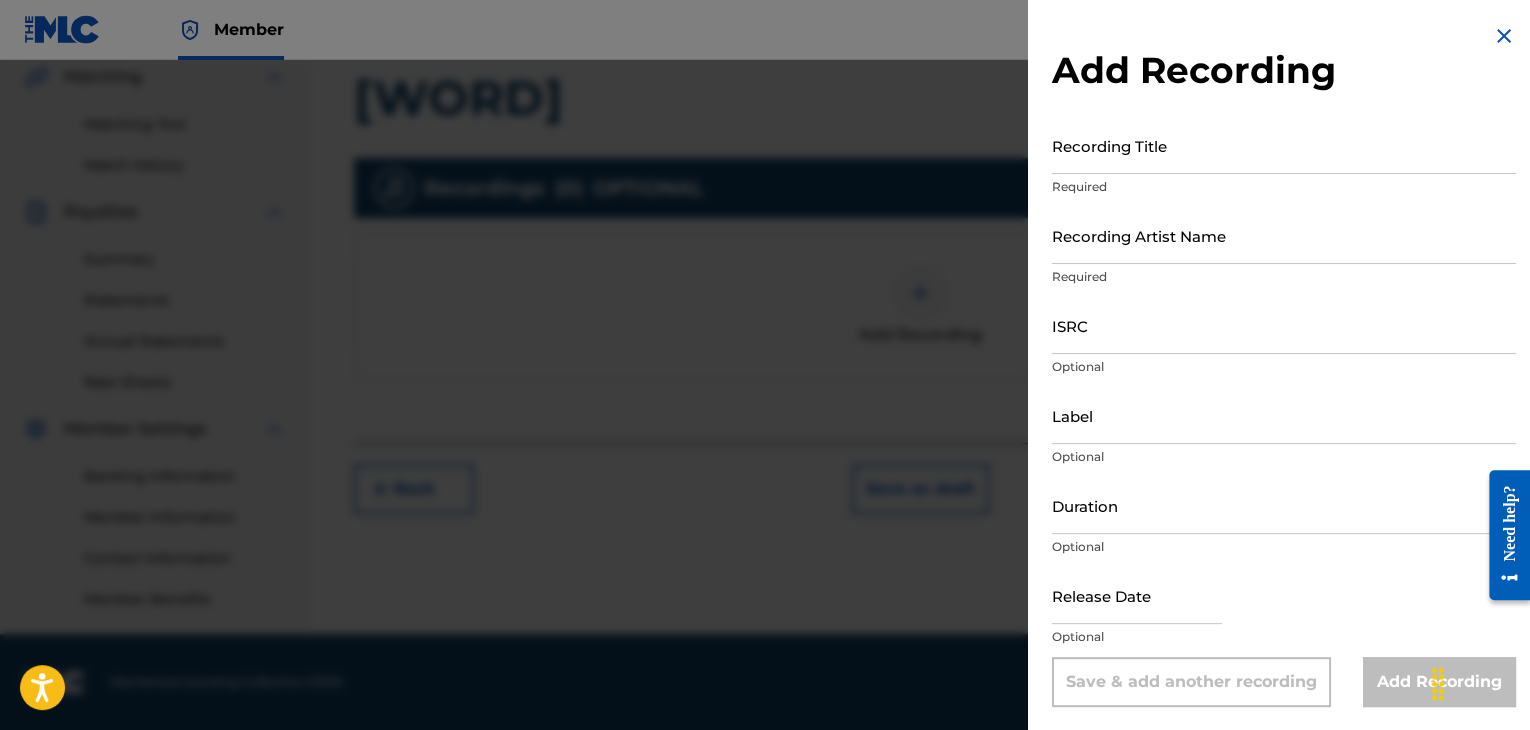 click on "Recording Title" at bounding box center [1284, 145] 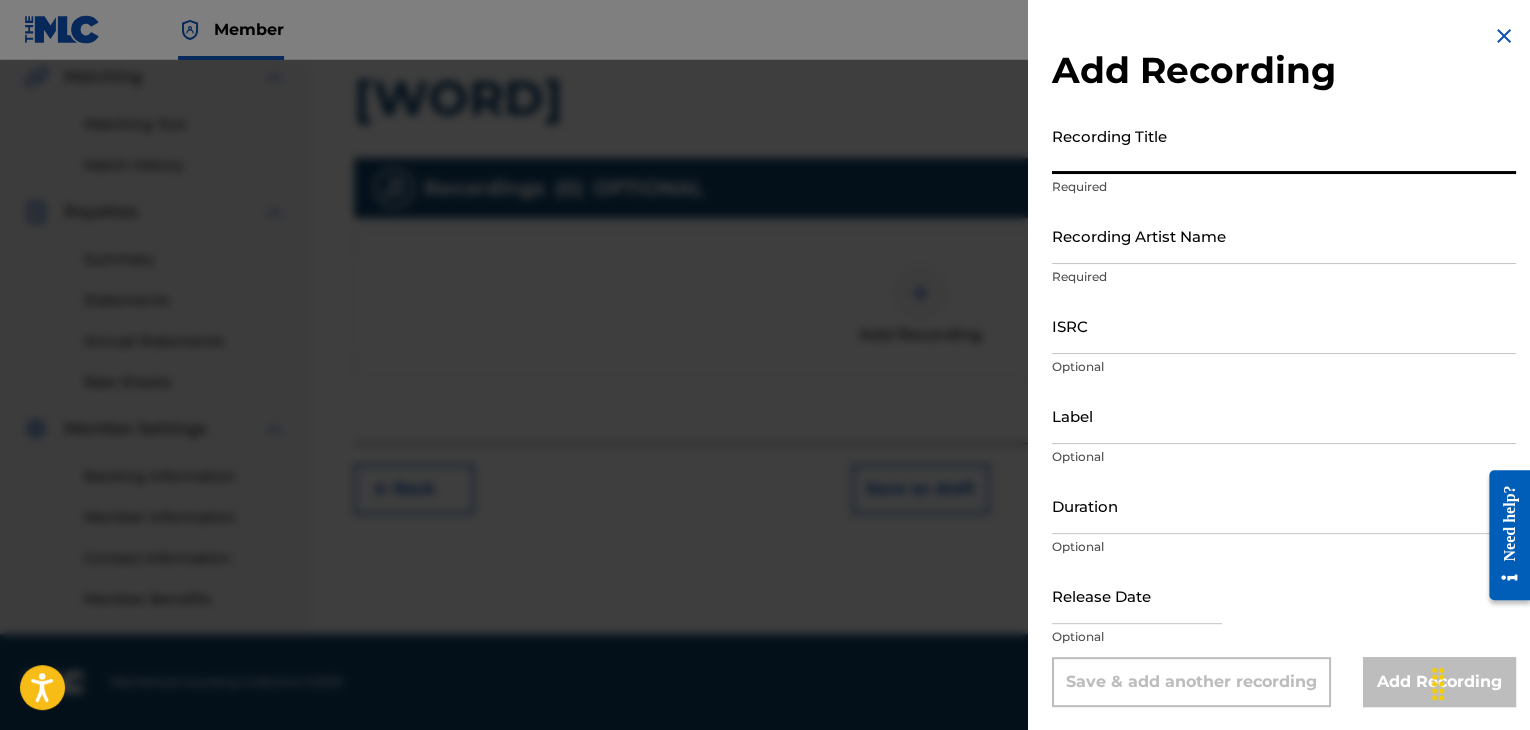 paste on "[WORD]" 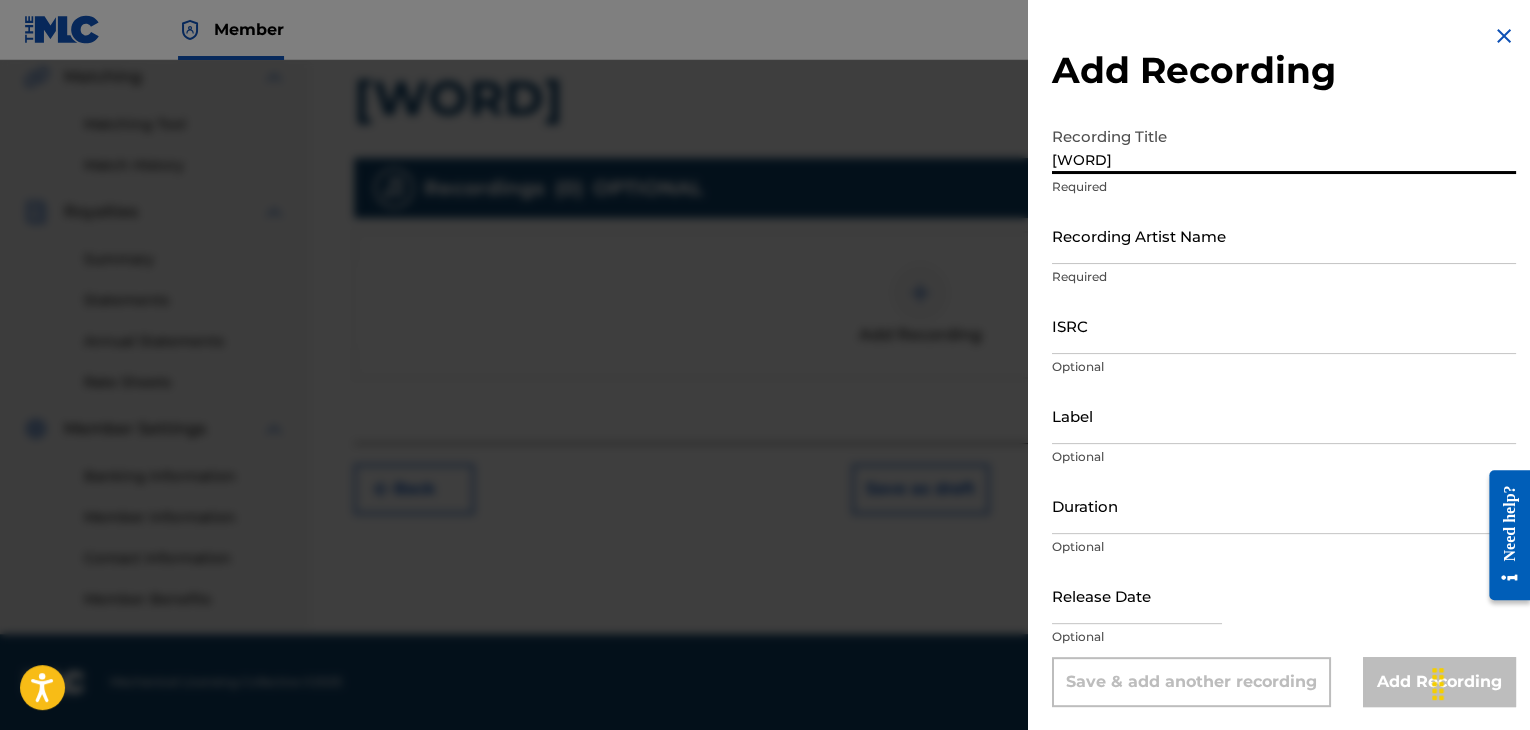 type on "[WORD]" 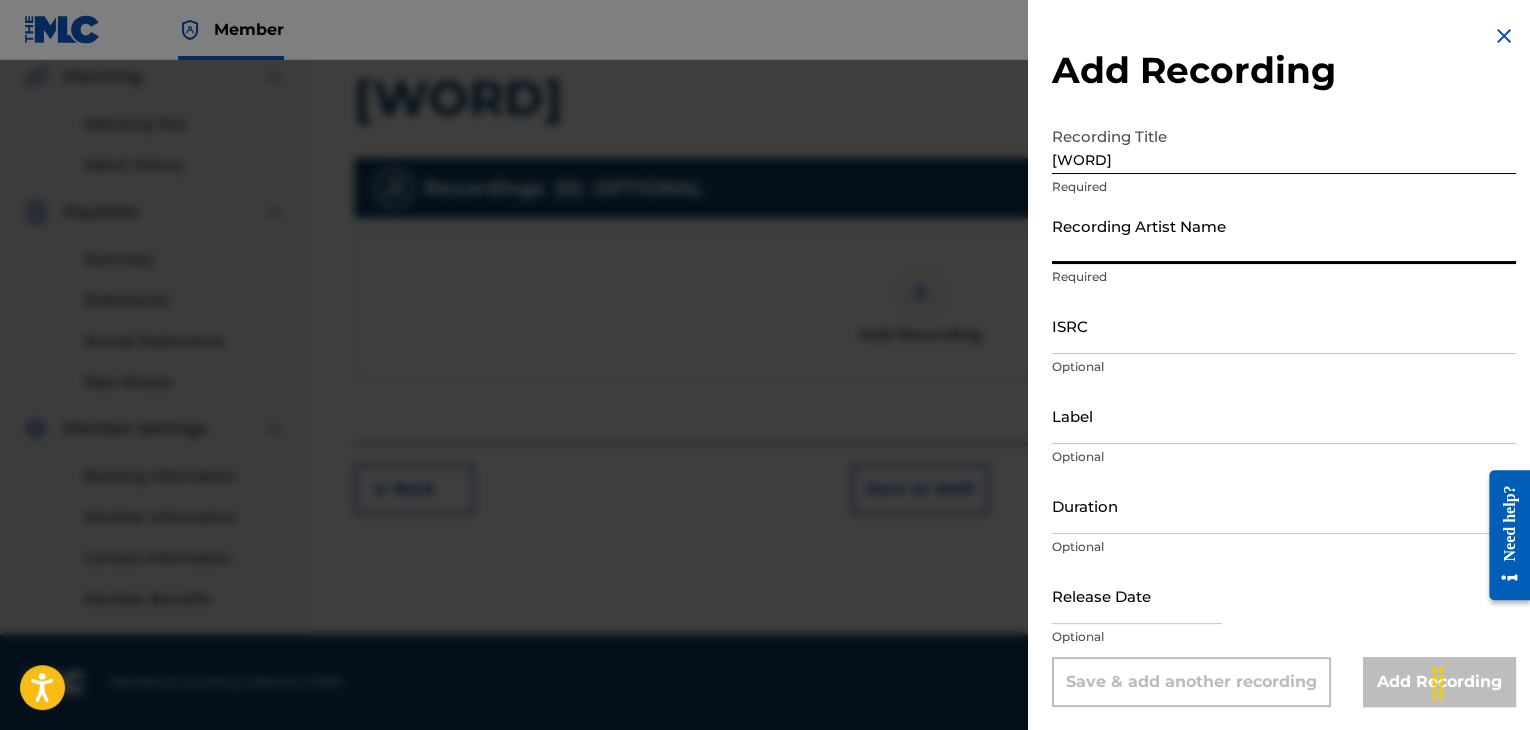 paste on "Detska vokalna grupa s rakovoditel [FIRST] [LAST];Stil" 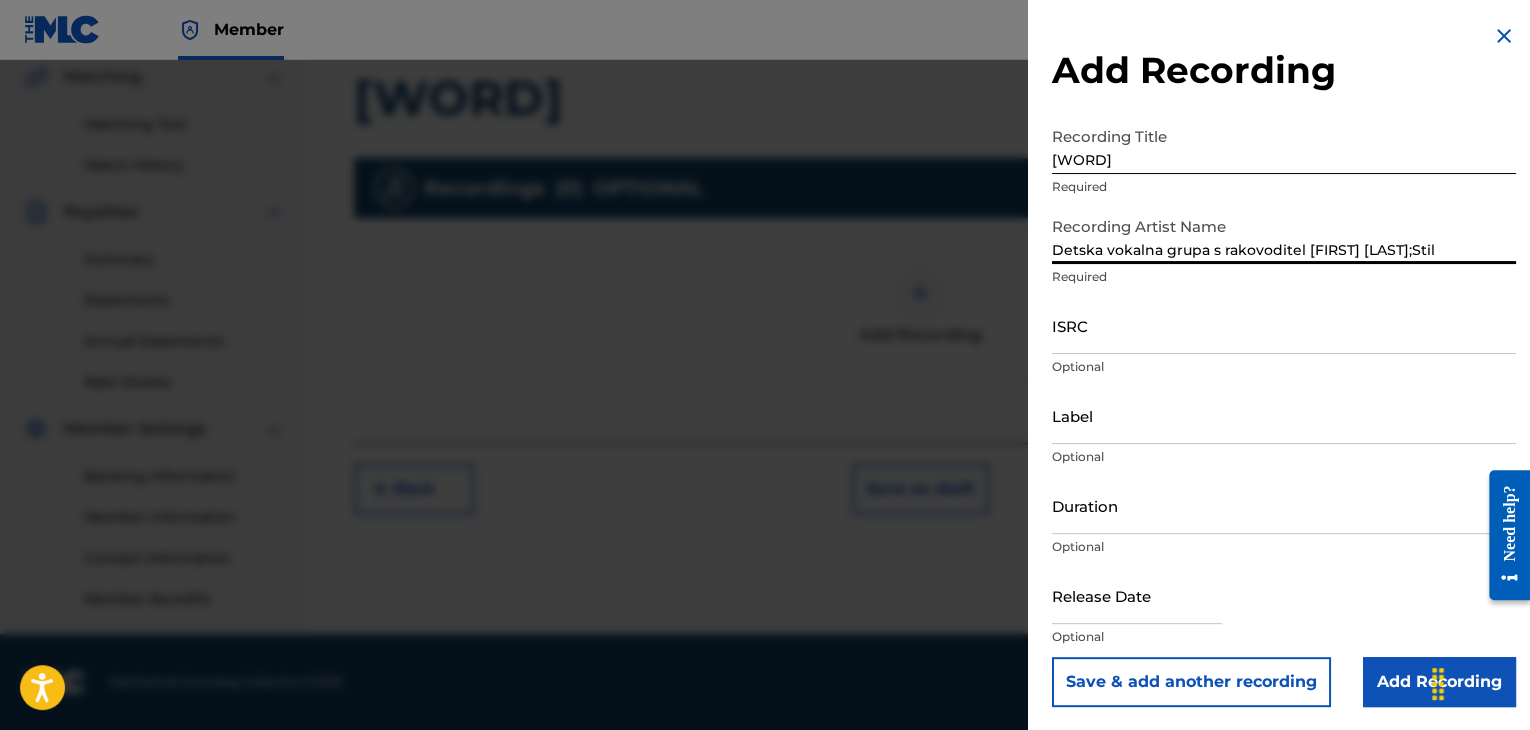 type on "Detska vokalna grupa s rakovoditel [FIRST] [LAST];Stil" 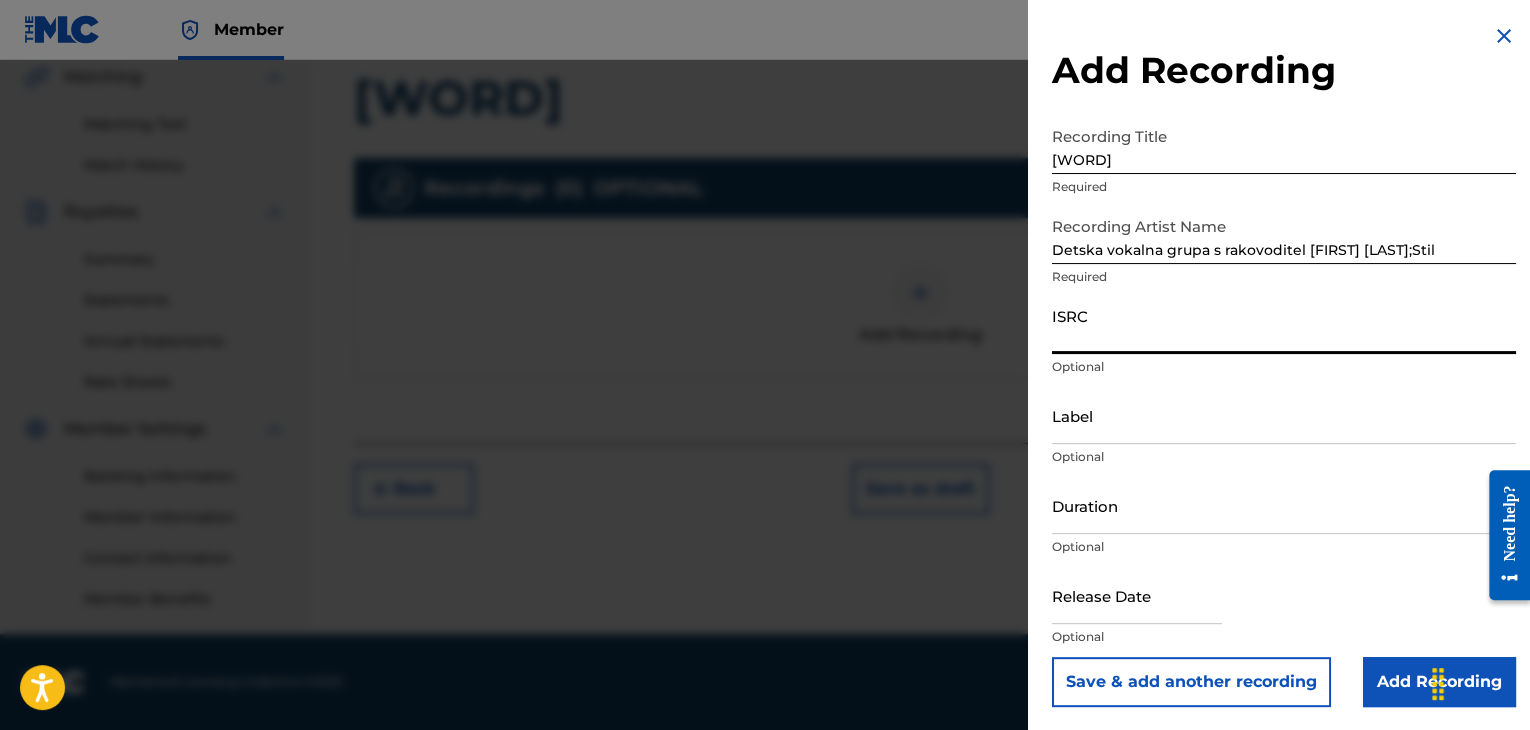 paste on "[NUMBER]" 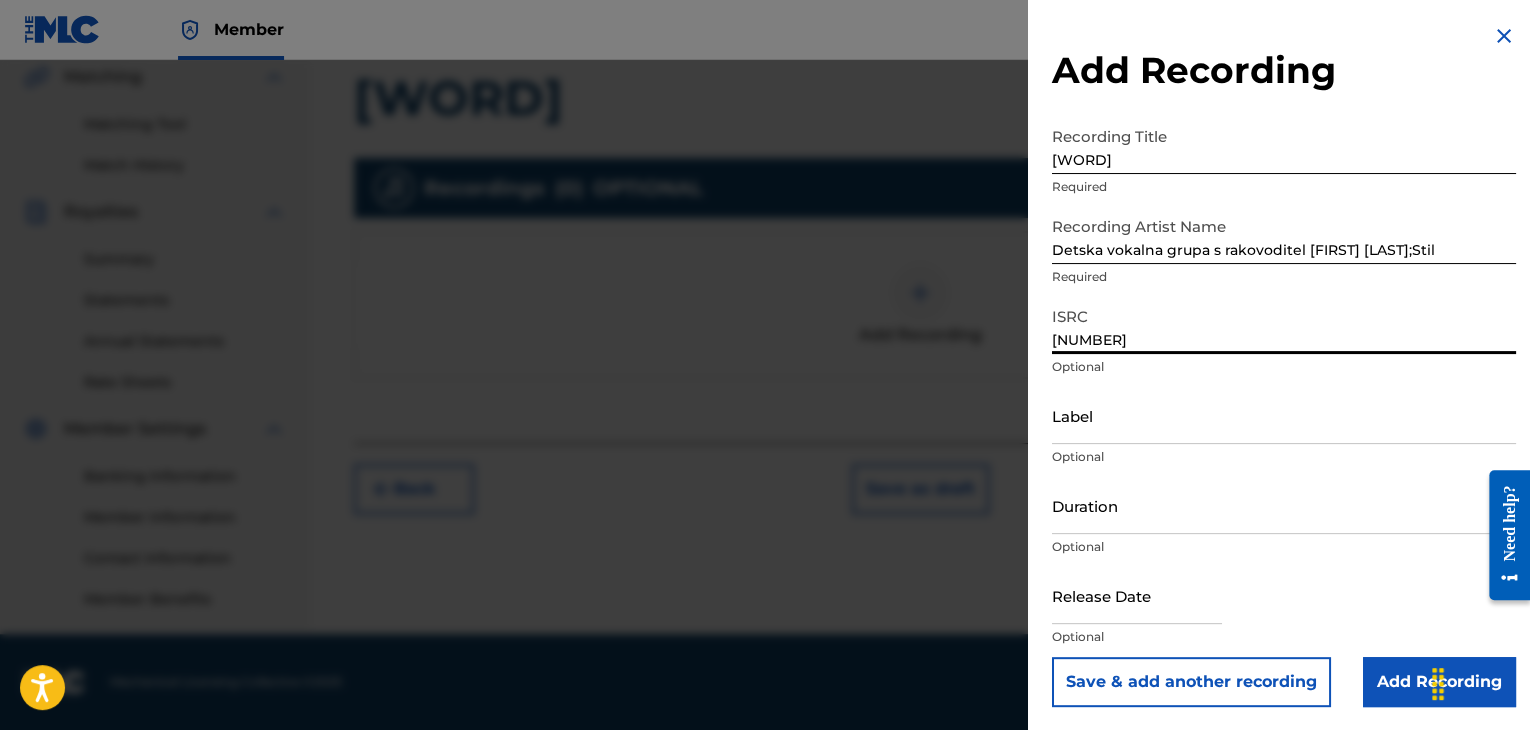 type on "[NUMBER]" 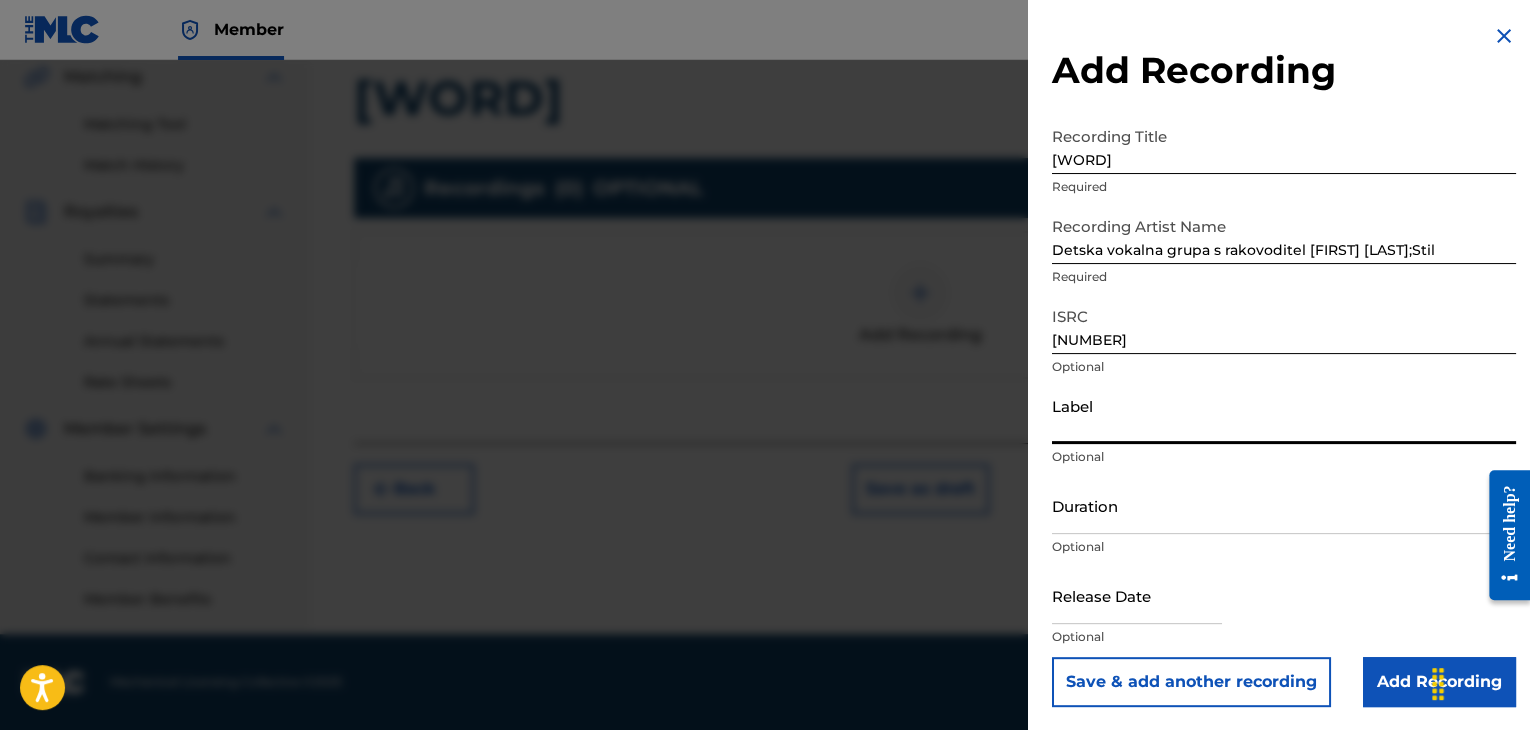 type on "[COMPANY]" 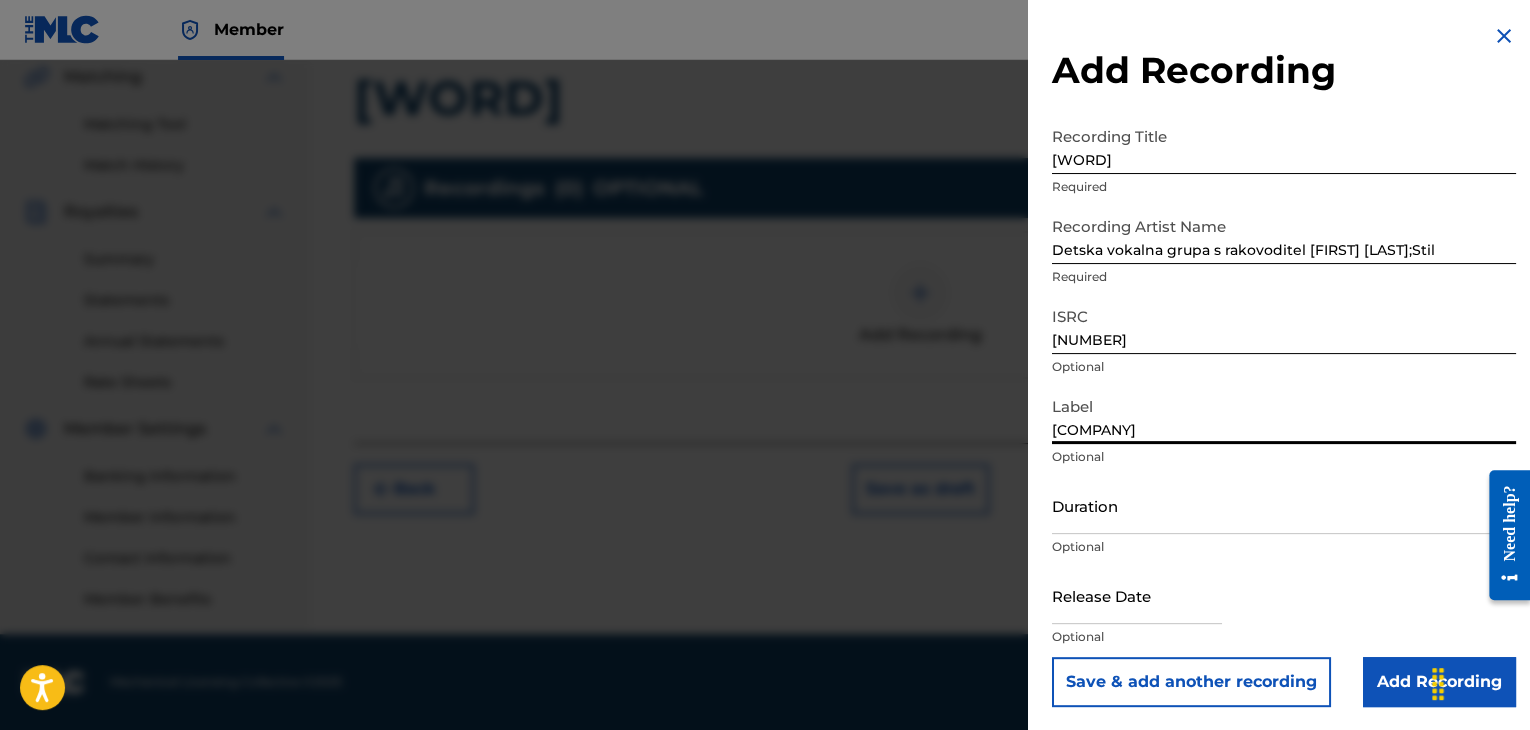 click on "Duration" at bounding box center (1284, 505) 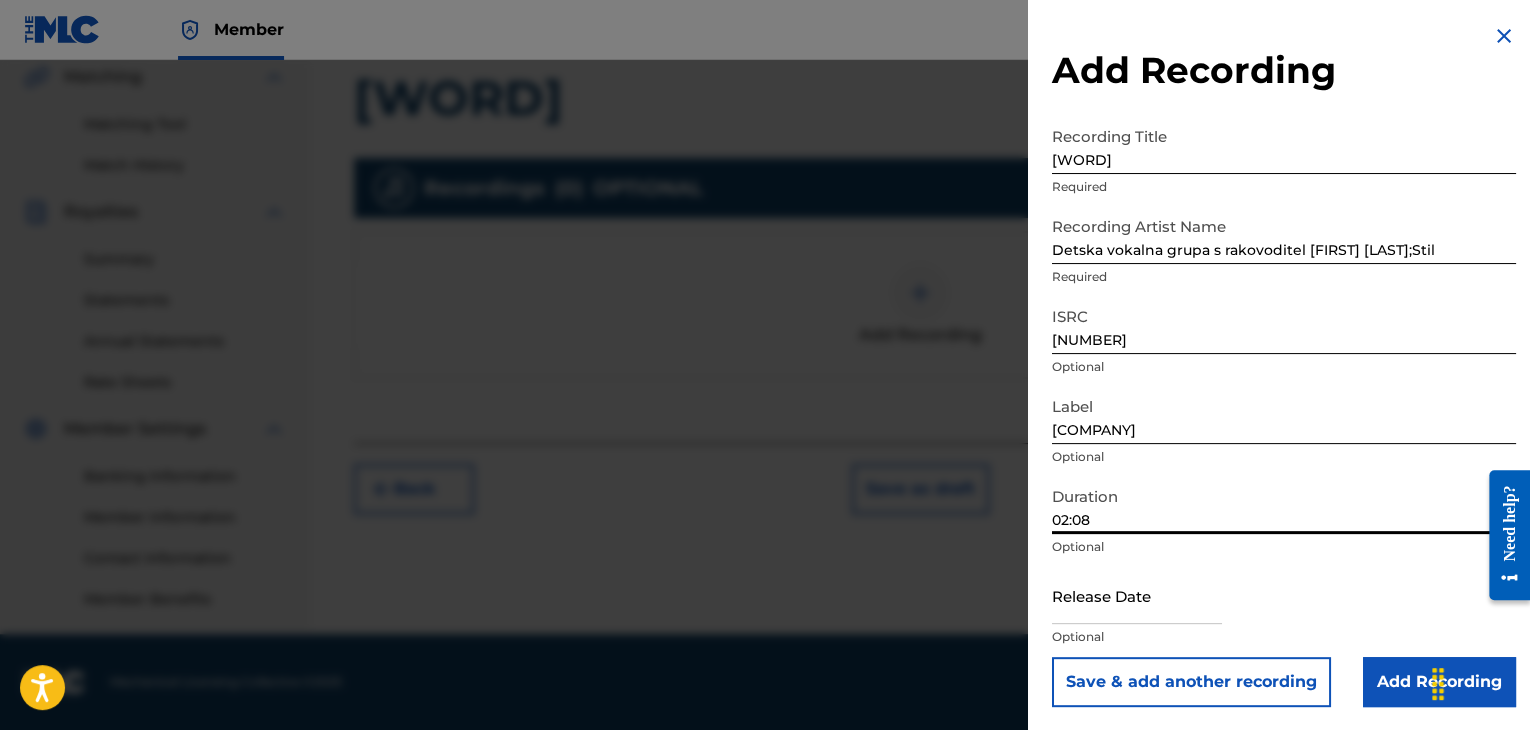 type on "02:08" 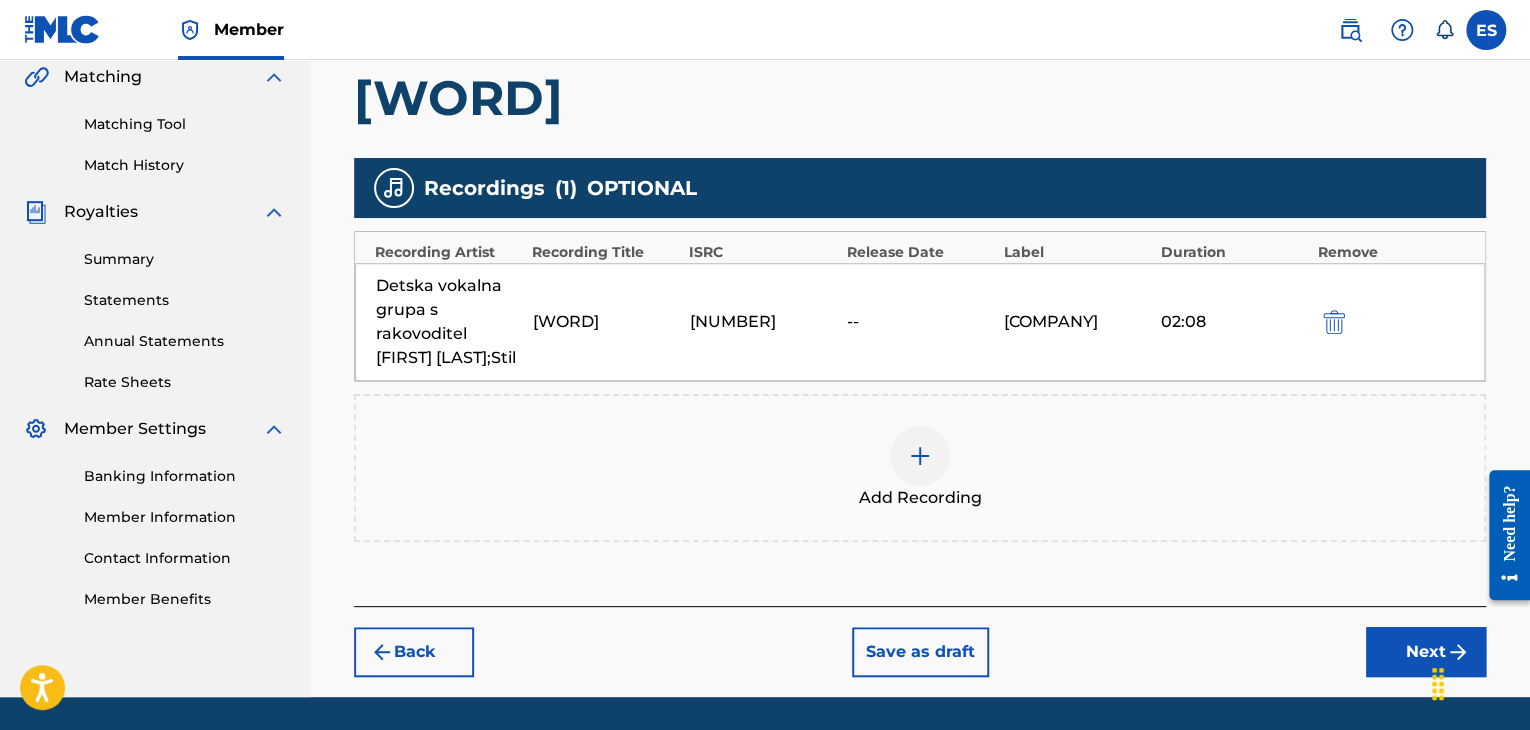 click on "Next" at bounding box center (1426, 652) 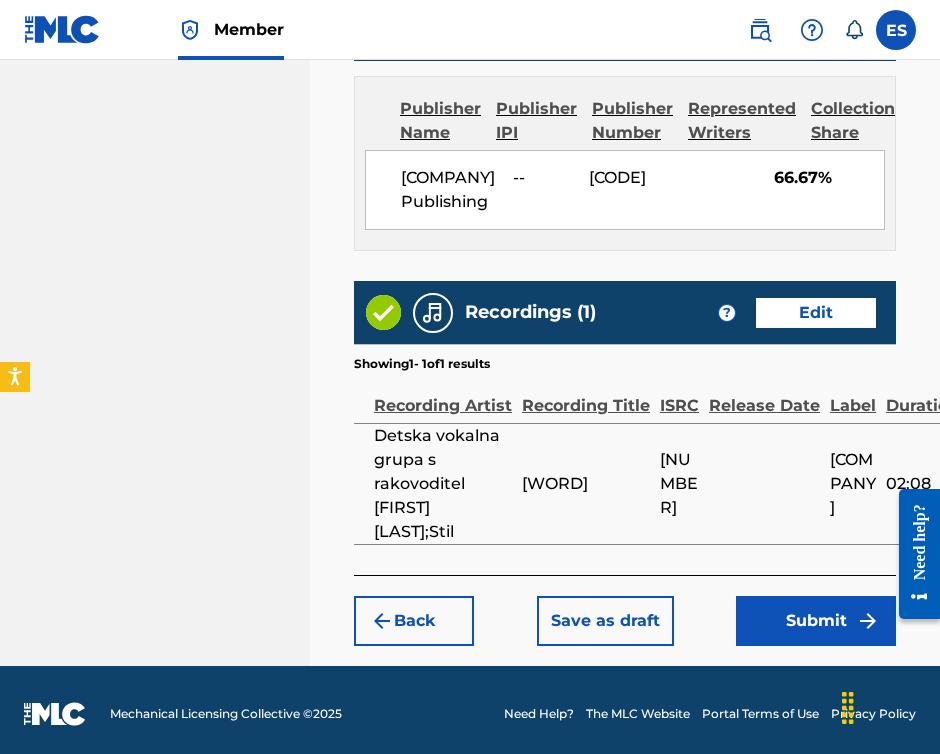 scroll, scrollTop: 1442, scrollLeft: 0, axis: vertical 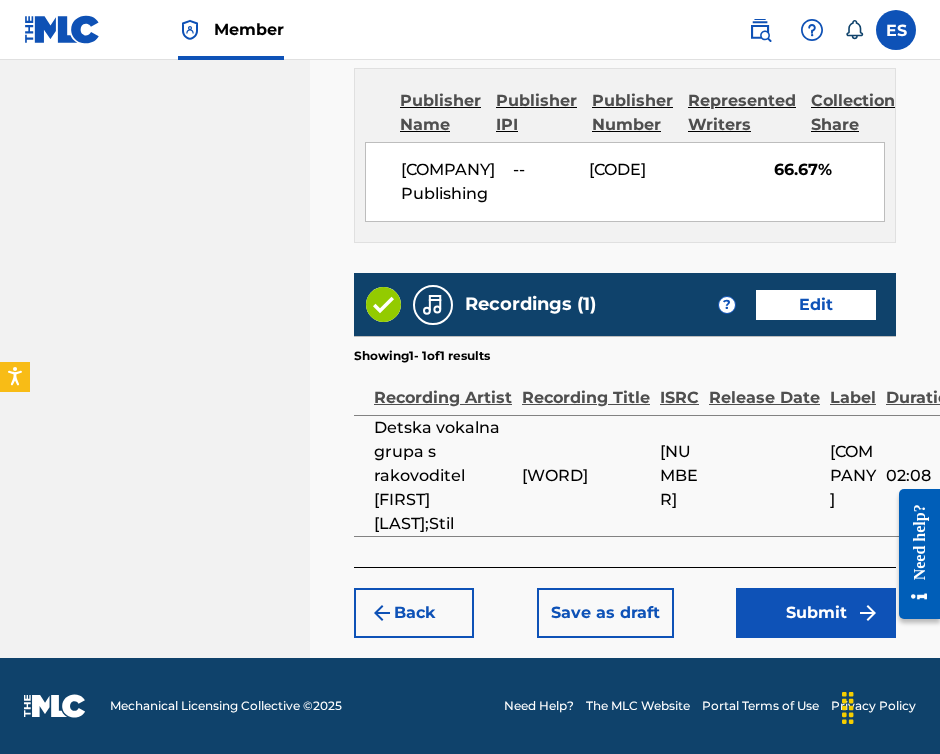 click on "Submit" at bounding box center (816, 613) 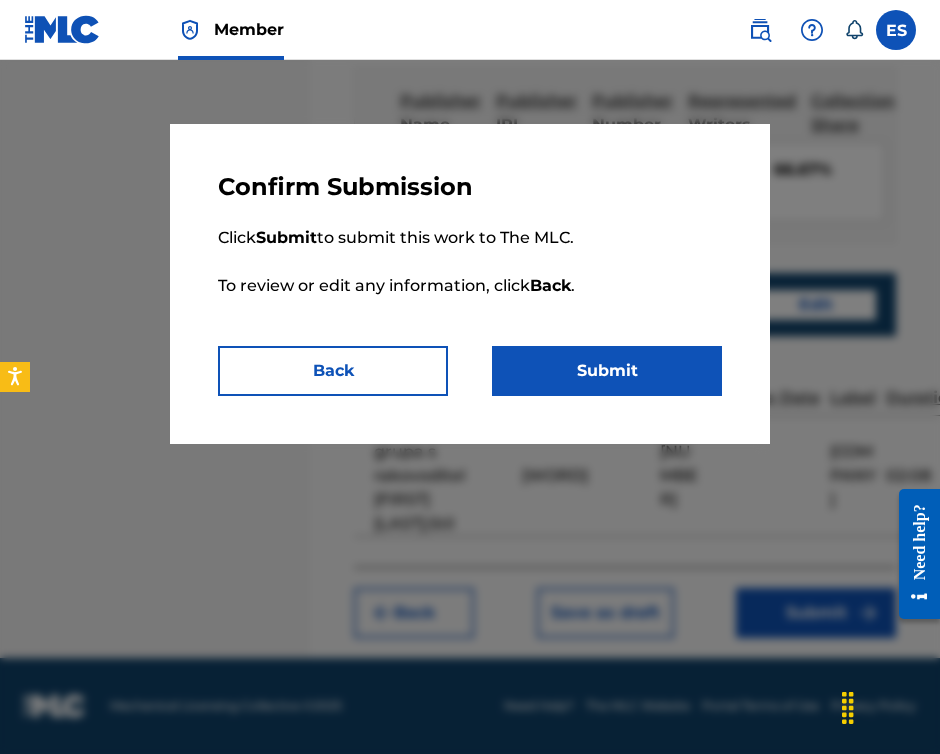 click on "Submit" at bounding box center [607, 371] 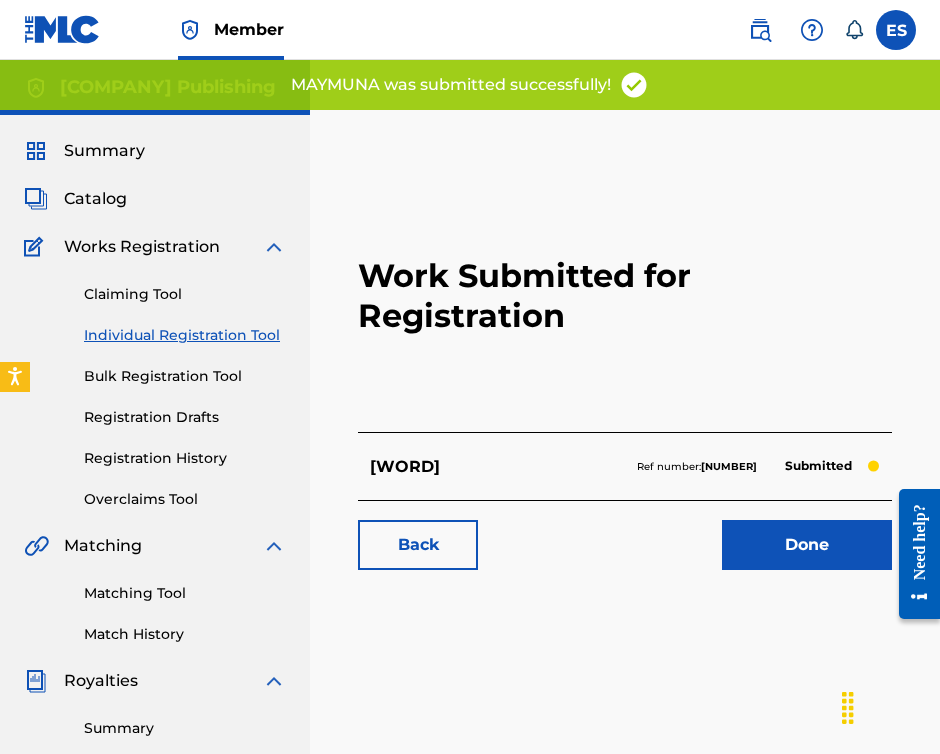 click on "Individual Registration Tool" at bounding box center (185, 335) 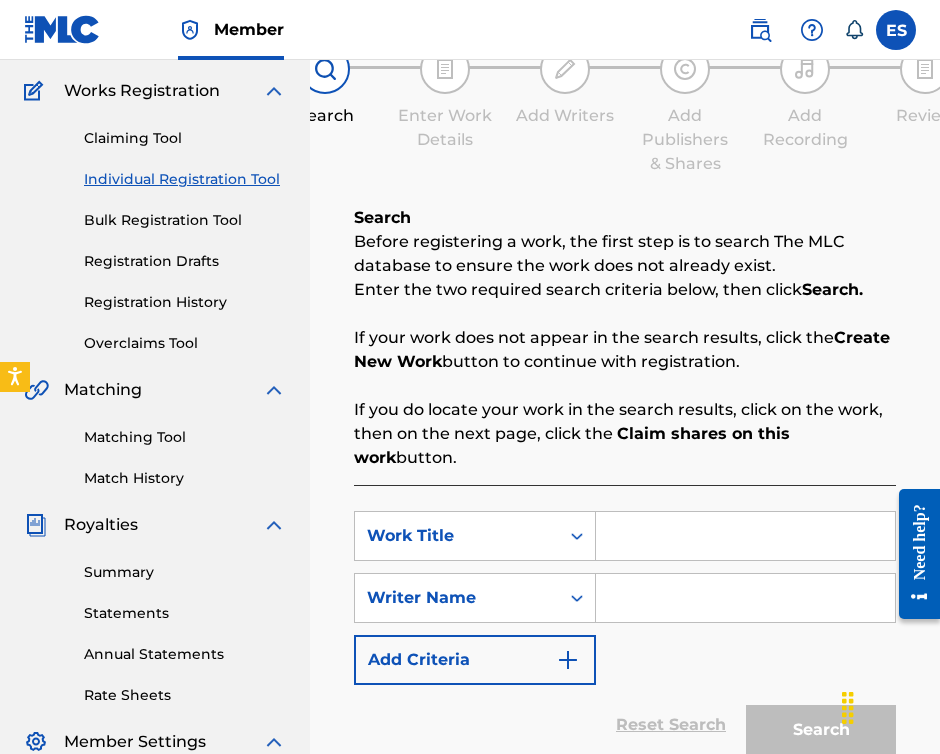 scroll, scrollTop: 200, scrollLeft: 0, axis: vertical 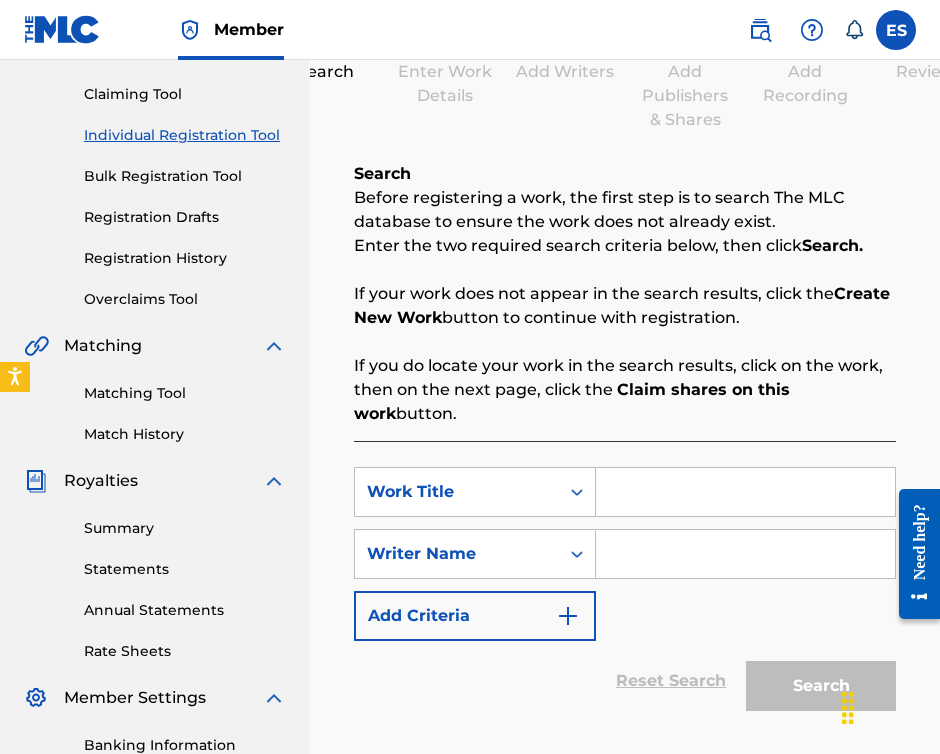 click at bounding box center [745, 492] 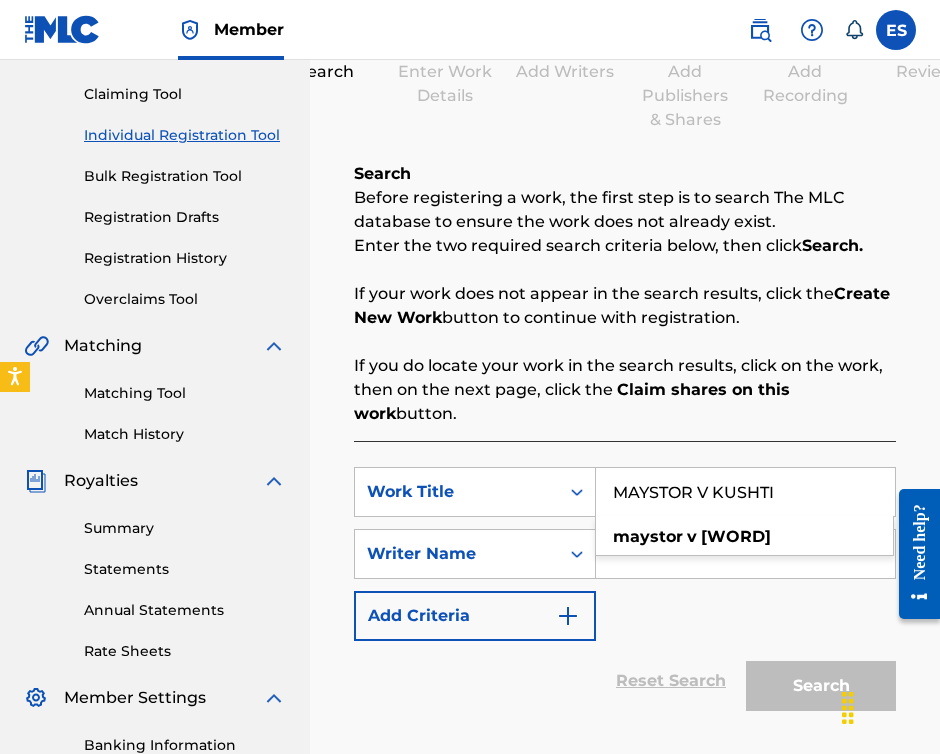 type on "MAYSTOR V KUSHTI" 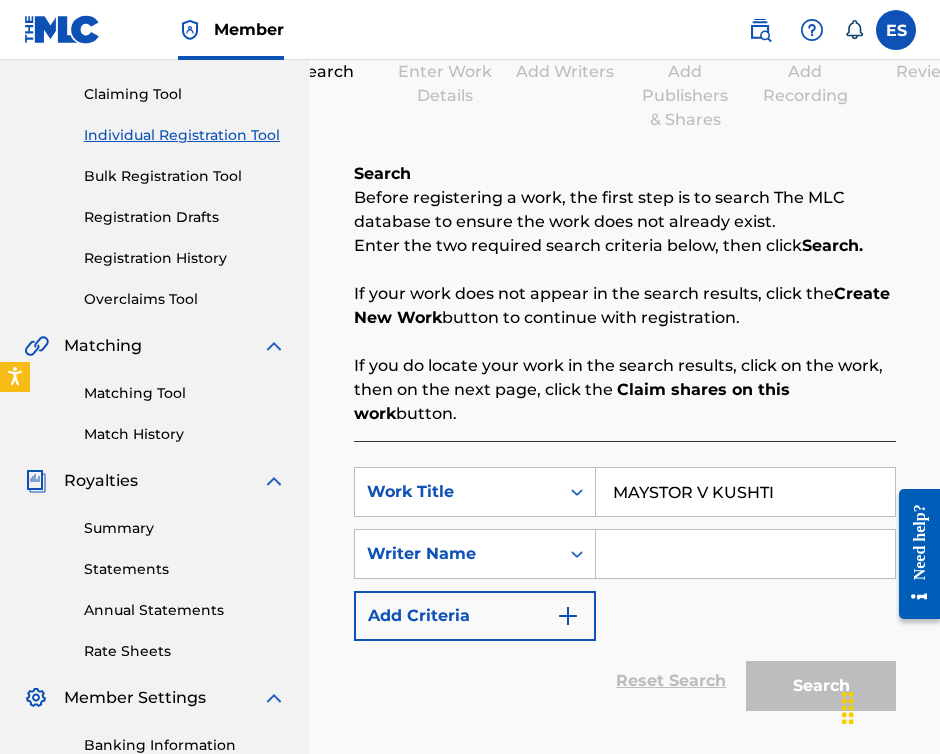 click on "SearchWithCriteria[ID] Work Title [WORD] SearchWithCriteria[ID] Writer Name Add Criteria" at bounding box center [625, 554] 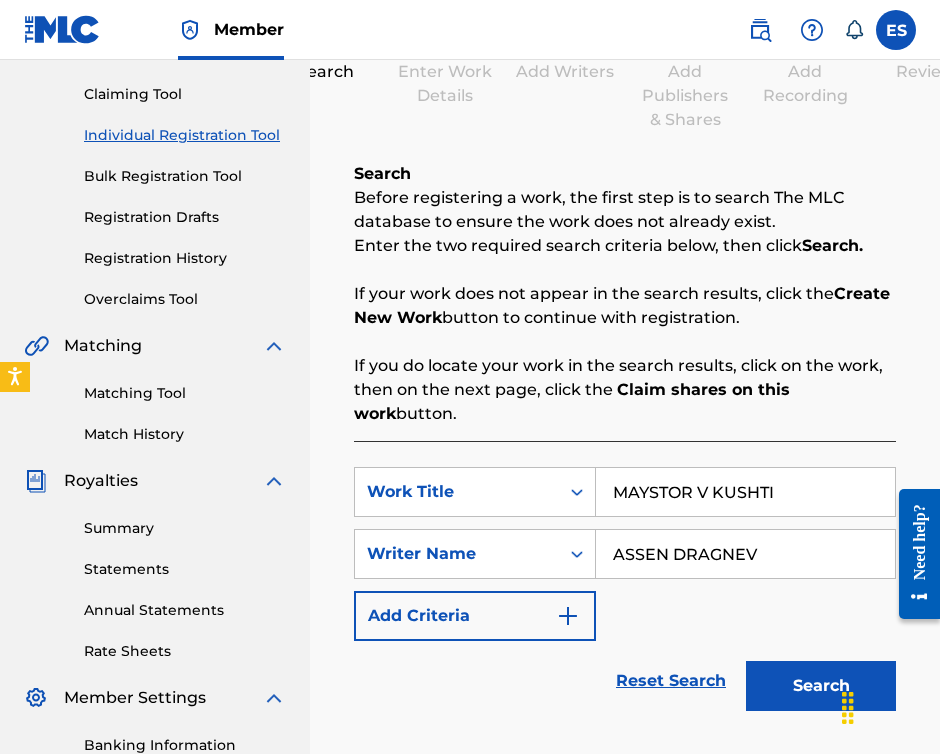 click on "Search" at bounding box center (821, 686) 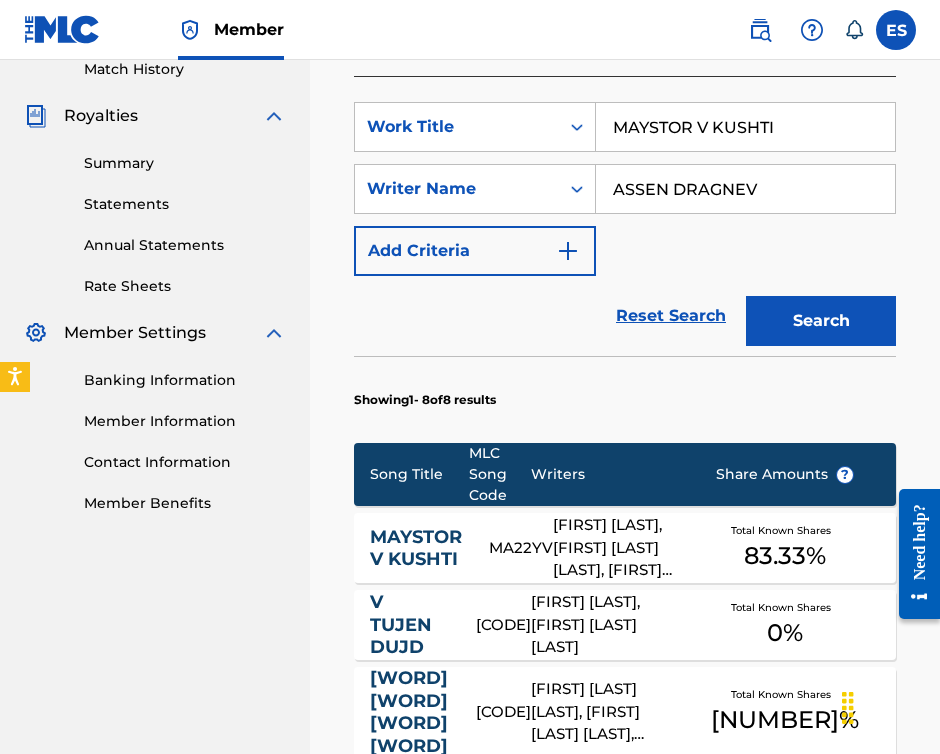 scroll, scrollTop: 600, scrollLeft: 0, axis: vertical 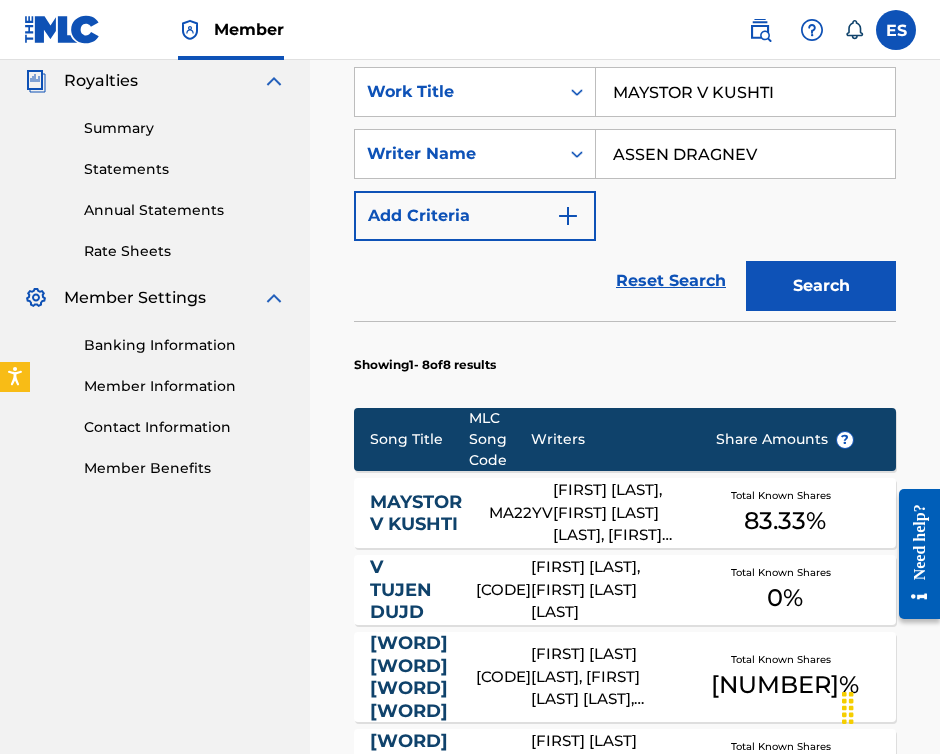 click on "[FIRST] [LAST], [FIRST] [LAST] [LAST], [FIRST] [LAST]" at bounding box center [619, 513] 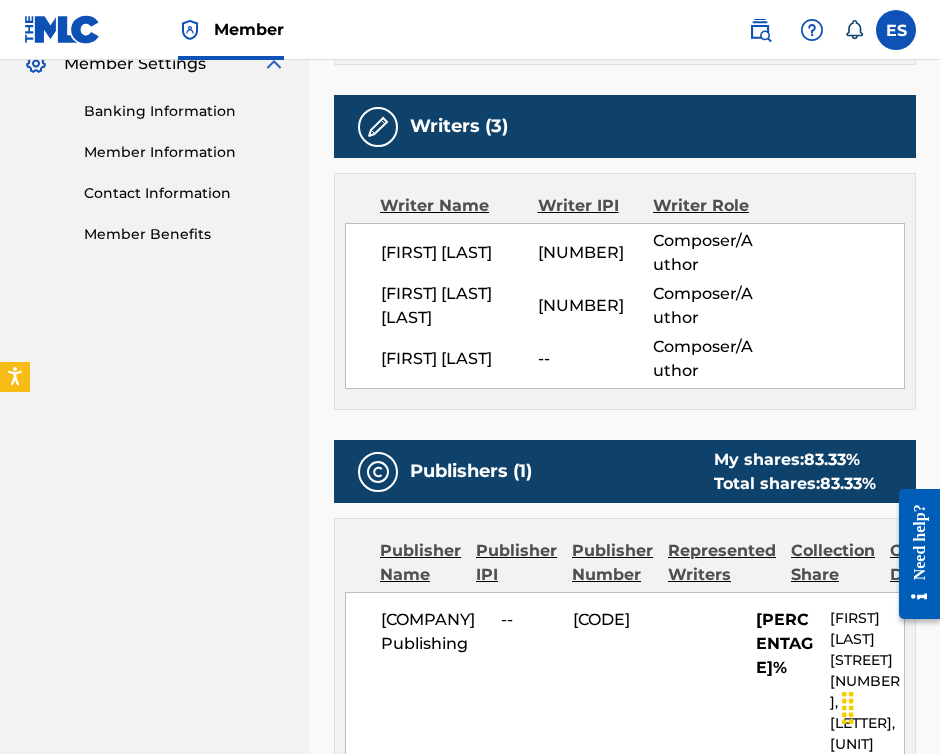 scroll, scrollTop: 1000, scrollLeft: 0, axis: vertical 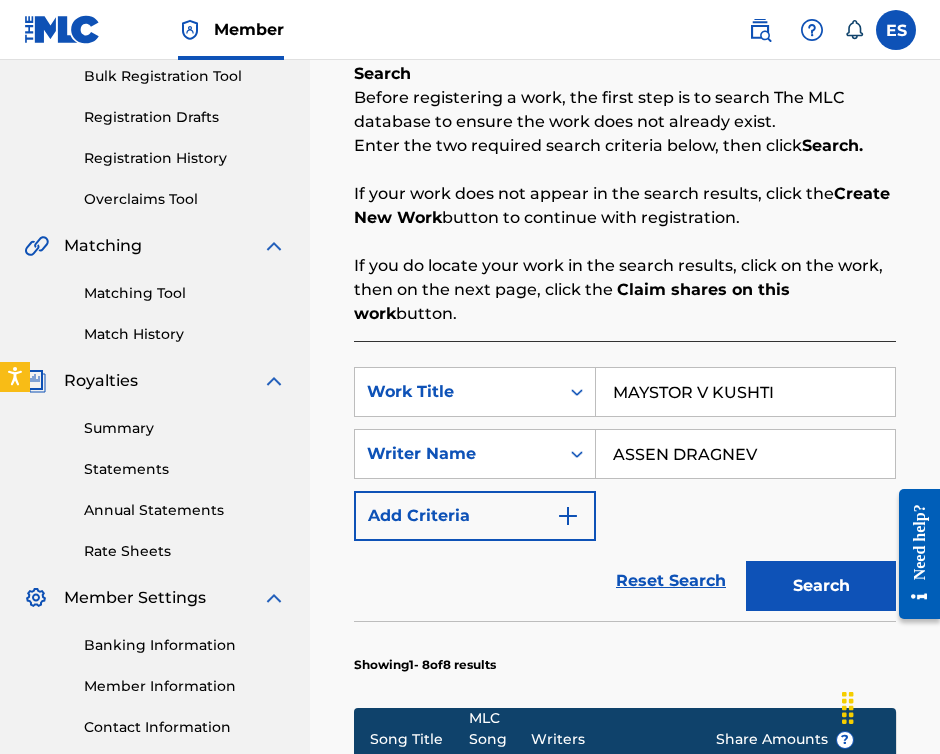 click on "MAYSTOR V KUSHTI" at bounding box center [745, 392] 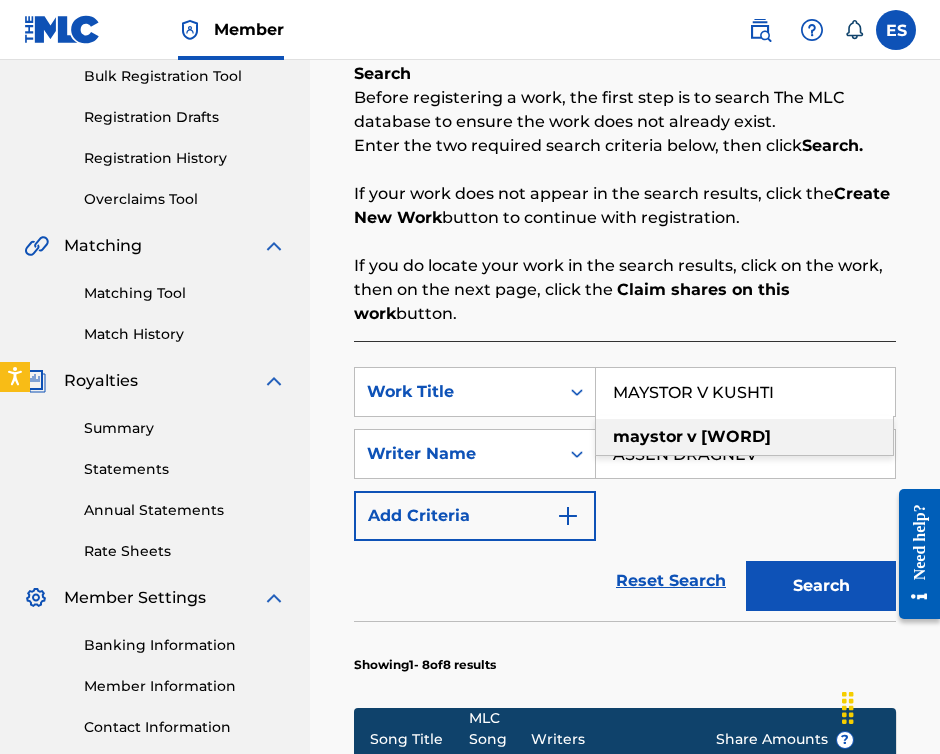 click on "MAYSTOR V KUSHTI" at bounding box center (745, 392) 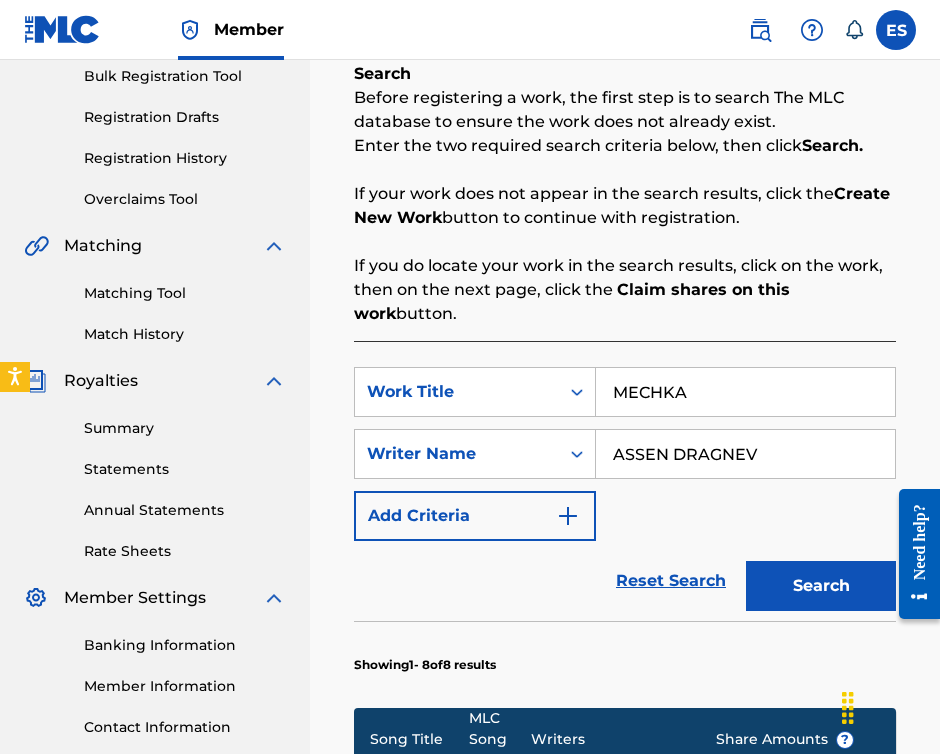 type on "MECHKA" 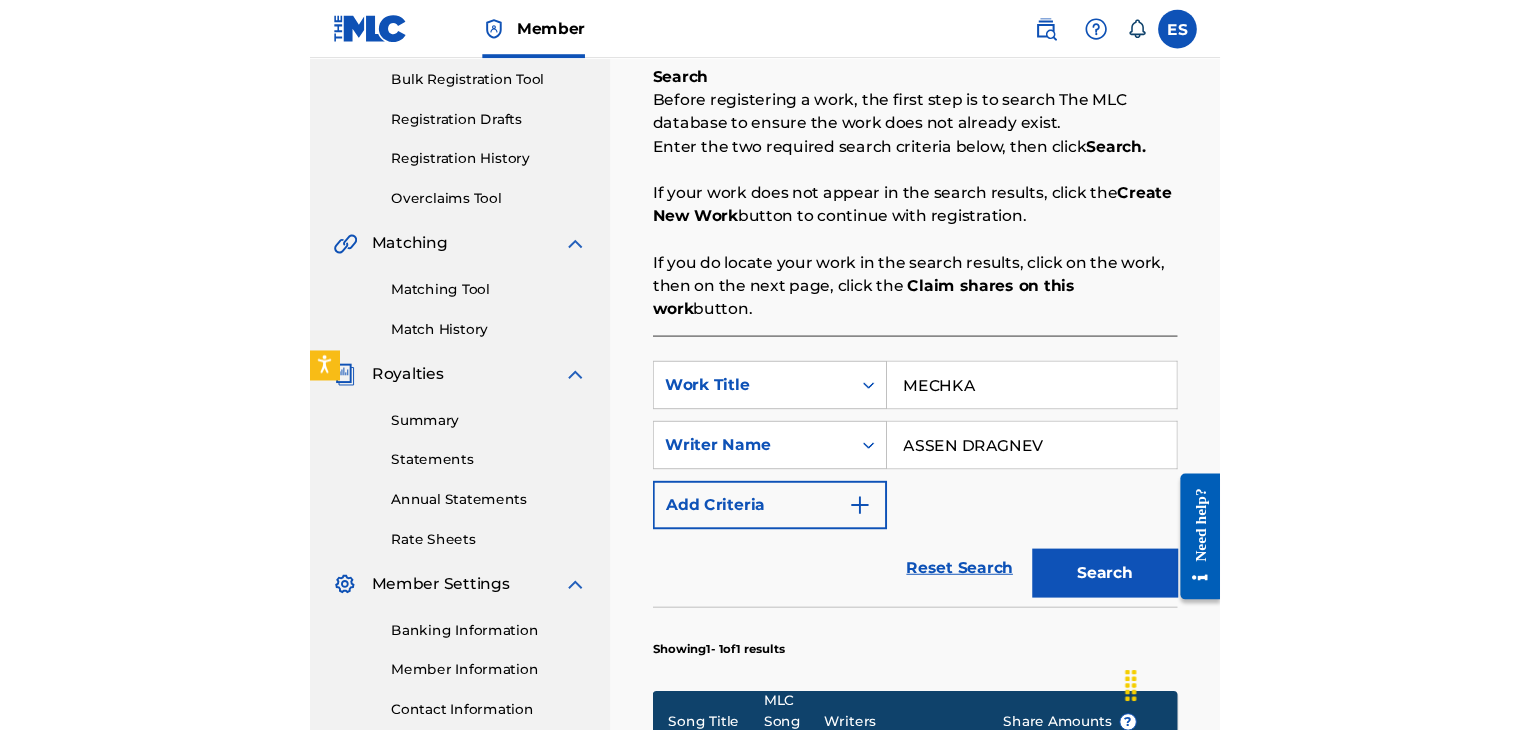scroll, scrollTop: 100, scrollLeft: 0, axis: vertical 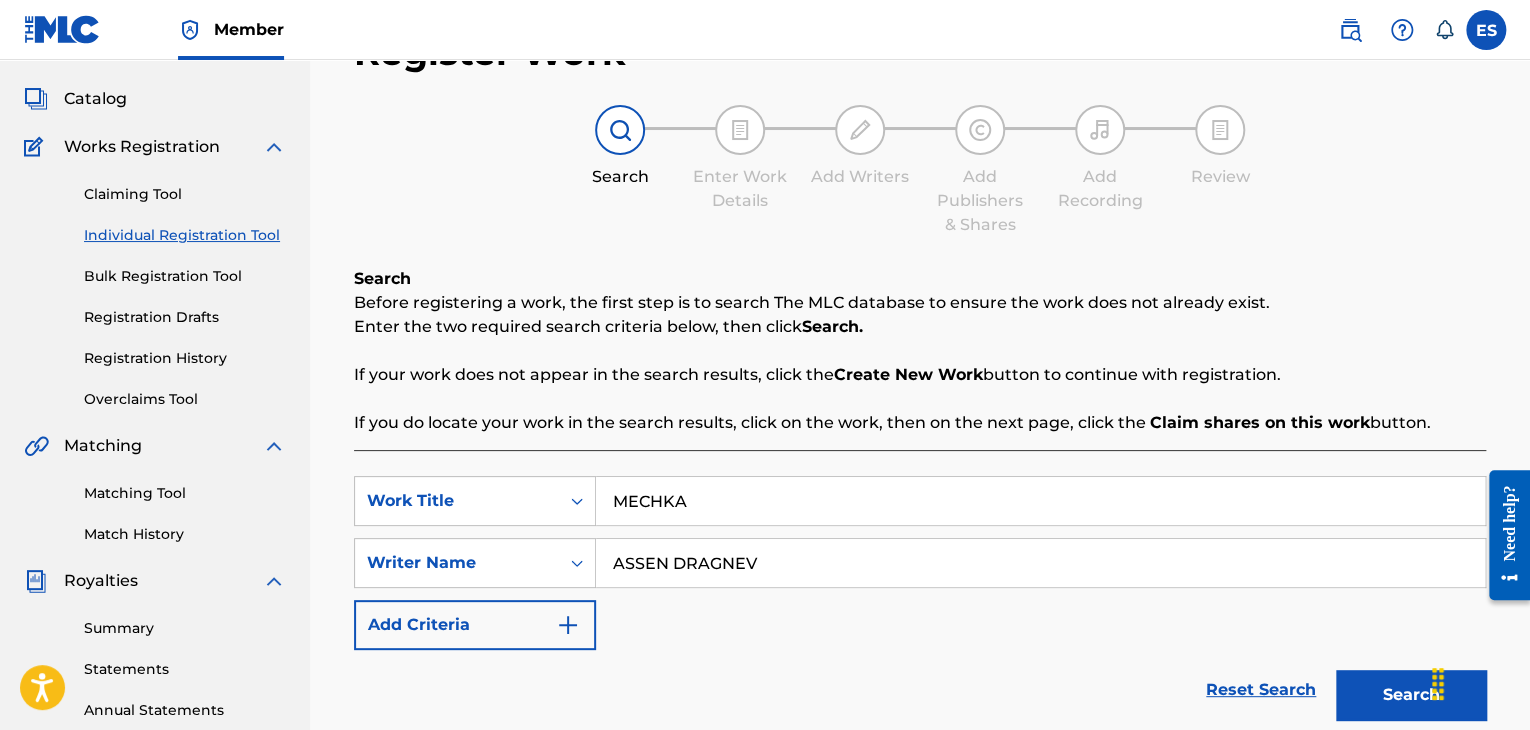 click on "Registration History" at bounding box center [185, 358] 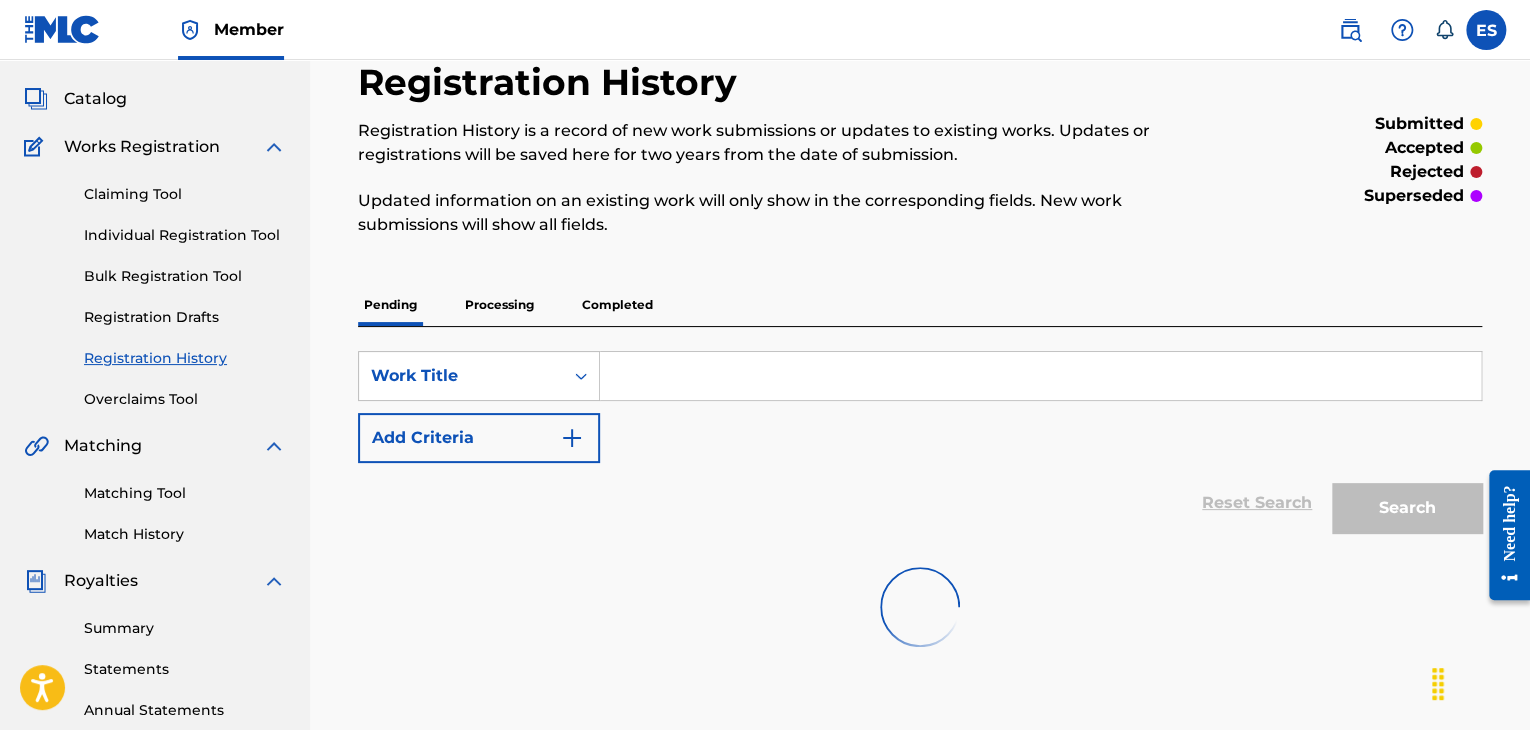 scroll, scrollTop: 0, scrollLeft: 0, axis: both 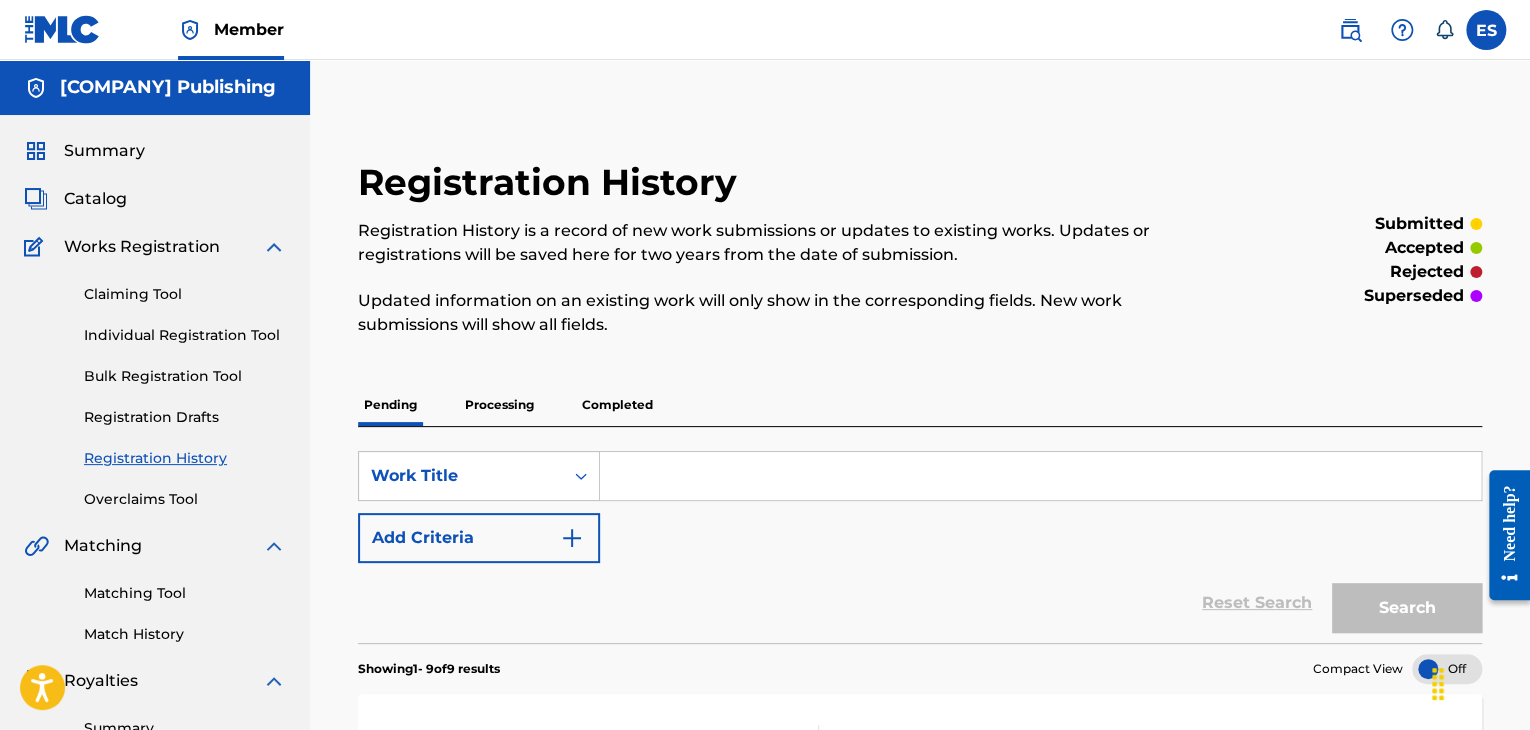 click at bounding box center [1040, 476] 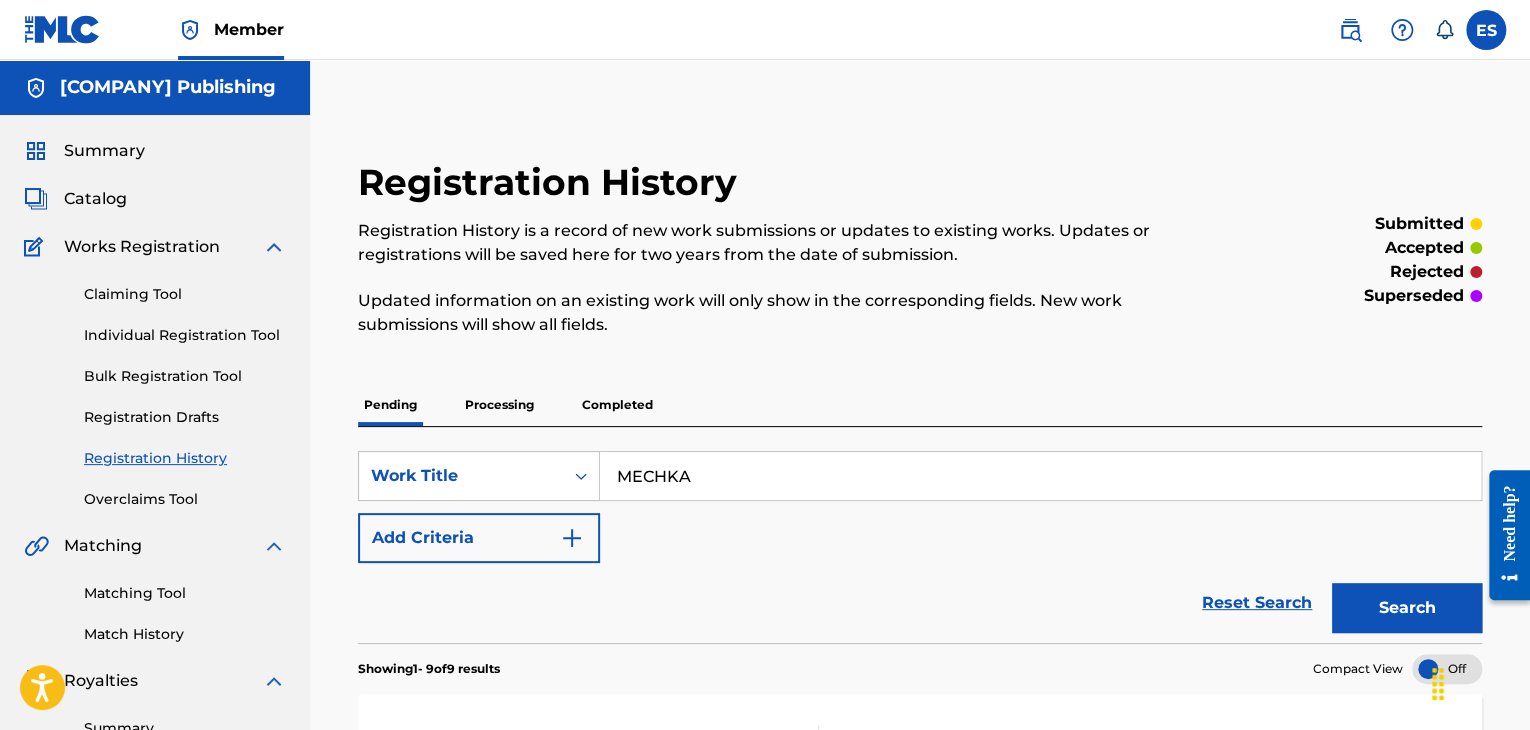 type on "MECHKA" 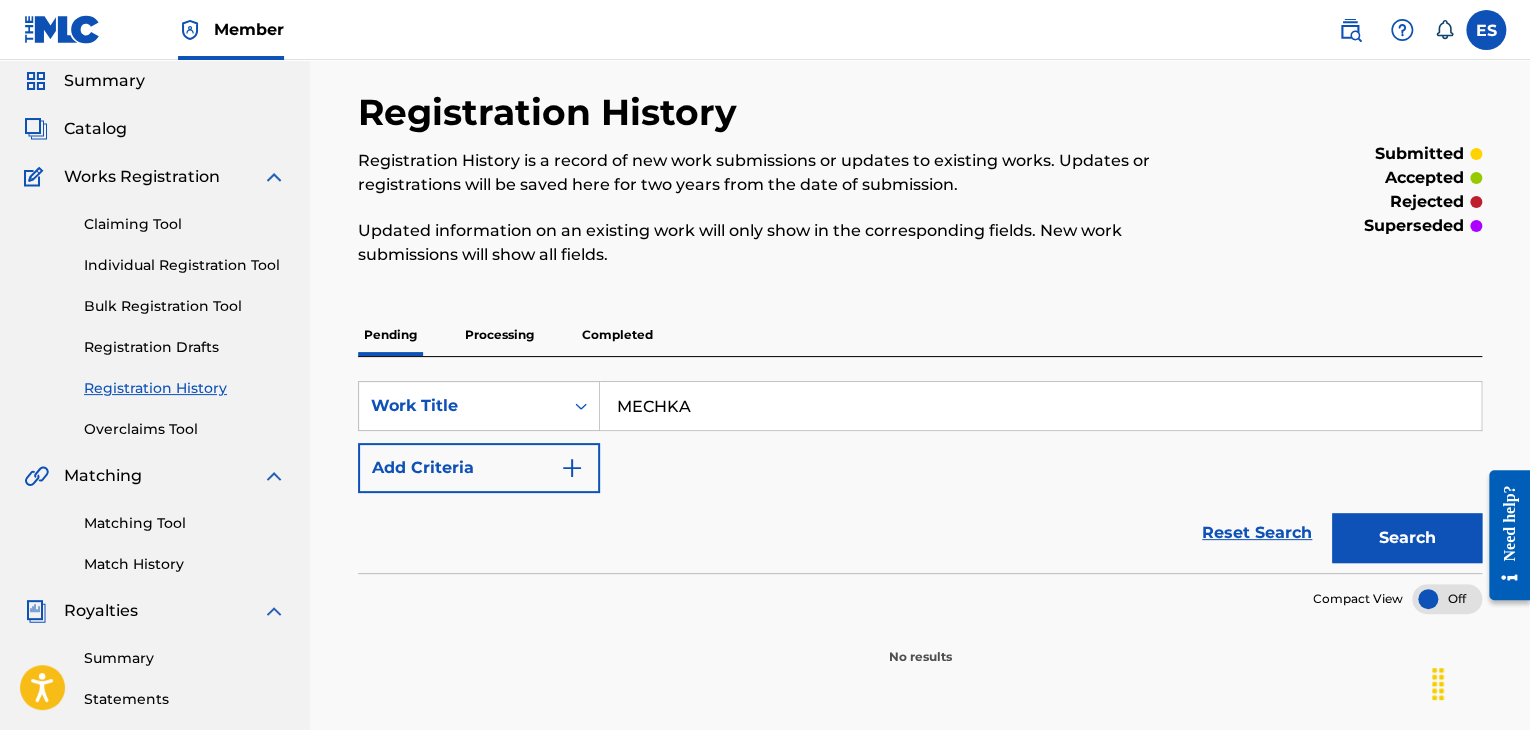 scroll, scrollTop: 100, scrollLeft: 0, axis: vertical 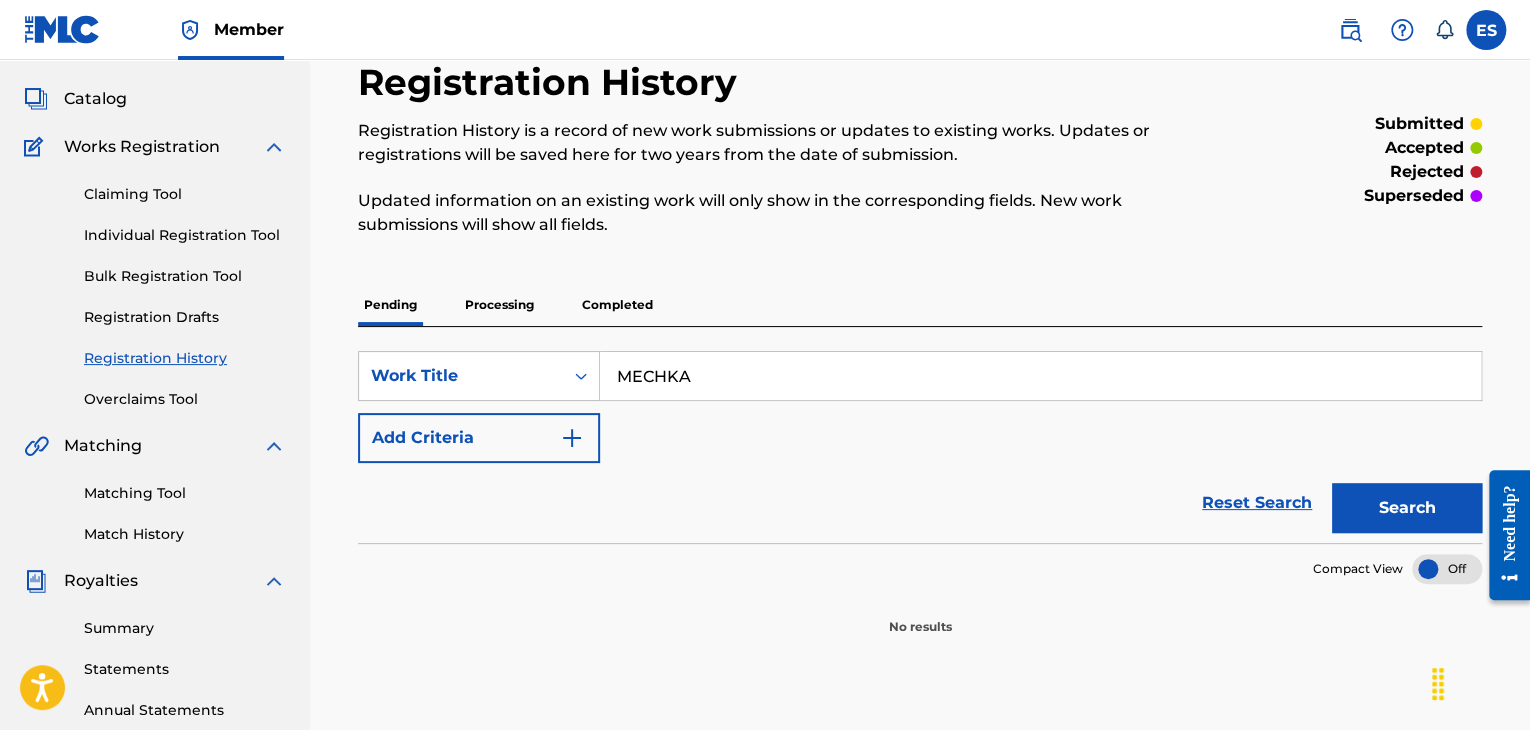 click on "Processing" at bounding box center [499, 305] 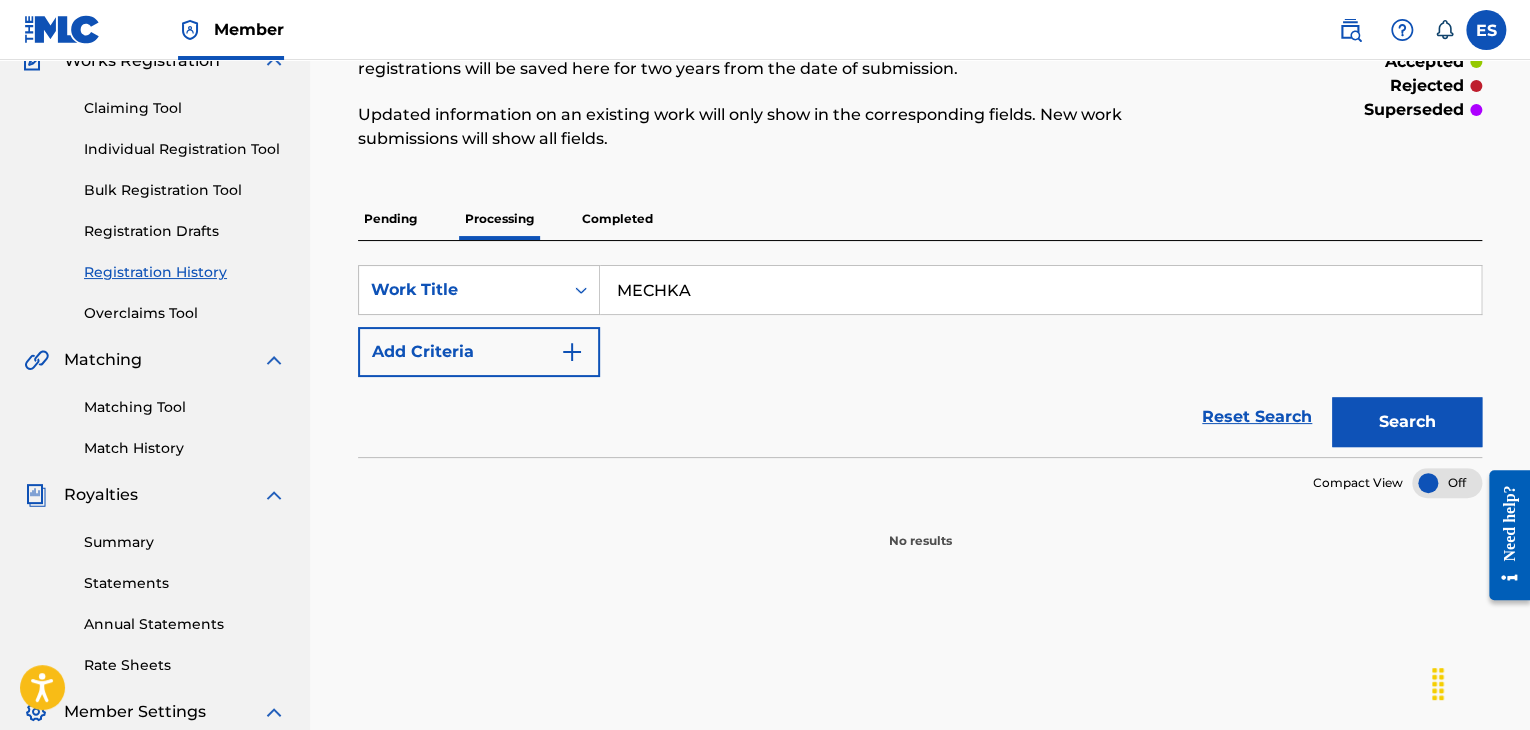 scroll, scrollTop: 200, scrollLeft: 0, axis: vertical 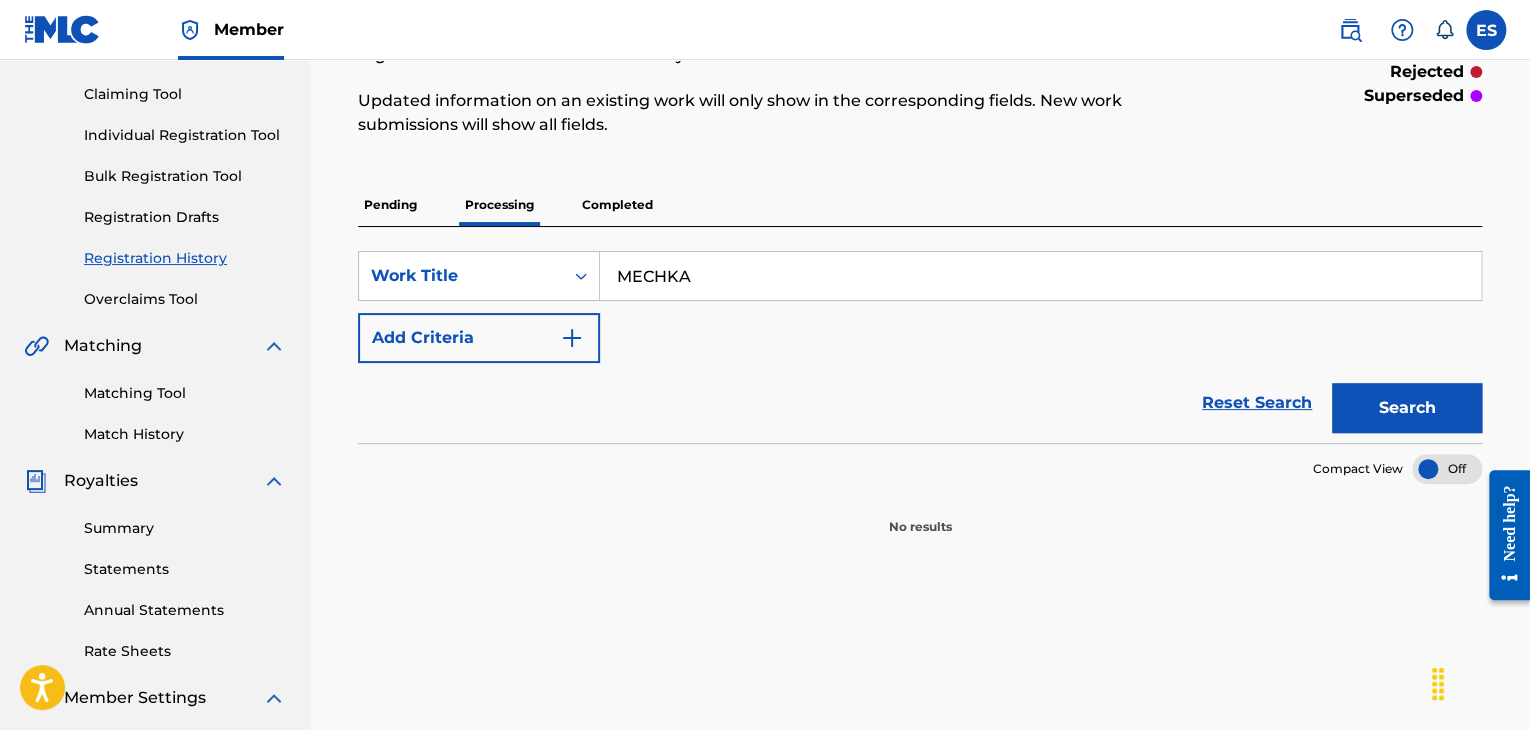 click on "Search" at bounding box center (1407, 408) 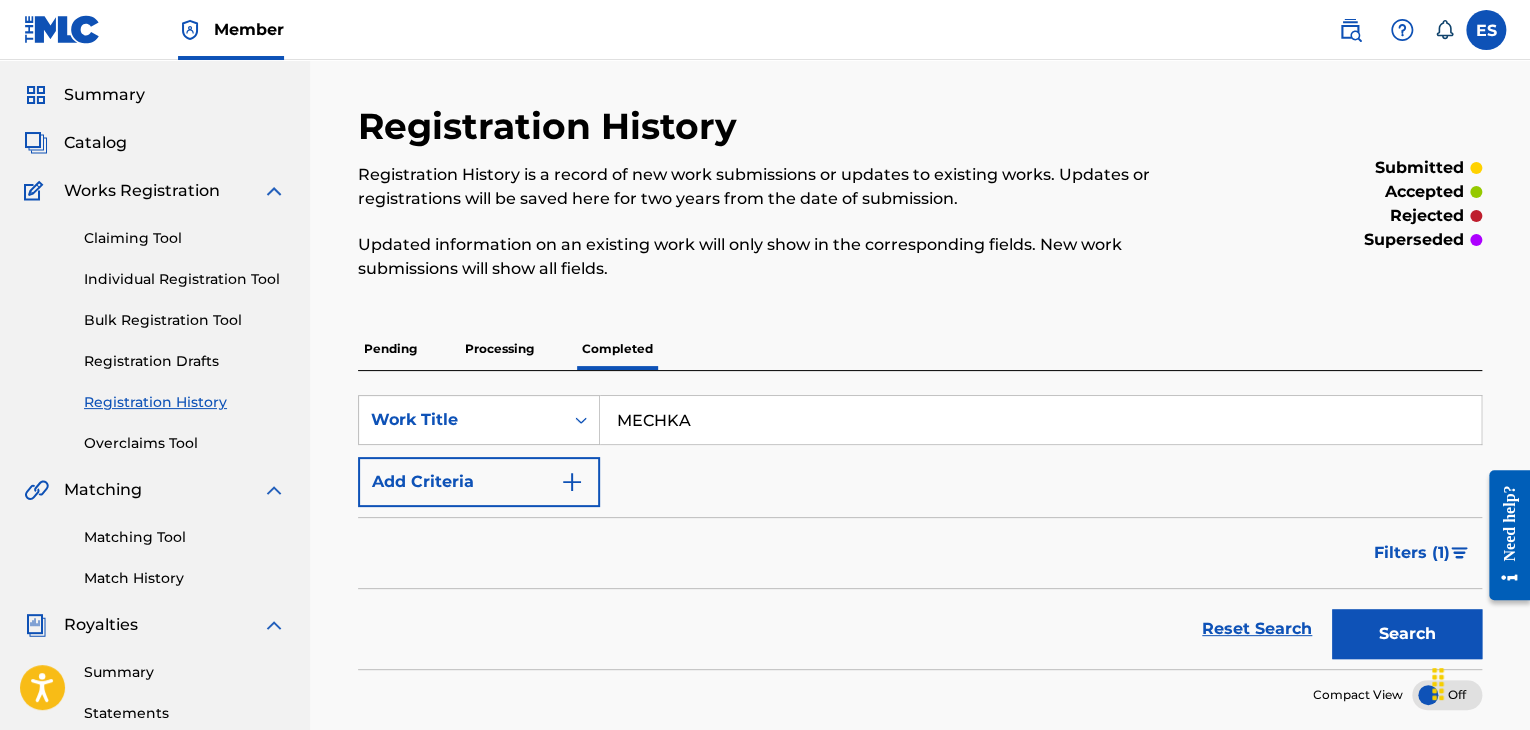 scroll, scrollTop: 200, scrollLeft: 0, axis: vertical 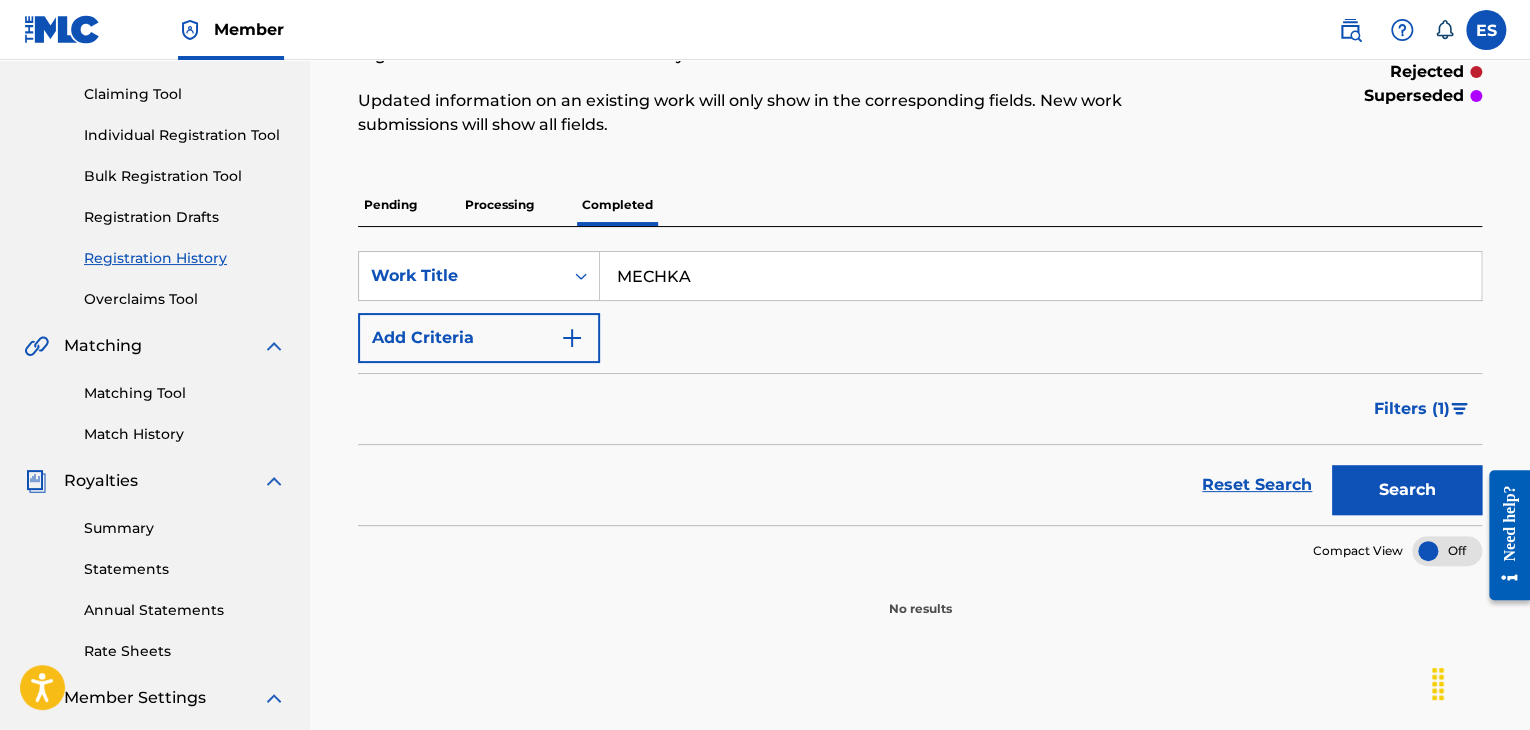 click on "Search" at bounding box center (1407, 490) 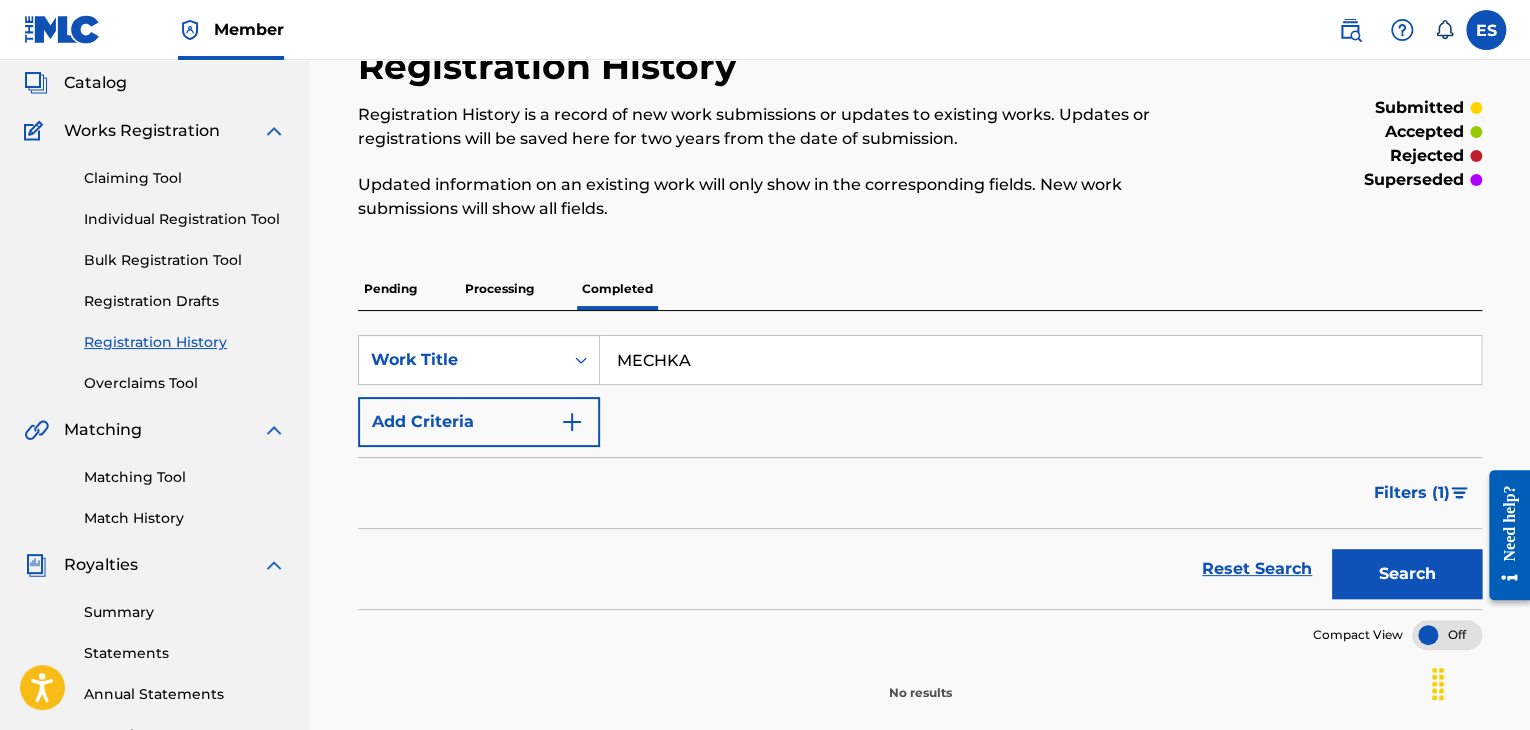 scroll, scrollTop: 0, scrollLeft: 0, axis: both 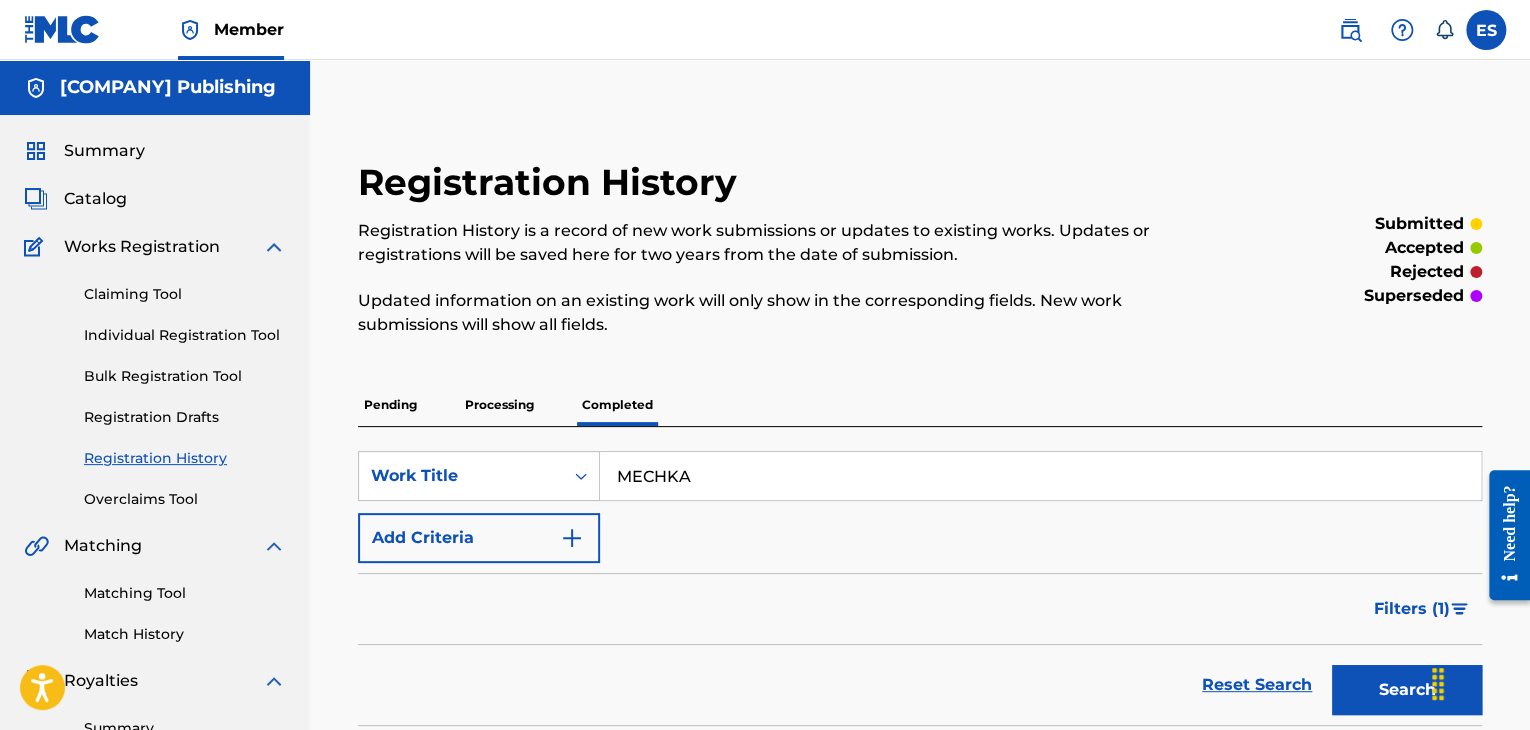click on "Individual Registration Tool" at bounding box center (185, 335) 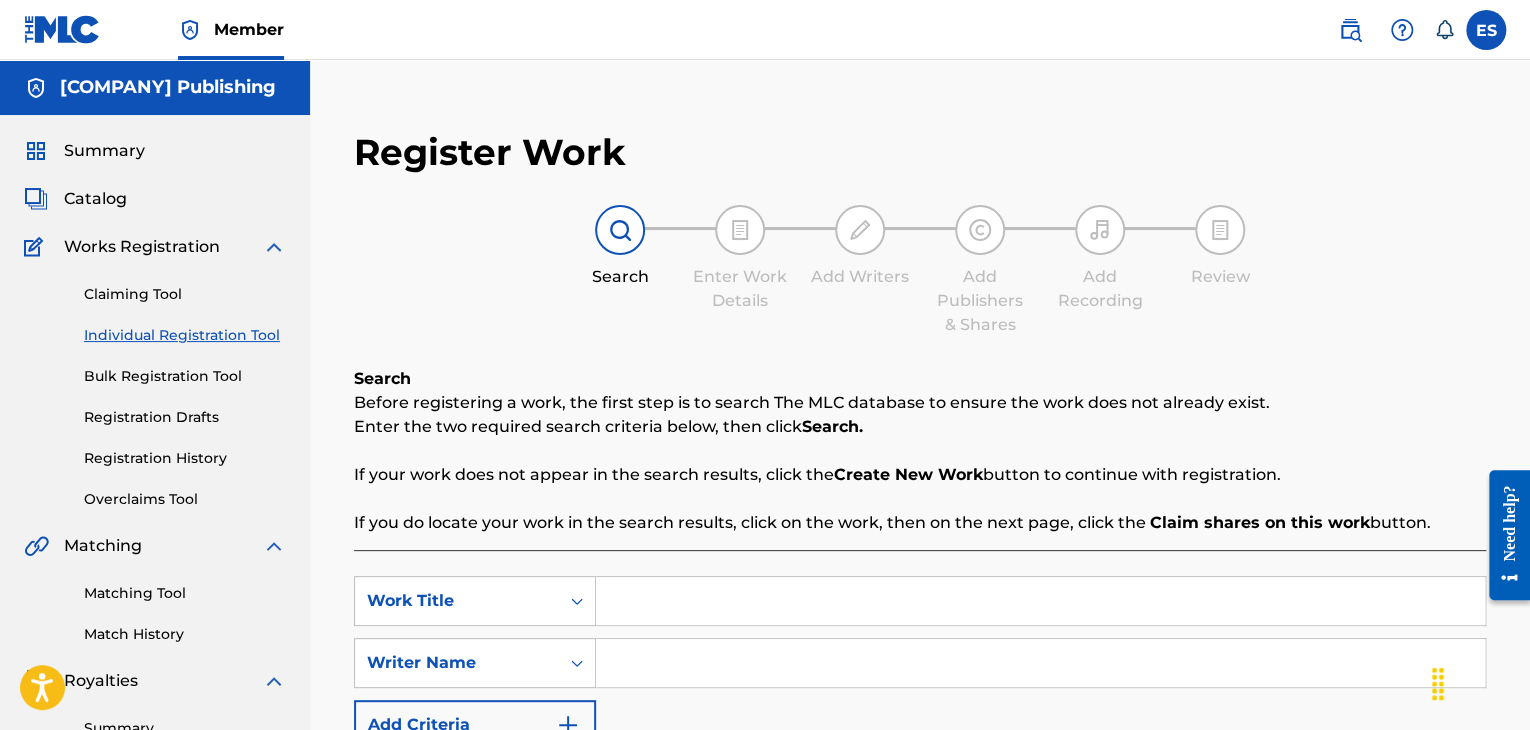 click at bounding box center (1040, 601) 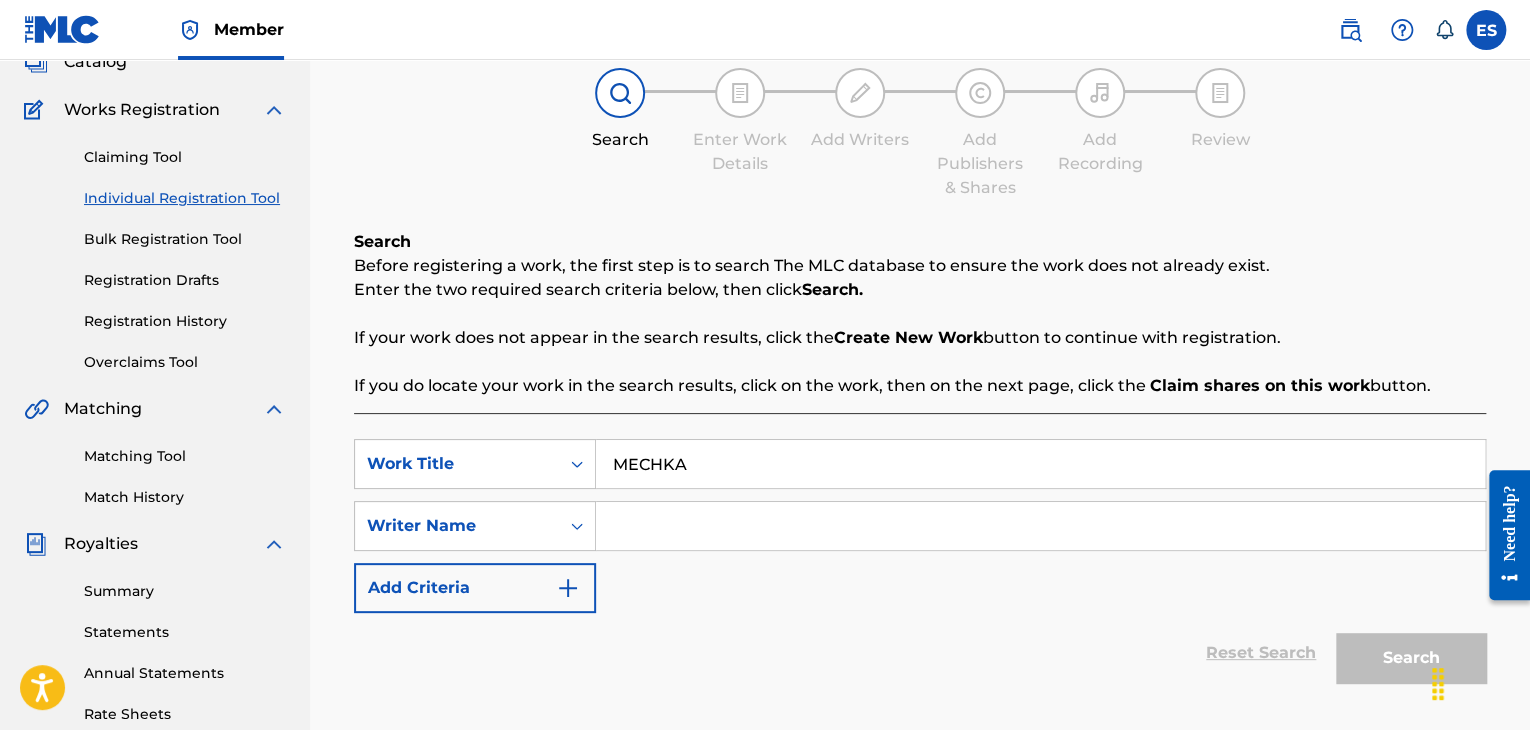 scroll, scrollTop: 300, scrollLeft: 0, axis: vertical 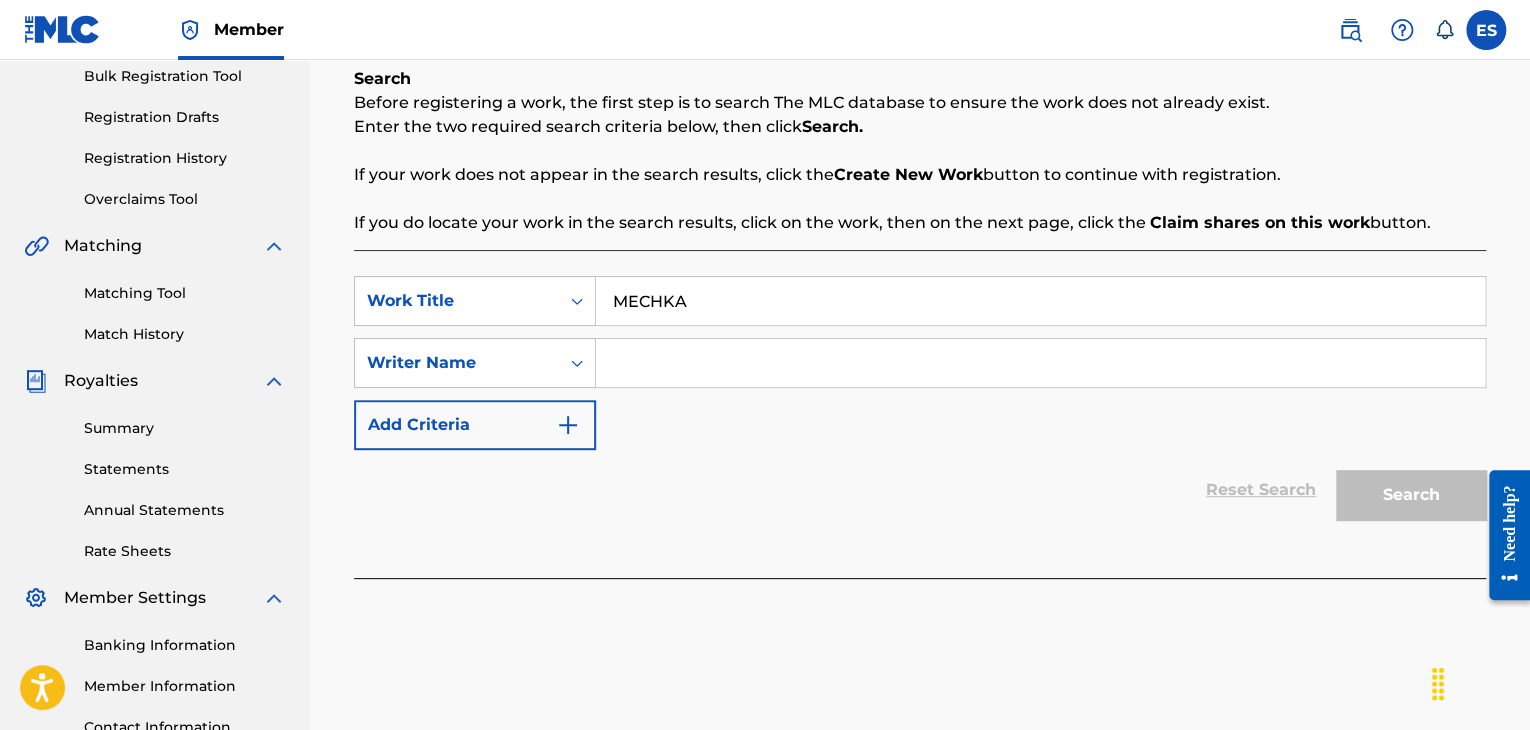 type on "MECHKA" 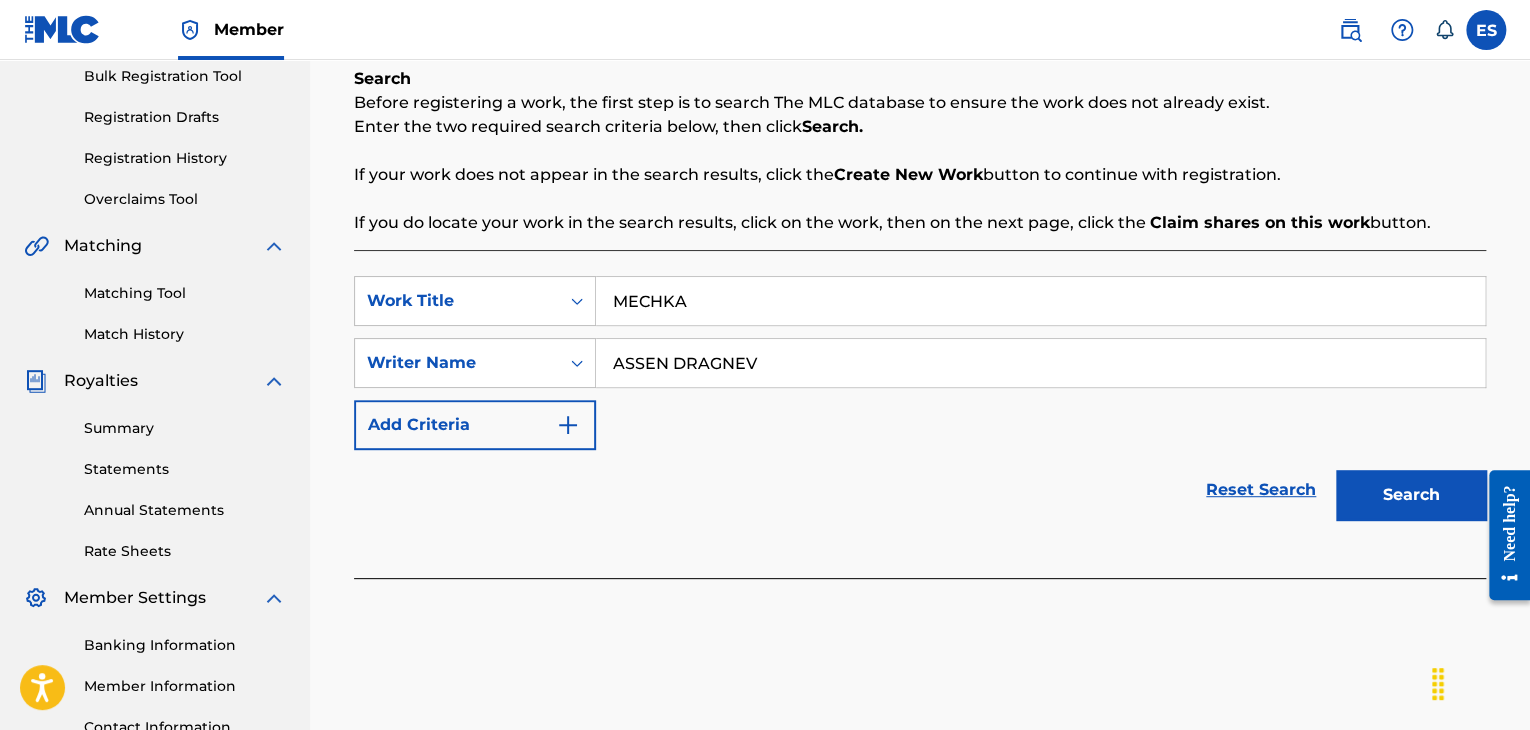 click on "Search" at bounding box center (1411, 495) 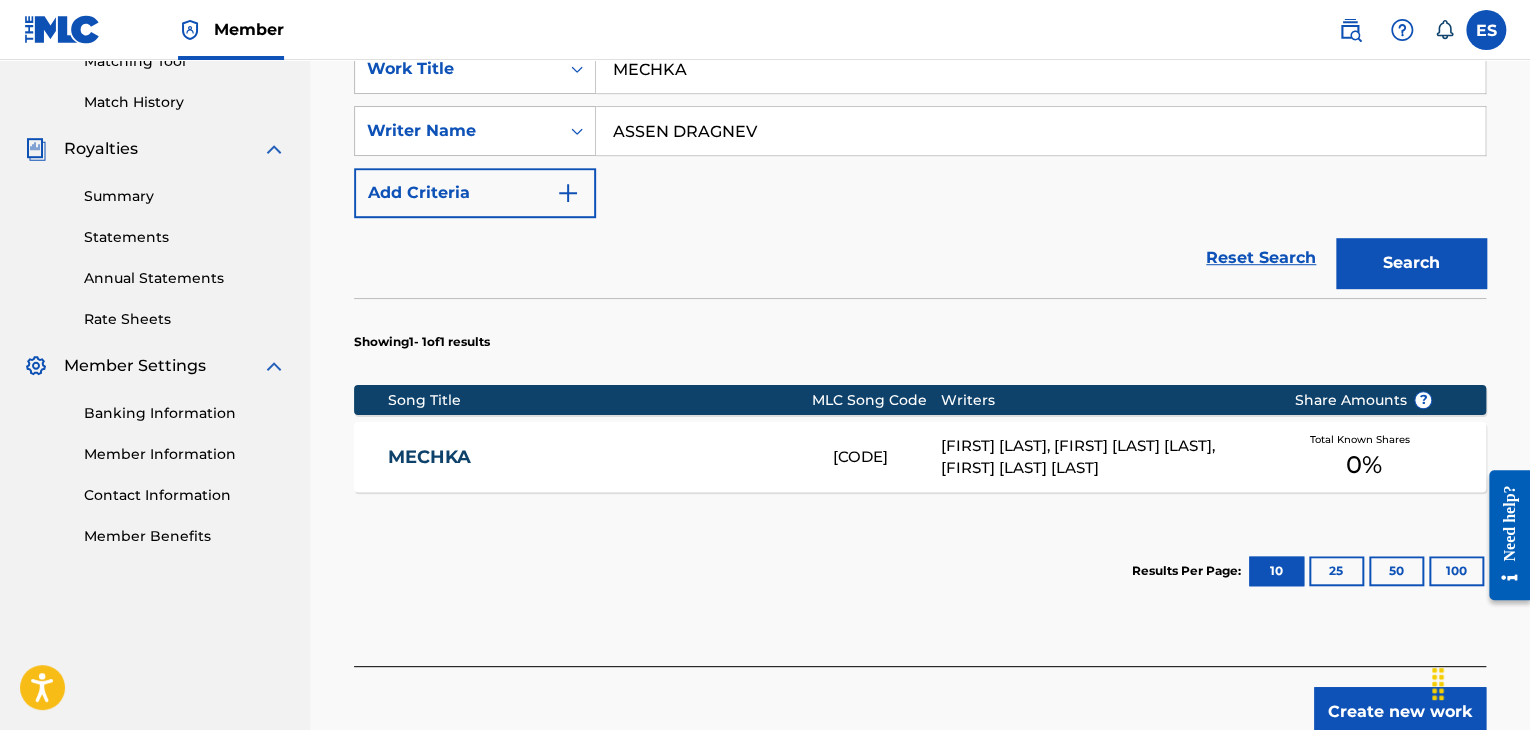 scroll, scrollTop: 569, scrollLeft: 0, axis: vertical 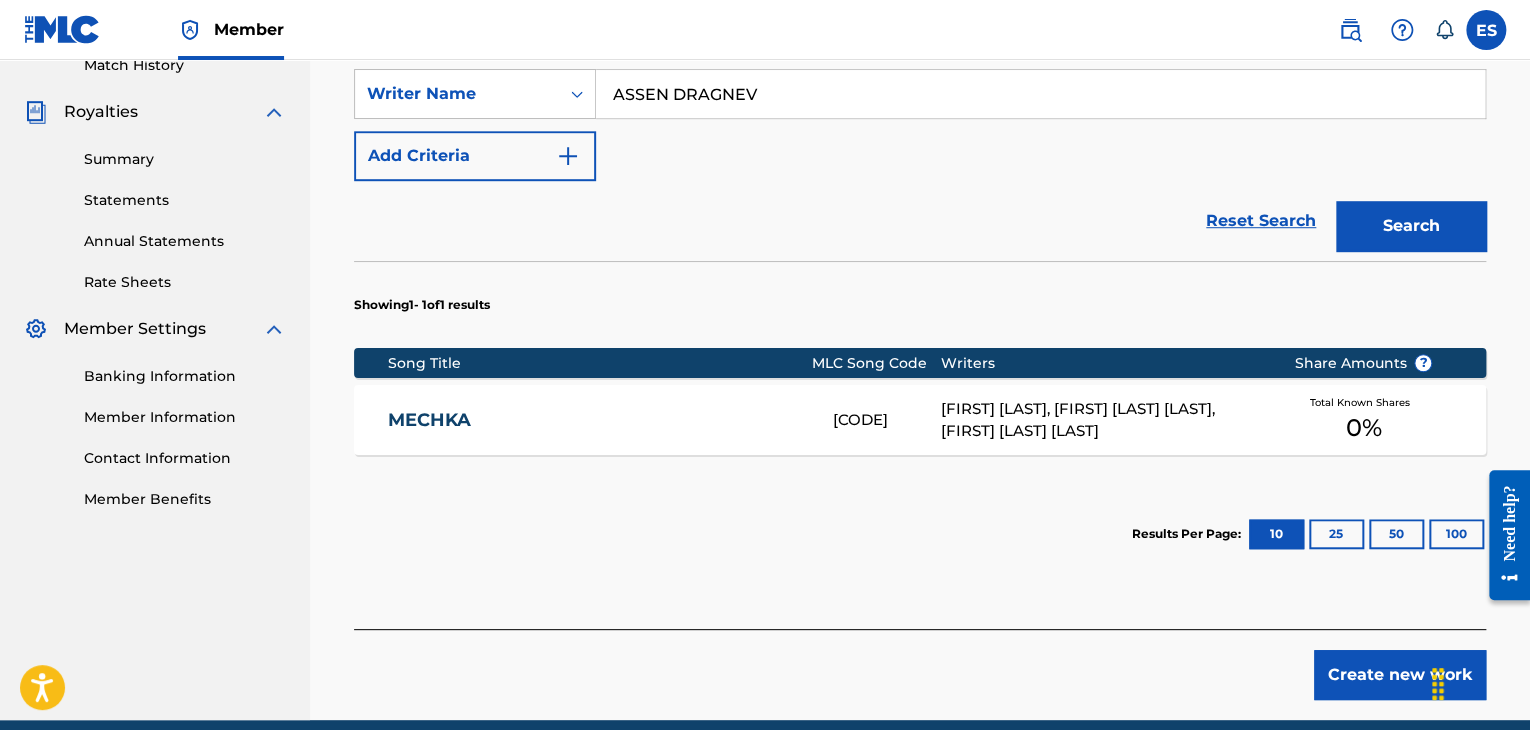 drag, startPoint x: 1354, startPoint y: 681, endPoint x: 1285, endPoint y: 645, distance: 77.82673 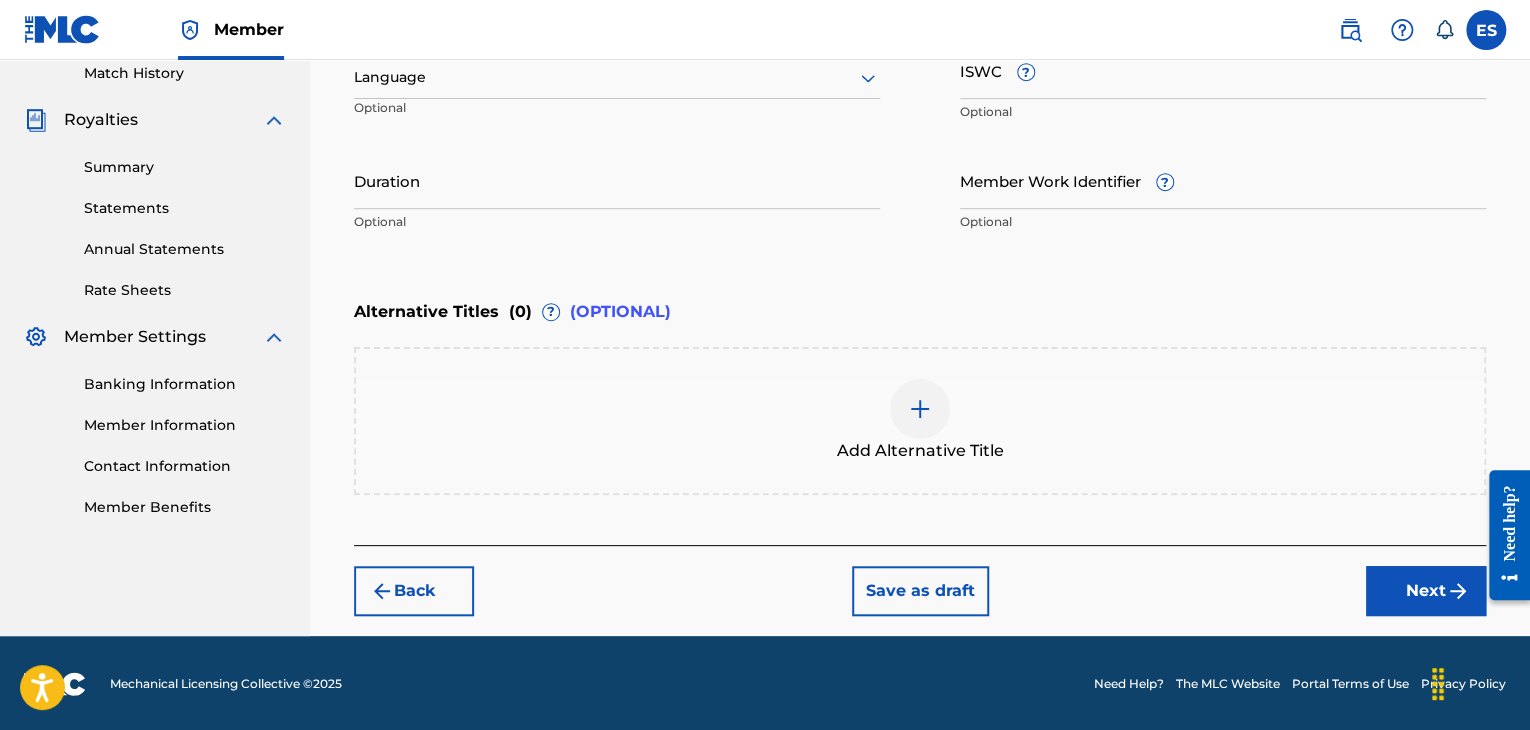 click at bounding box center [617, 77] 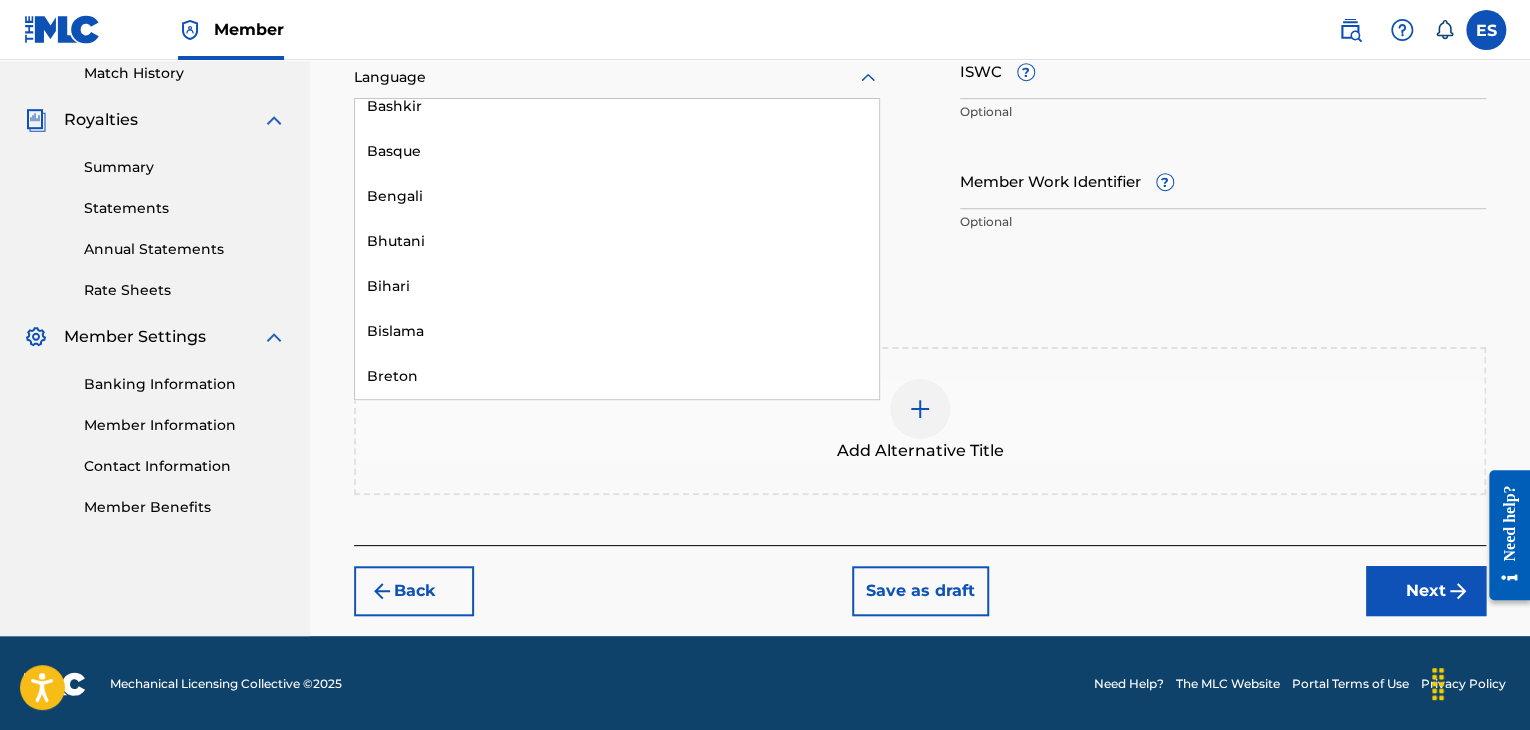 scroll, scrollTop: 700, scrollLeft: 0, axis: vertical 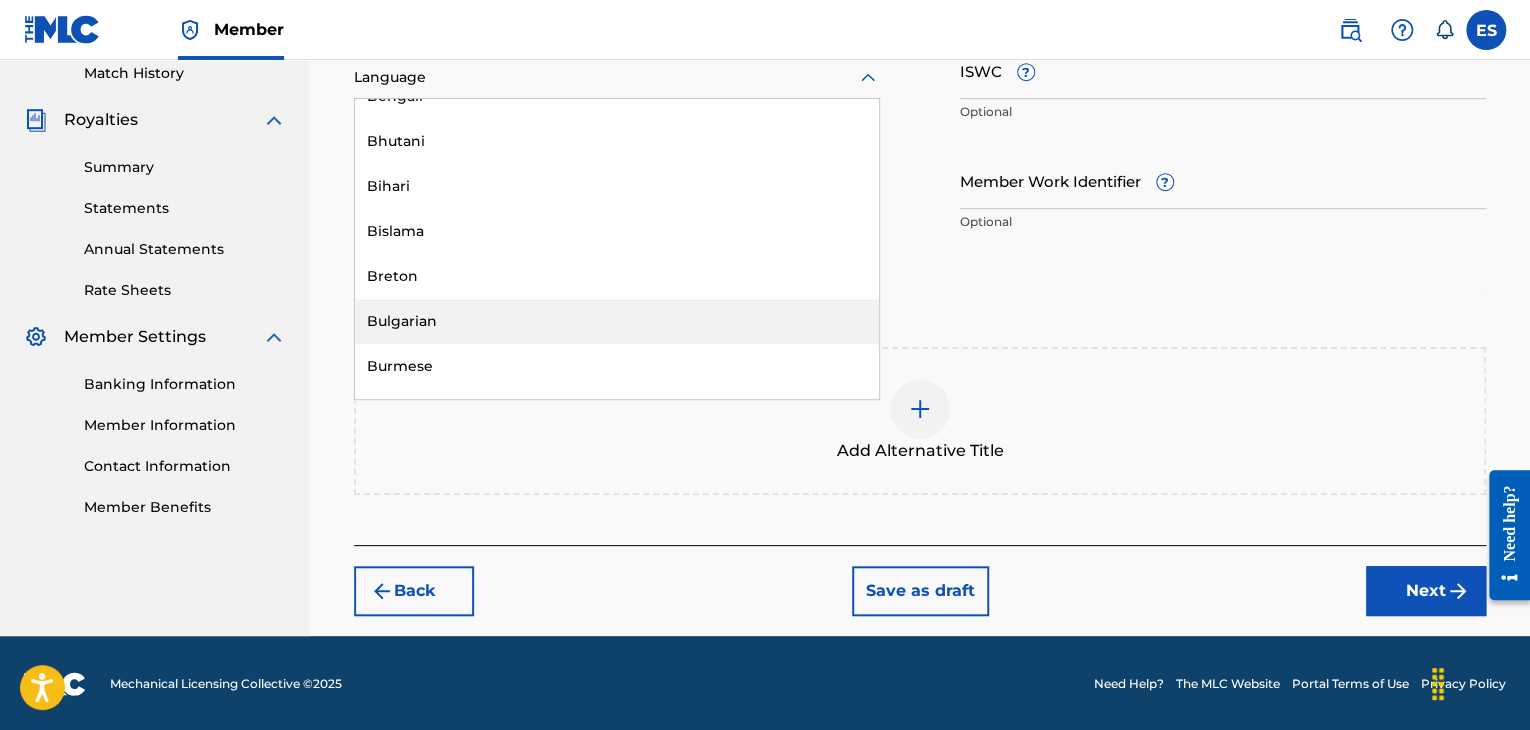 click on "Bulgarian" at bounding box center (617, 321) 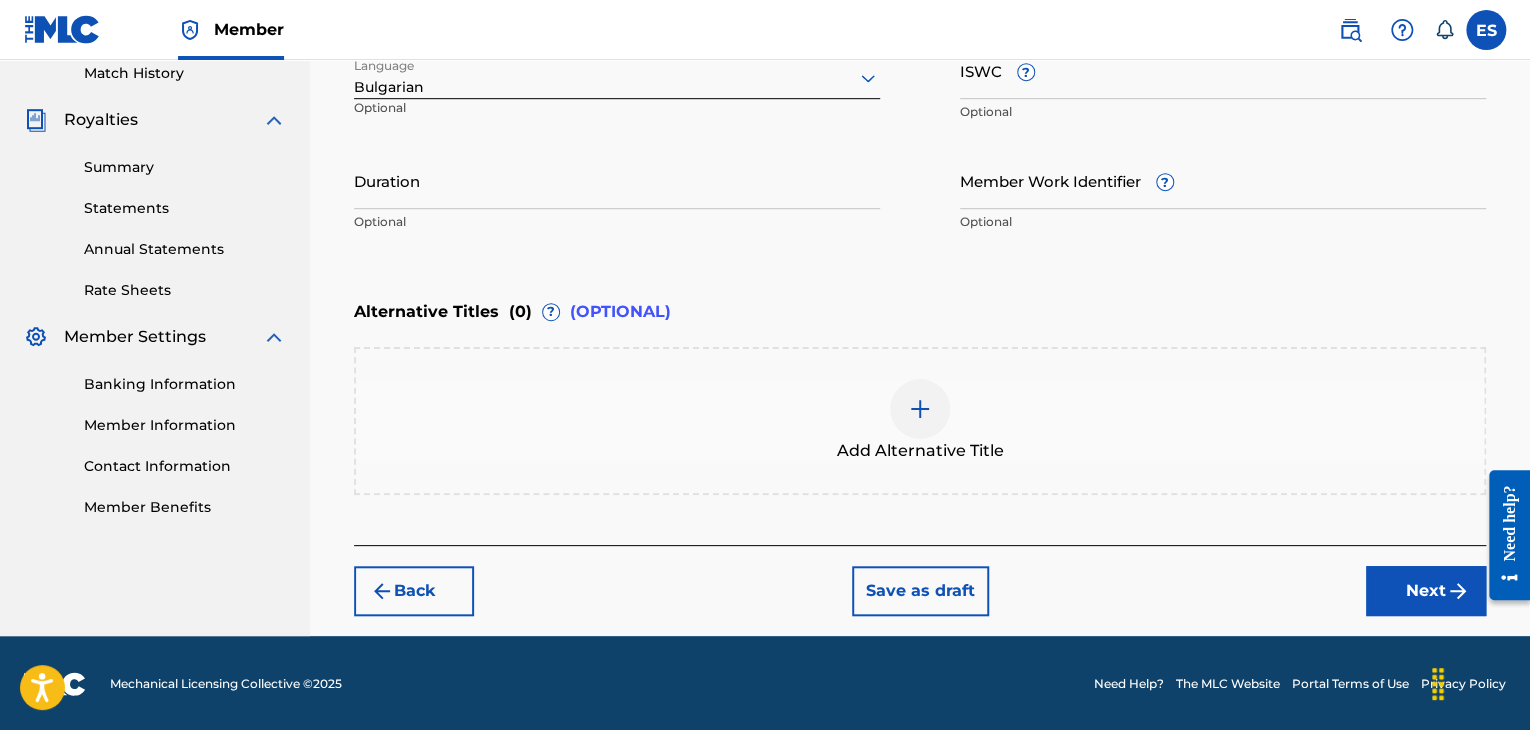 click on "Duration" at bounding box center [617, 180] 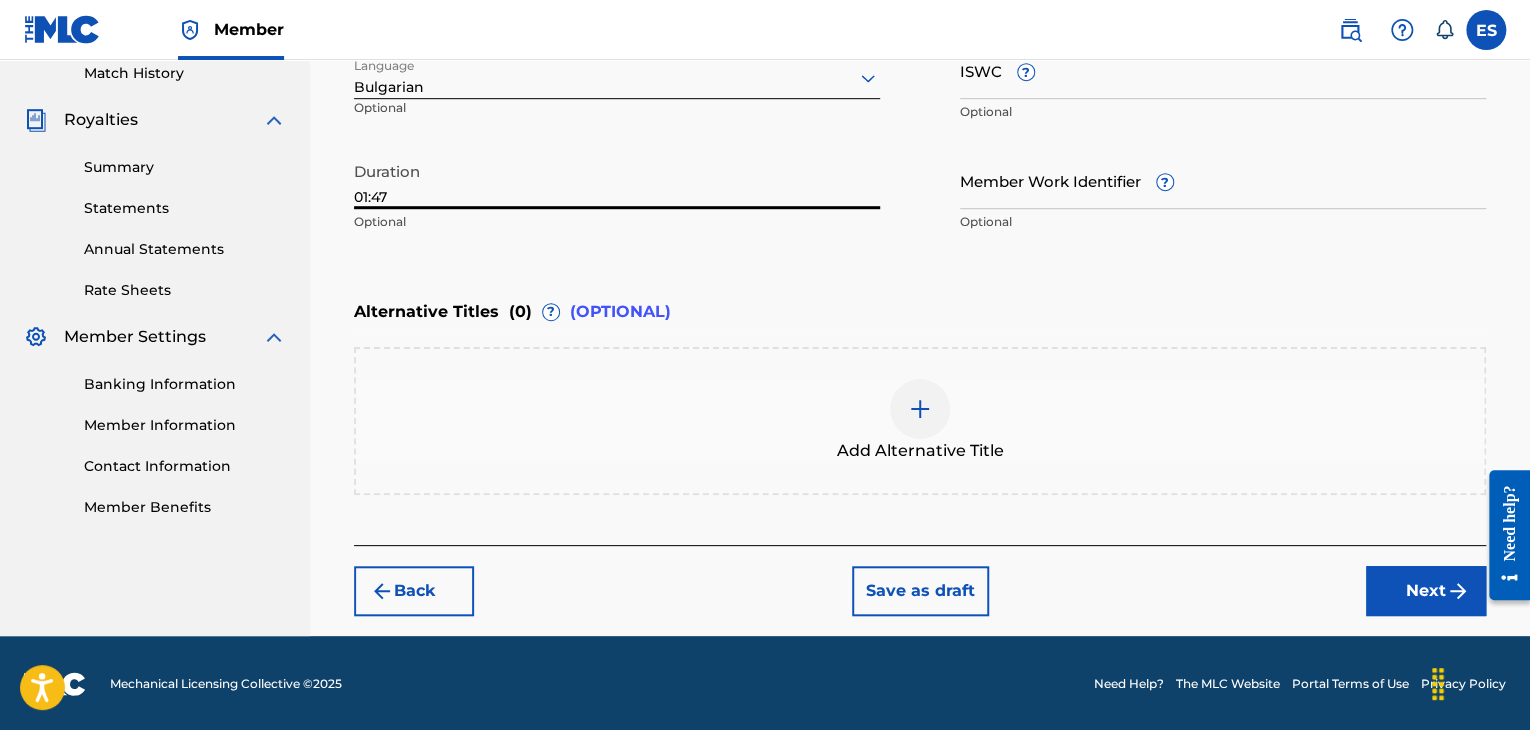 type on "01:47" 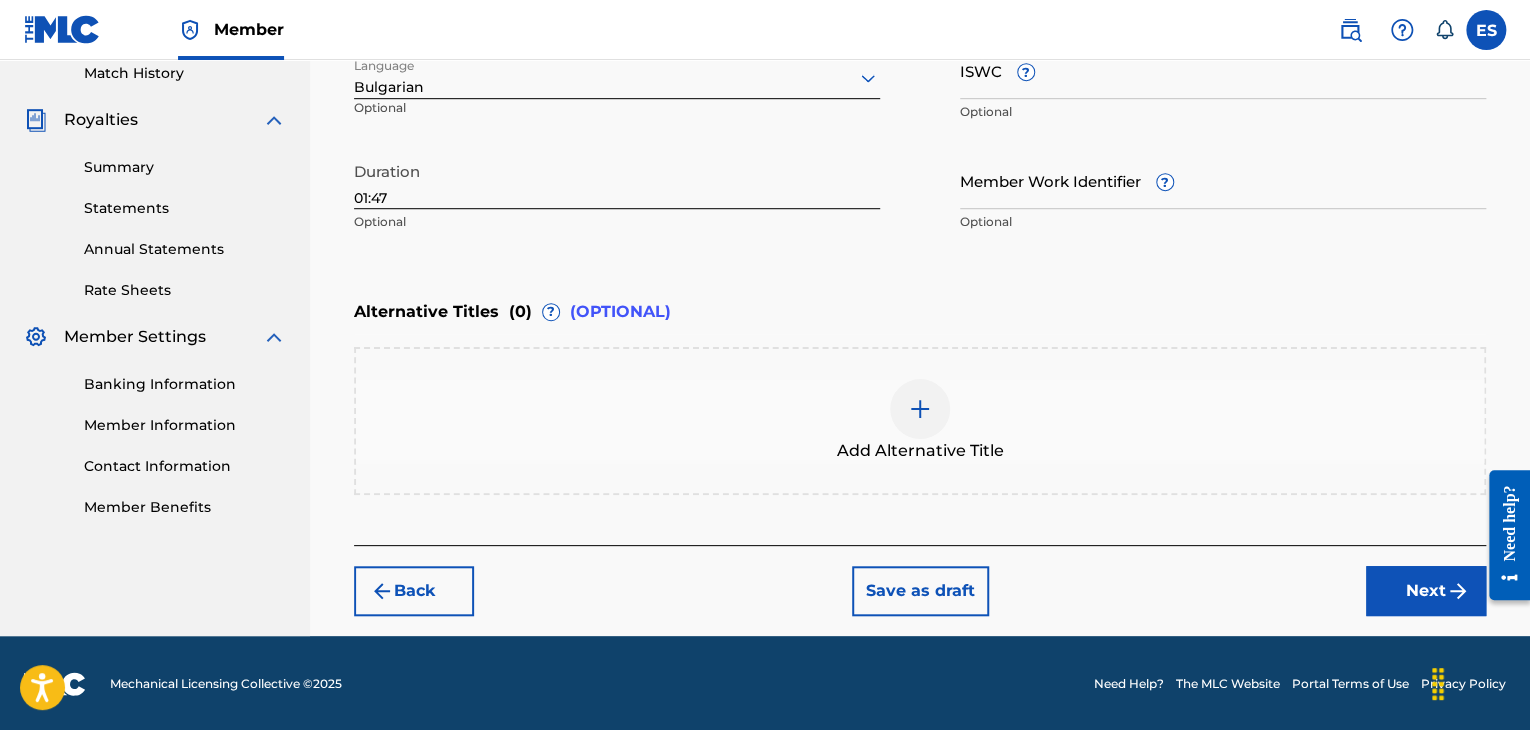click at bounding box center [920, 409] 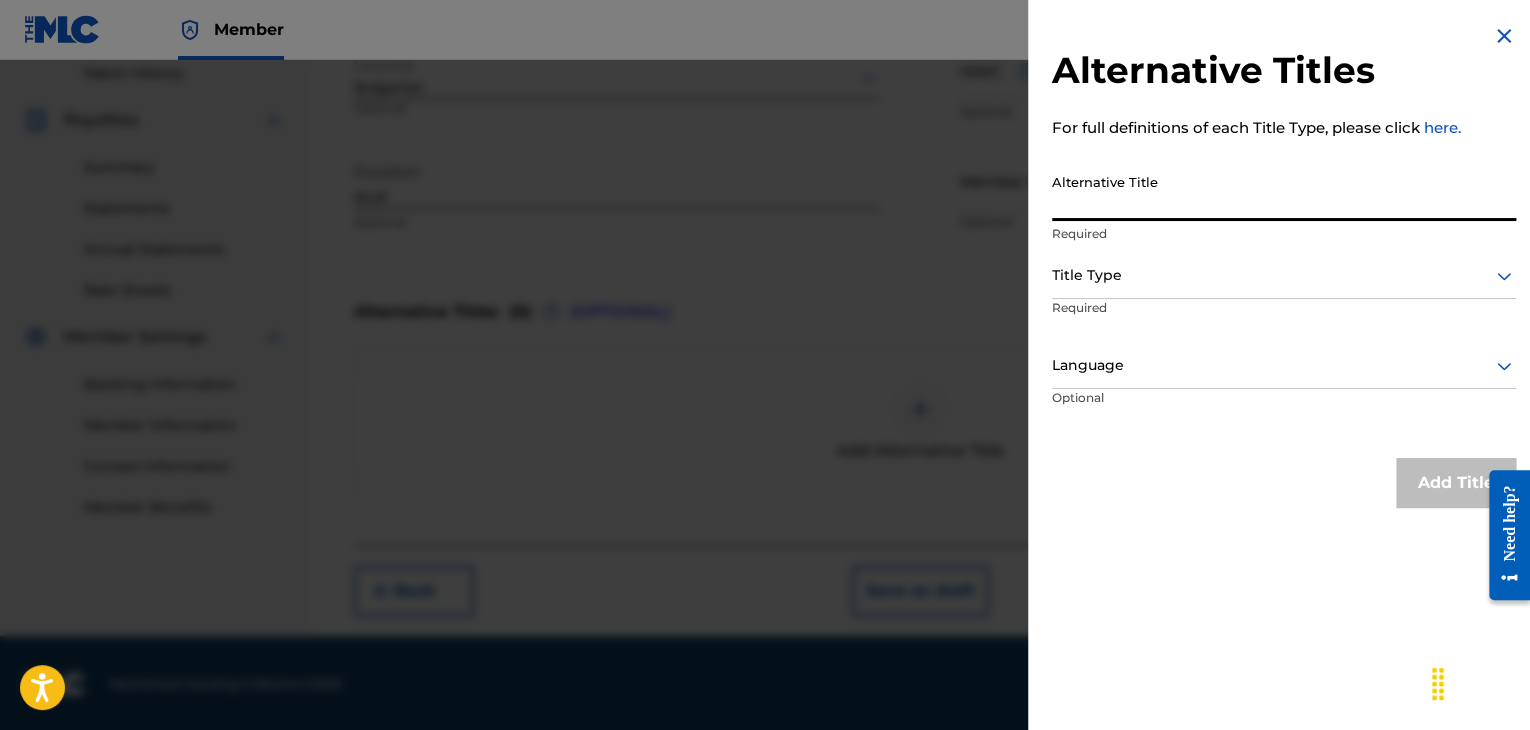 paste on "[WORD]" 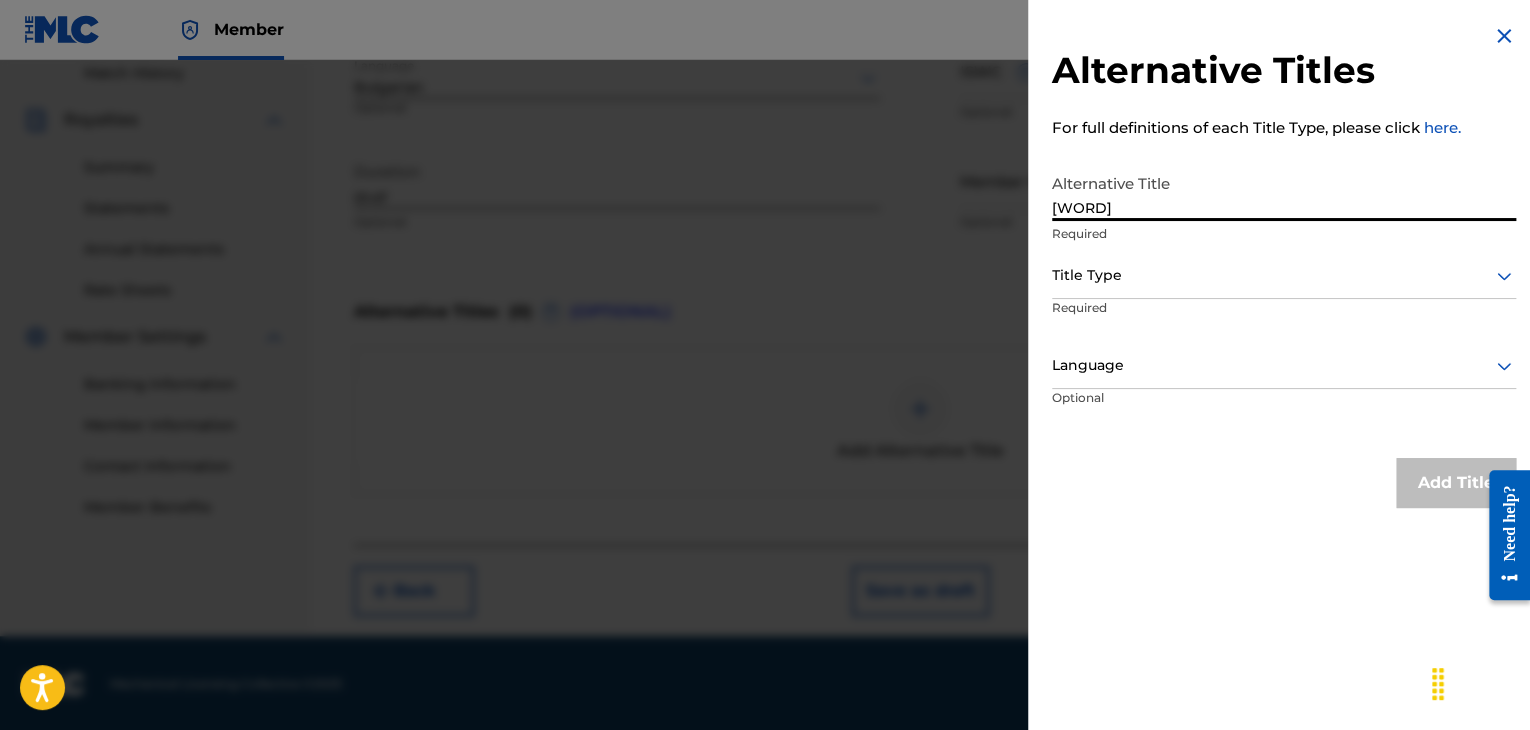 type on "[WORD]" 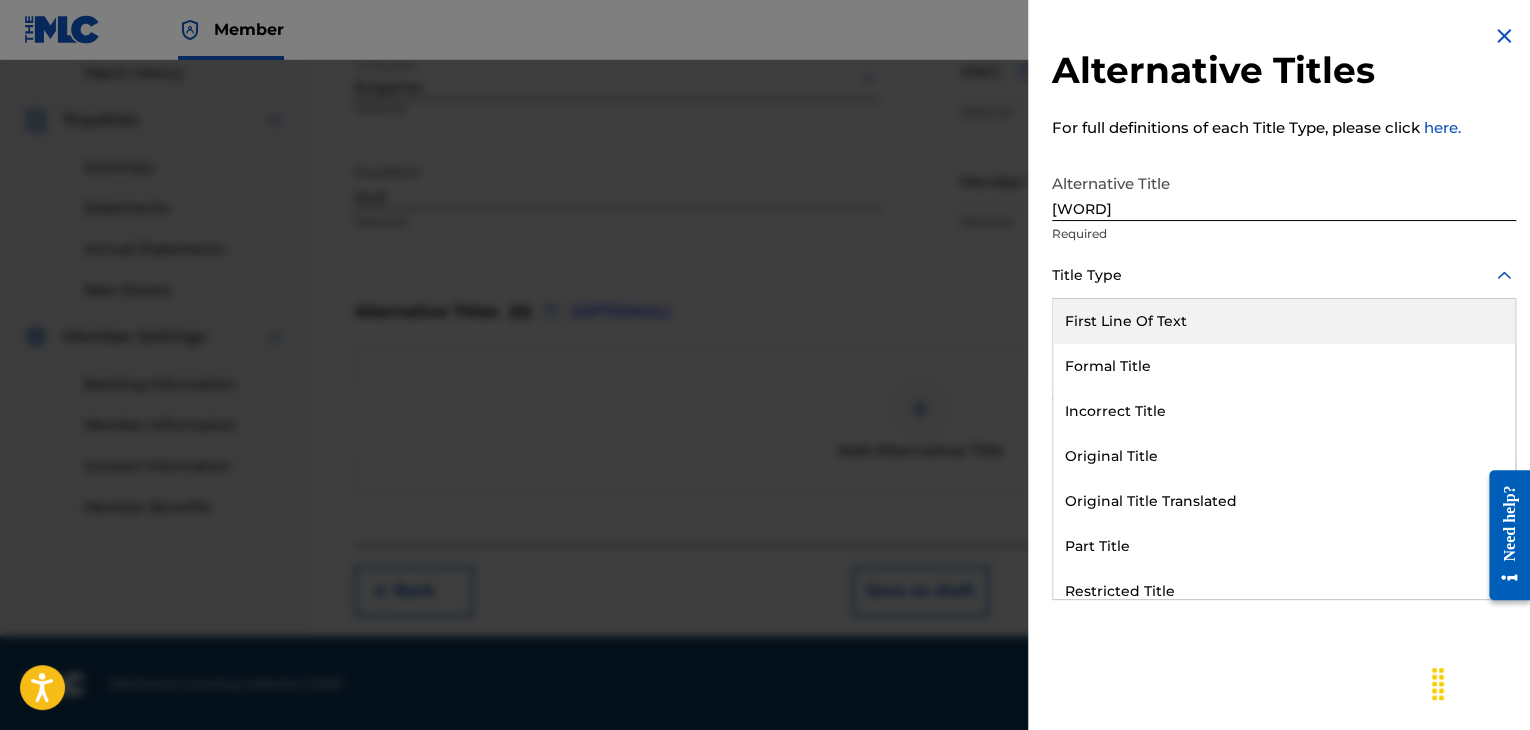 click on "Title Type" at bounding box center [1284, 276] 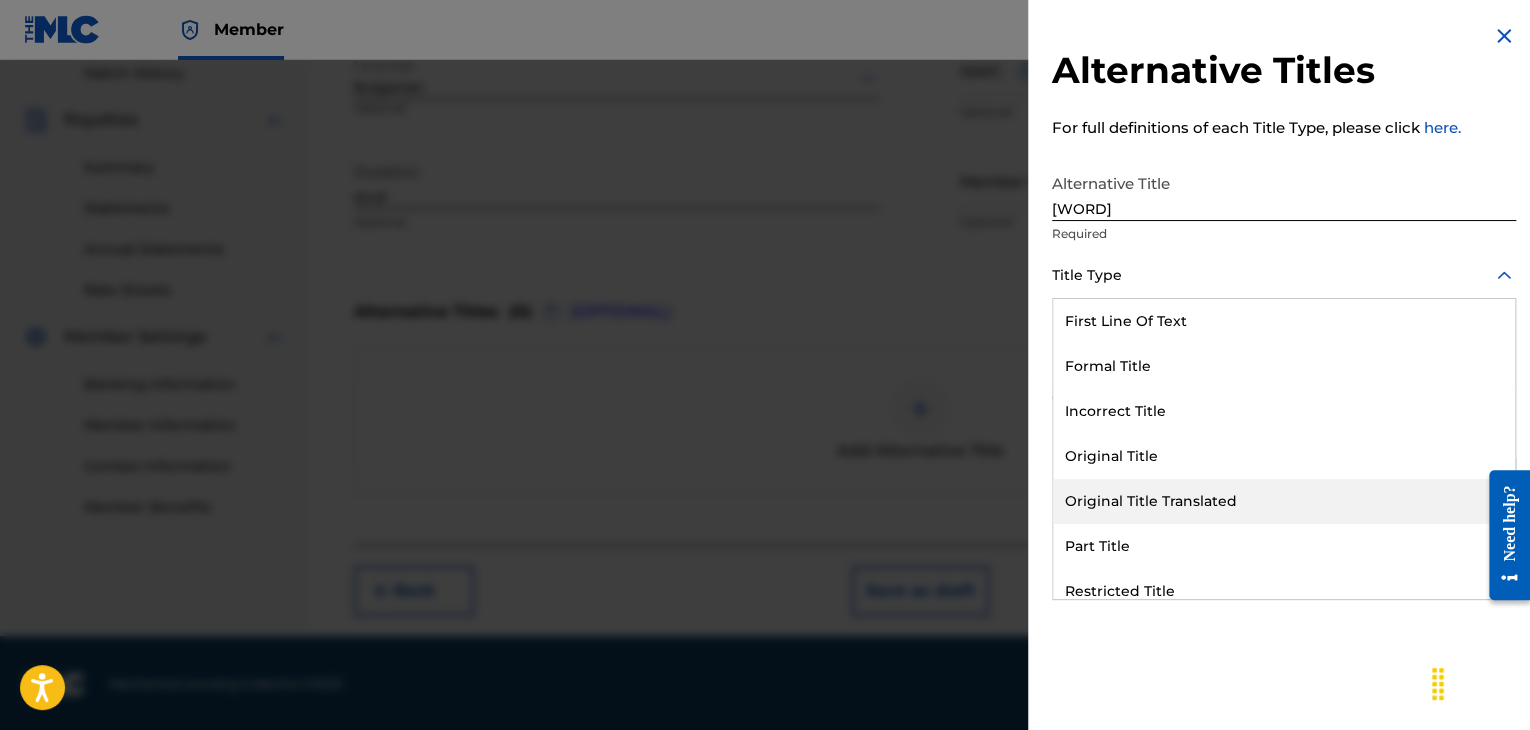 click on "Original Title Translated" at bounding box center (1284, 501) 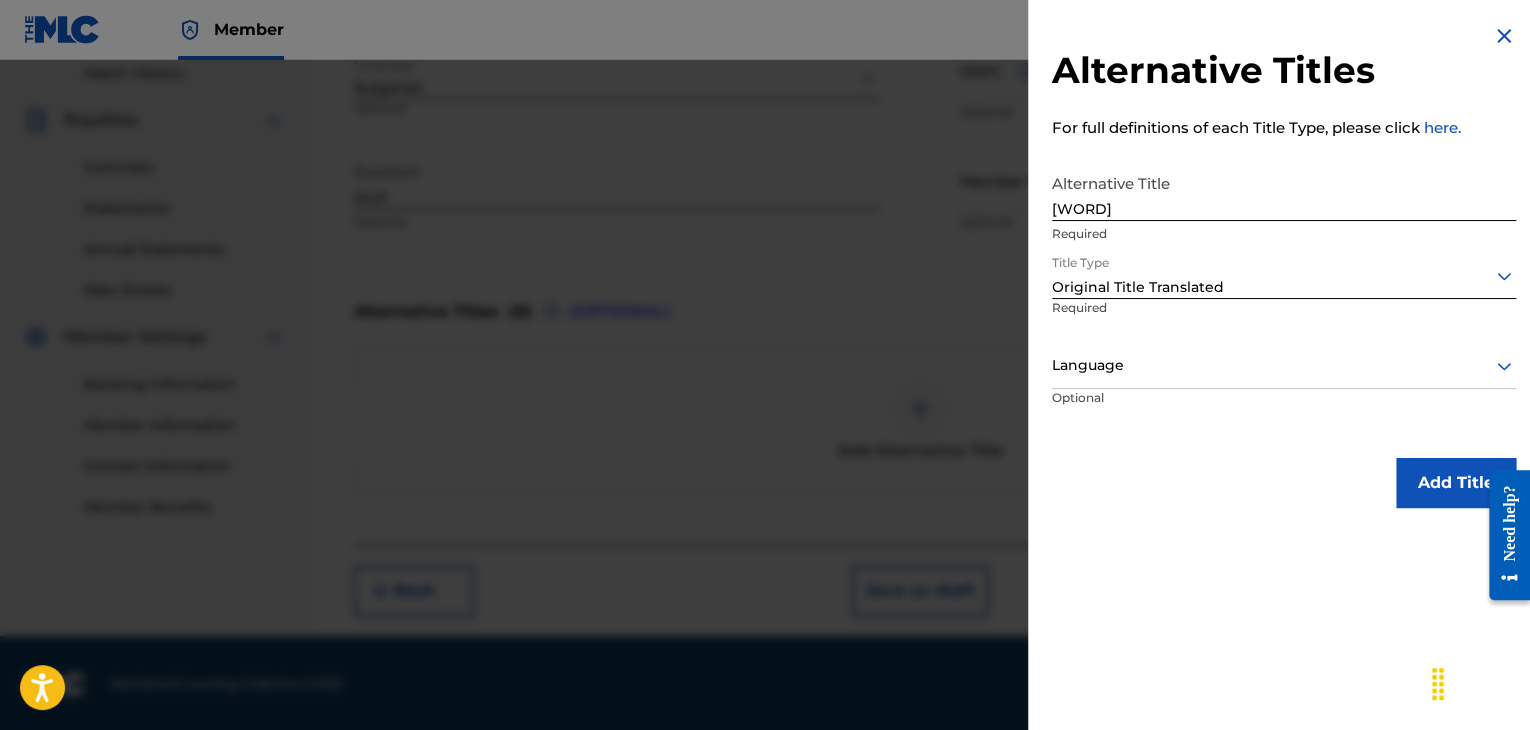 click at bounding box center (1284, 365) 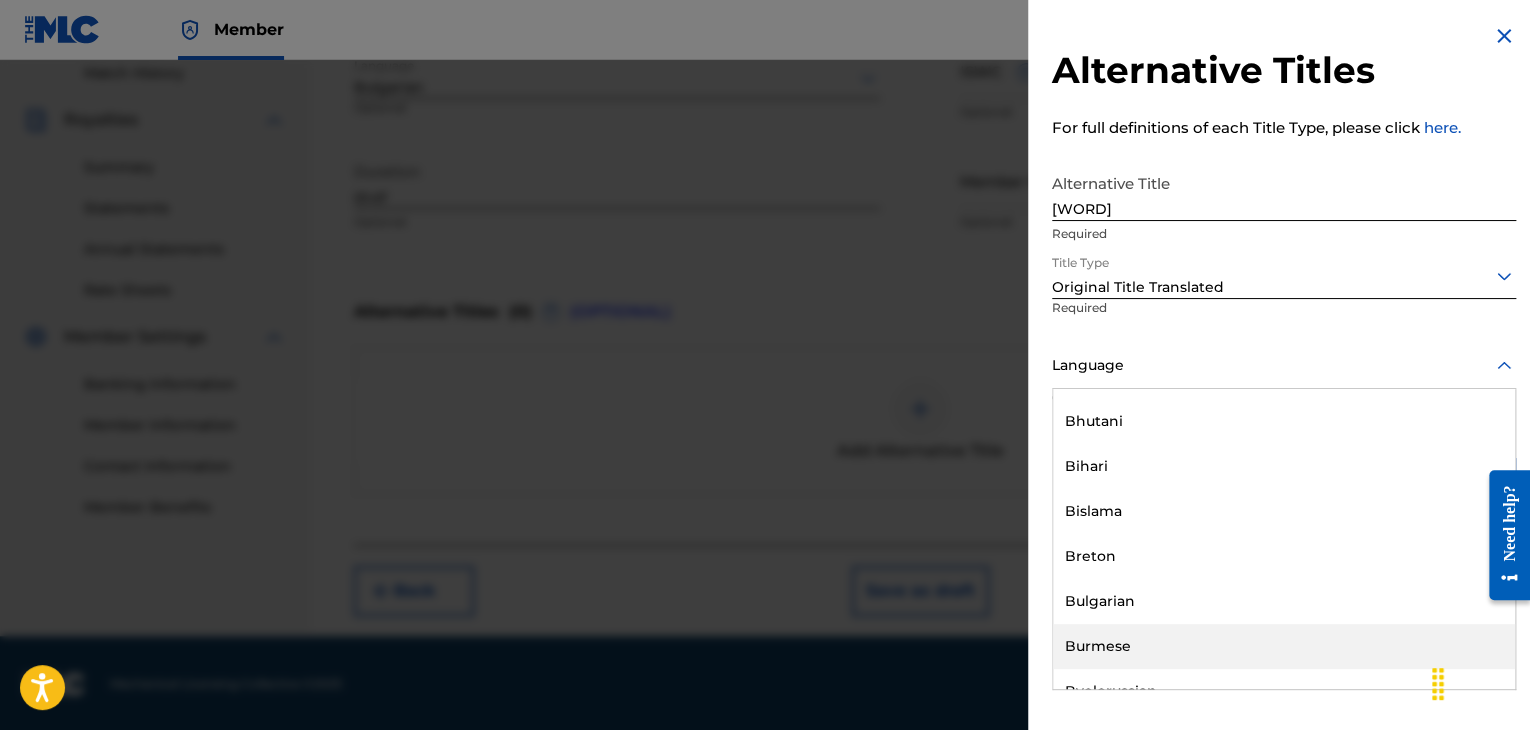 scroll, scrollTop: 800, scrollLeft: 0, axis: vertical 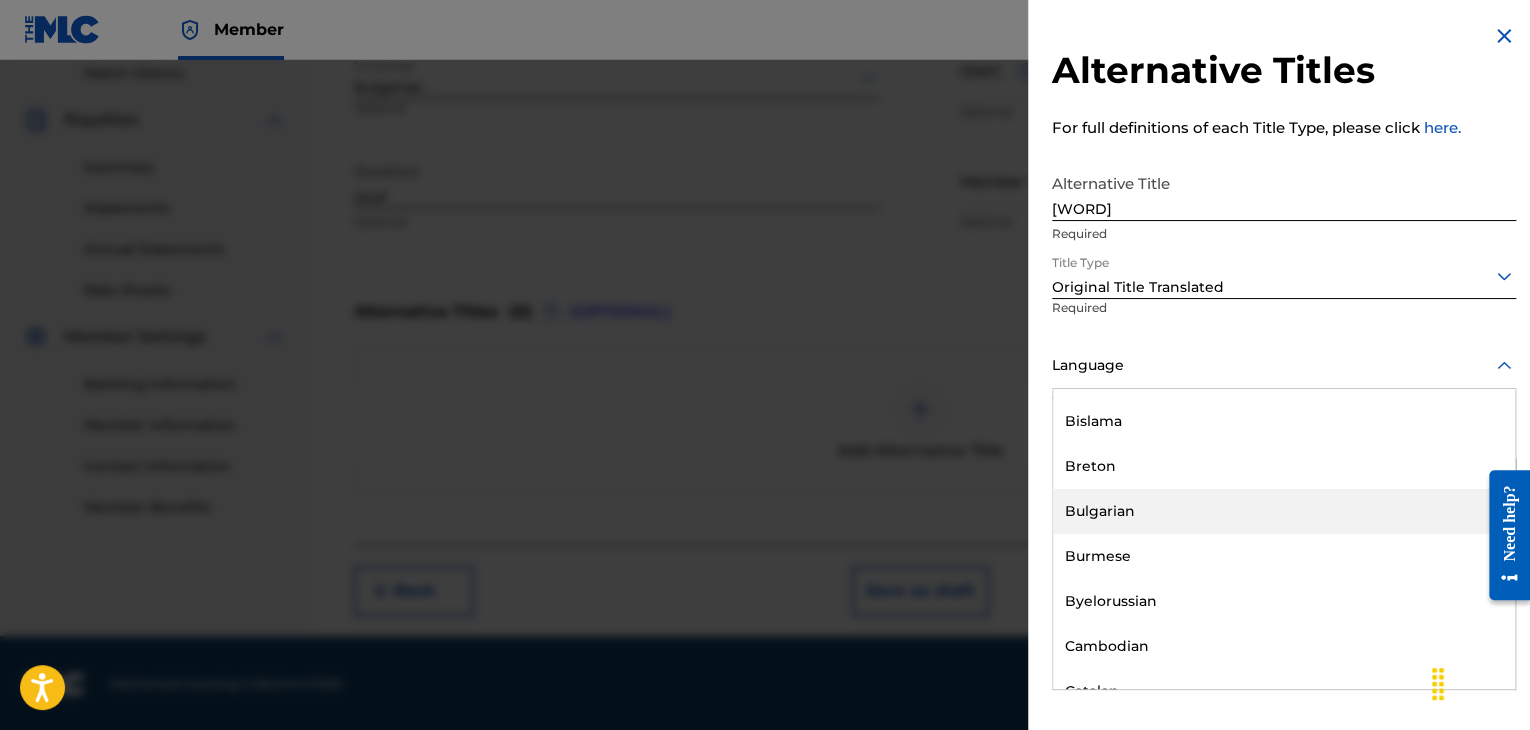 click on "Bulgarian" at bounding box center (1284, 511) 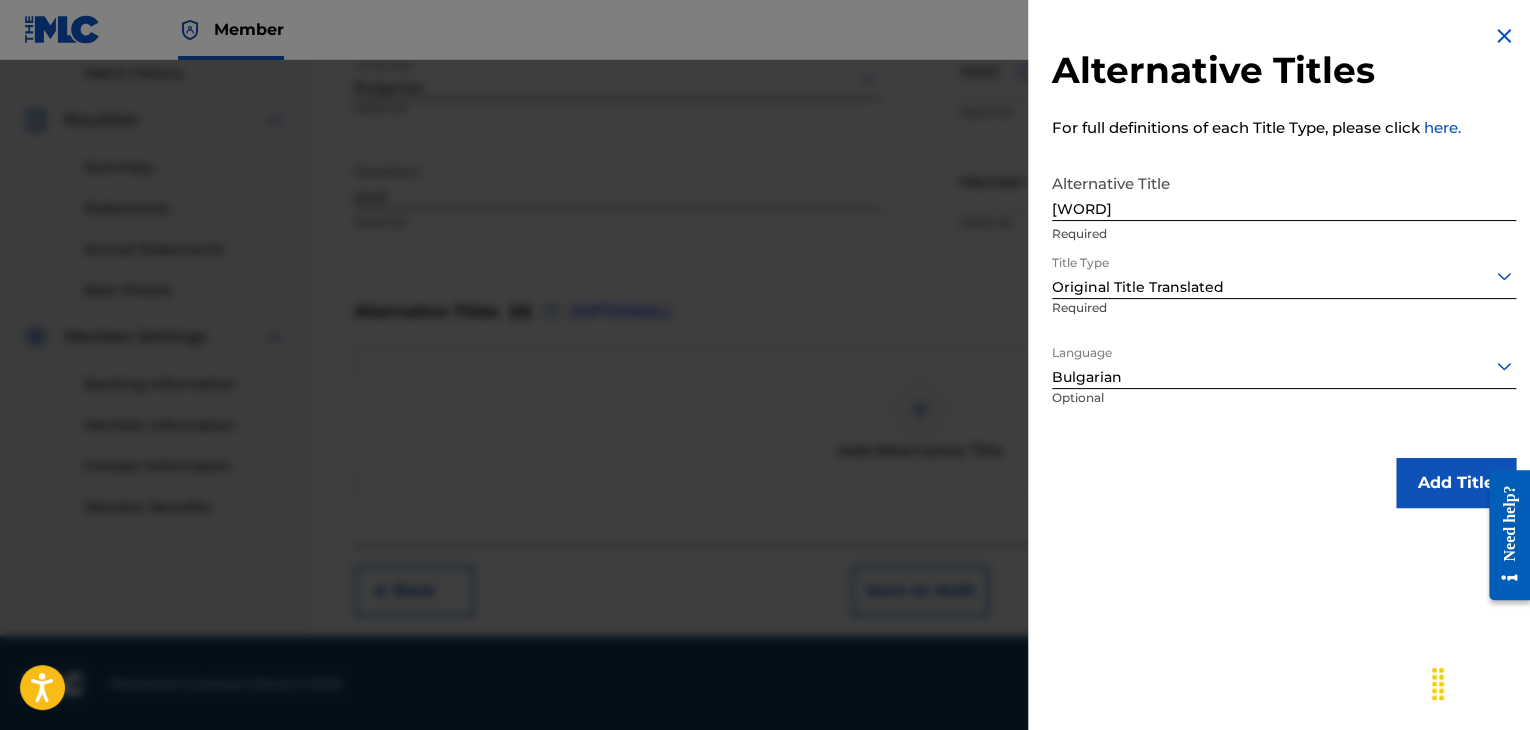 click on "Add Title" at bounding box center [1456, 483] 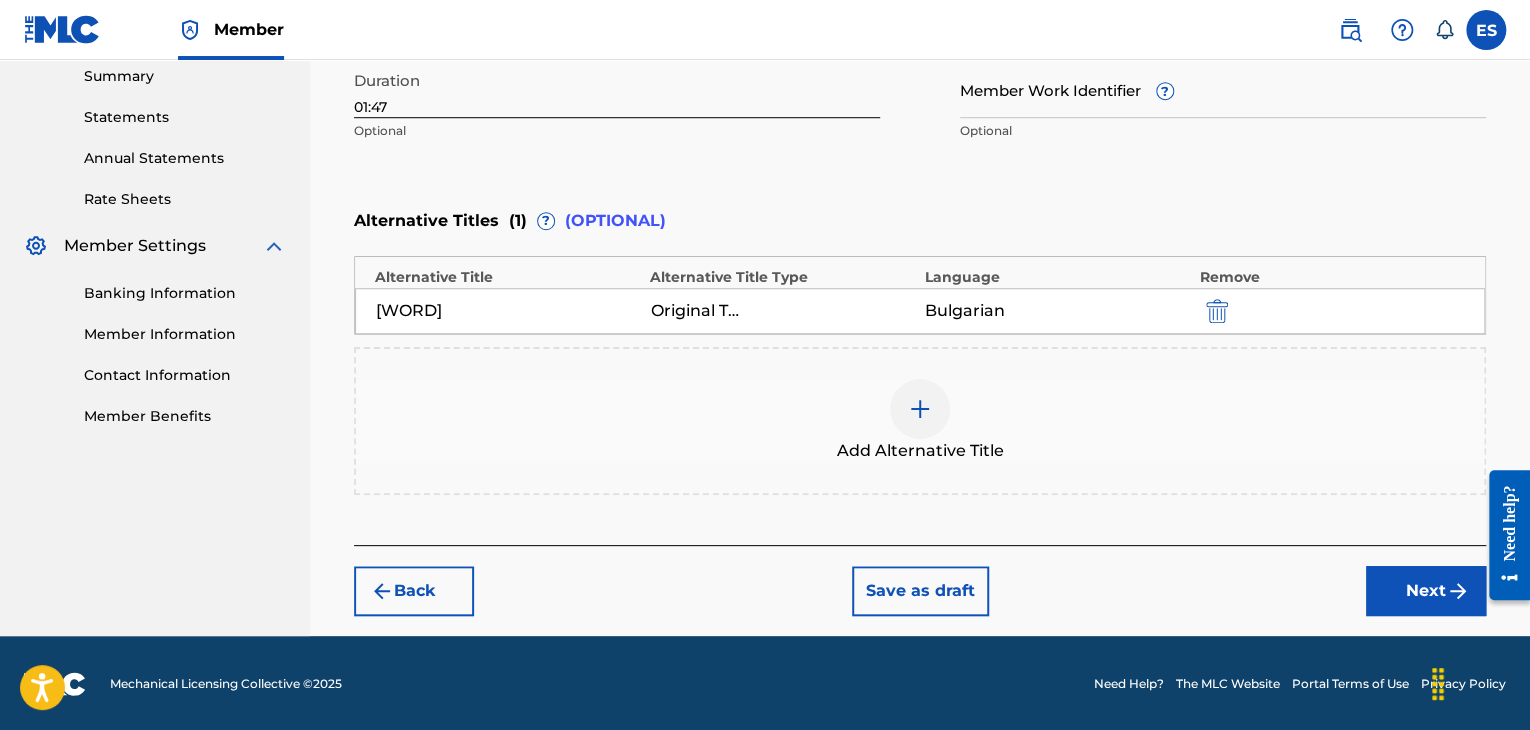 drag, startPoint x: 1434, startPoint y: 594, endPoint x: 1421, endPoint y: 589, distance: 13.928389 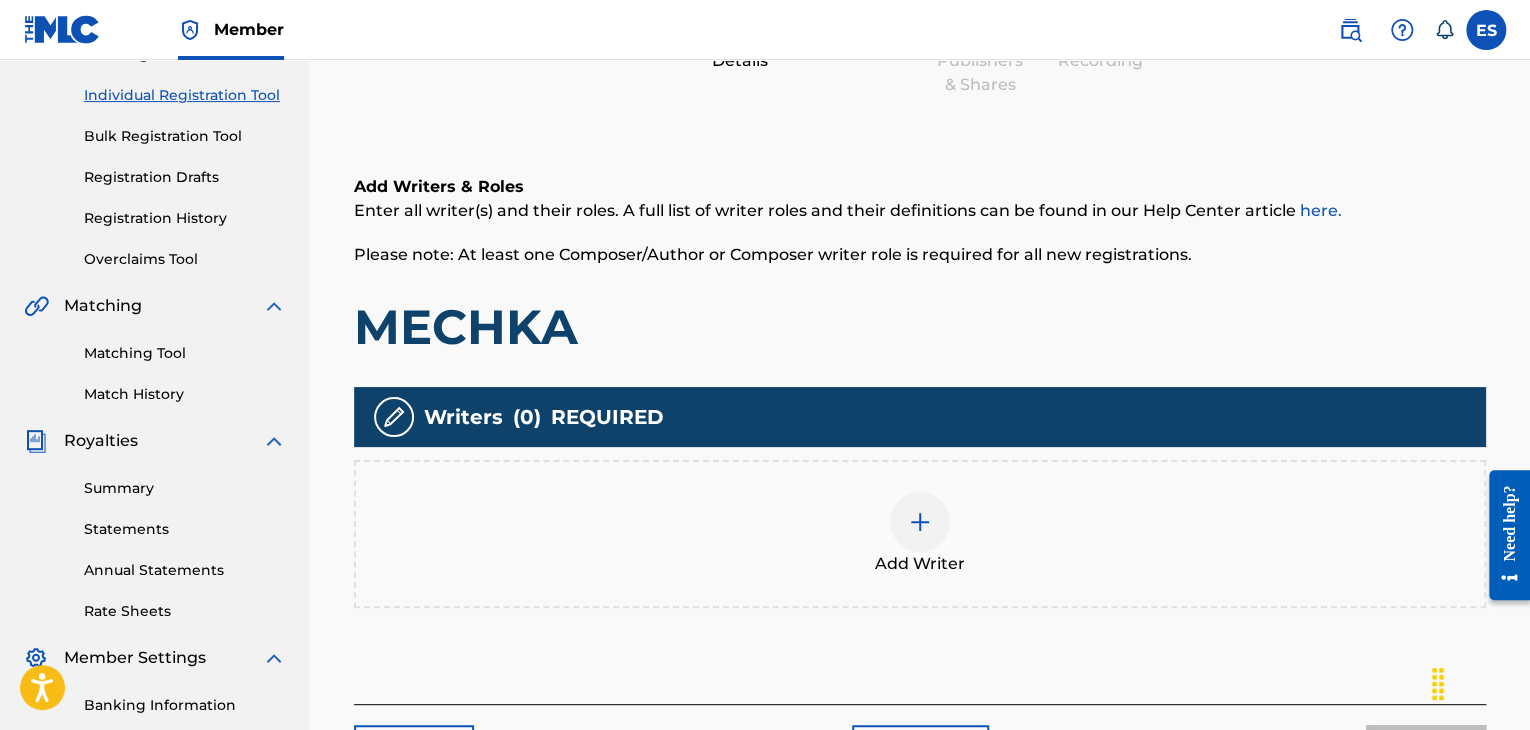 scroll, scrollTop: 390, scrollLeft: 0, axis: vertical 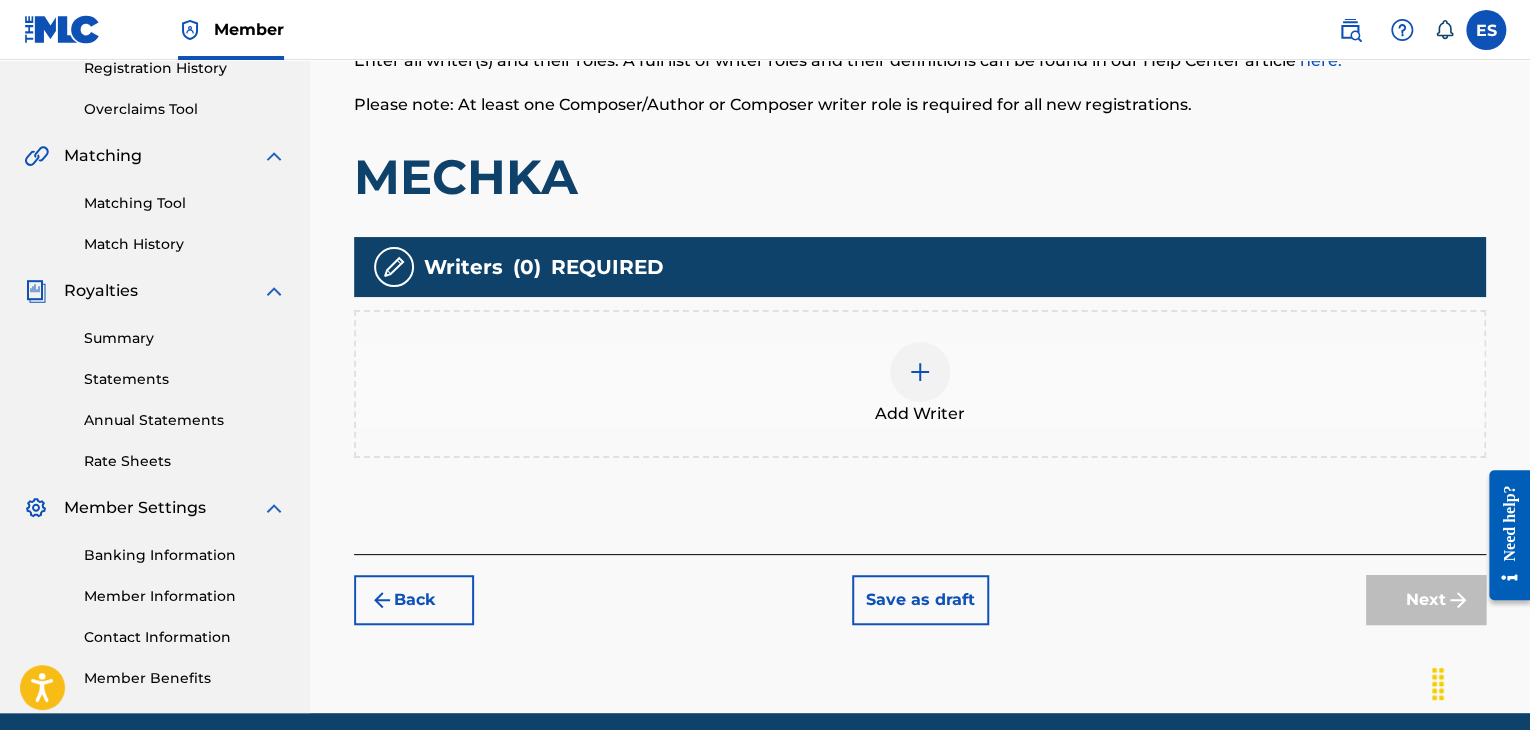 click at bounding box center [920, 372] 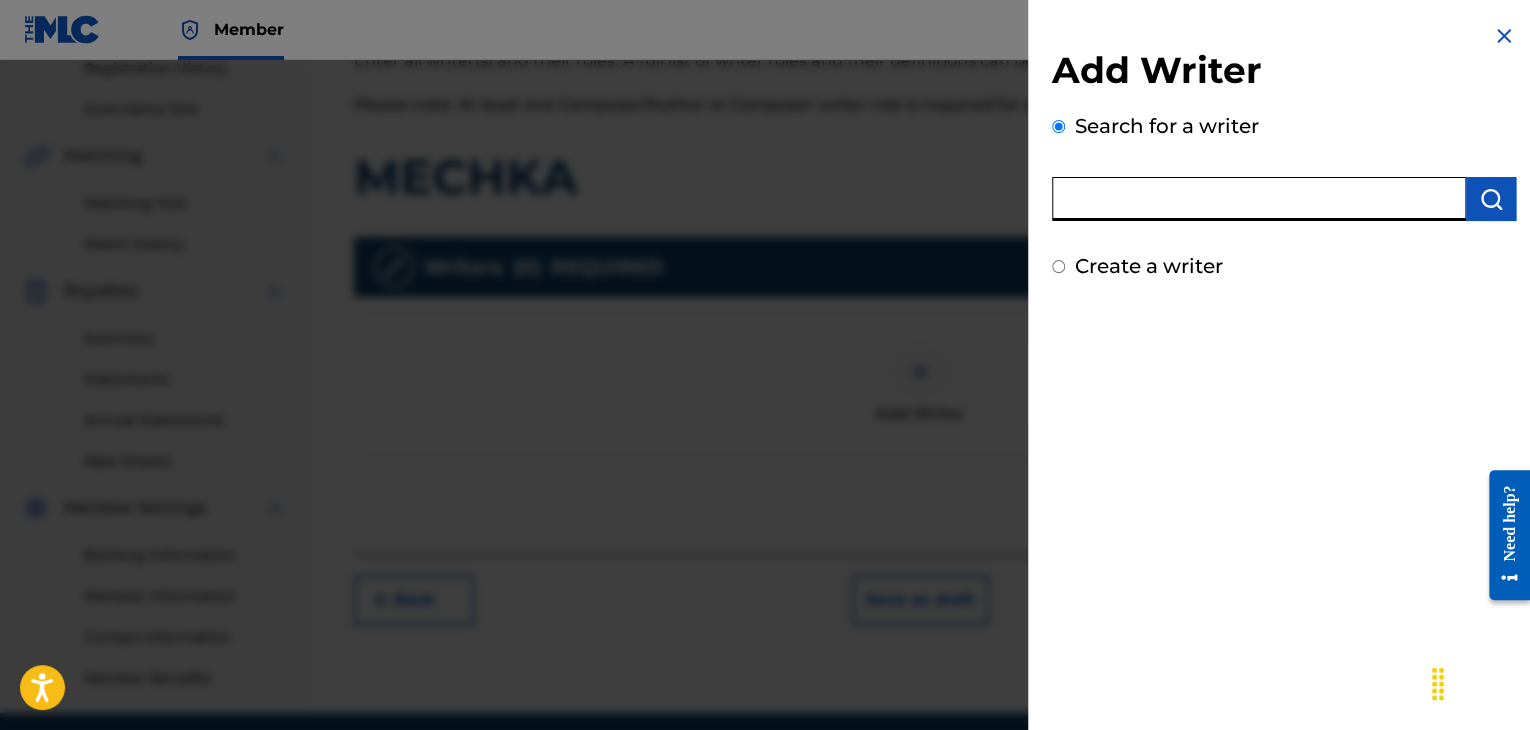 paste on "[NUMBER]" 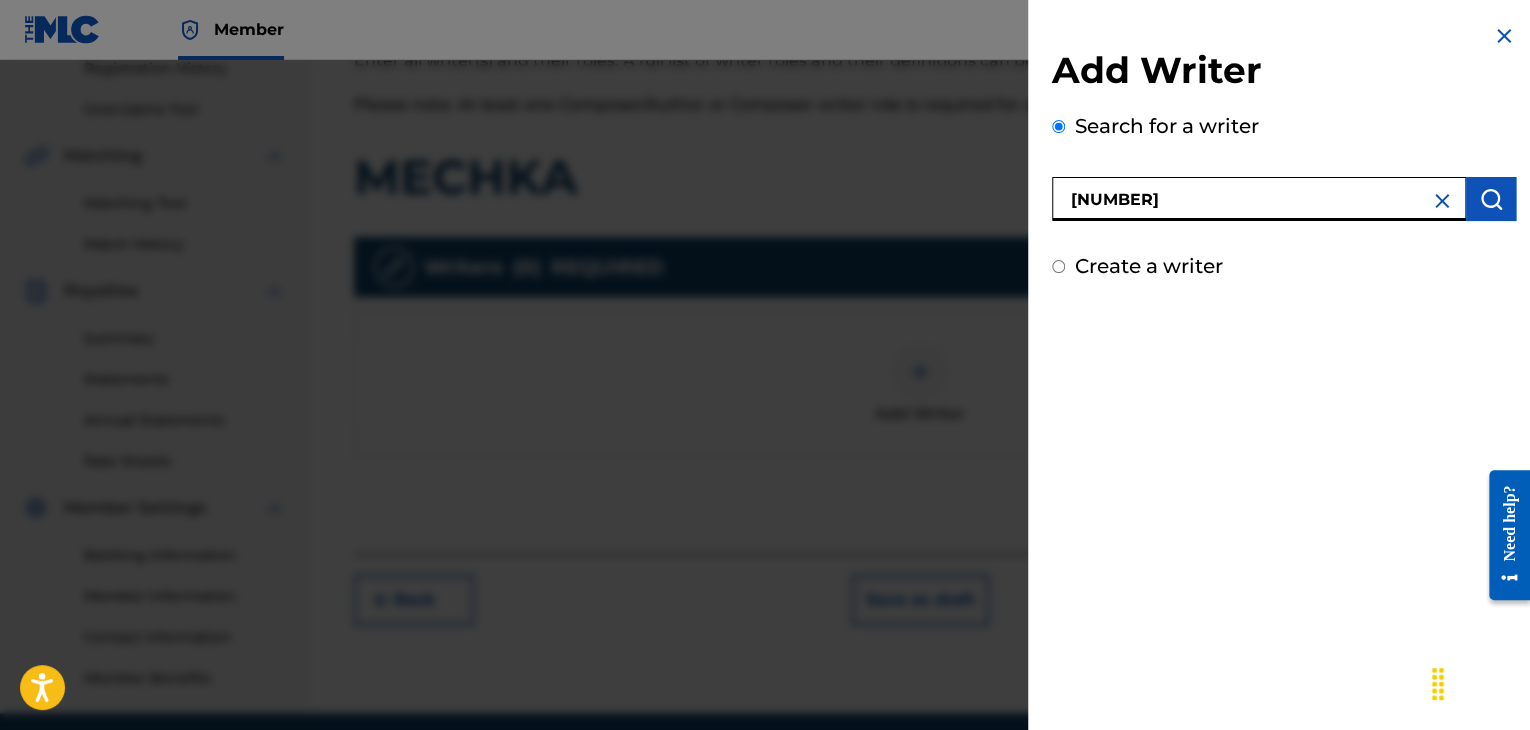 type on "[NUMBER]" 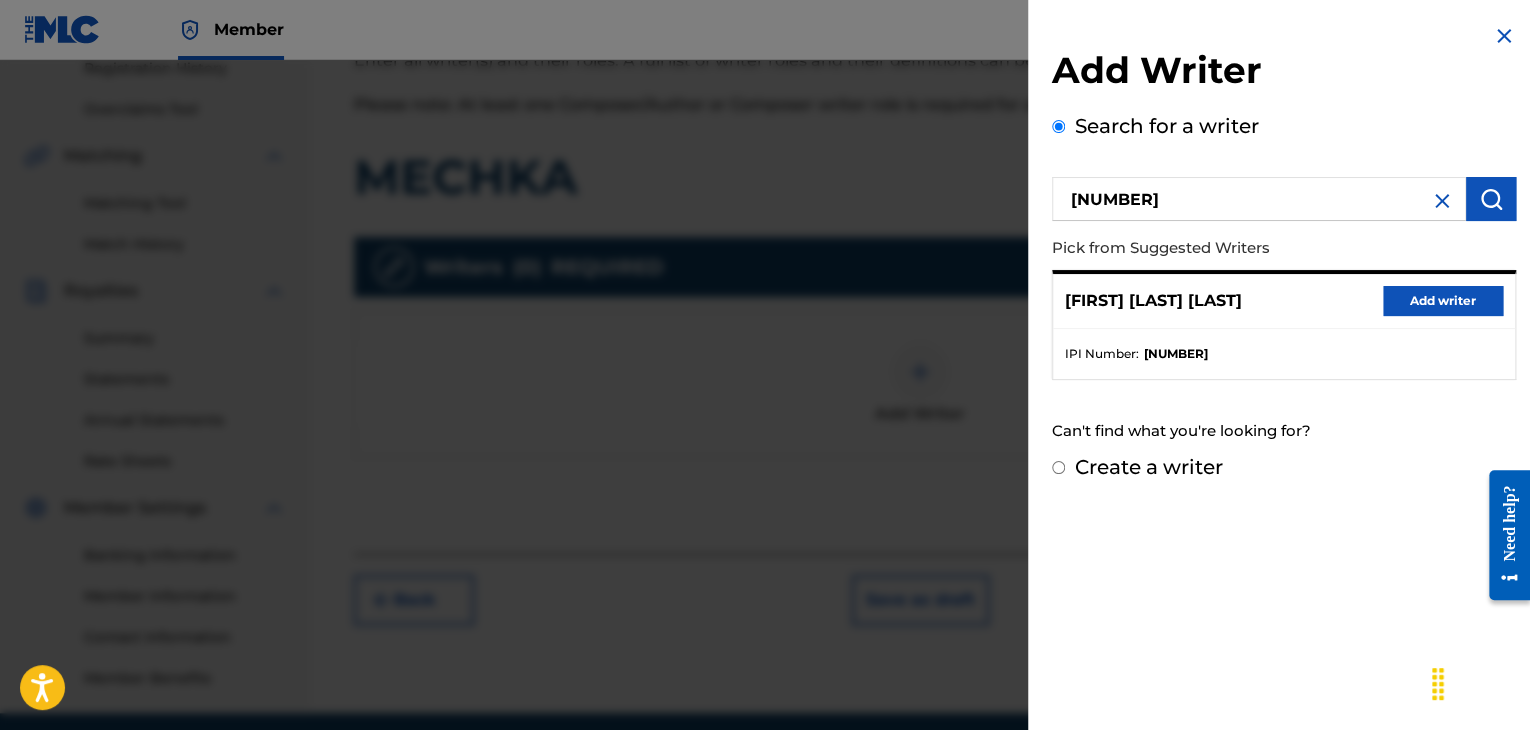 click on "Add writer" at bounding box center (1443, 301) 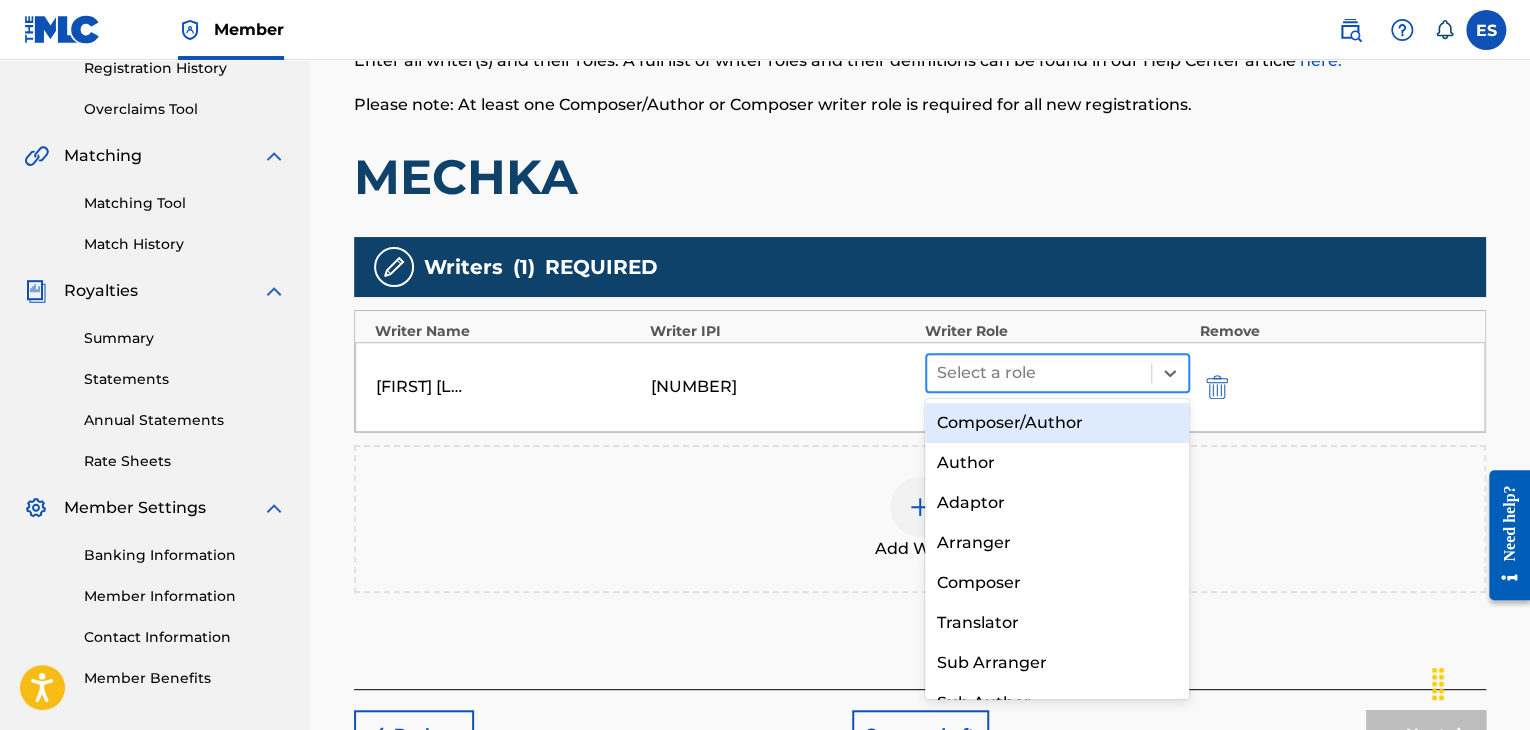 click at bounding box center [1039, 373] 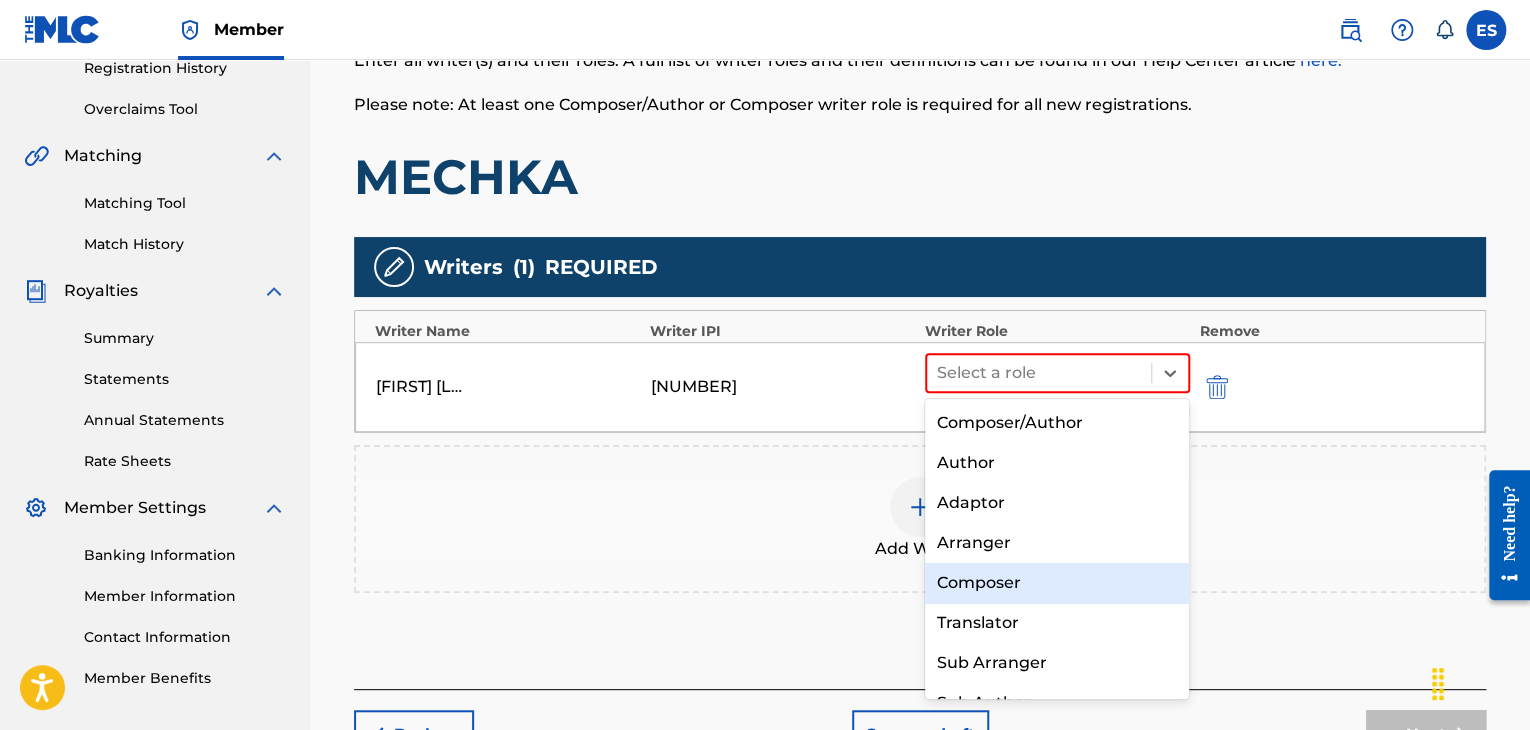 click on "Composer" at bounding box center [1057, 583] 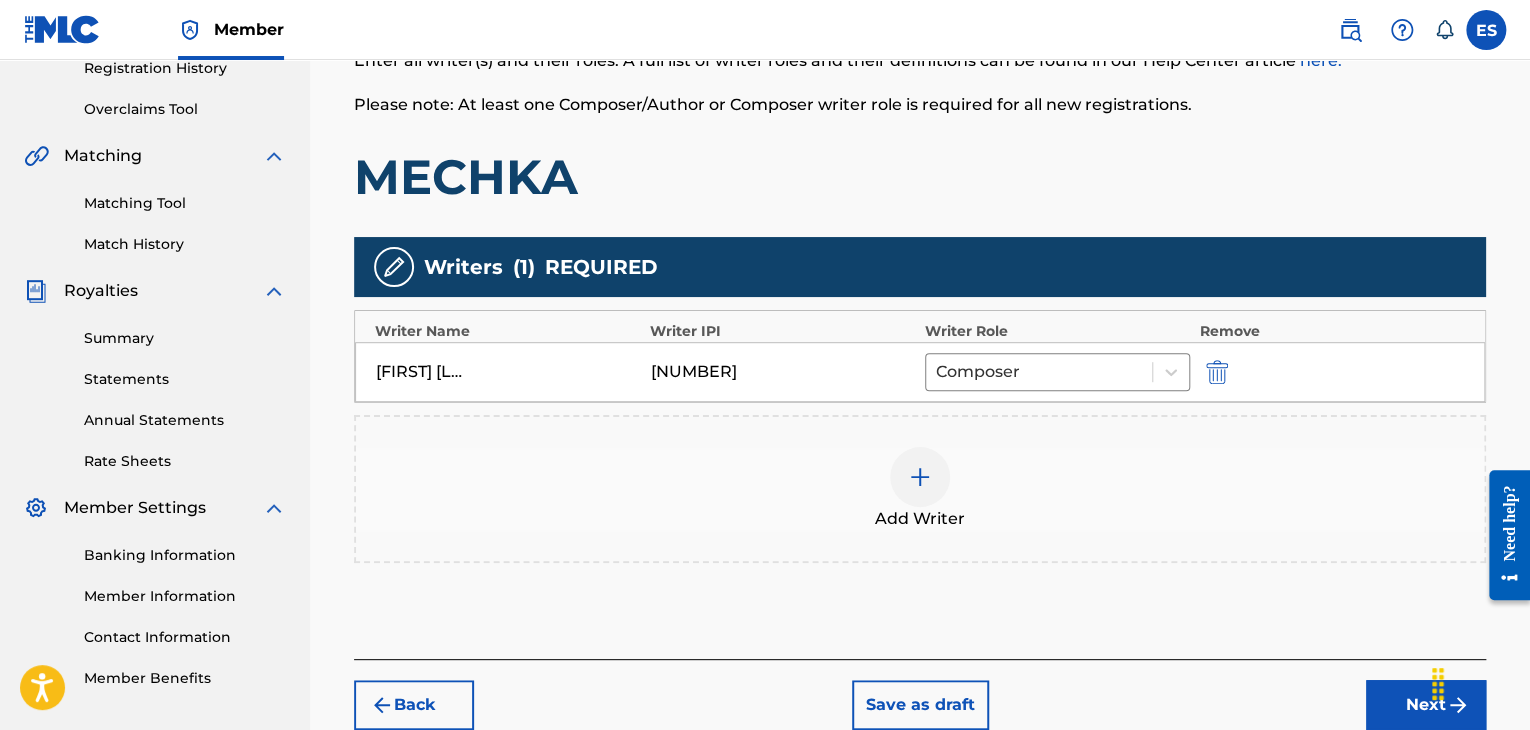 click at bounding box center (920, 477) 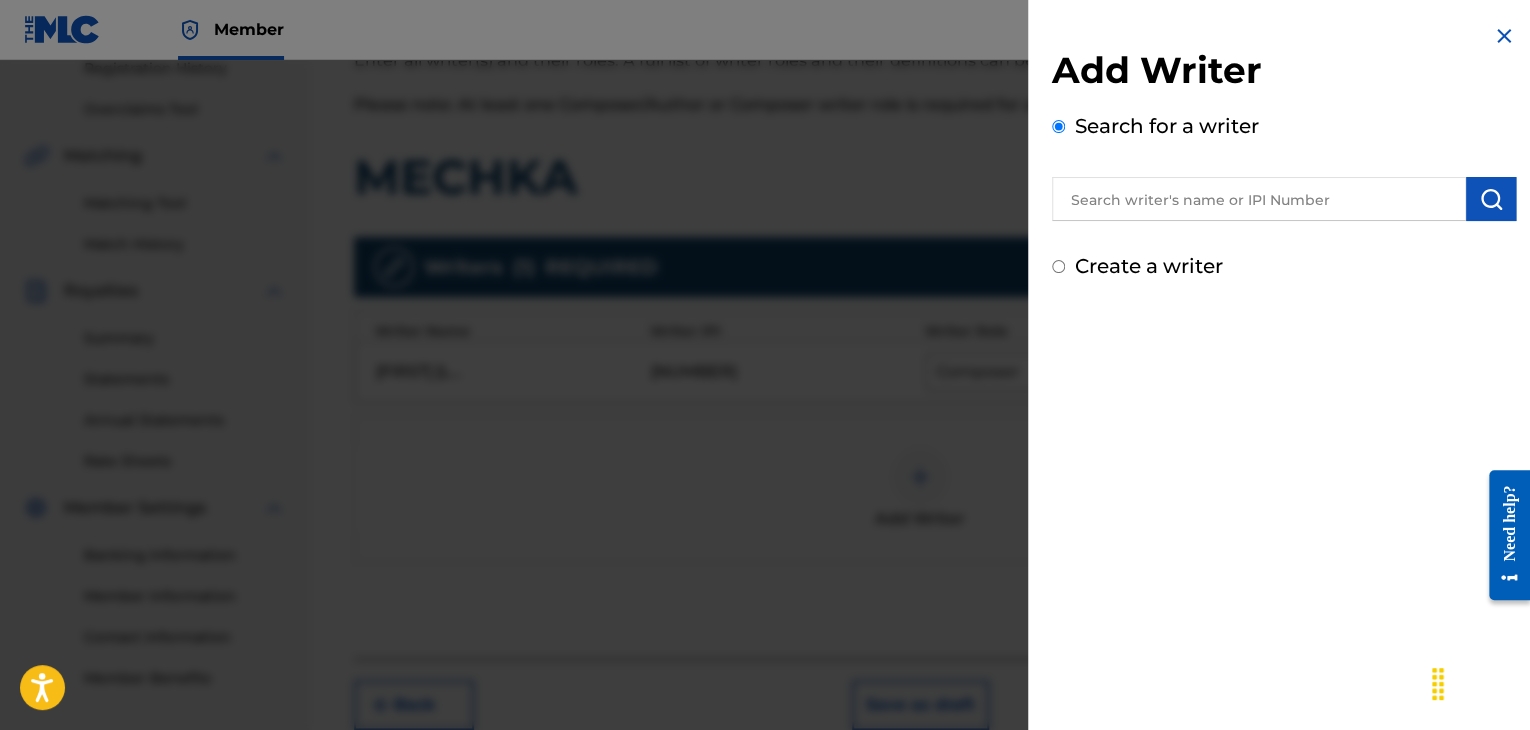 click at bounding box center (1259, 199) 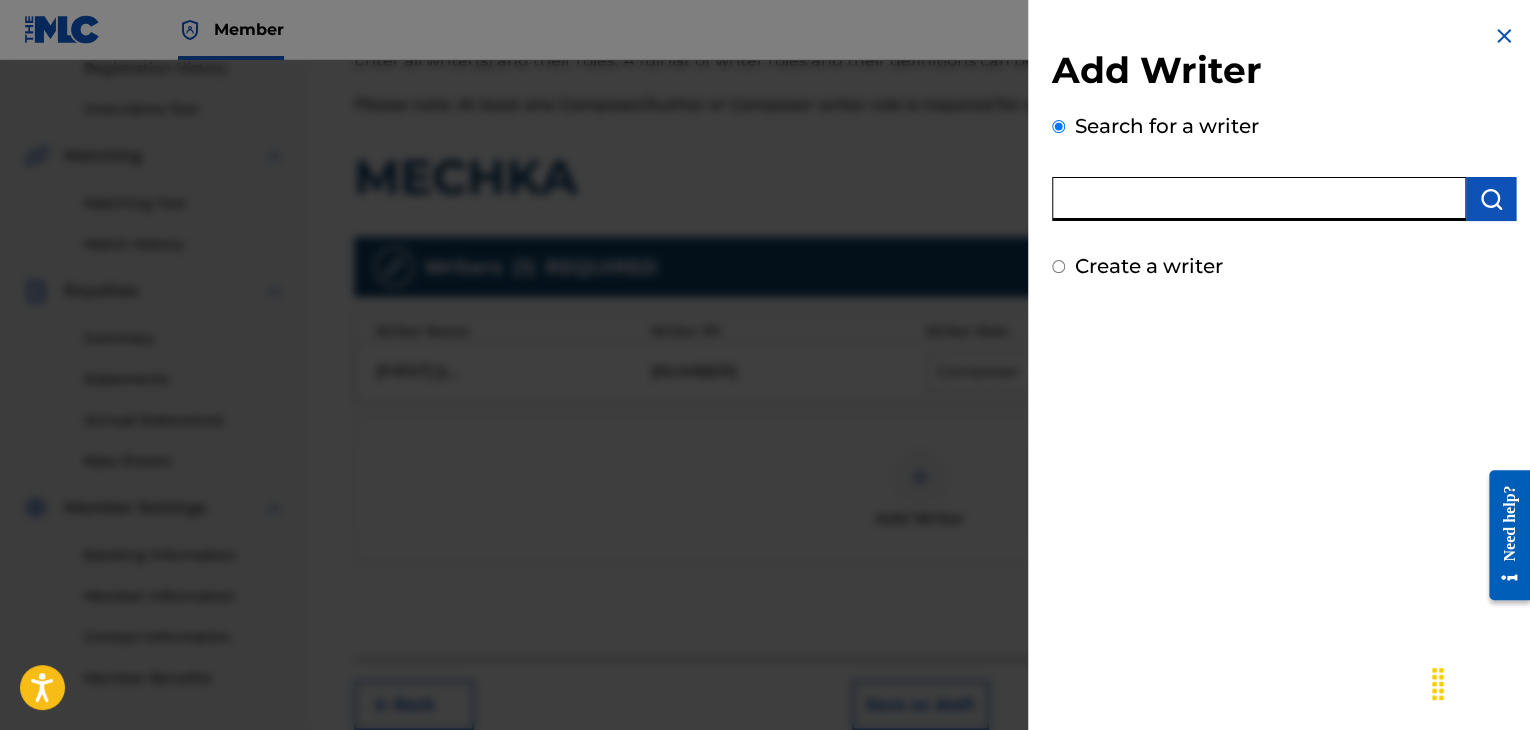 paste on "[NUMBER]" 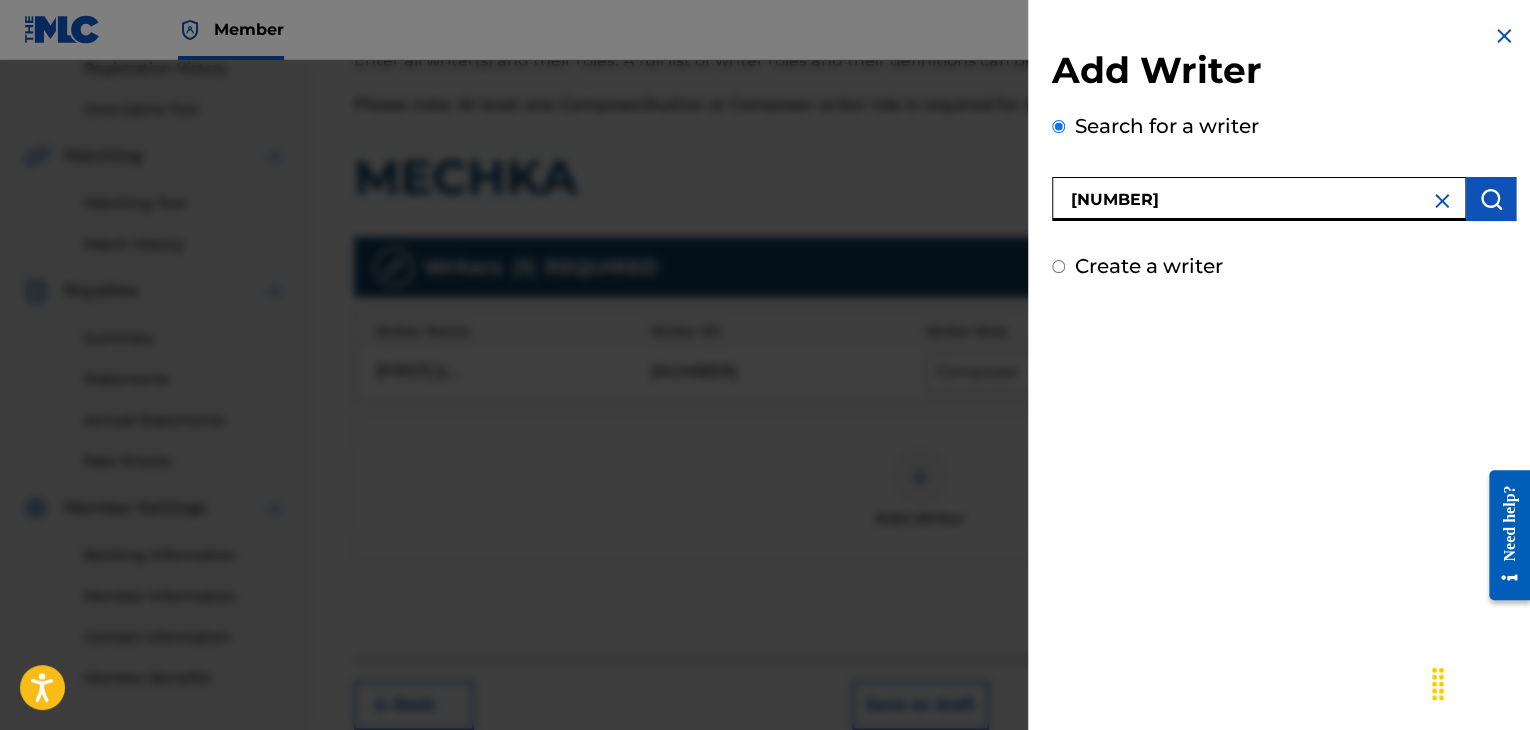 type on "[NUMBER]" 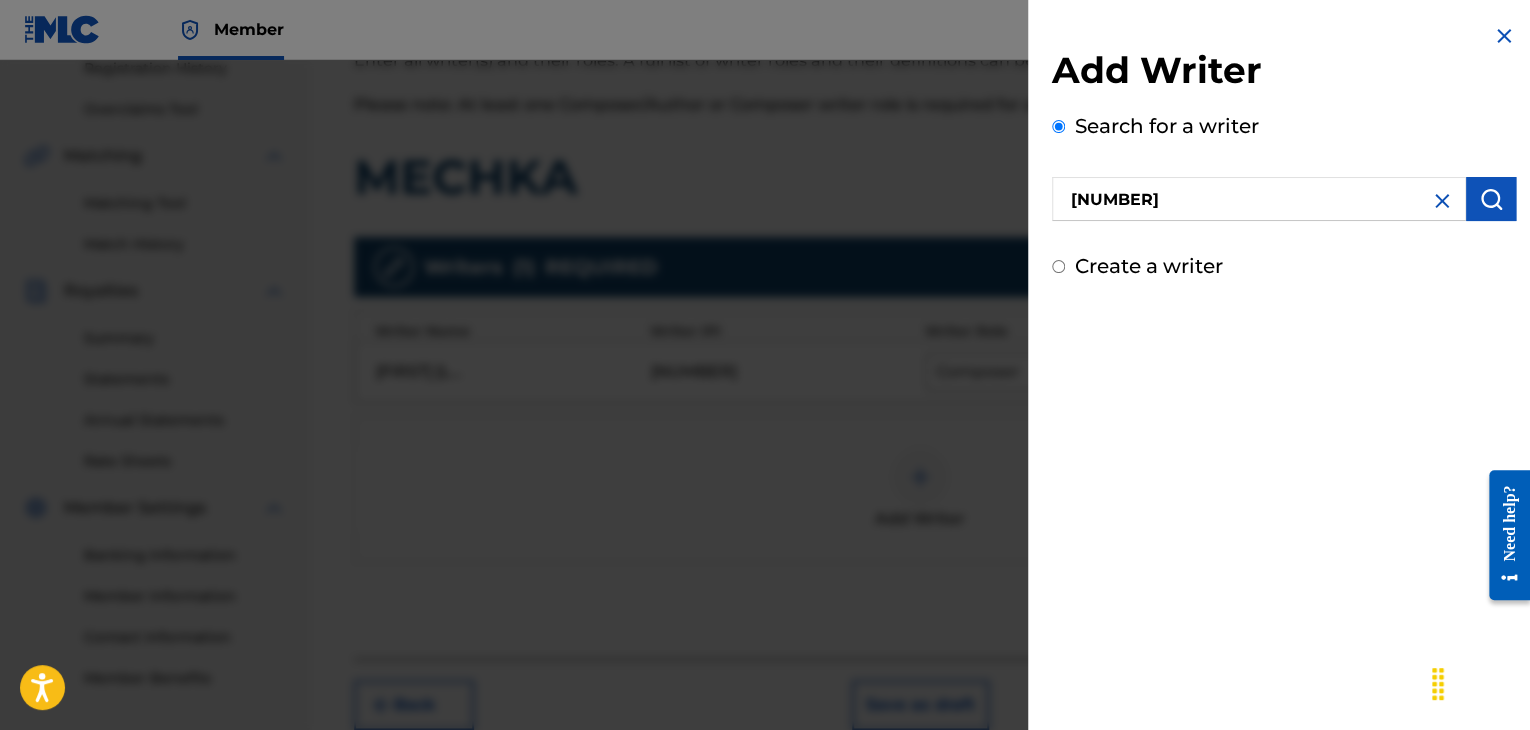 click at bounding box center (1491, 199) 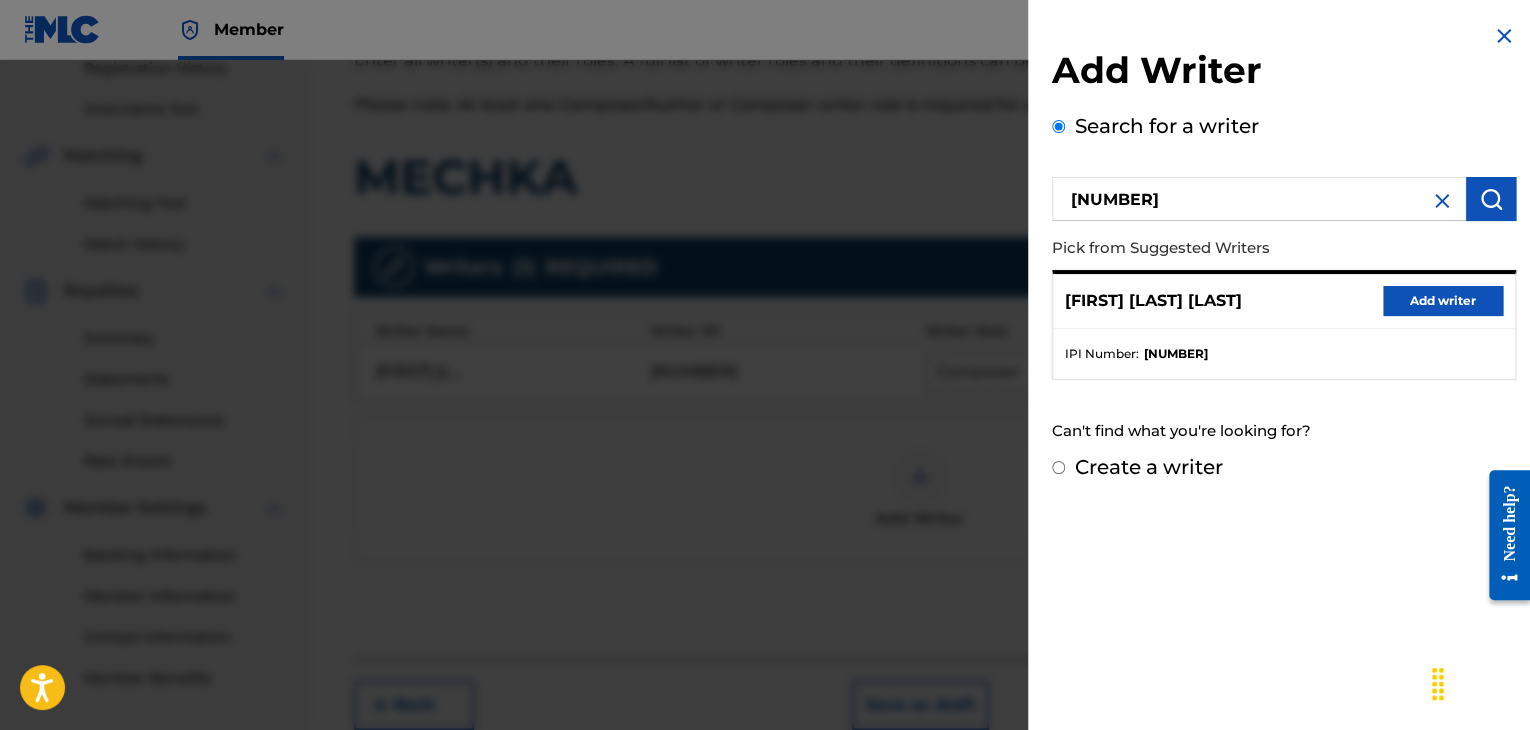 click on "Add writer" at bounding box center [1443, 301] 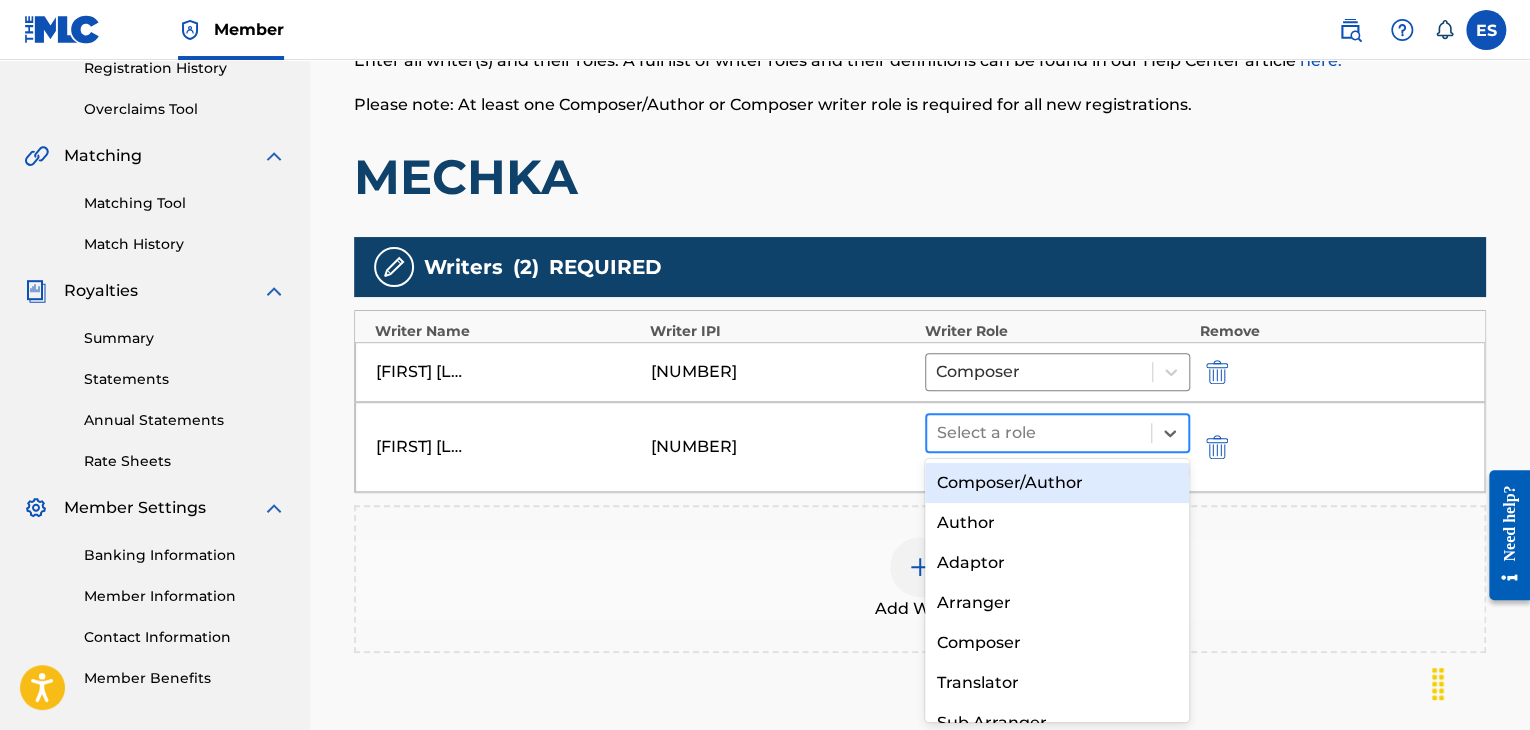 click at bounding box center [1039, 433] 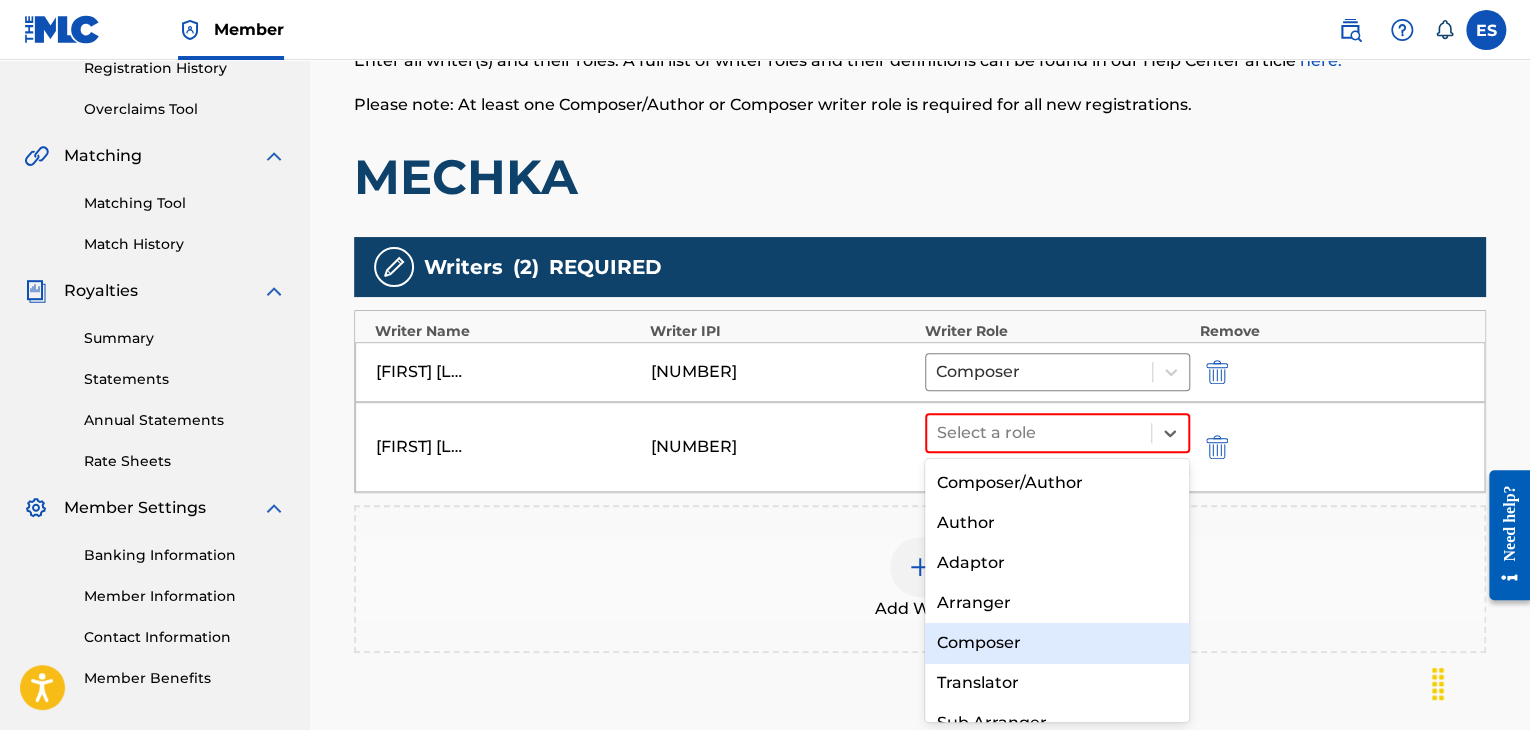 click on "Composer" at bounding box center (1057, 643) 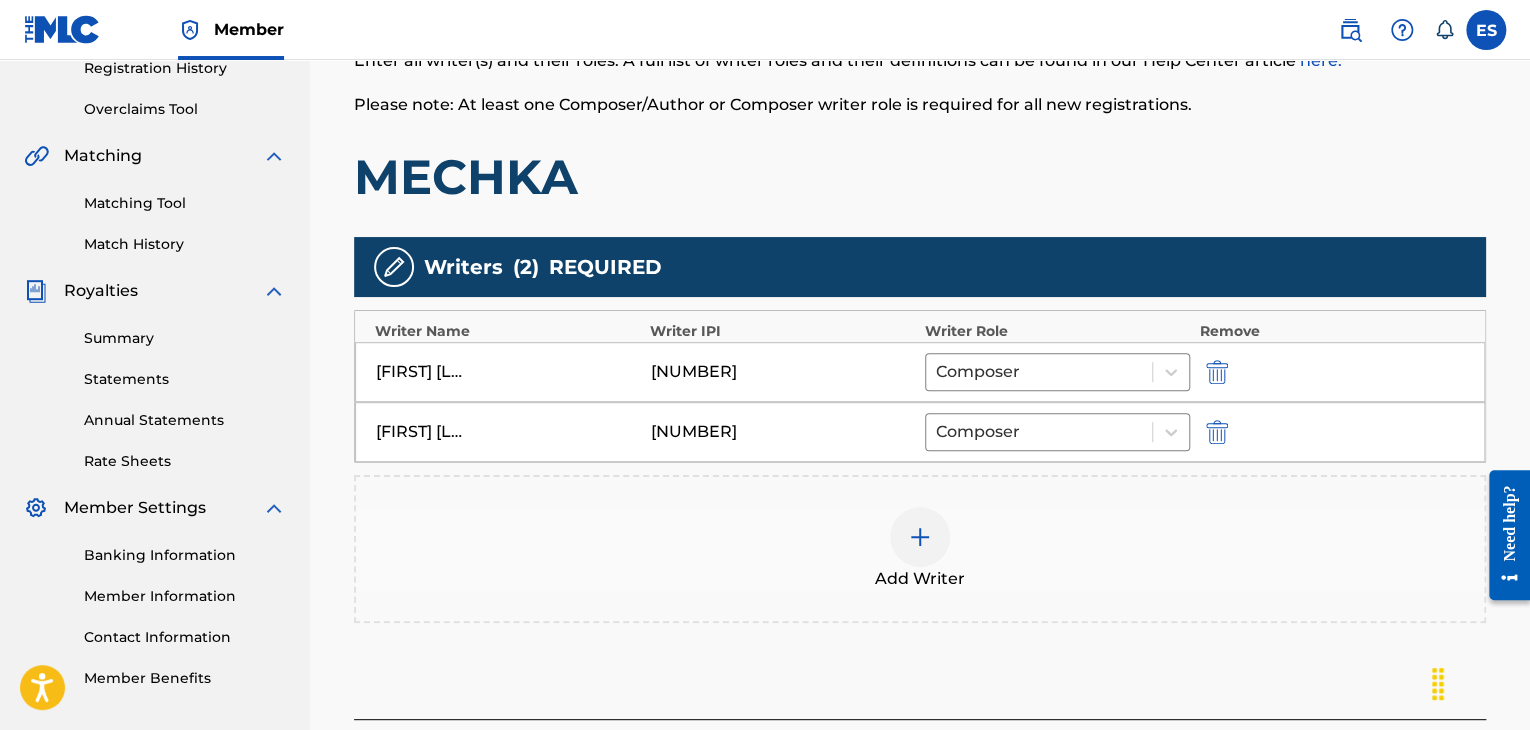 click at bounding box center [920, 537] 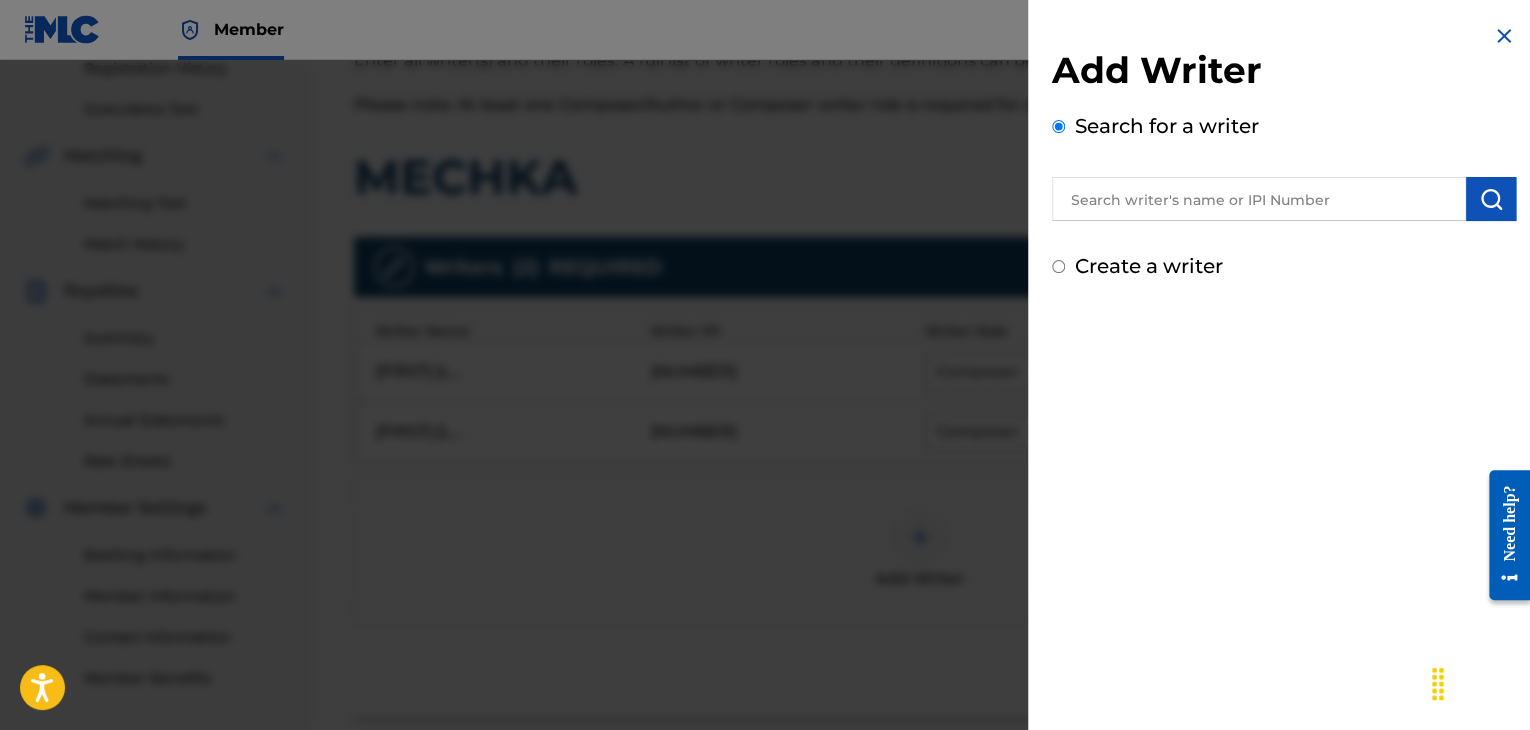 click at bounding box center (1259, 199) 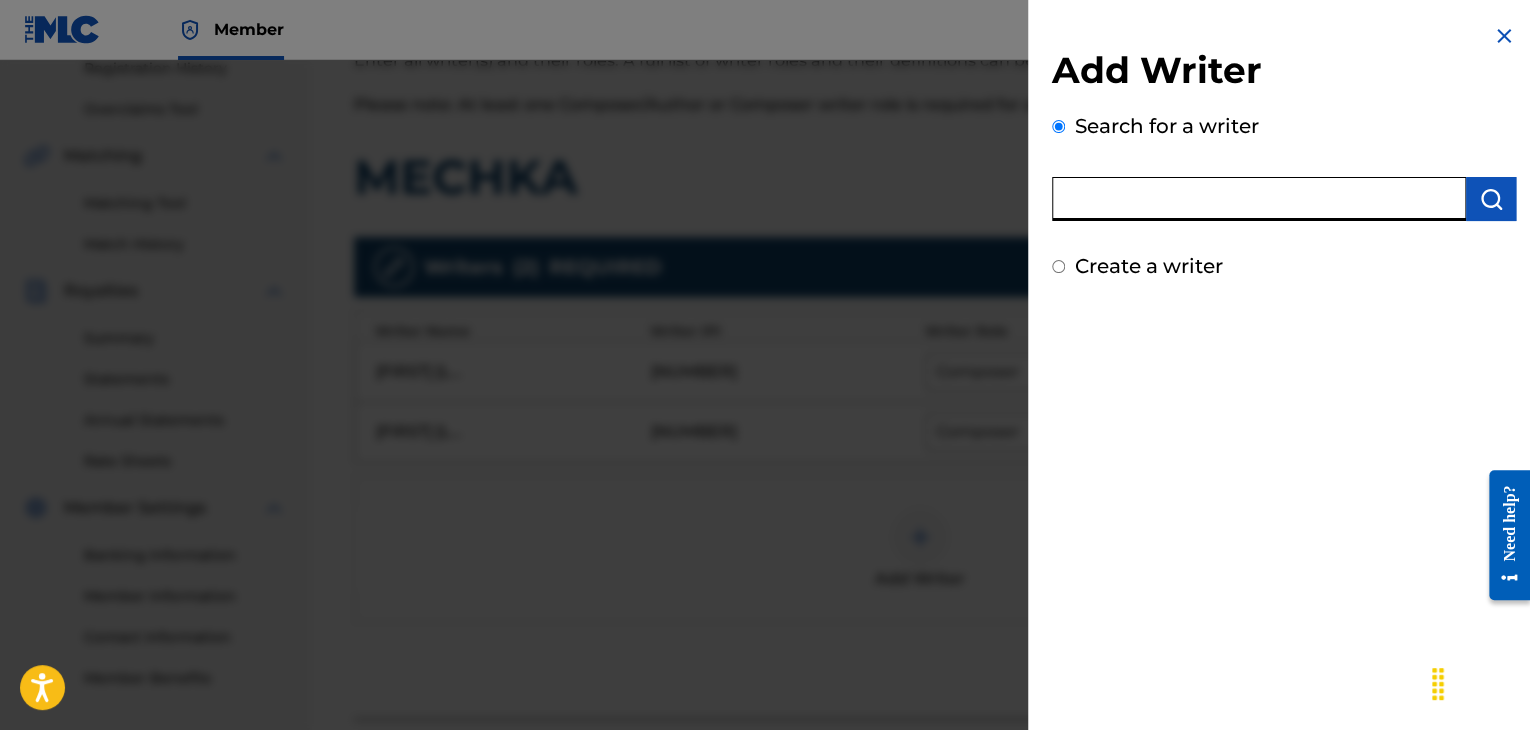 paste on "[NUMBER]" 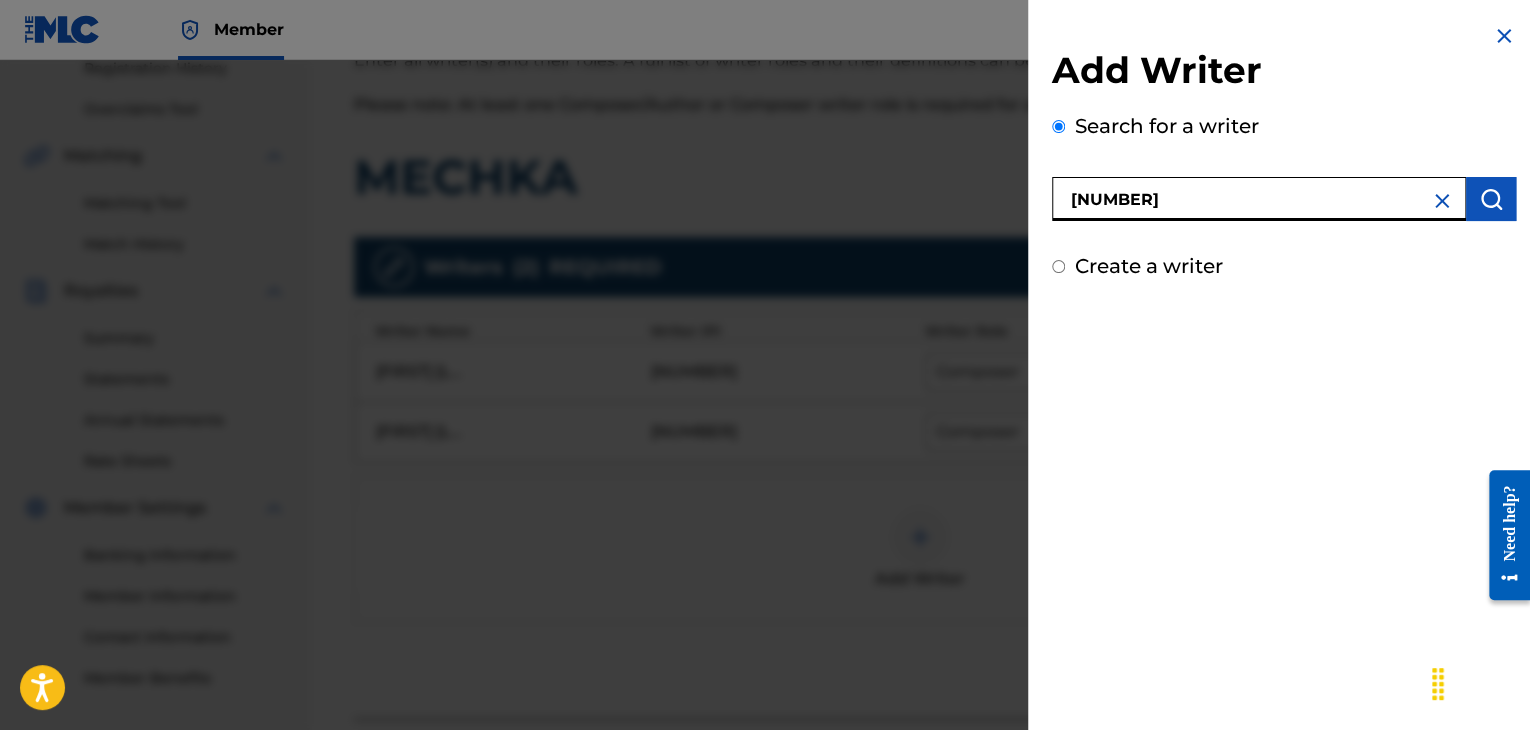 type on "[NUMBER]" 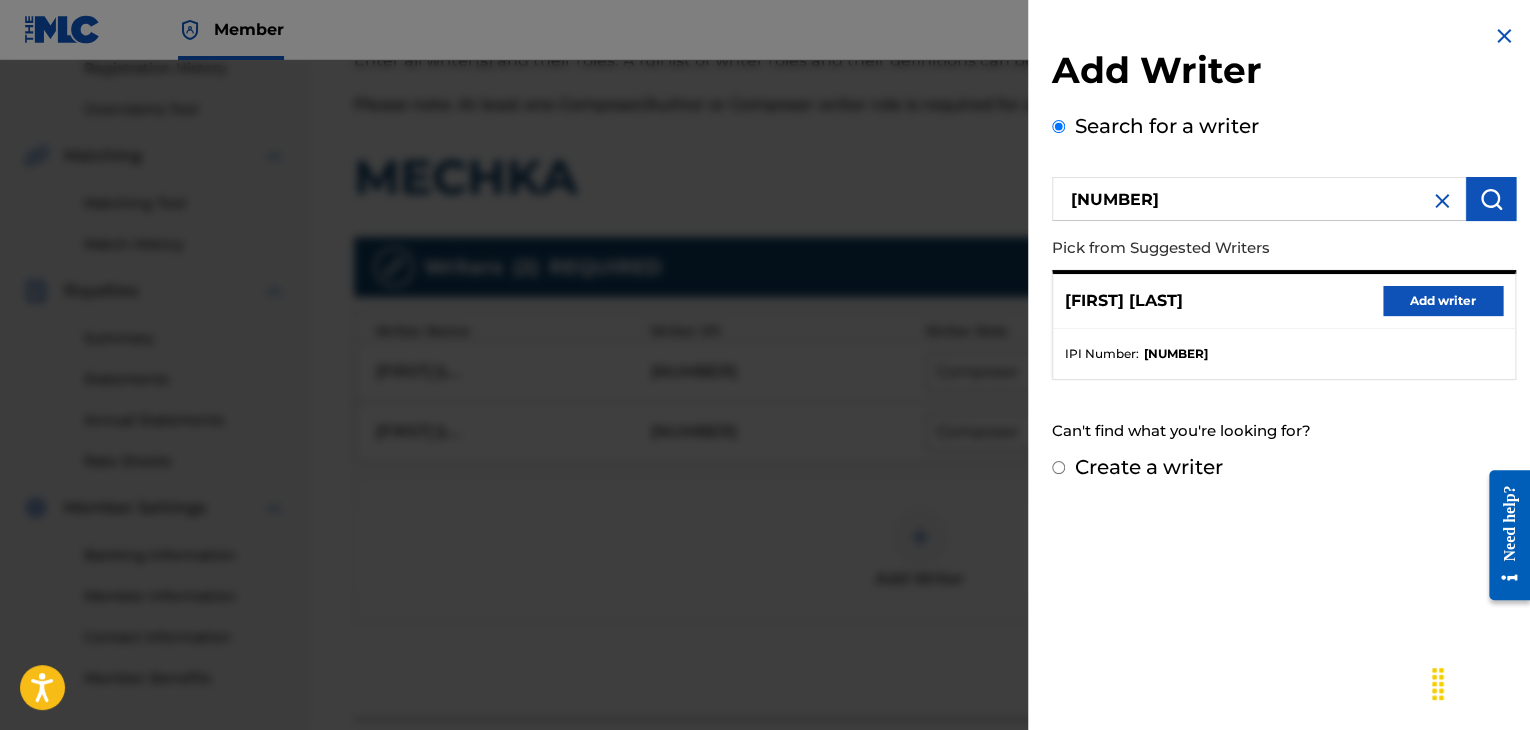 click on "Add writer" at bounding box center (1443, 301) 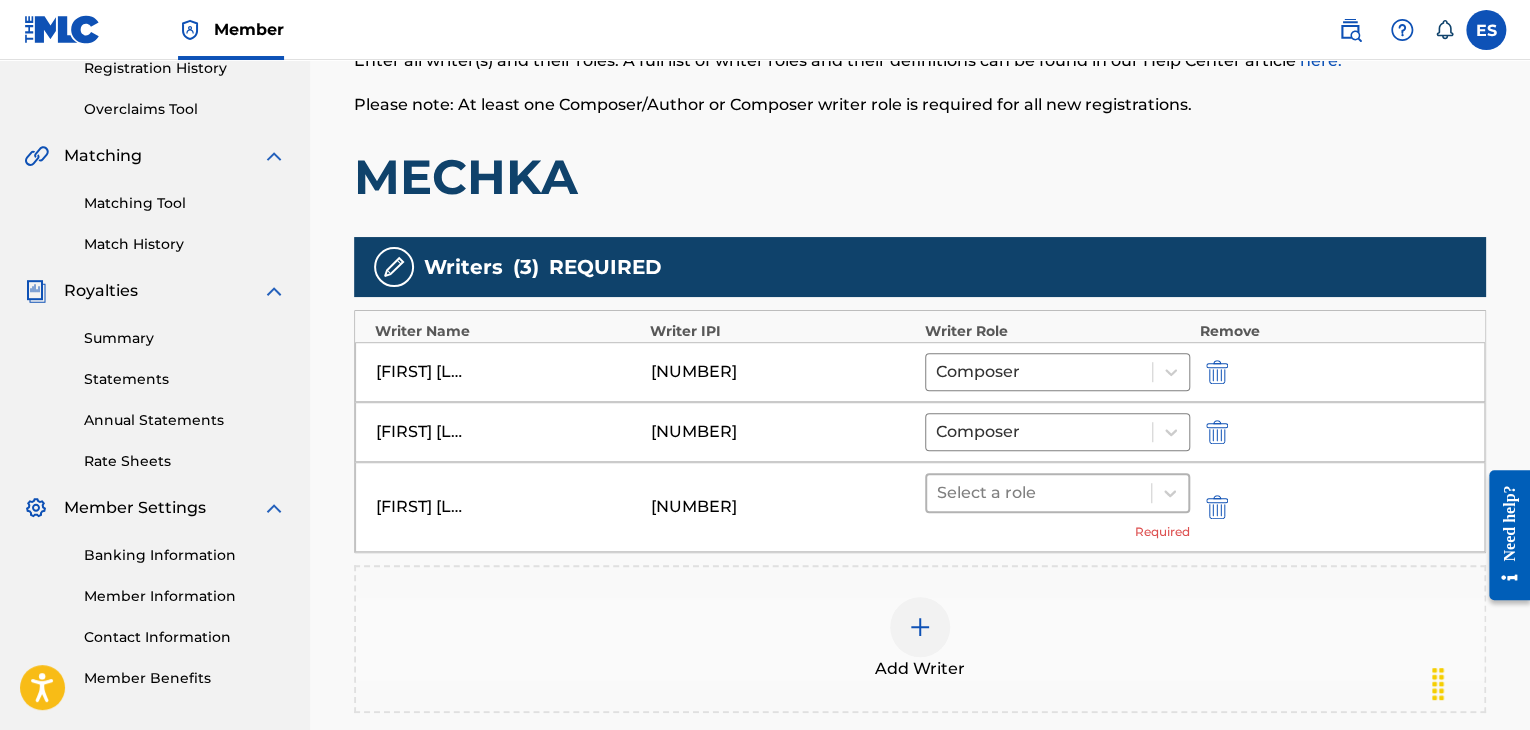 click at bounding box center [1039, 493] 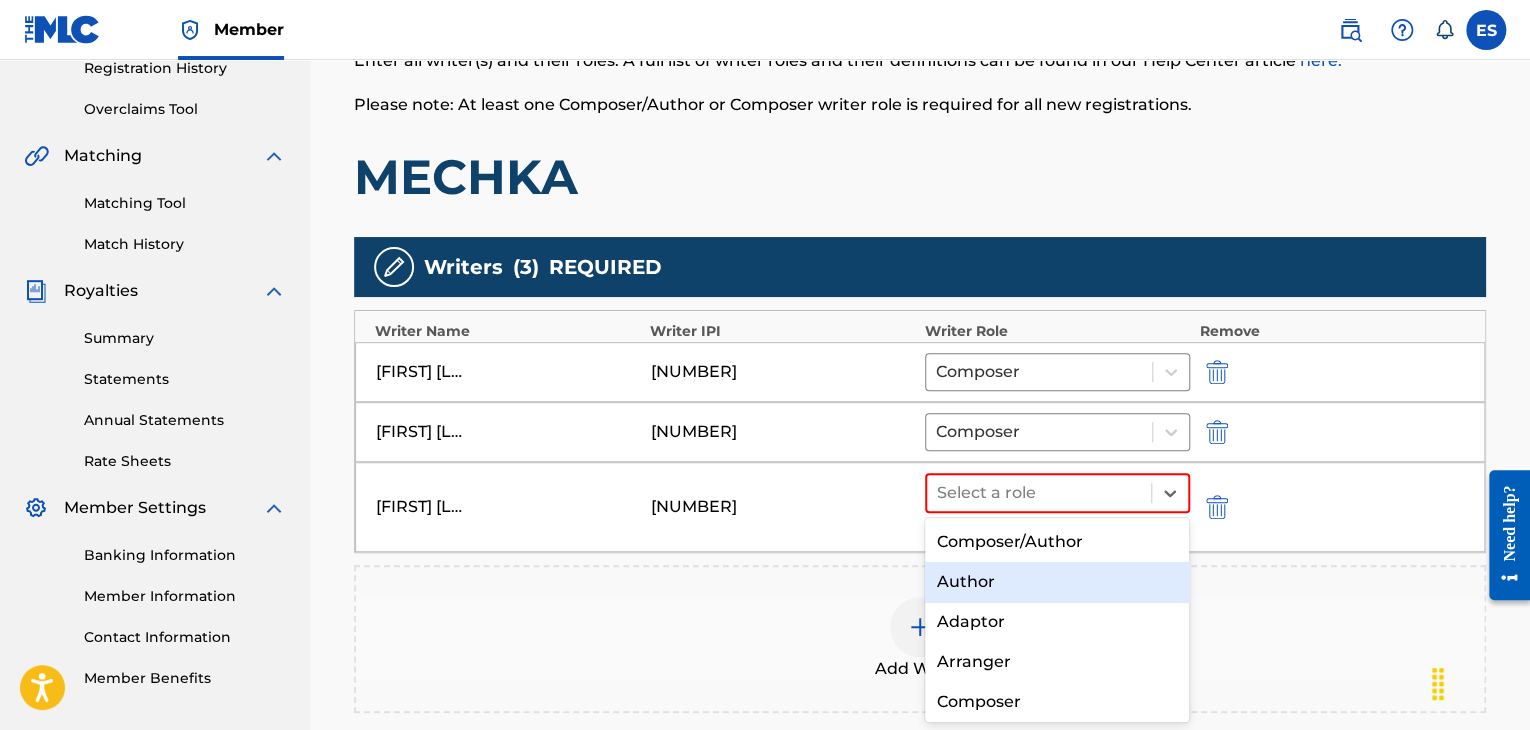 click on "Author" at bounding box center [1057, 582] 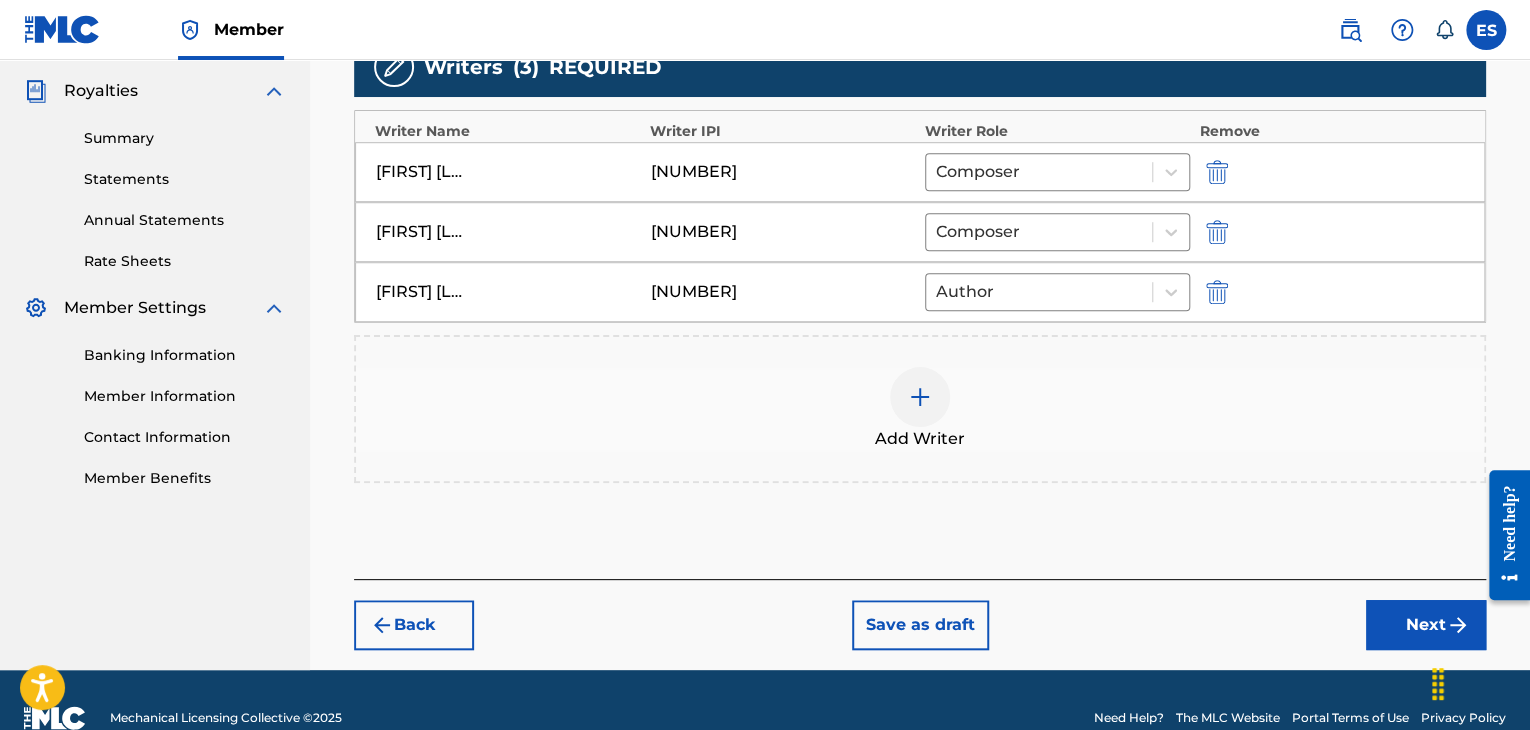 click on "Next" at bounding box center (1426, 625) 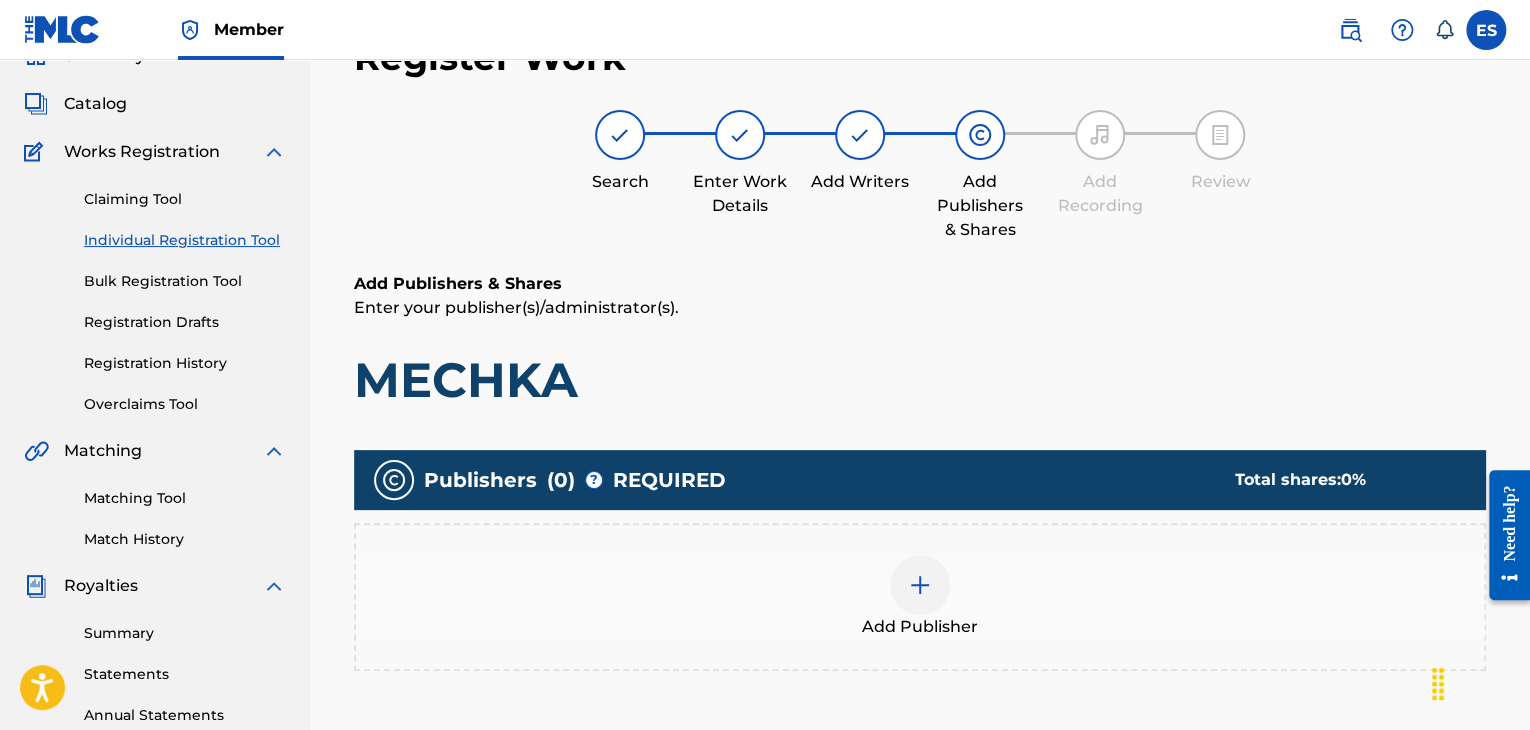 scroll, scrollTop: 418, scrollLeft: 0, axis: vertical 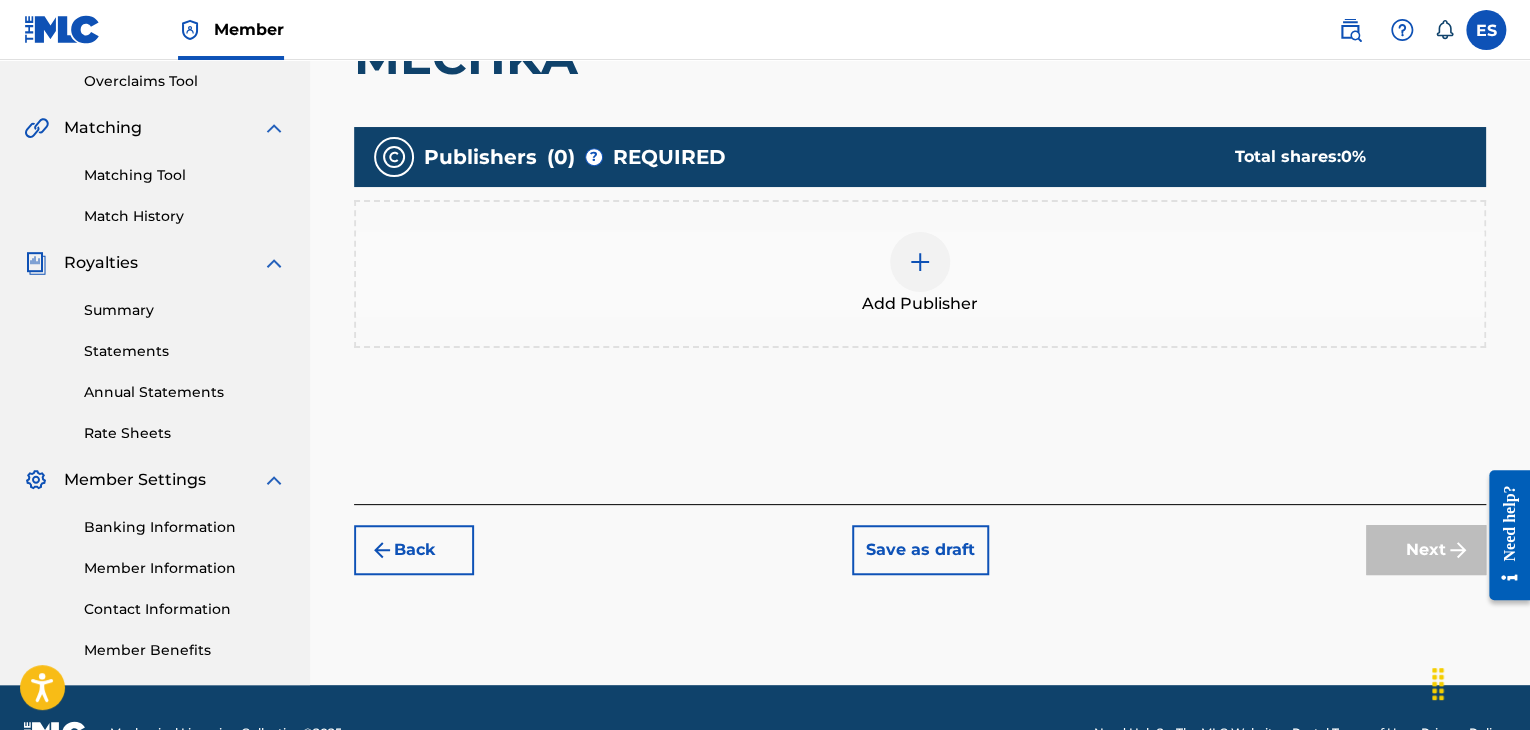 click at bounding box center [920, 262] 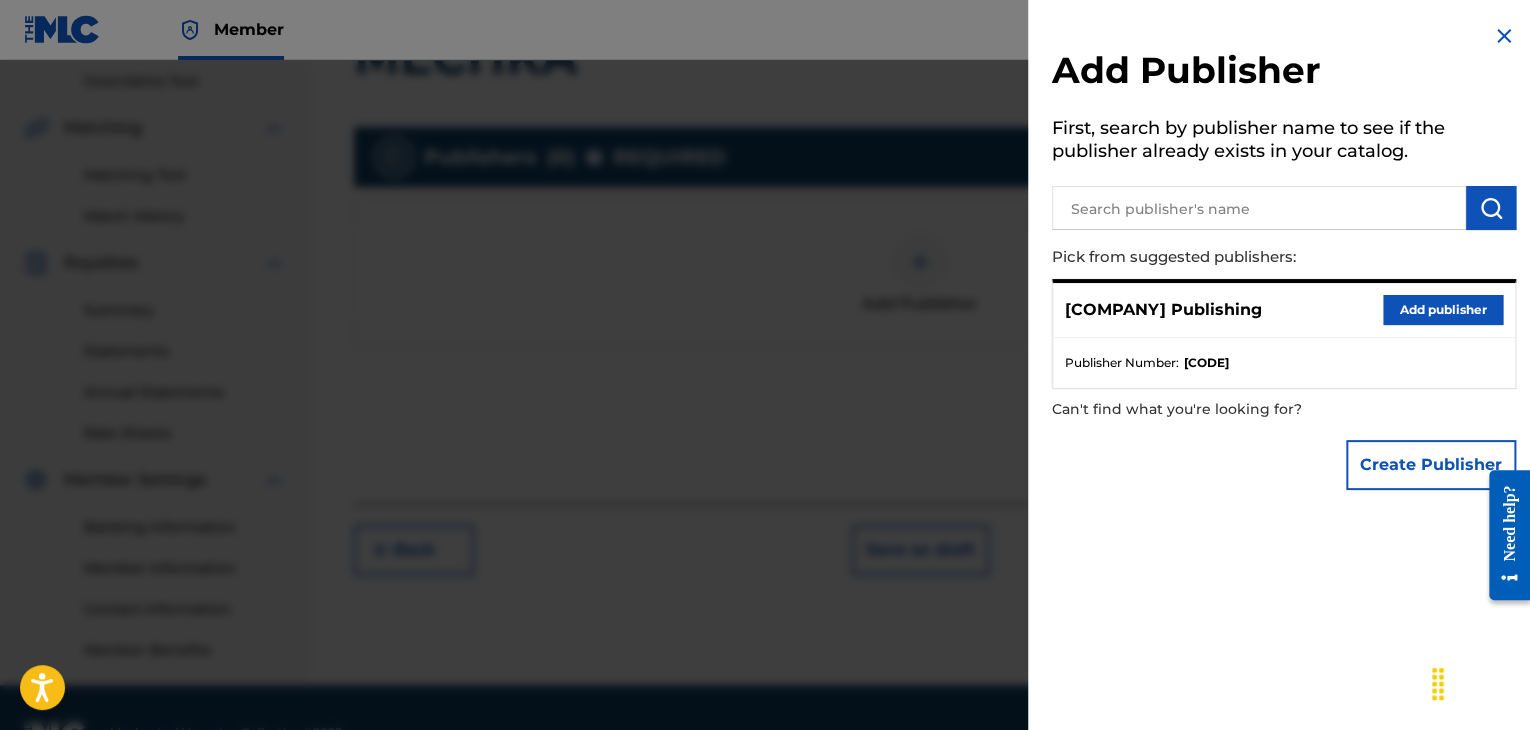 click on "Add publisher" at bounding box center (1443, 310) 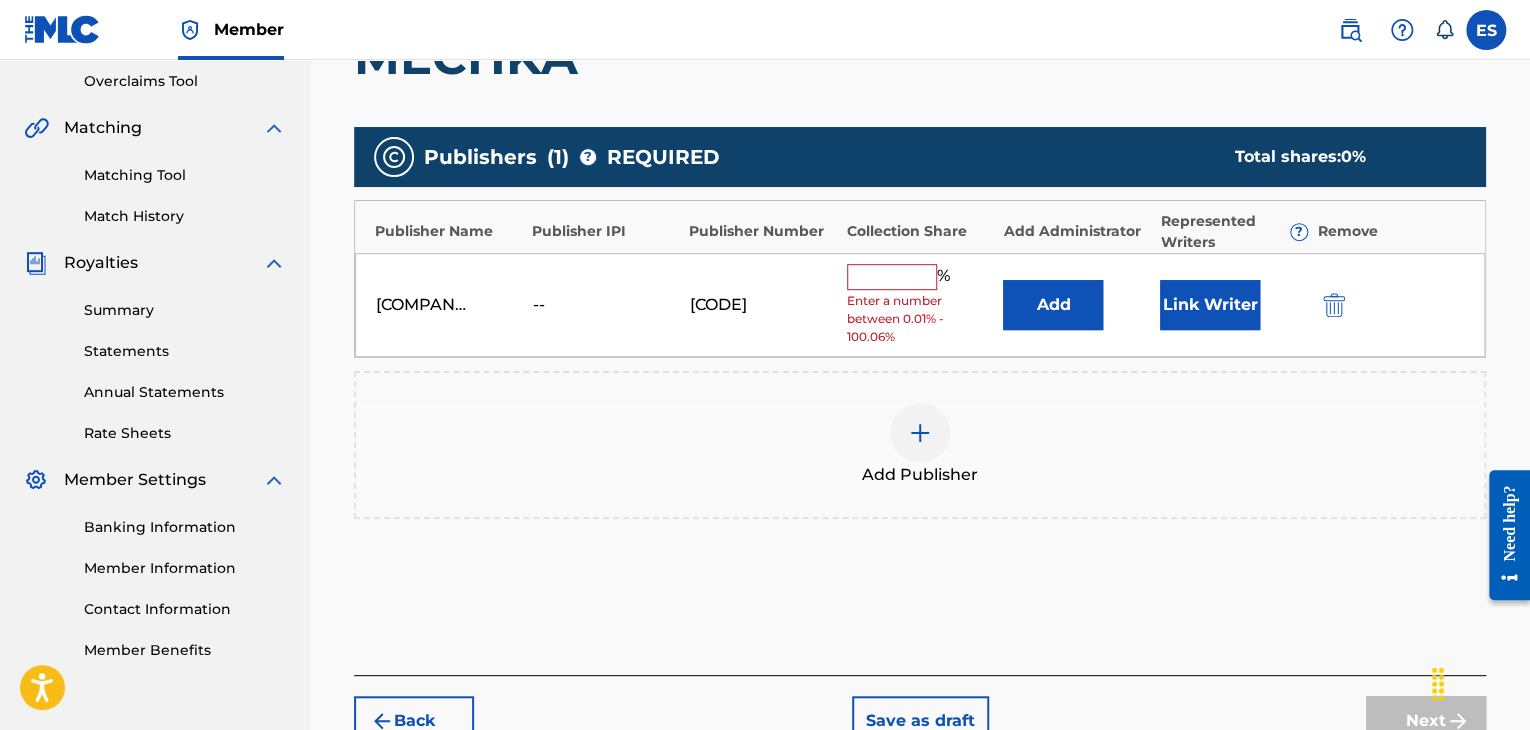 click at bounding box center [892, 277] 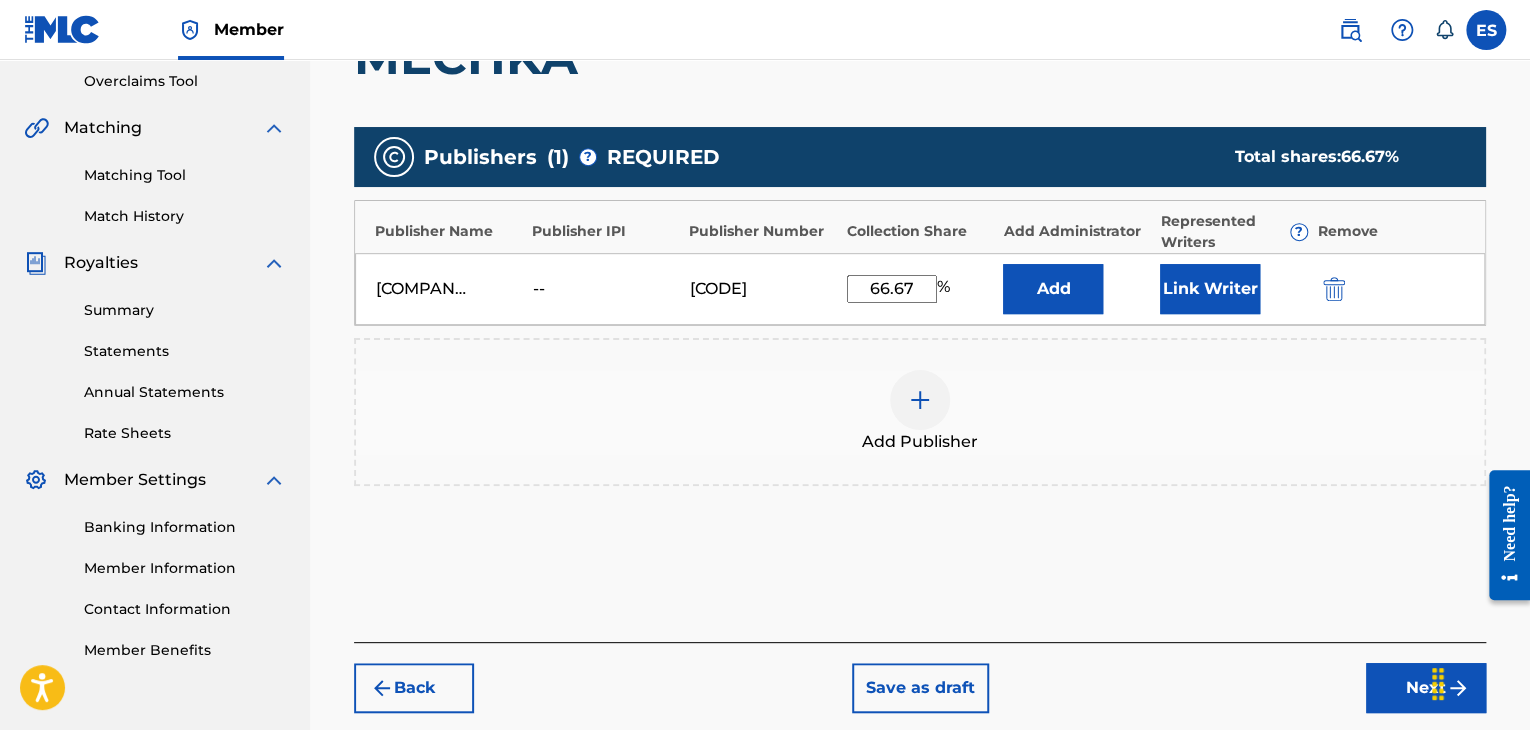 click on "Next" at bounding box center (1426, 688) 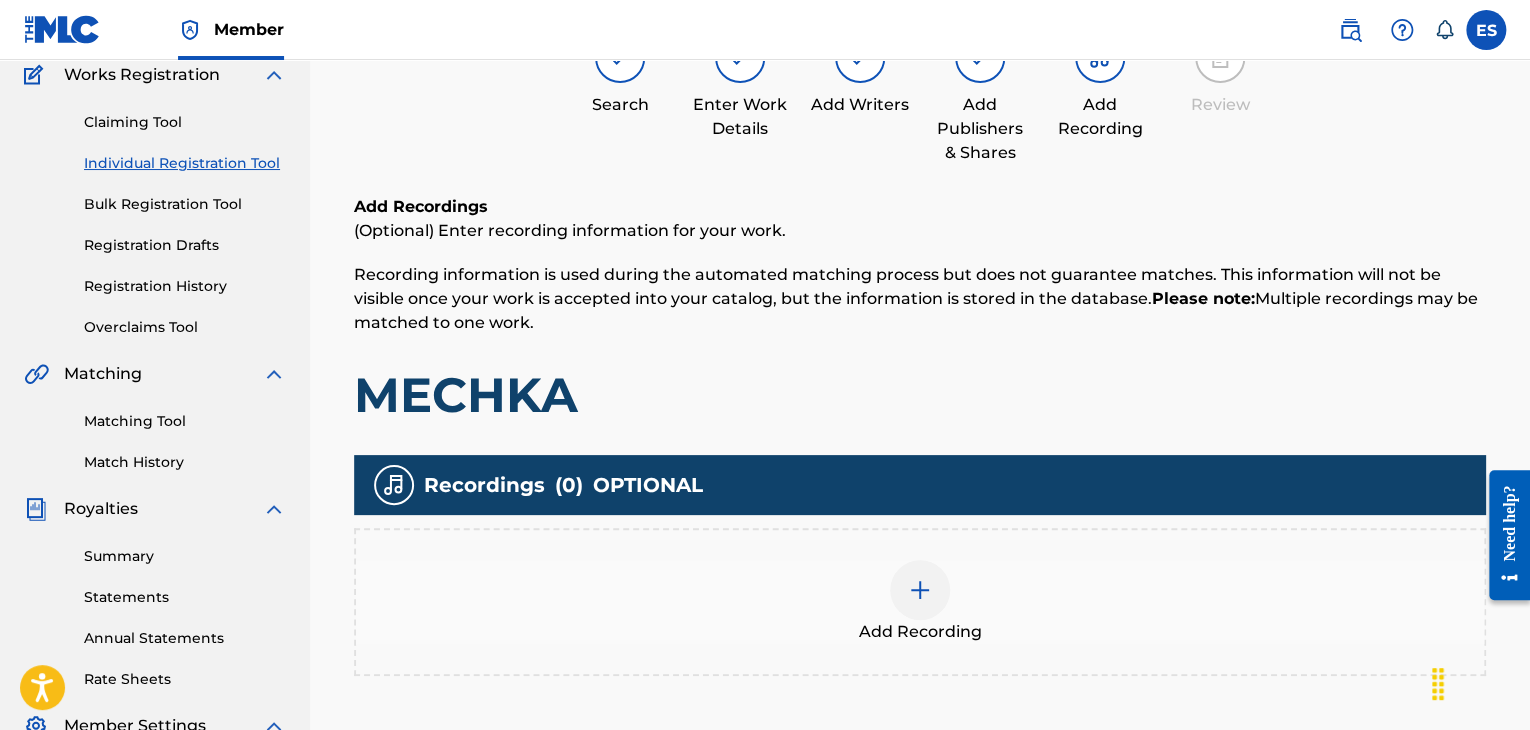 scroll, scrollTop: 290, scrollLeft: 0, axis: vertical 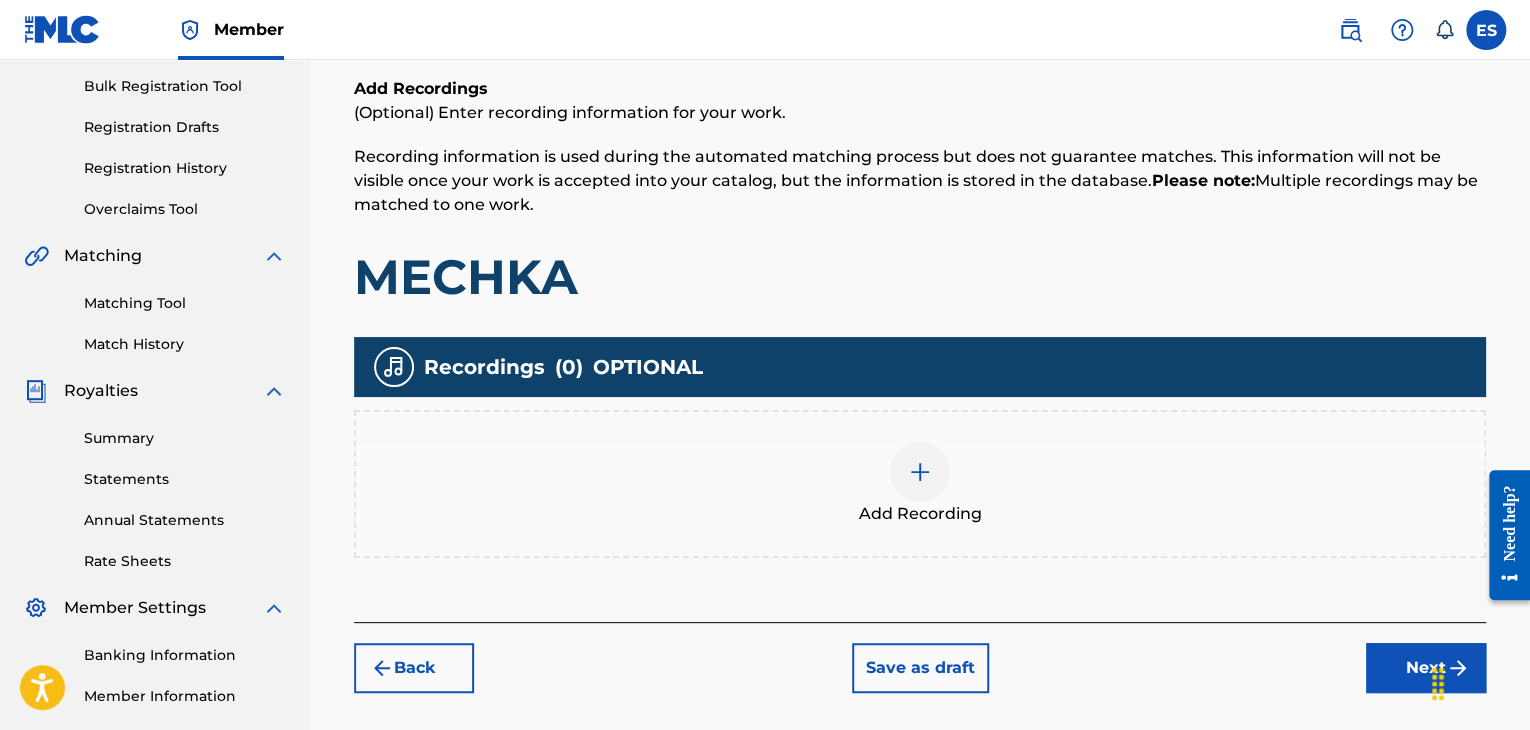 click at bounding box center (920, 472) 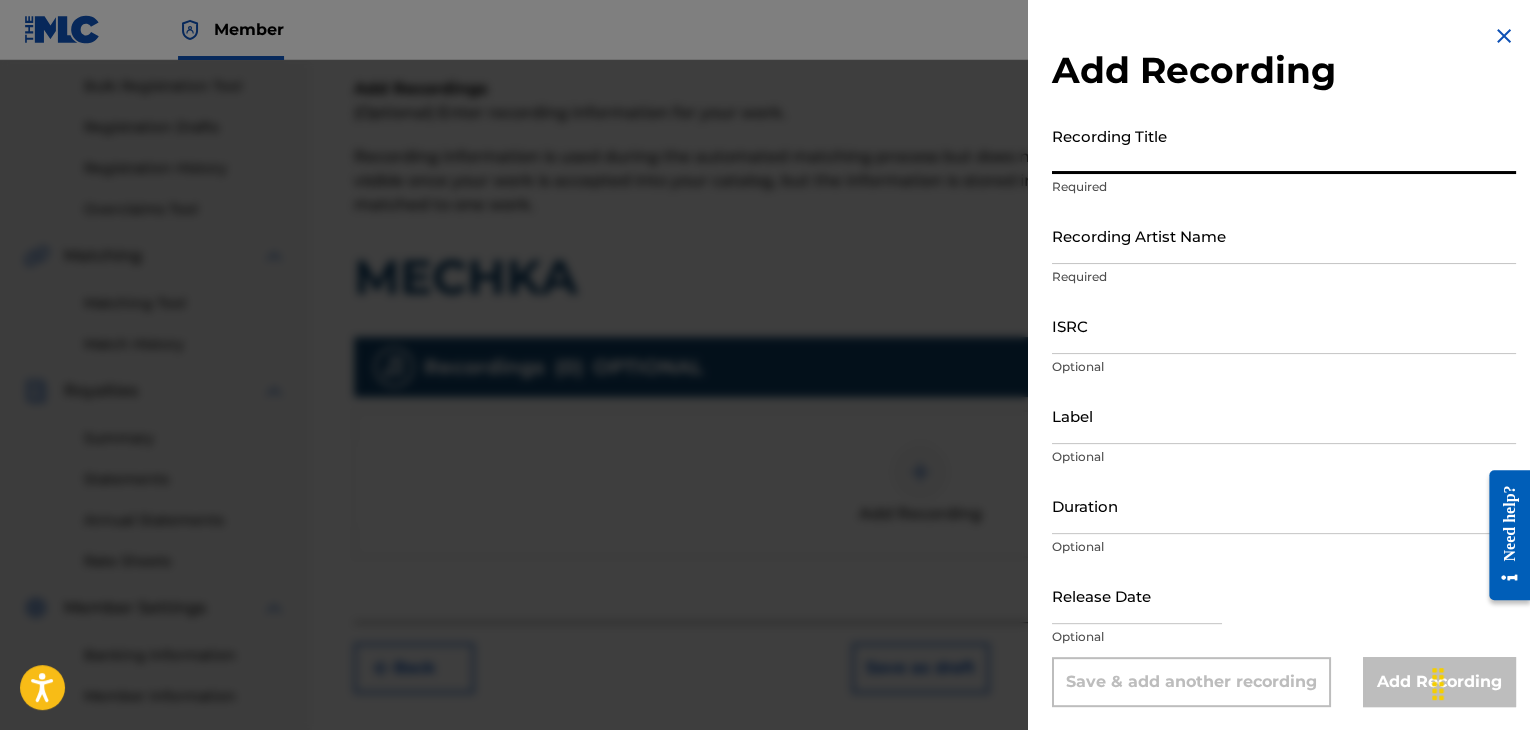 click on "Recording Title" at bounding box center (1284, 145) 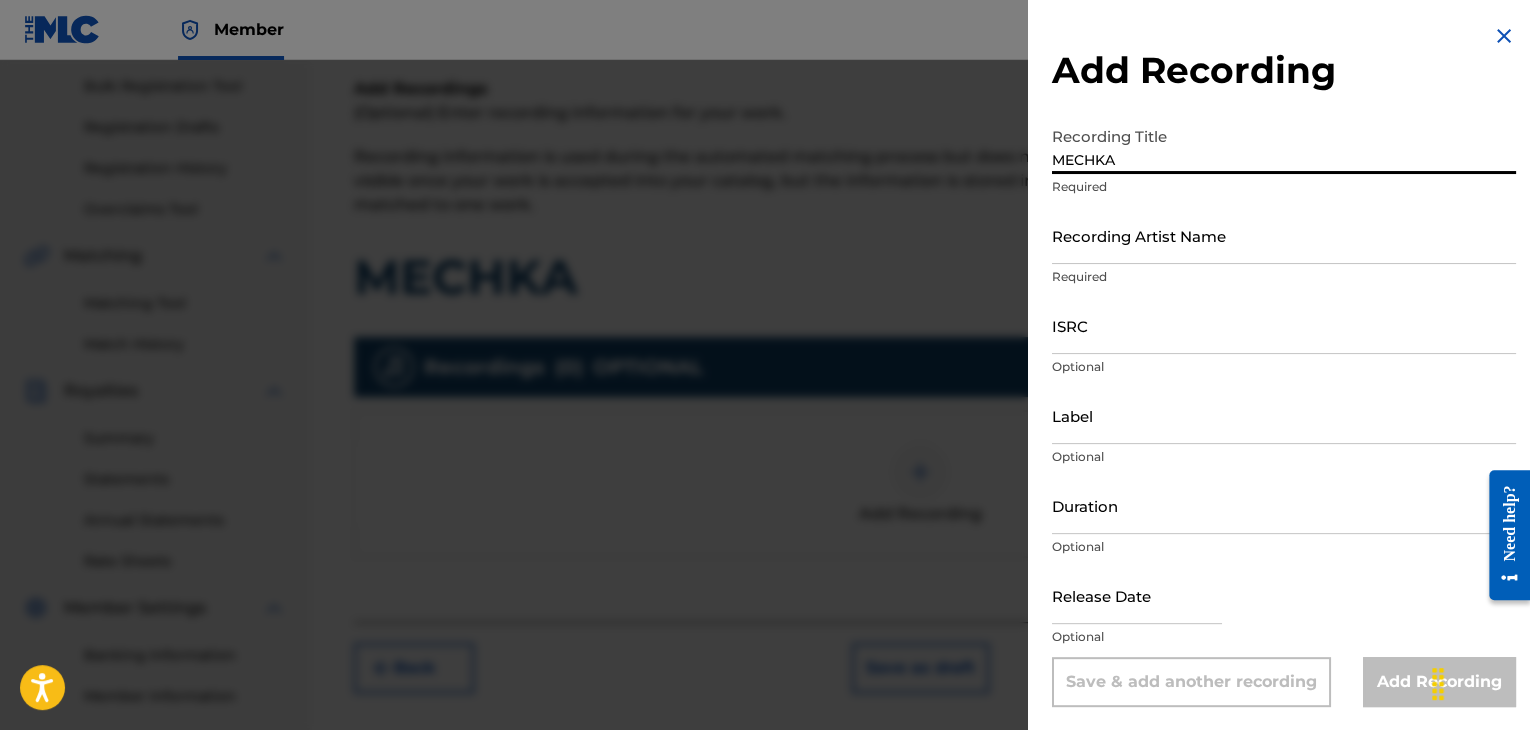 type on "MECHKA" 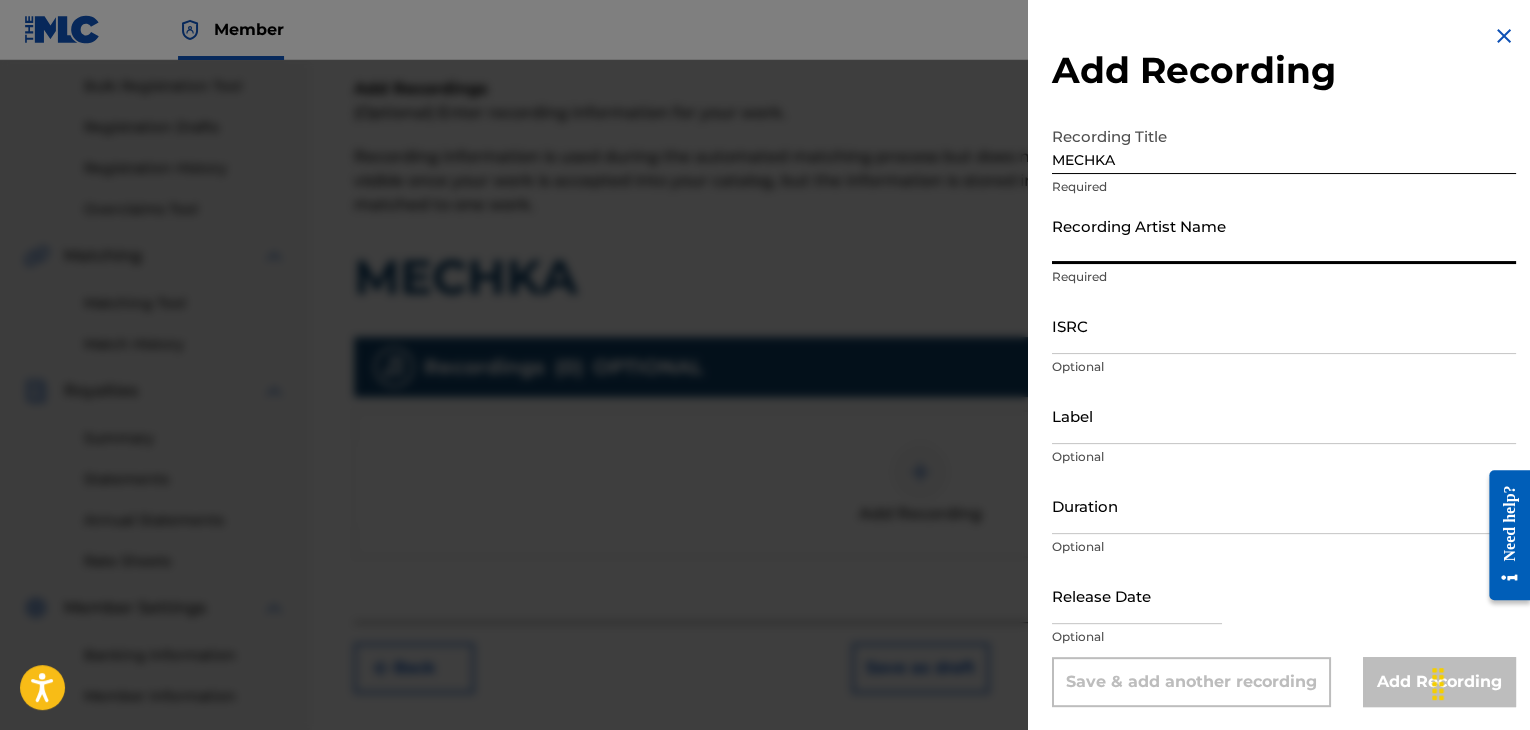 paste on "NLO" 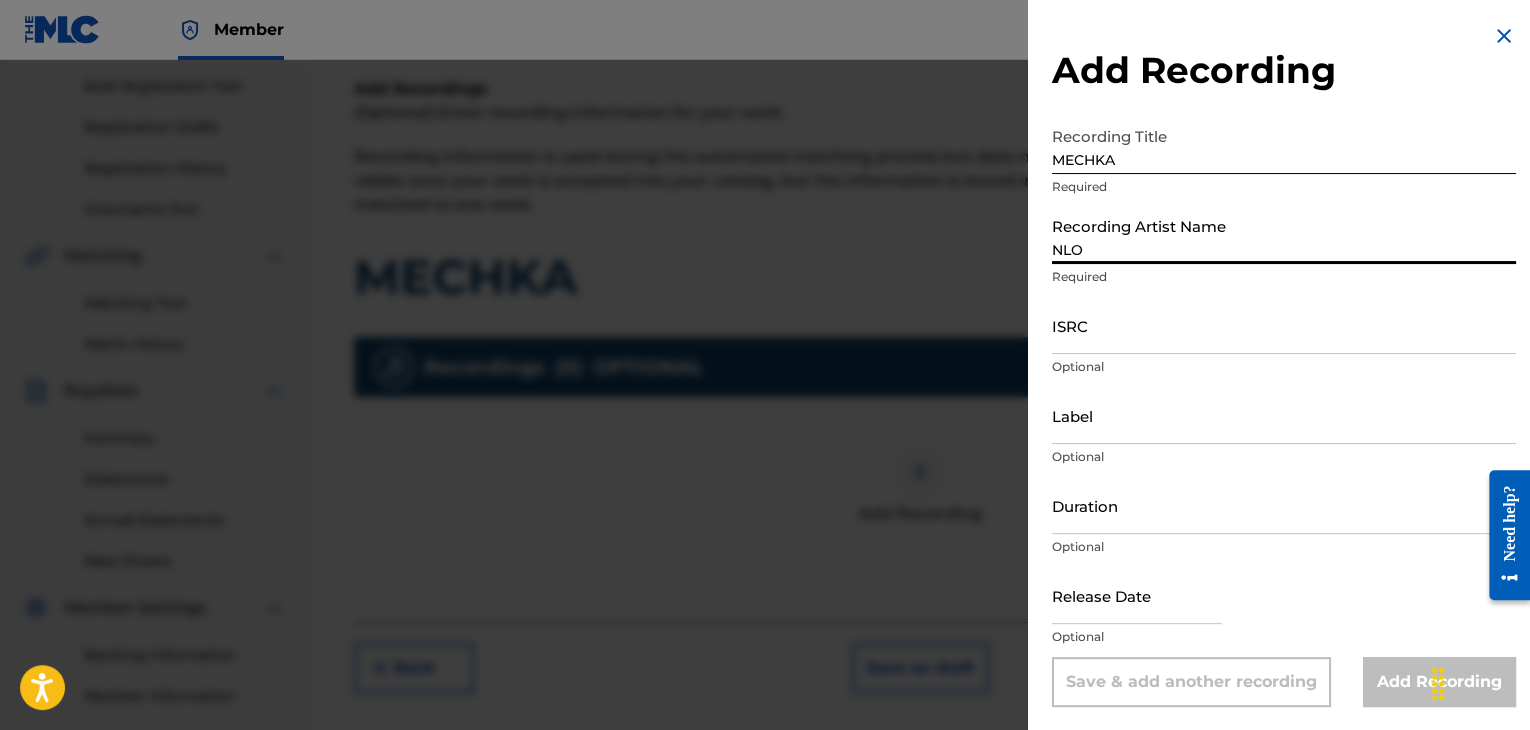 type on "NLO" 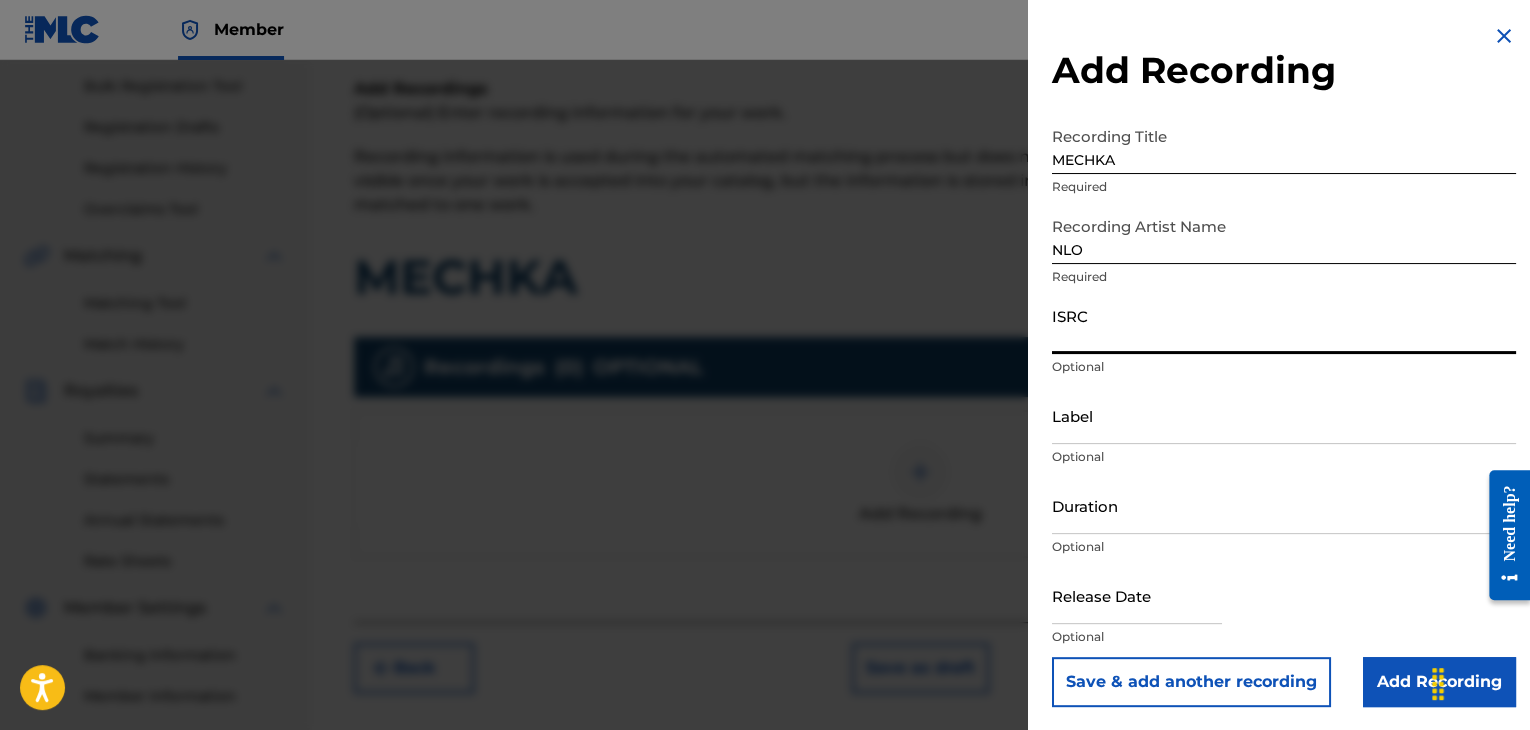 paste on "[NUMBER]" 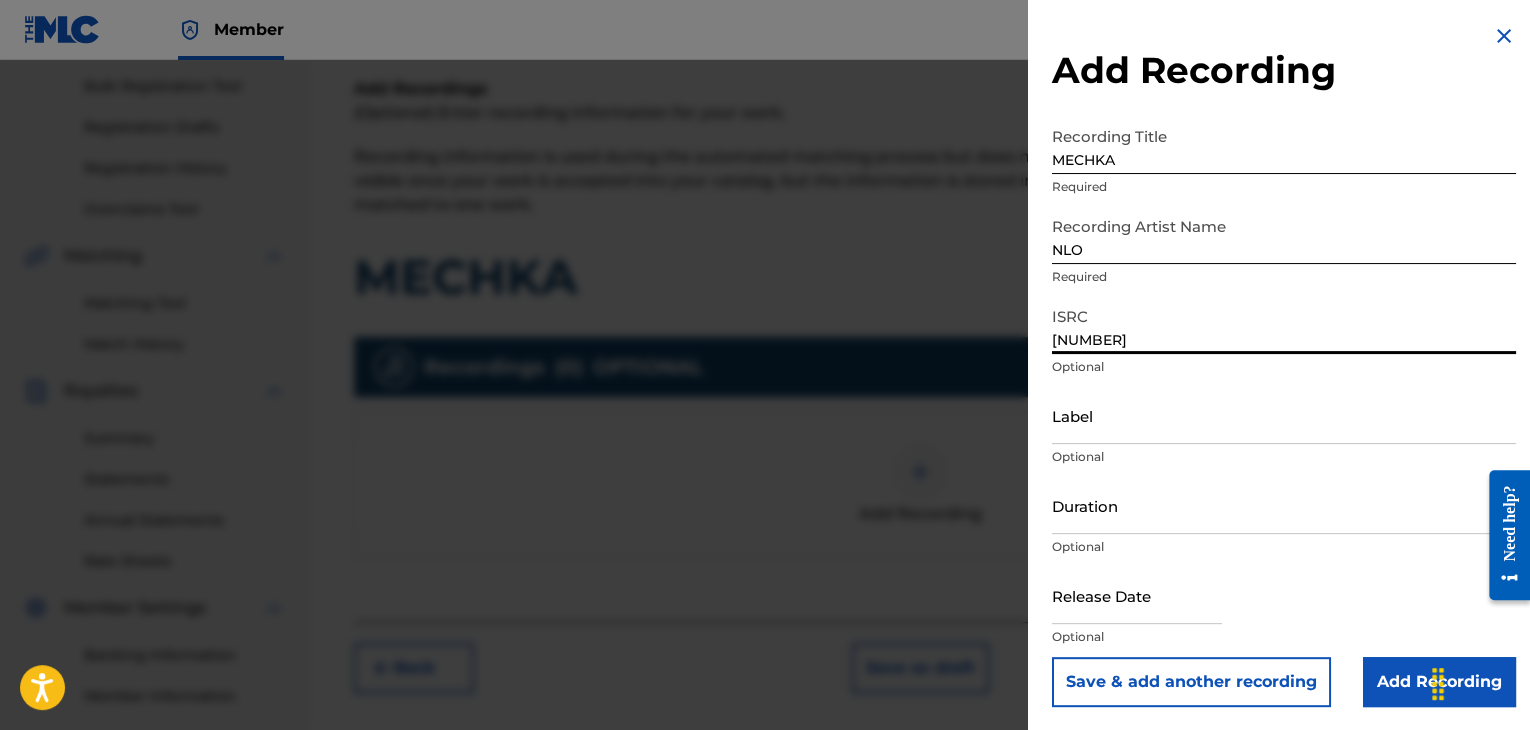 type on "[NUMBER]" 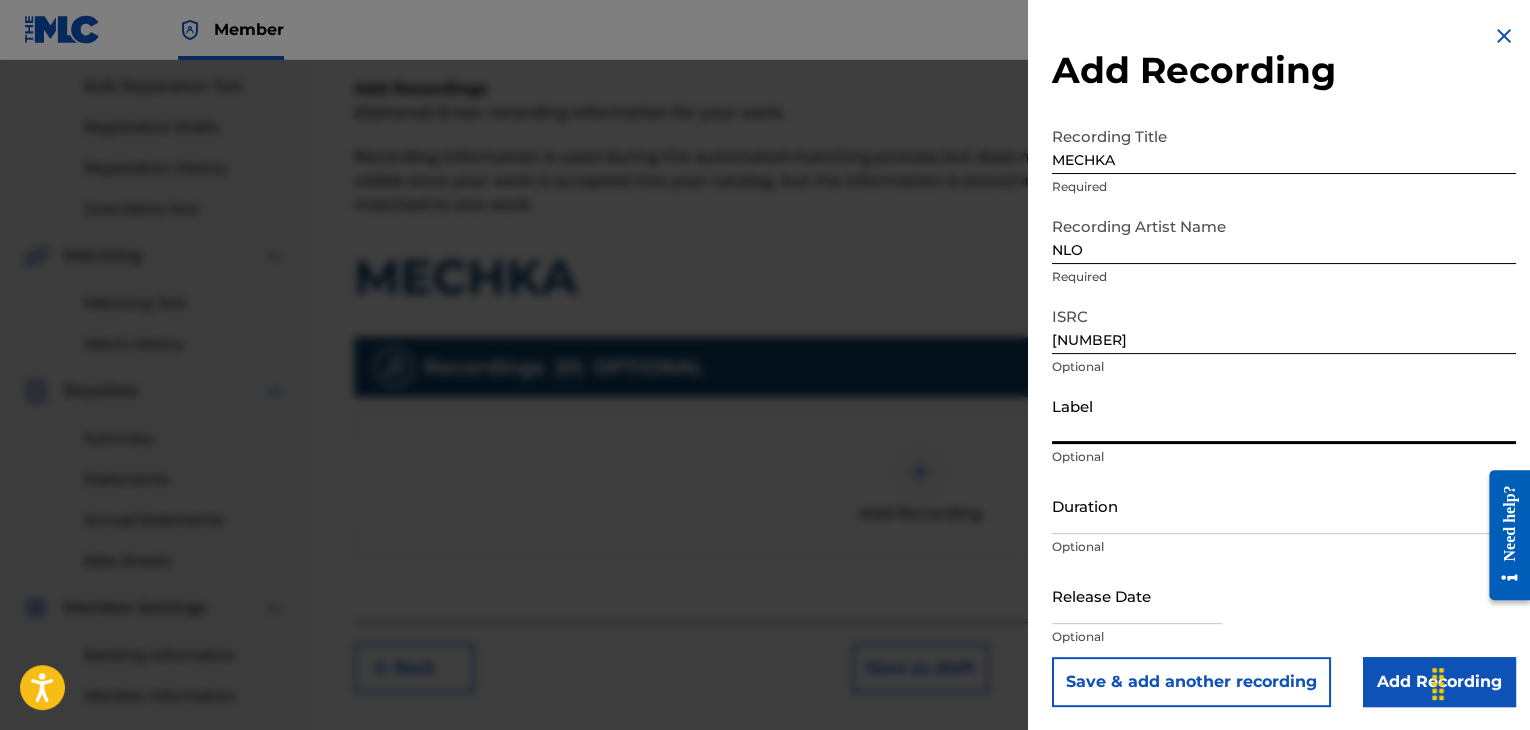 click on "Label" at bounding box center [1284, 415] 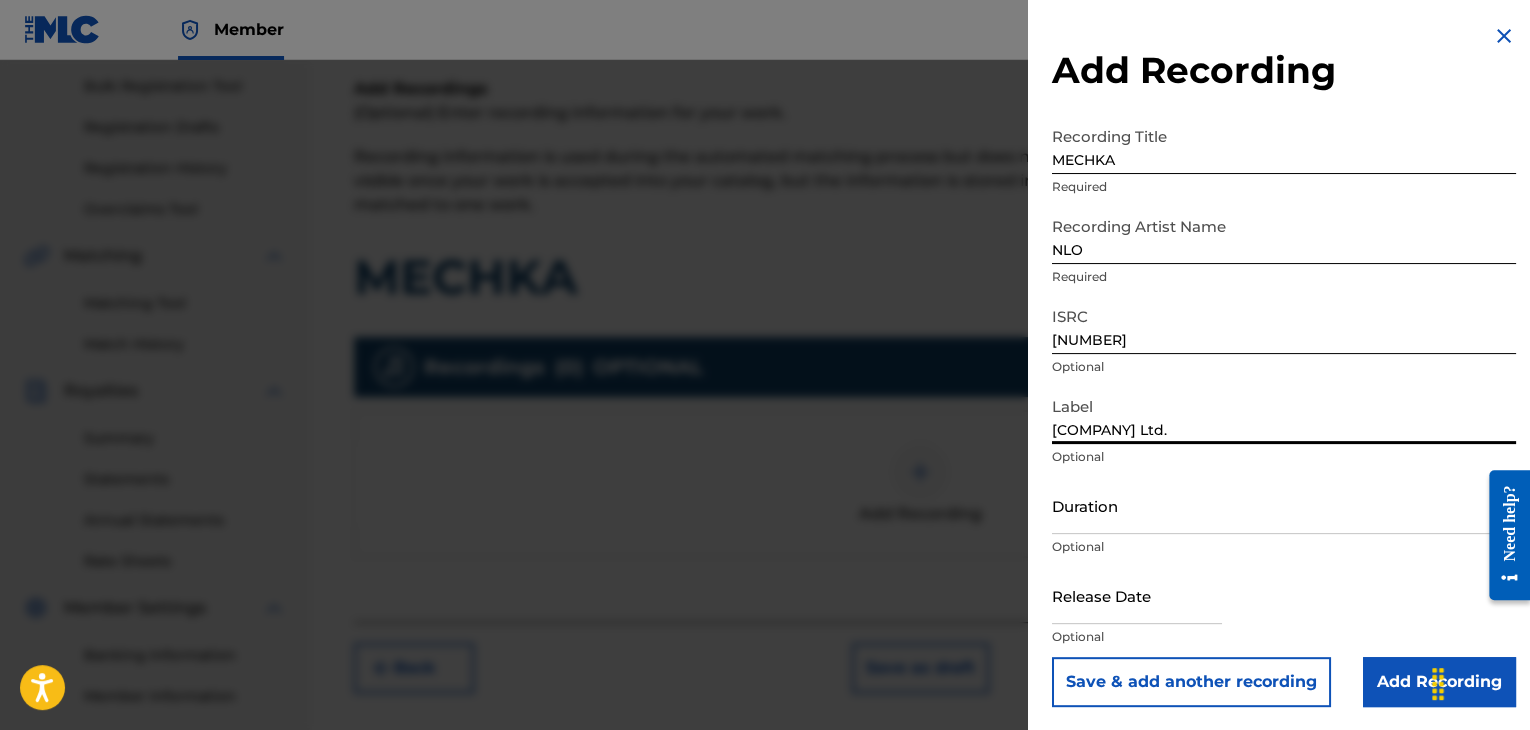 click on "Duration" at bounding box center (1284, 505) 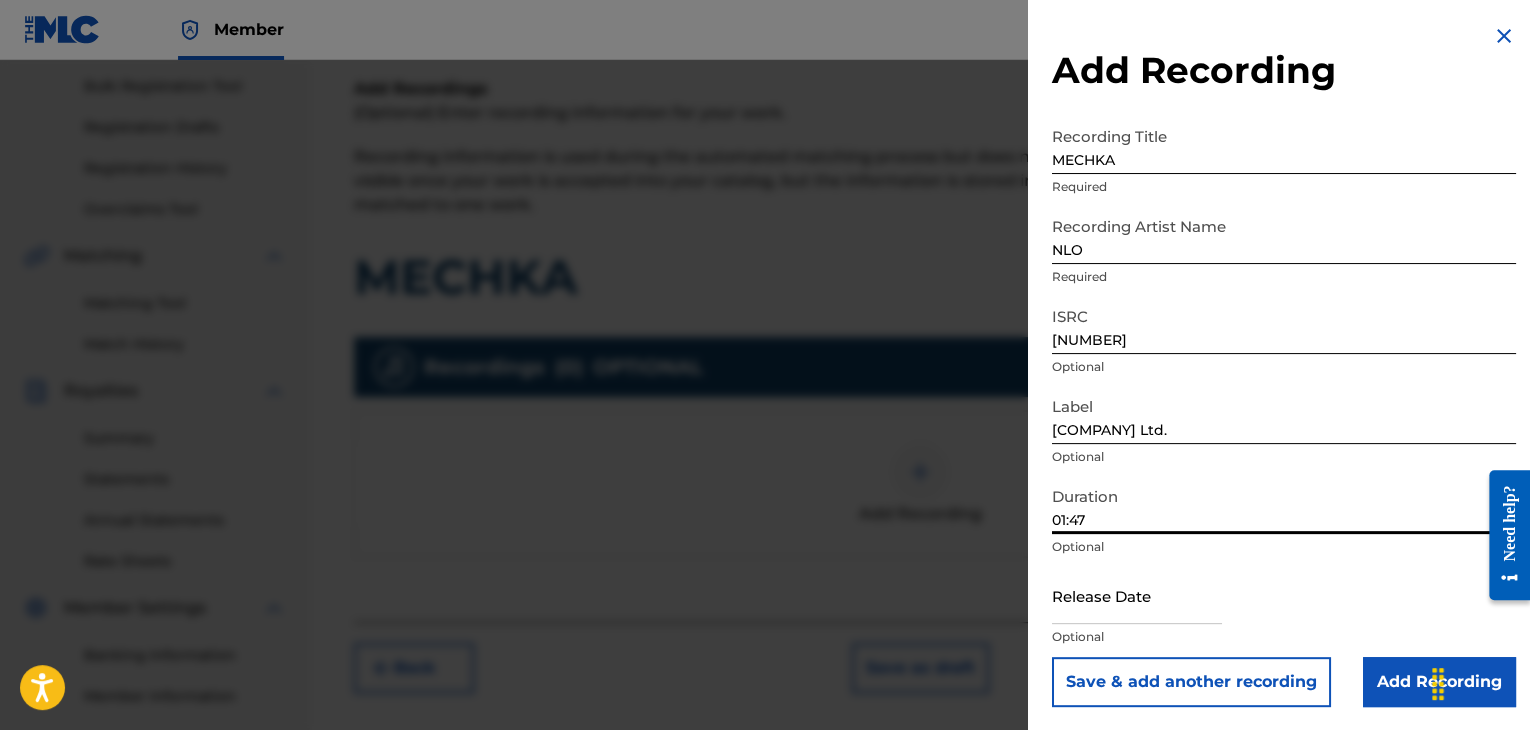 type on "01:47" 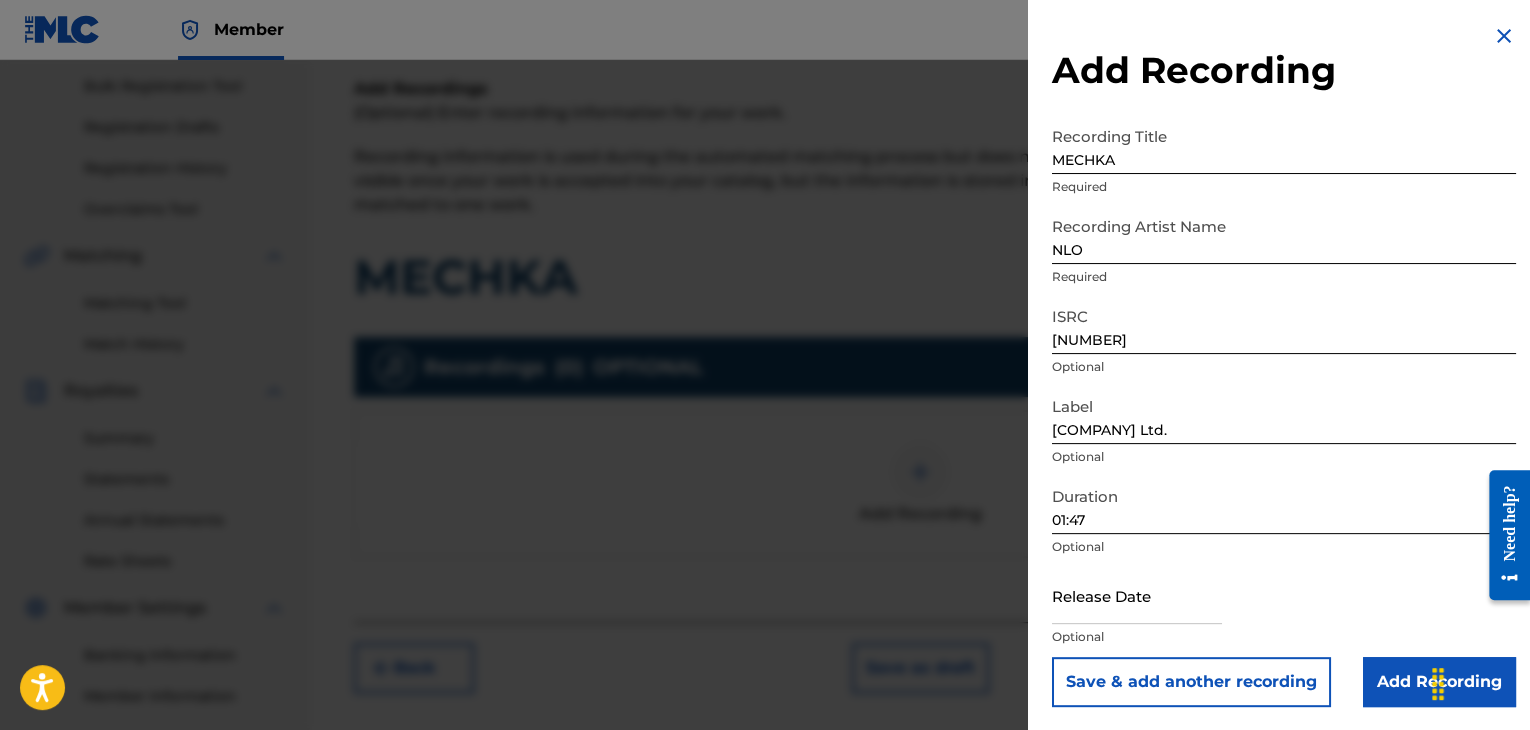 click on "Add Recording" at bounding box center (1439, 682) 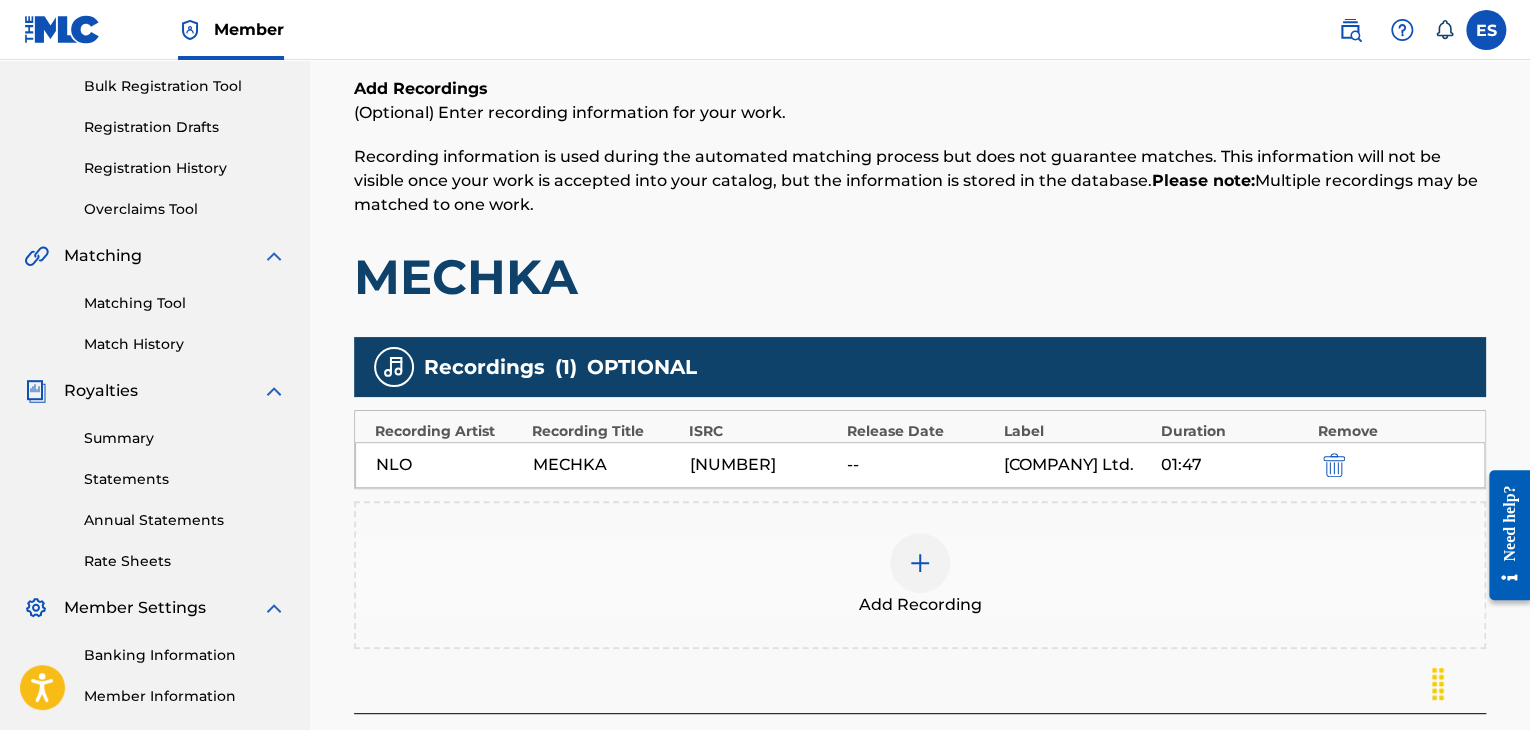 click at bounding box center (920, 563) 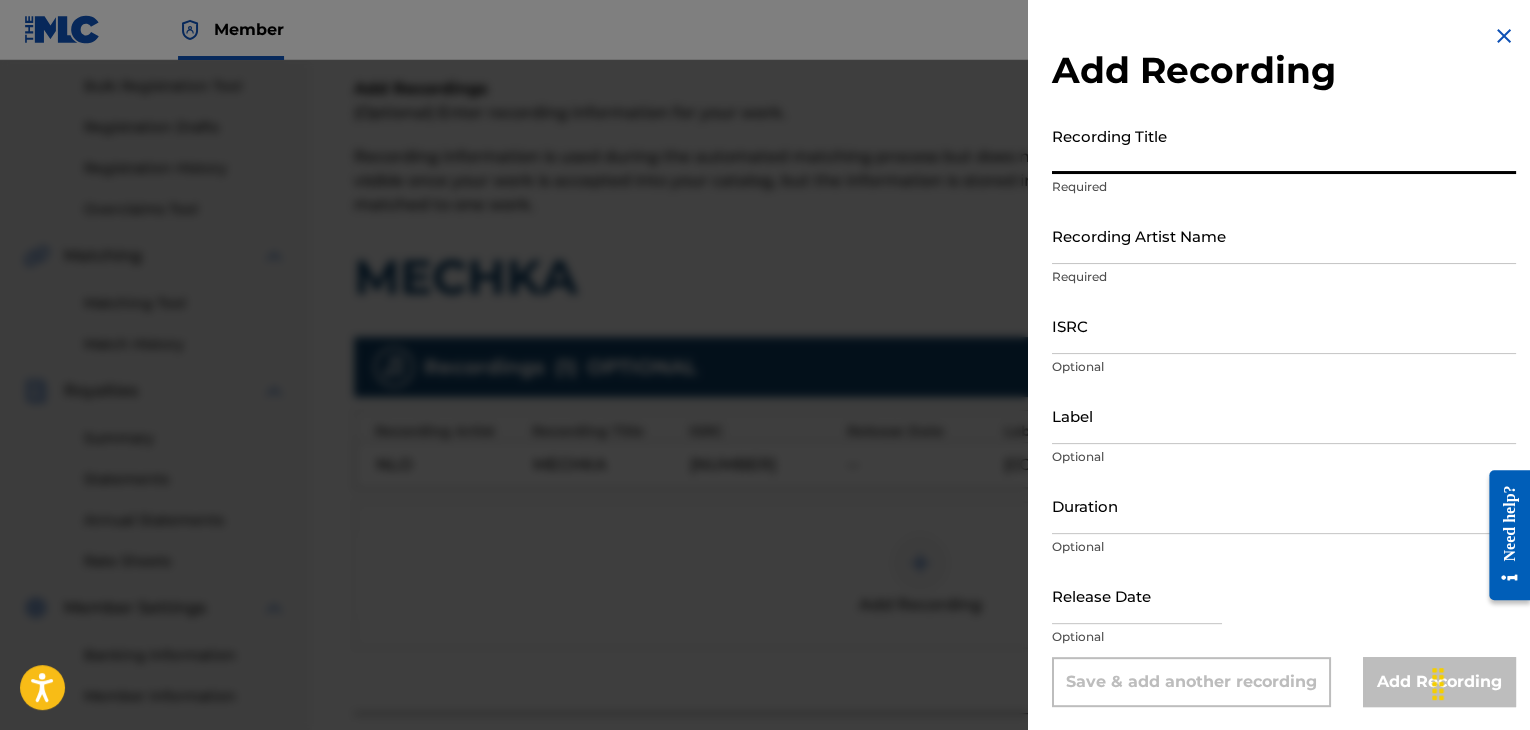 paste on "MECHKA" 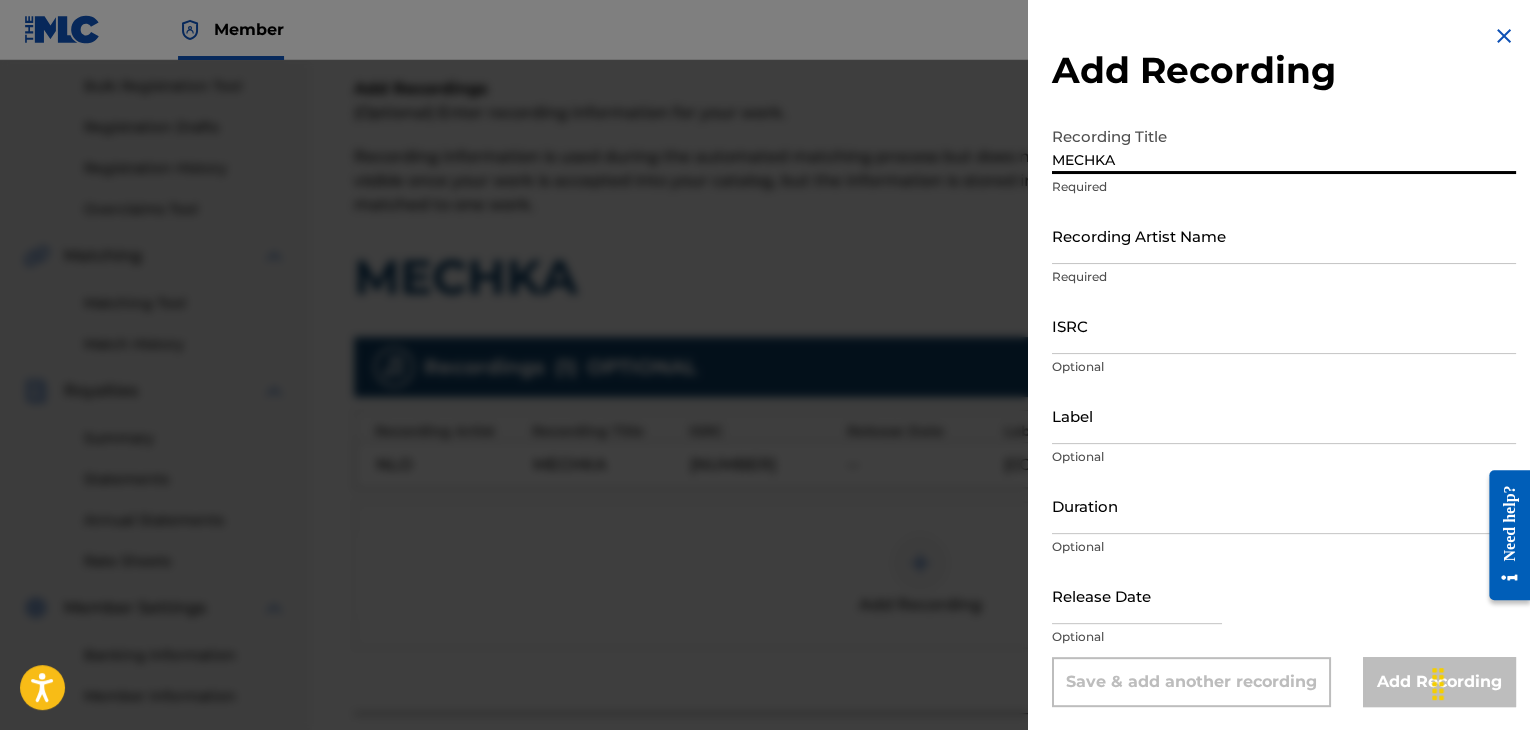 type on "MECHKA" 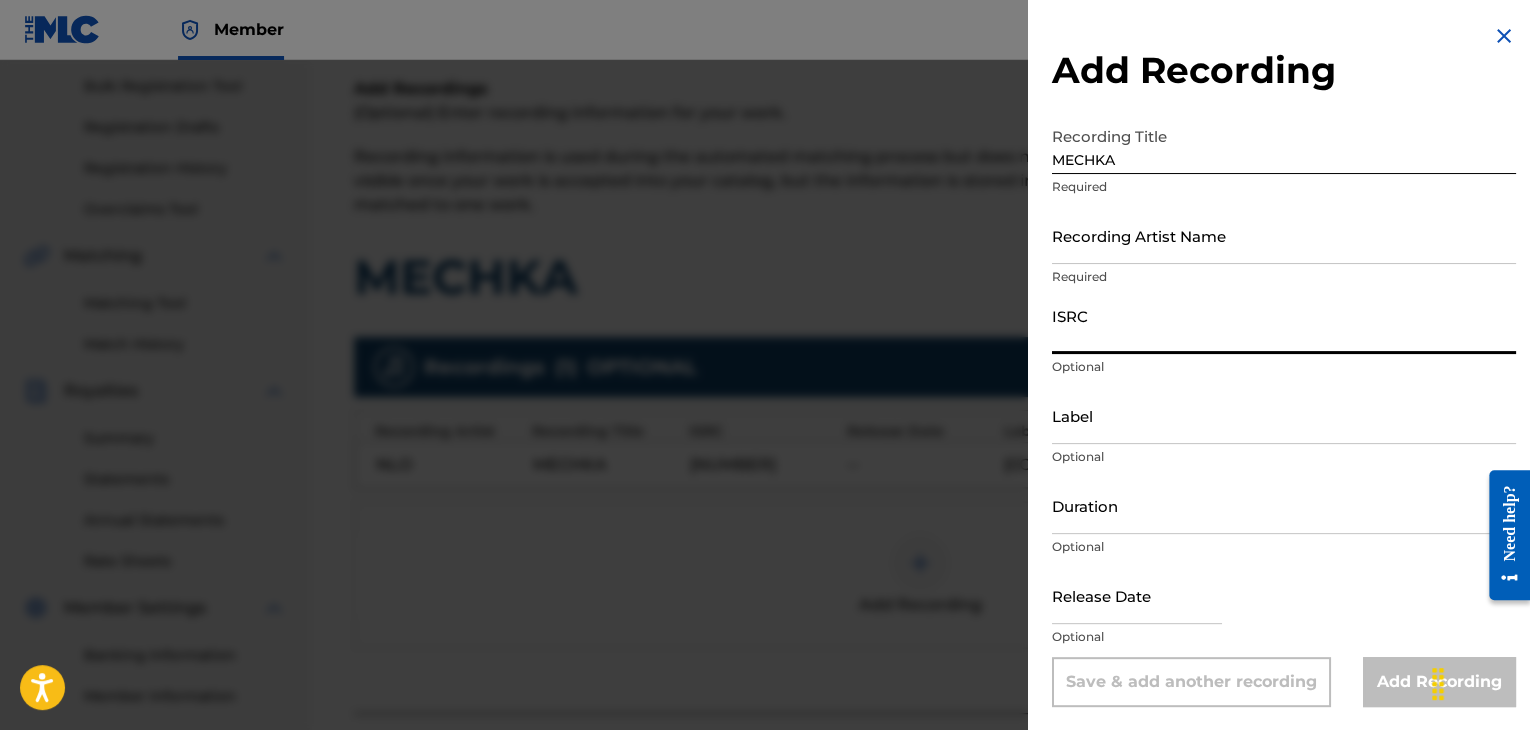 click on "ISRC" at bounding box center (1284, 325) 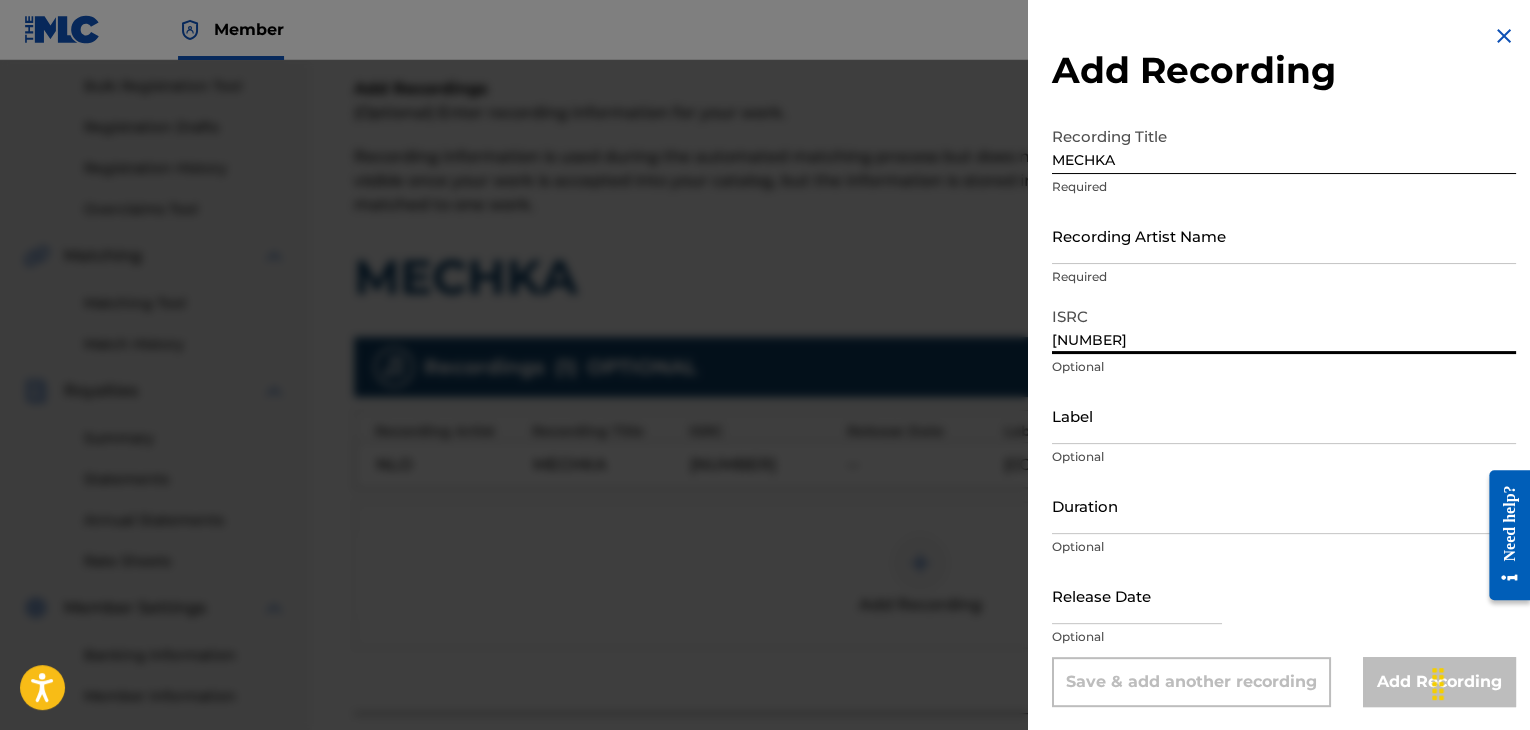 type on "[NUMBER]" 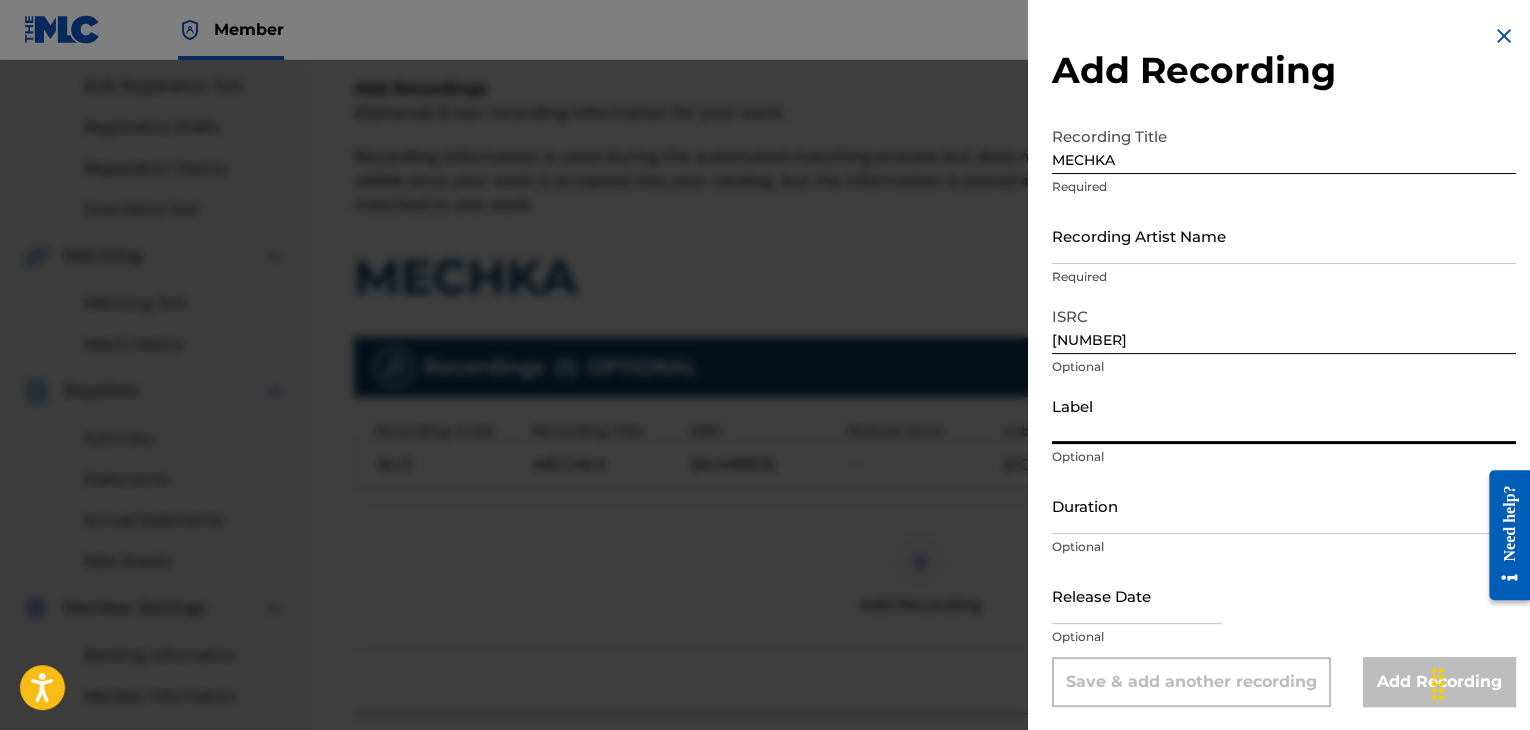 type on "[COMPANY]" 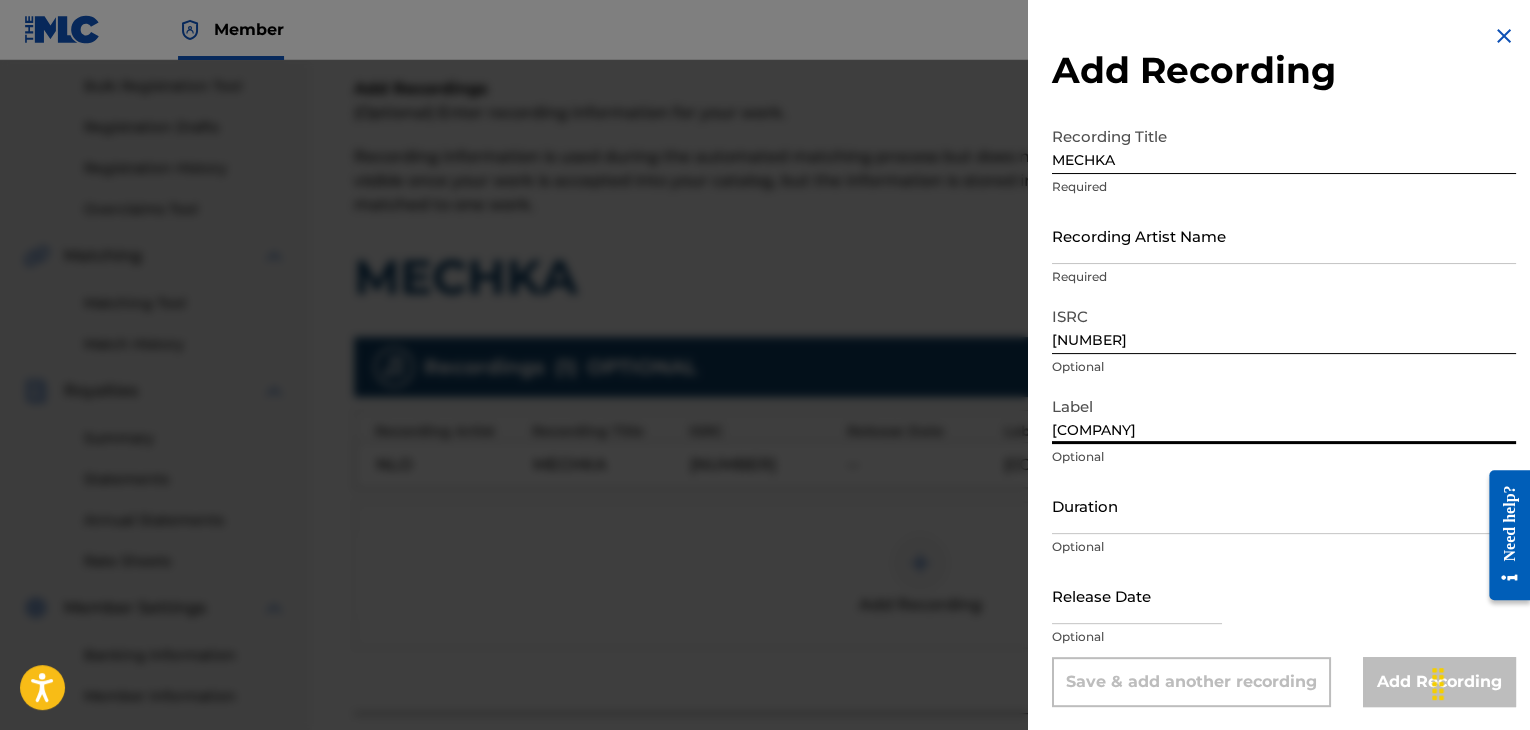 click on "Recording Artist Name" at bounding box center (1284, 235) 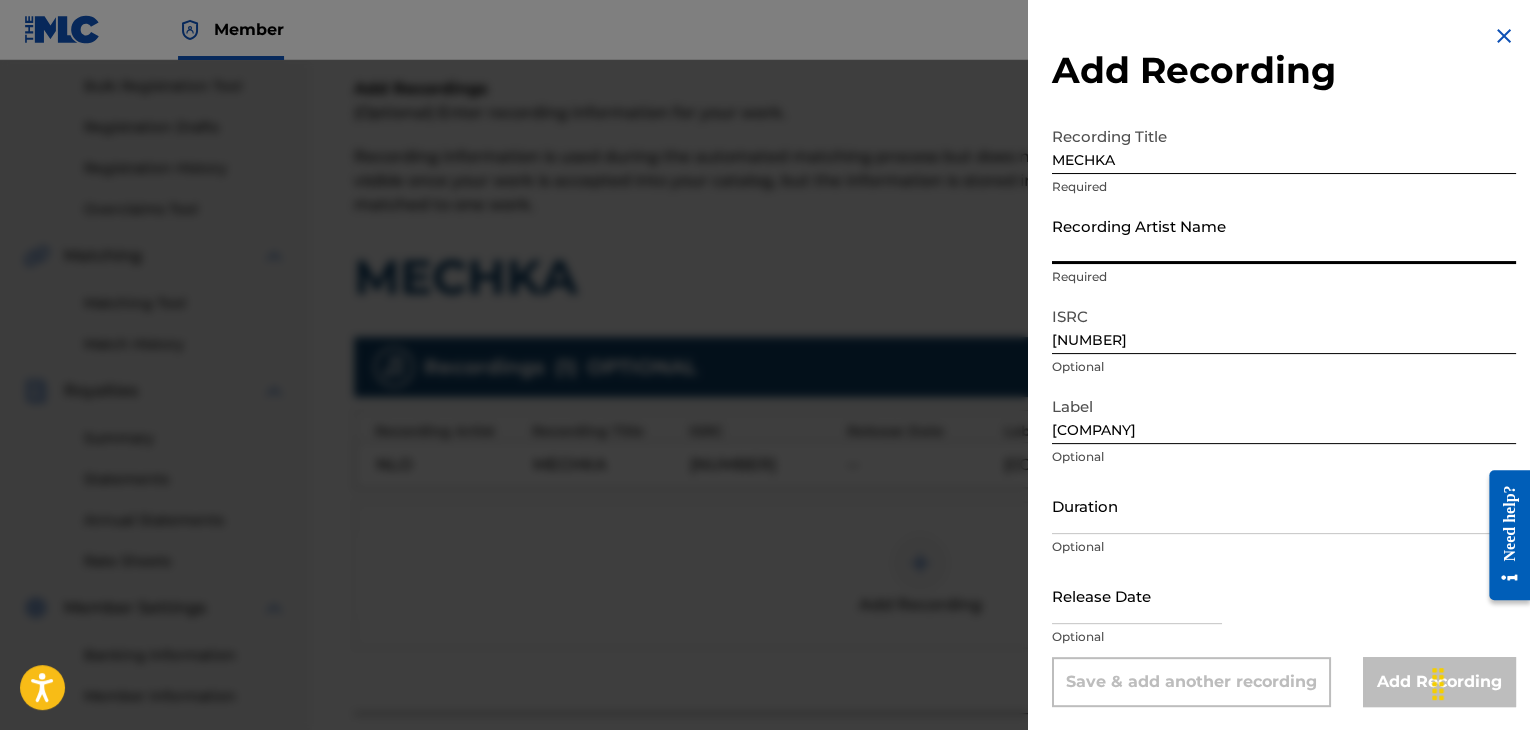 paste on "Detska vokalna grupa s rakovoditel [FIRST] [LAST];NLO" 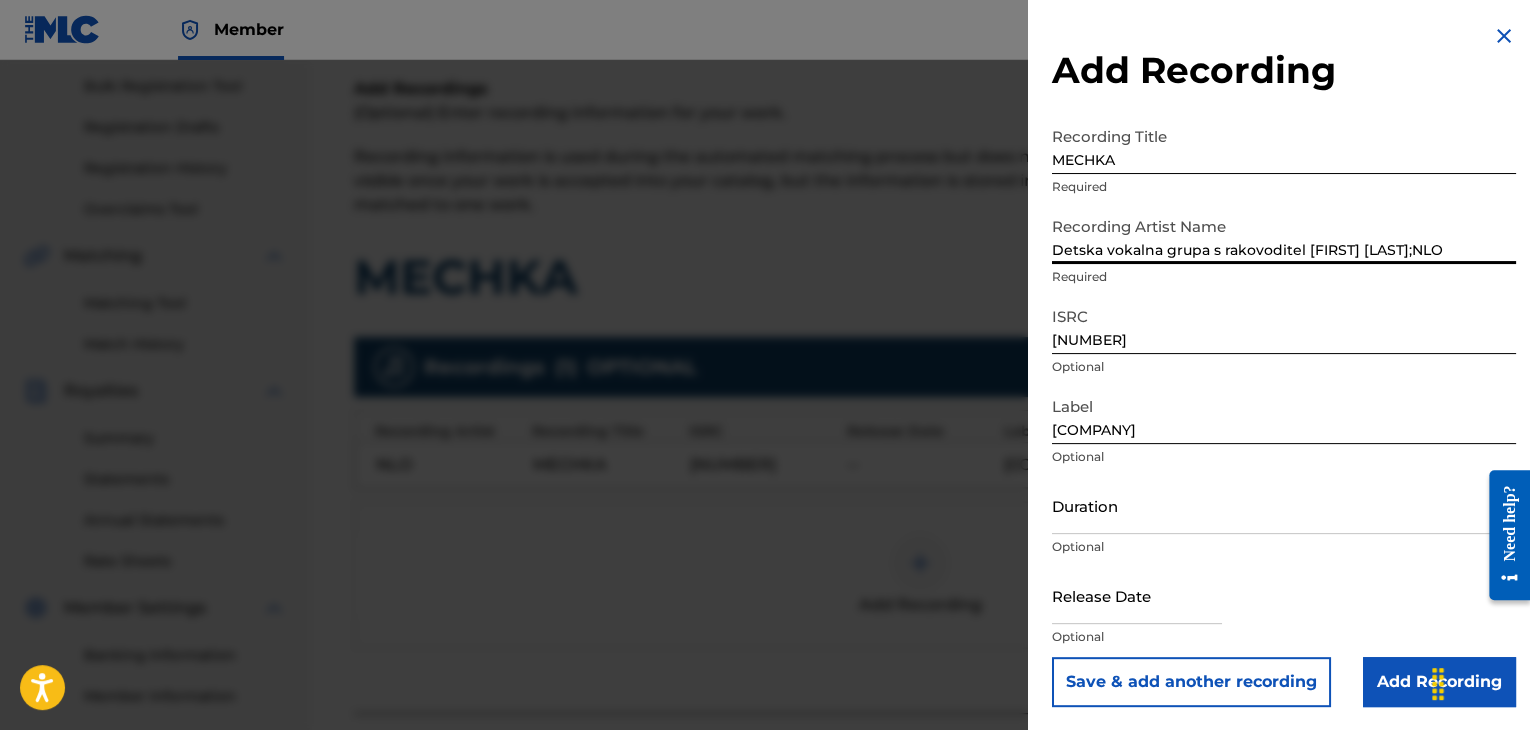 type on "Detska vokalna grupa s rakovoditel [FIRST] [LAST];NLO" 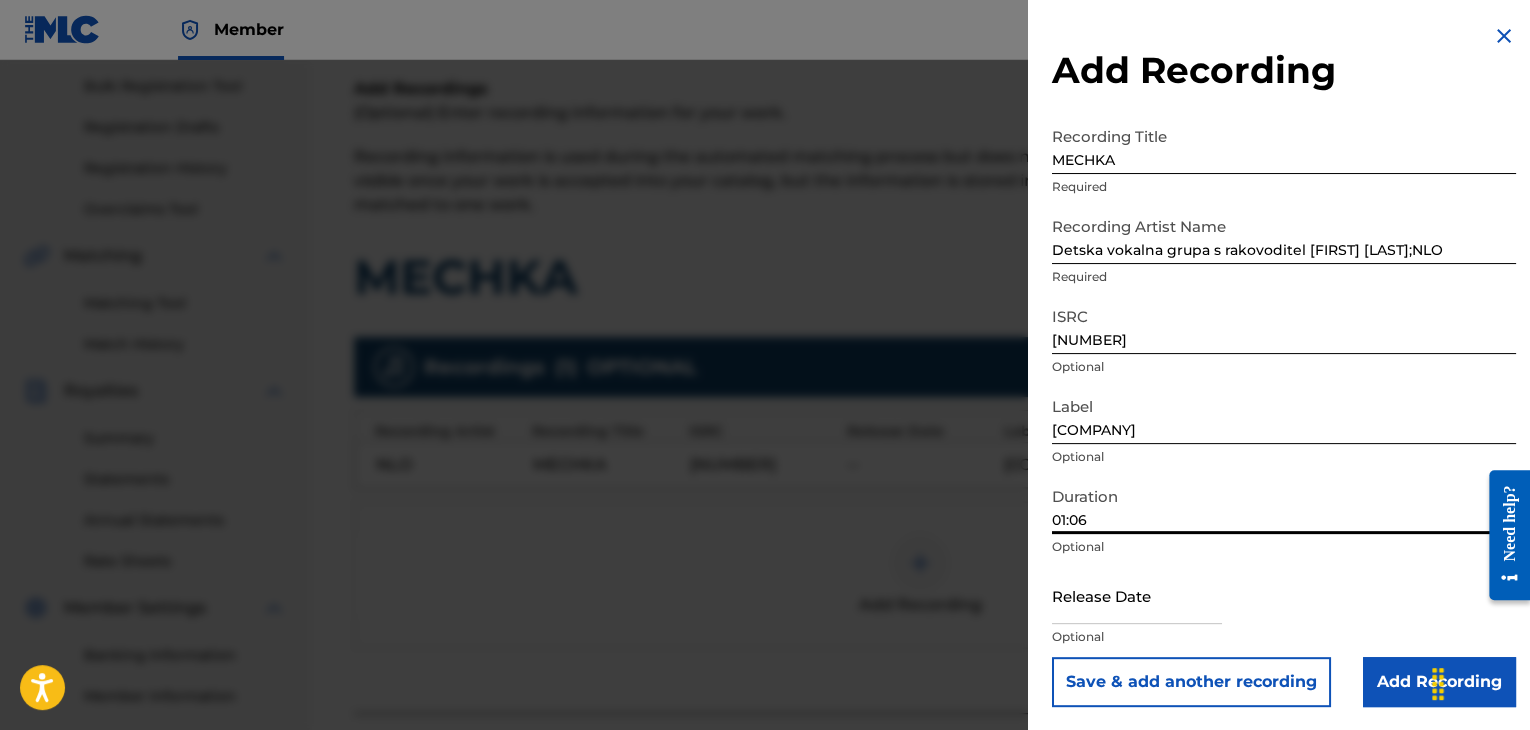 type on "01:06" 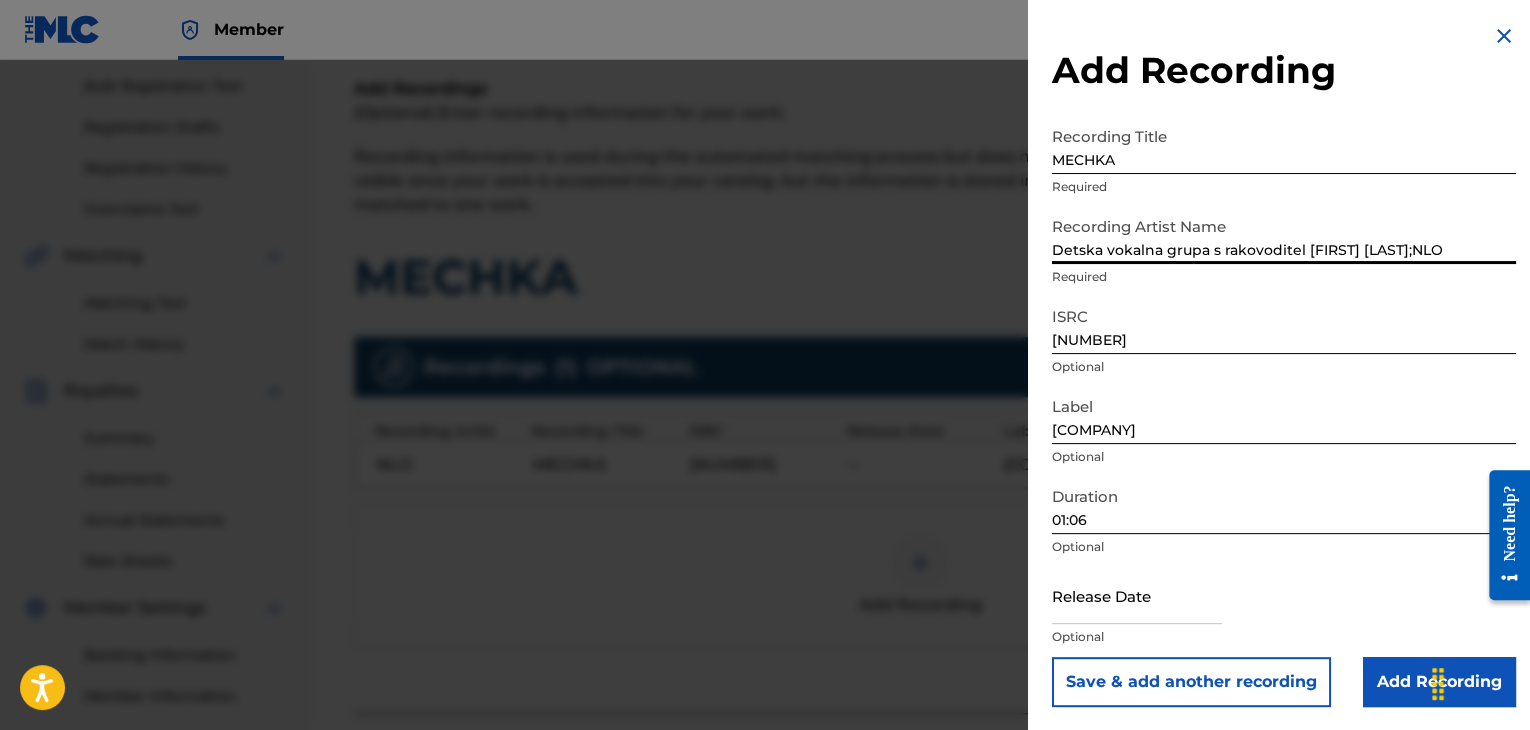 click on "Detska vokalna grupa s rakovoditel [FIRST] [LAST];NLO" at bounding box center [1284, 235] 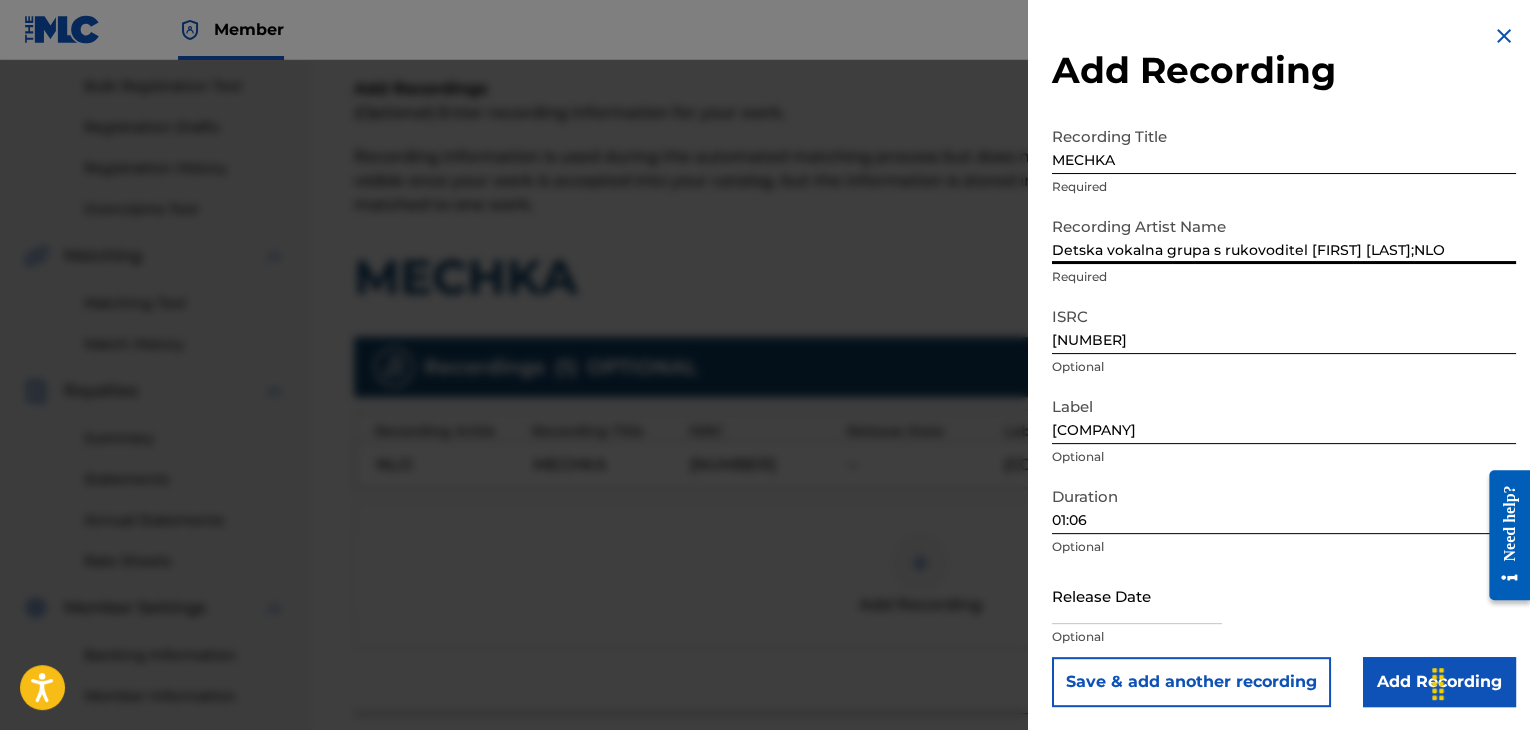 type on "Detska vokalna grupa s rukovoditel [FIRST] [LAST];NLO" 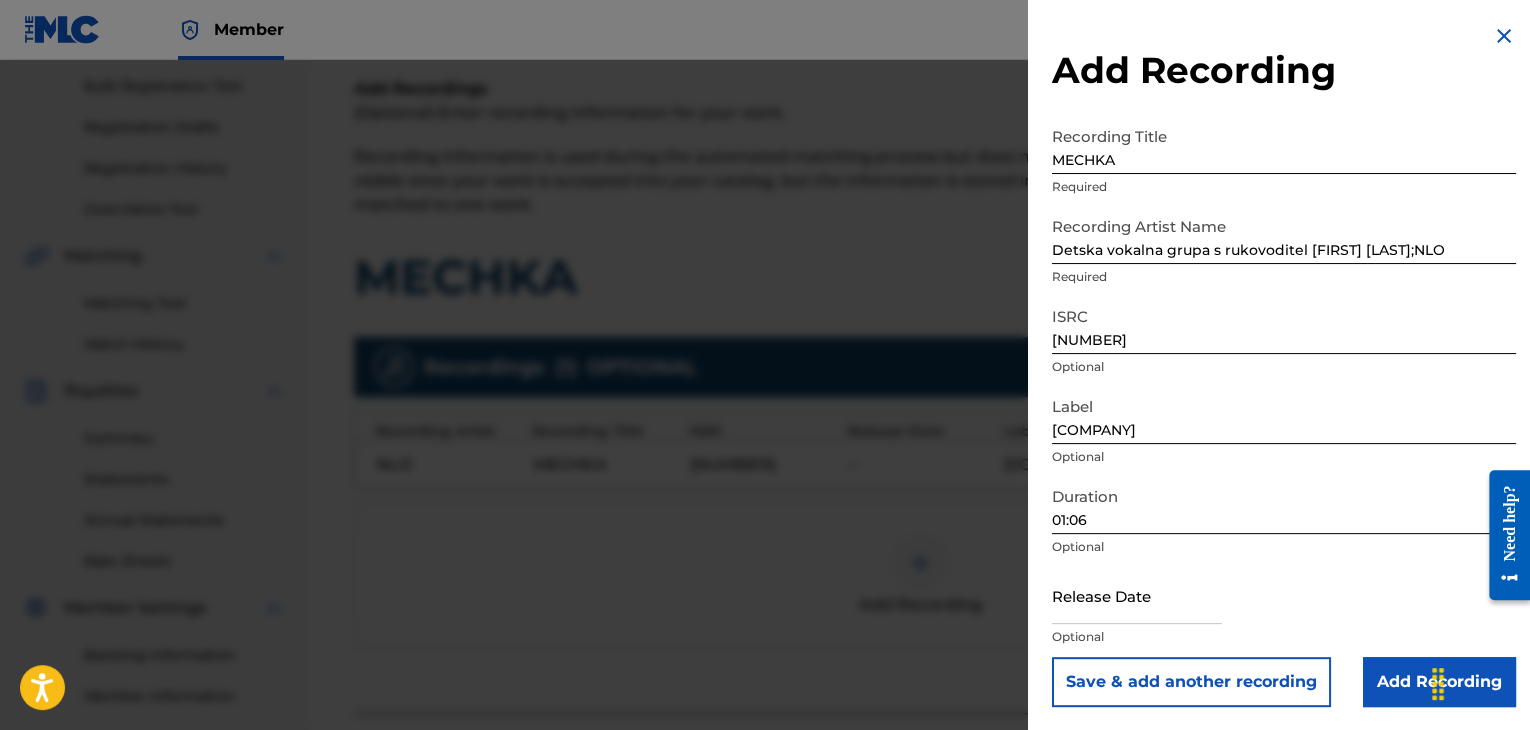 click on "Add Recording" at bounding box center (1439, 682) 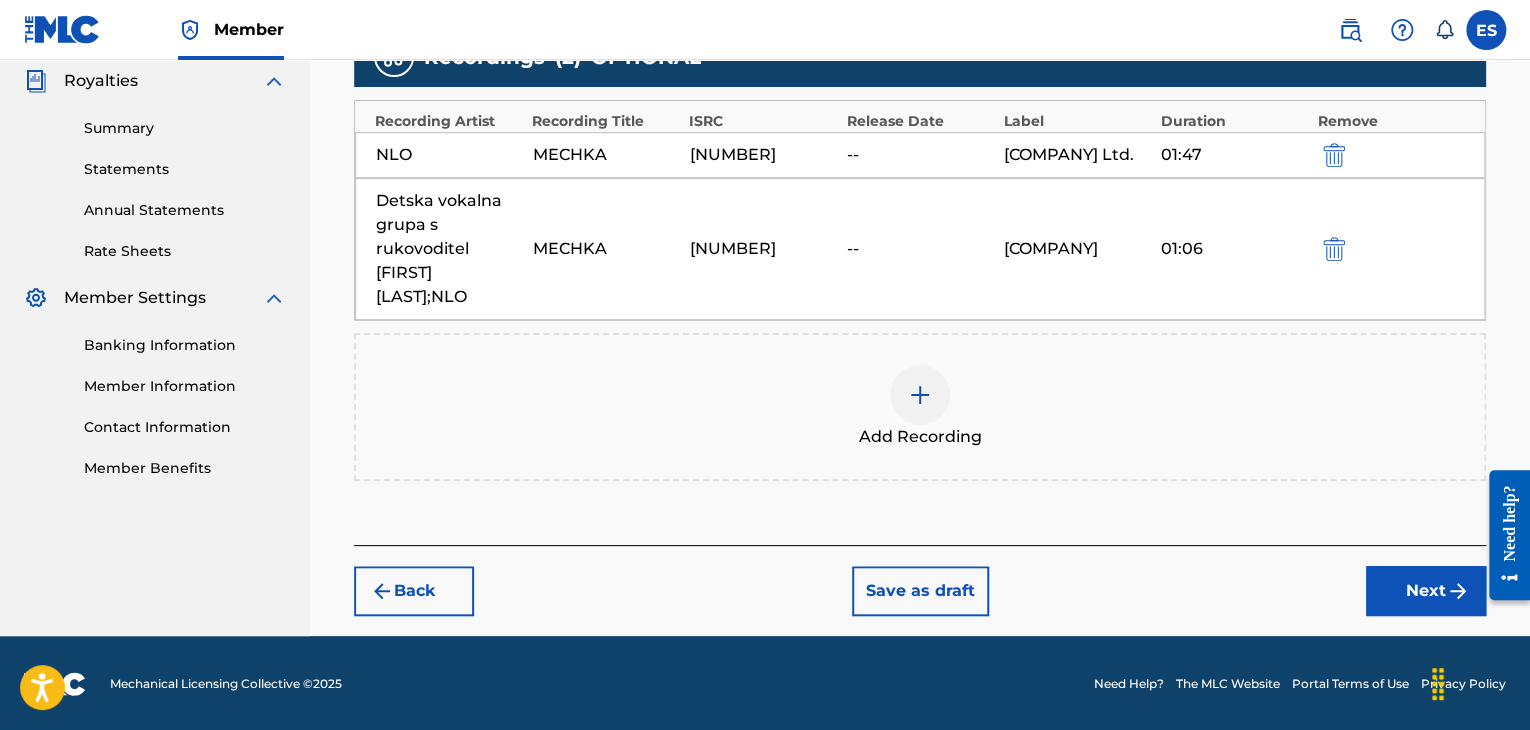 click on "Next" at bounding box center (1426, 591) 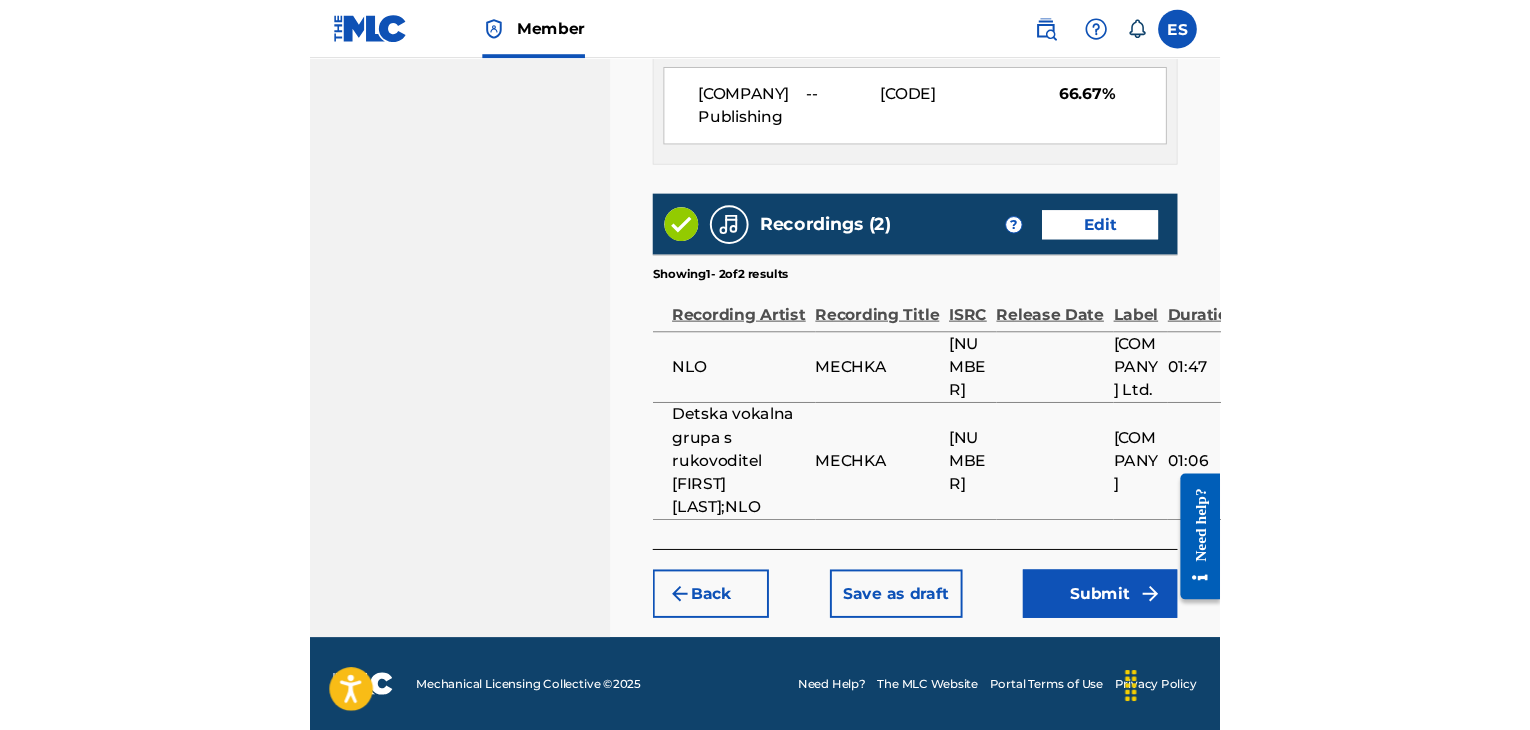scroll, scrollTop: 1228, scrollLeft: 0, axis: vertical 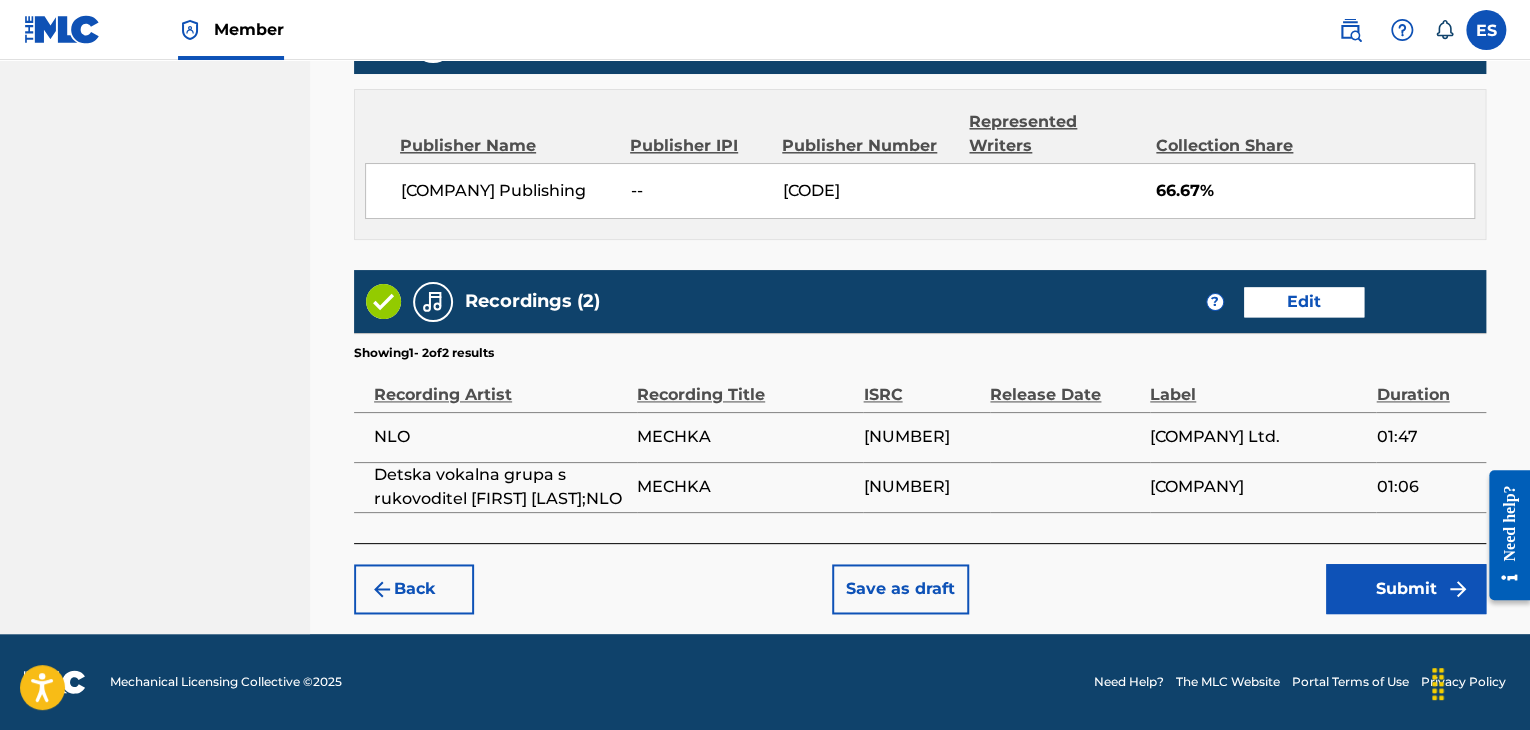 click on "[NUMBER]" at bounding box center (921, 487) 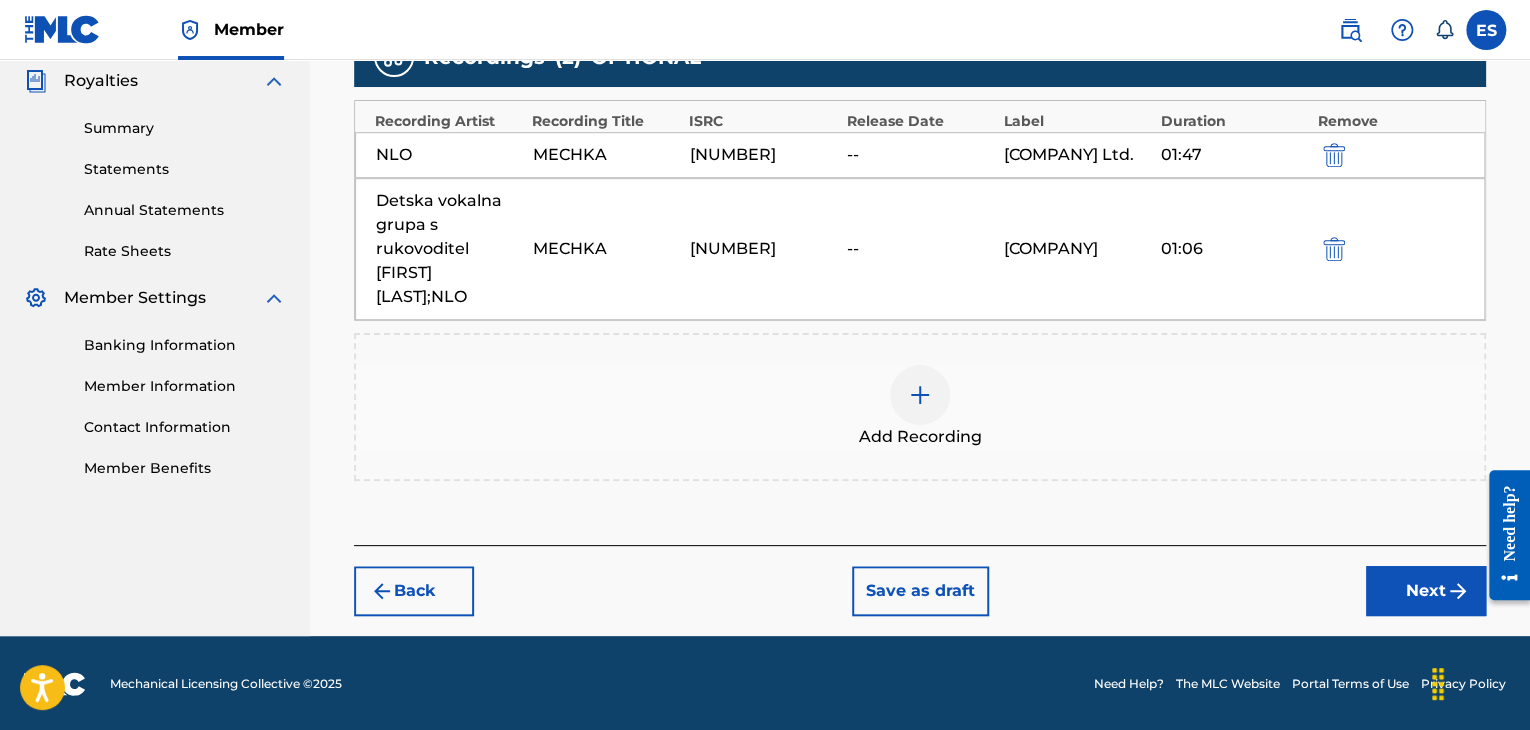 click on "Detska vokalna grupa s rukovoditel [FIRST] [LAST];NLO" at bounding box center [449, 249] 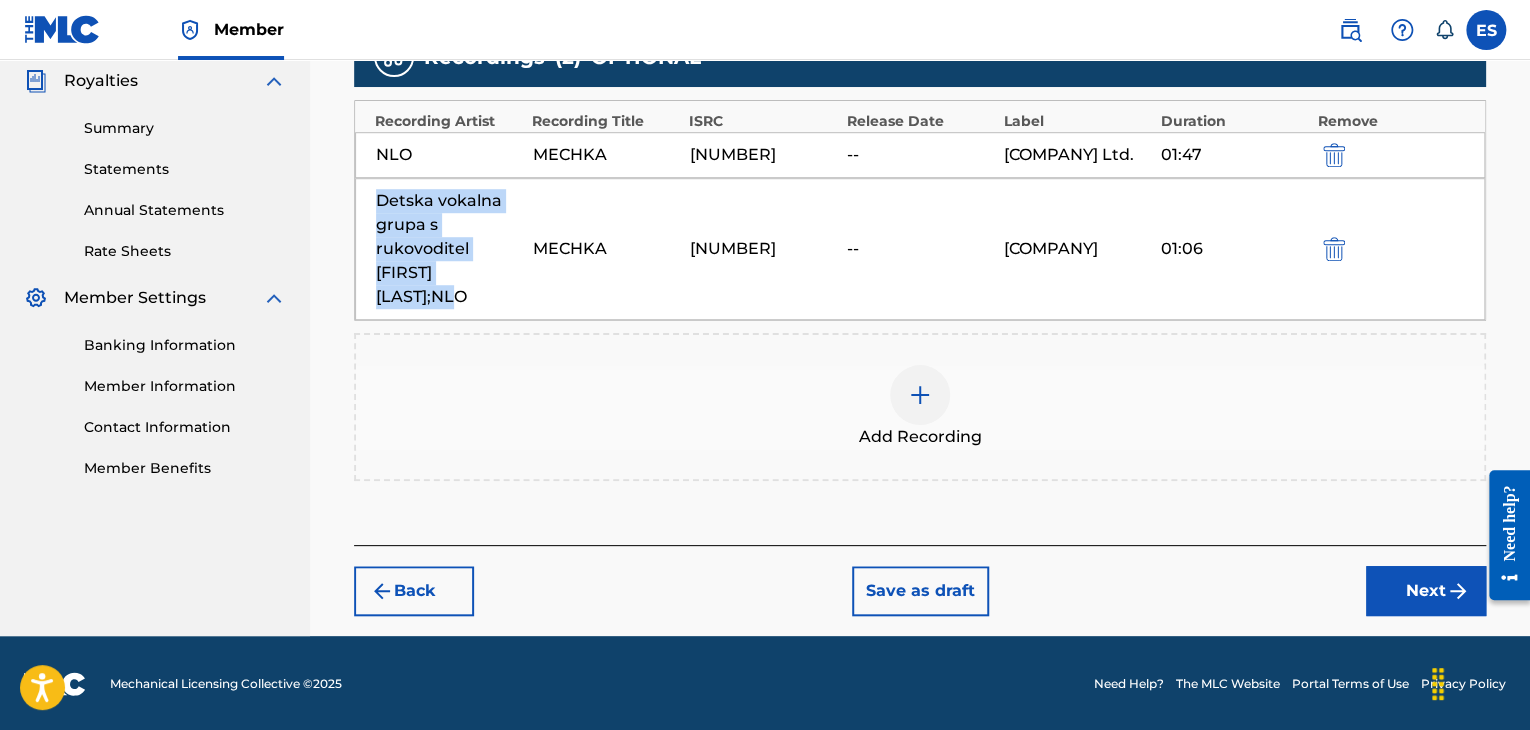 drag, startPoint x: 380, startPoint y: 201, endPoint x: 475, endPoint y: 297, distance: 135.05925 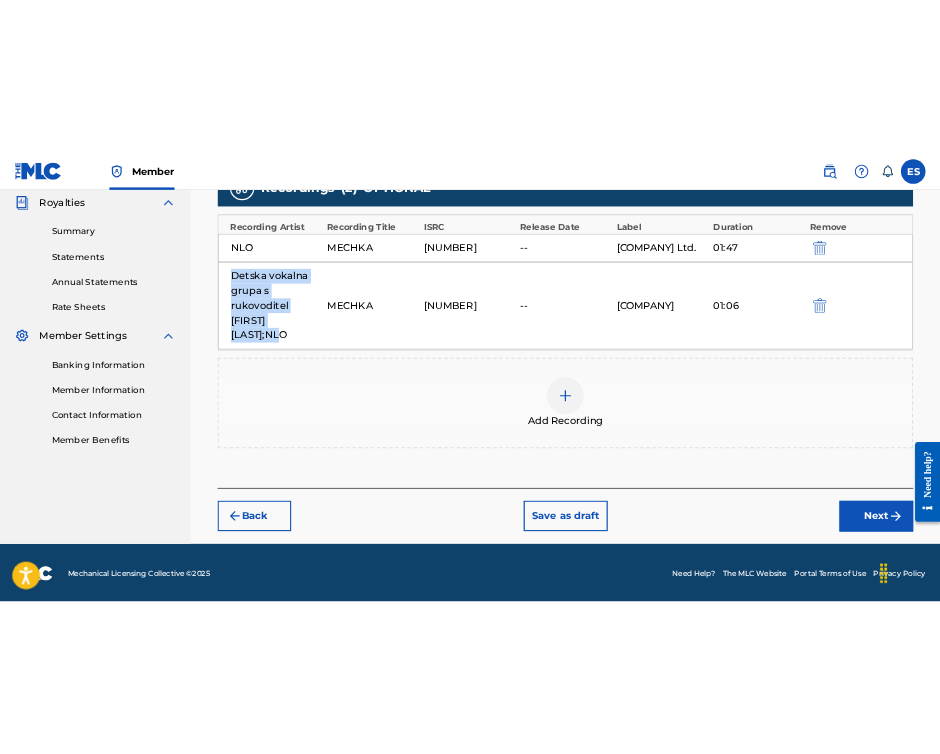 scroll, scrollTop: 469, scrollLeft: 0, axis: vertical 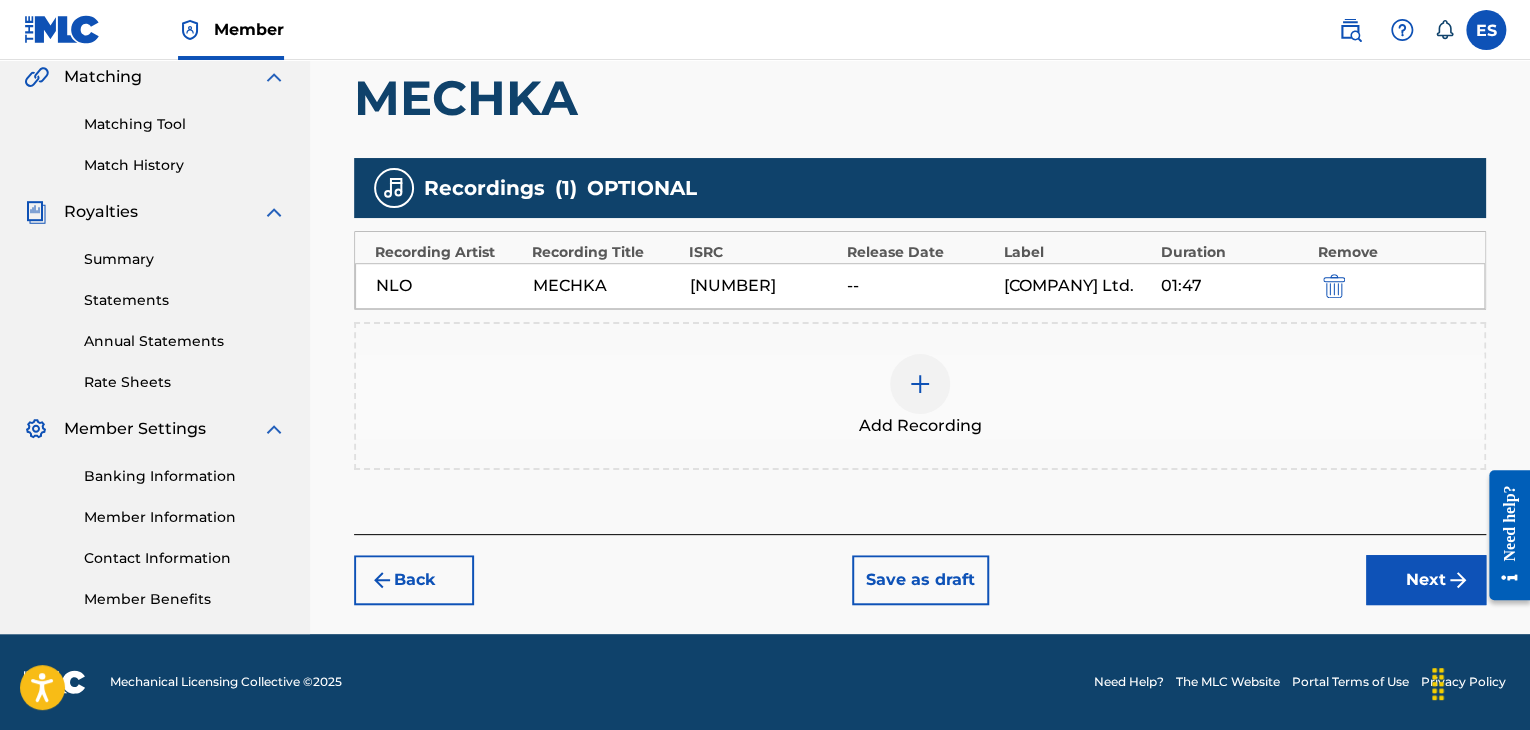 click at bounding box center (920, 384) 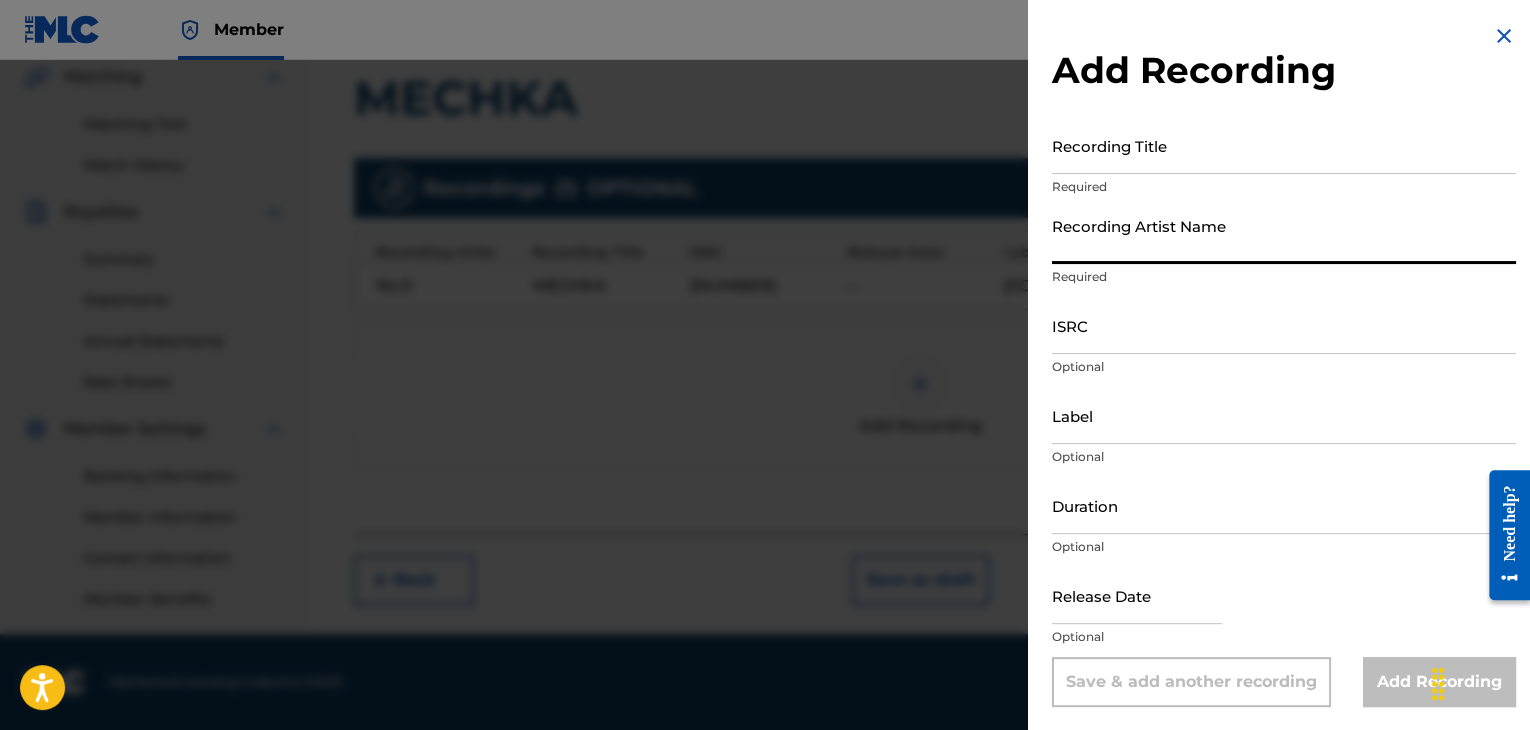 paste on "Detska vokalna grupa s rukovoditel [FIRST] [LAST];NLO" 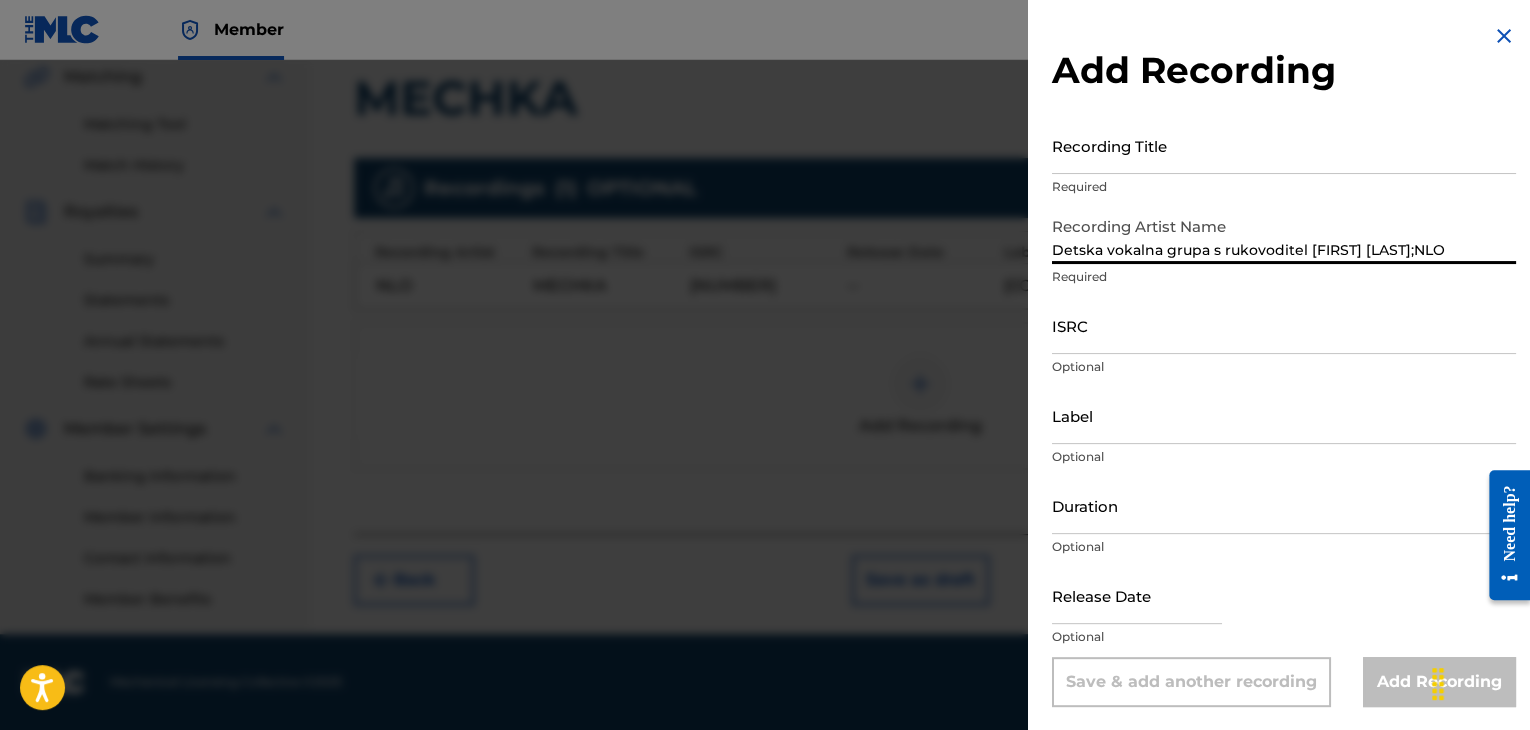 type on "Detska vokalna grupa s rukovoditel [FIRST] [LAST];NLO" 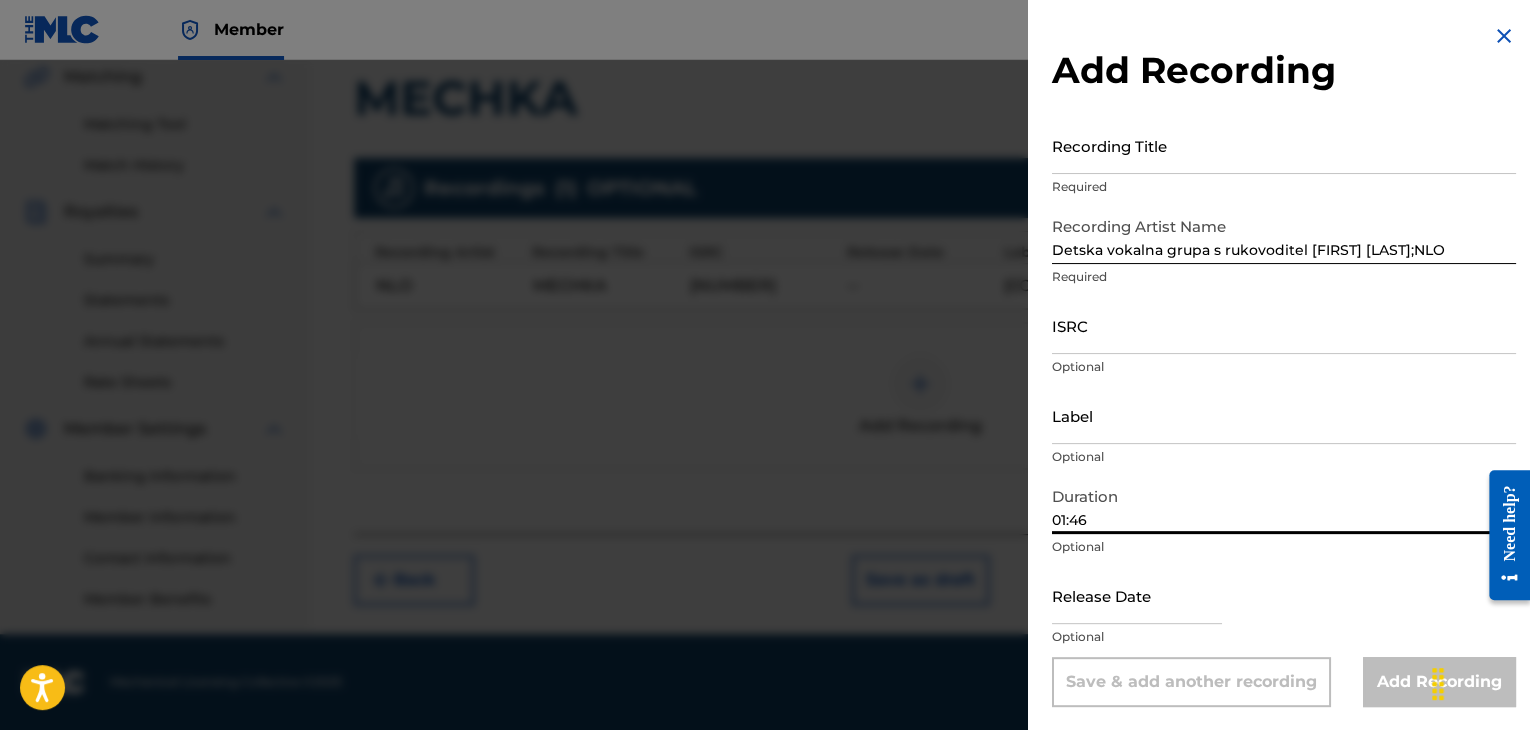 type on "01:46" 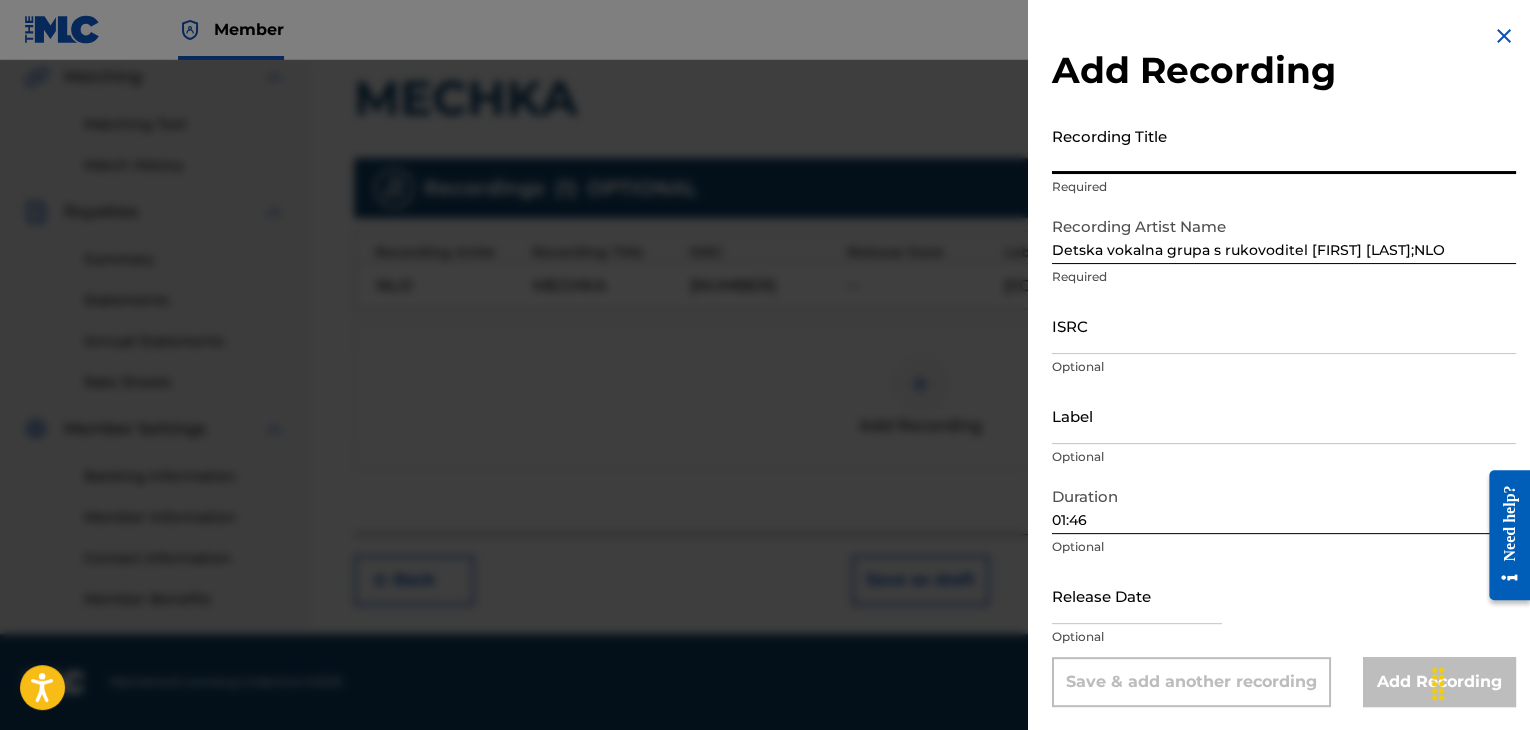 paste on "MECHKA" 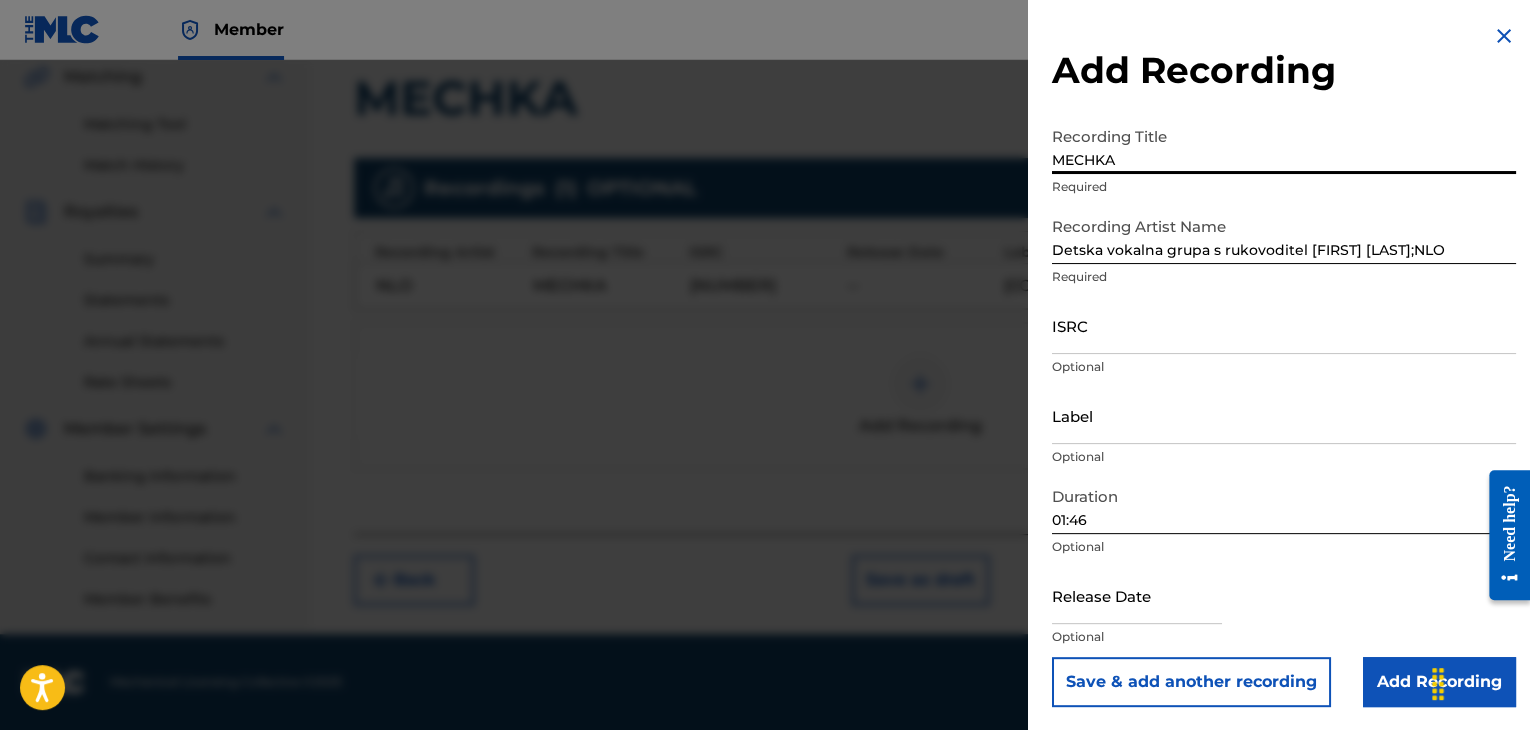 type on "MECHKA" 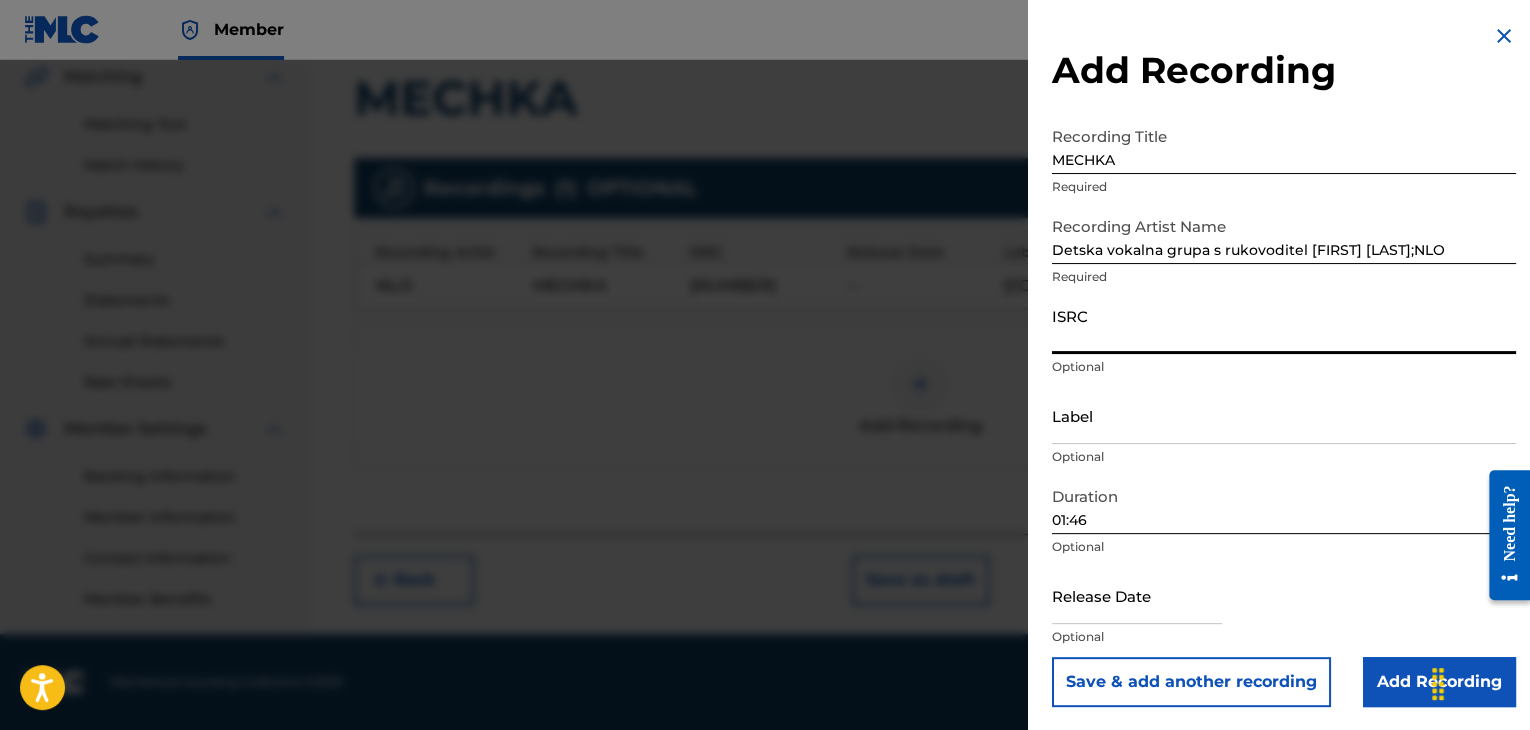 click on "ISRC" at bounding box center (1284, 325) 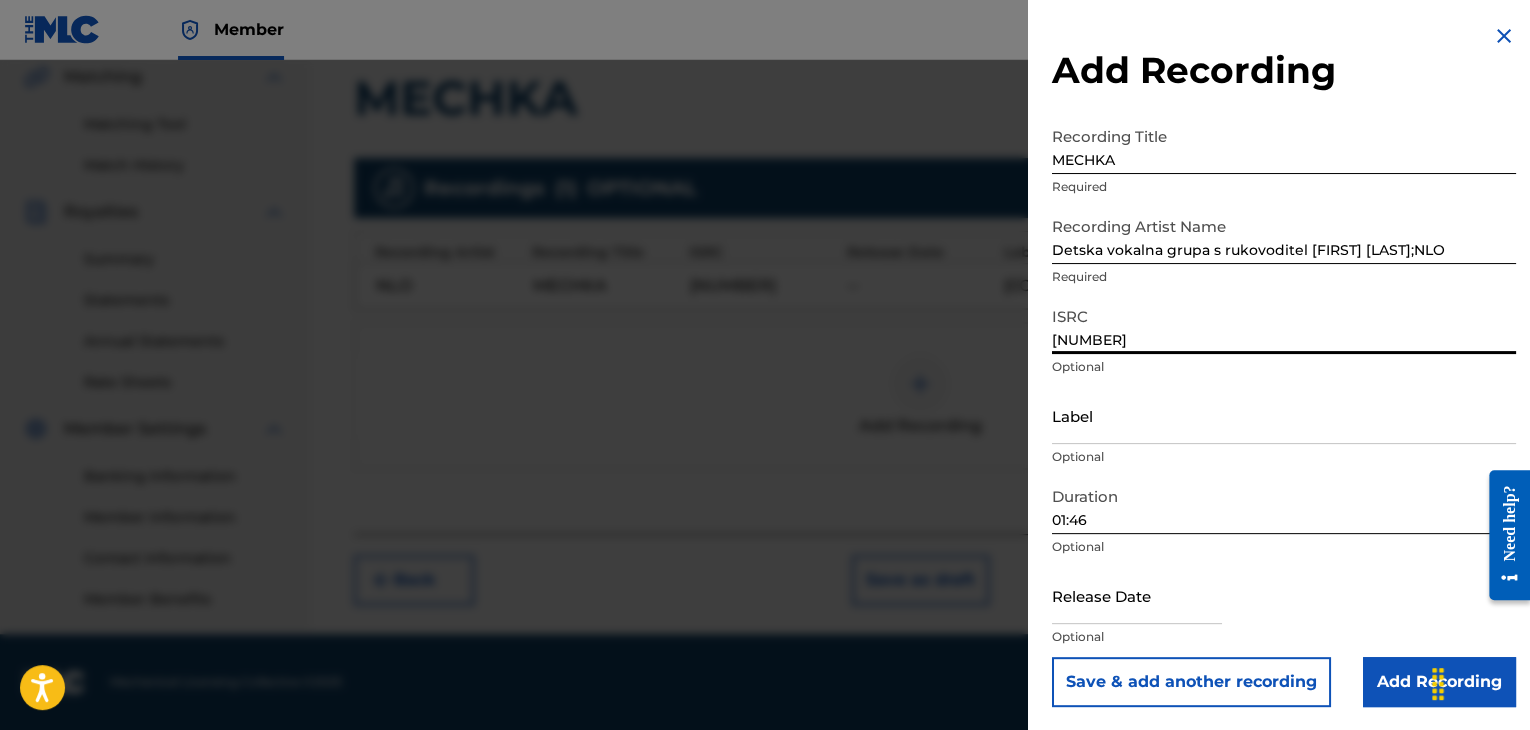 type on "[NUMBER]" 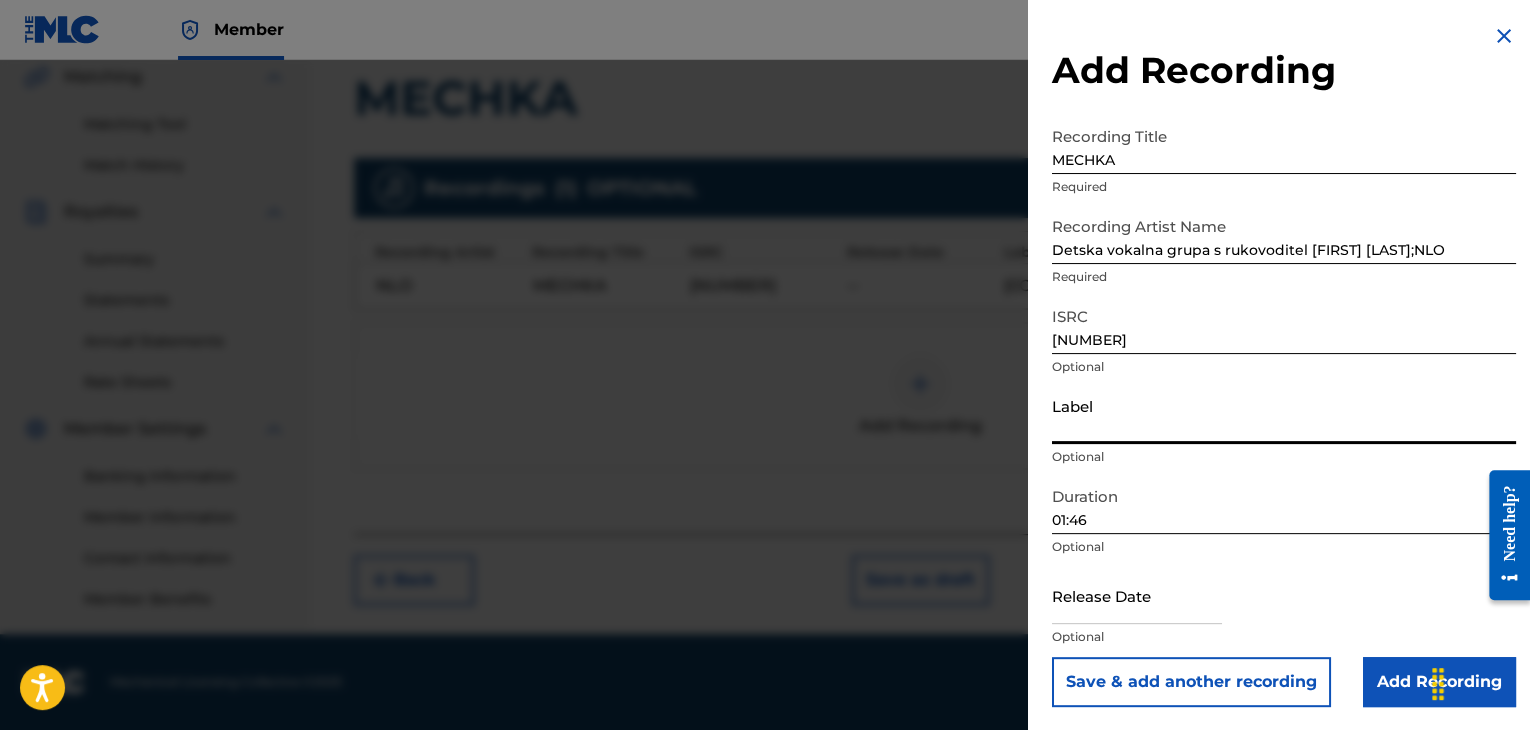 type on "[COMPANY]" 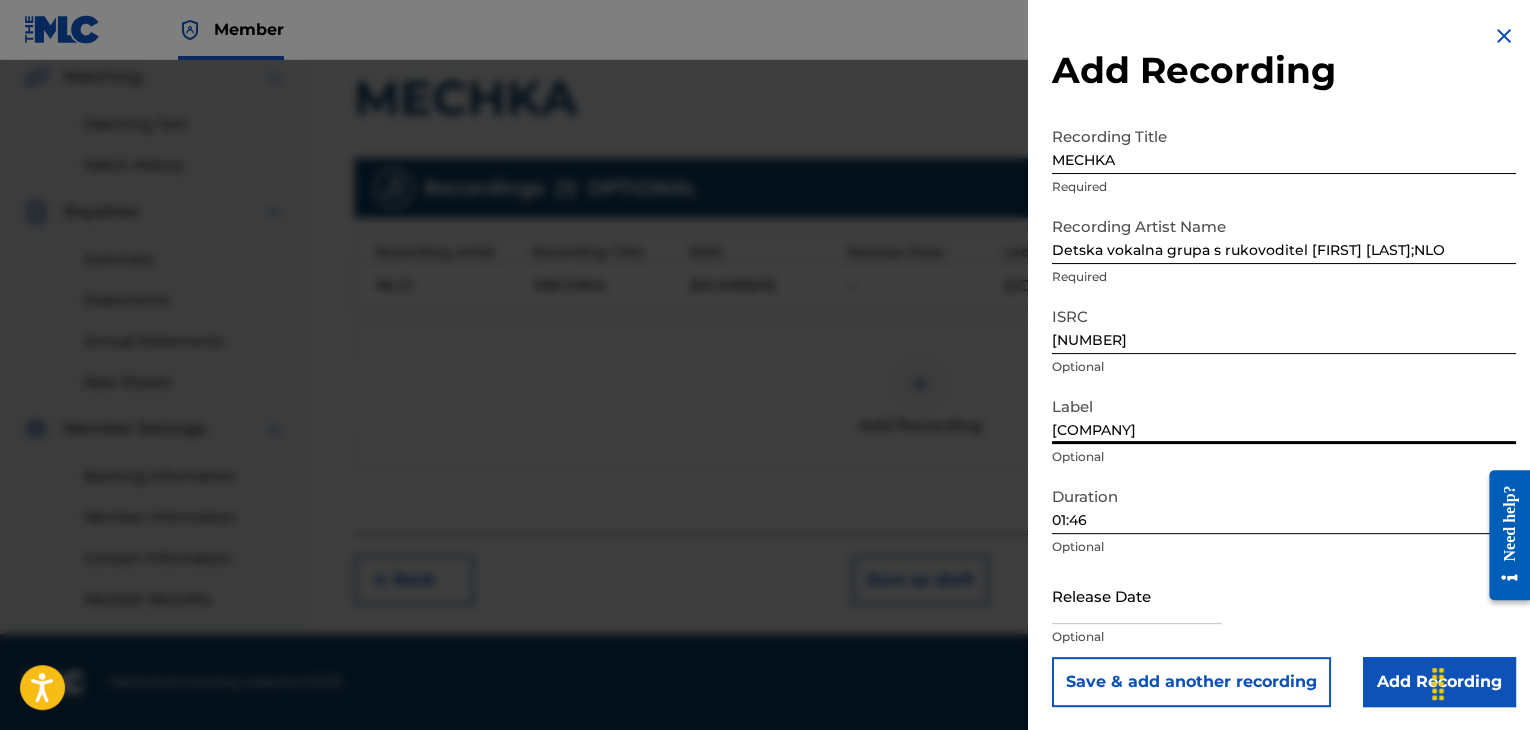 click on "Add Recording" at bounding box center (1439, 682) 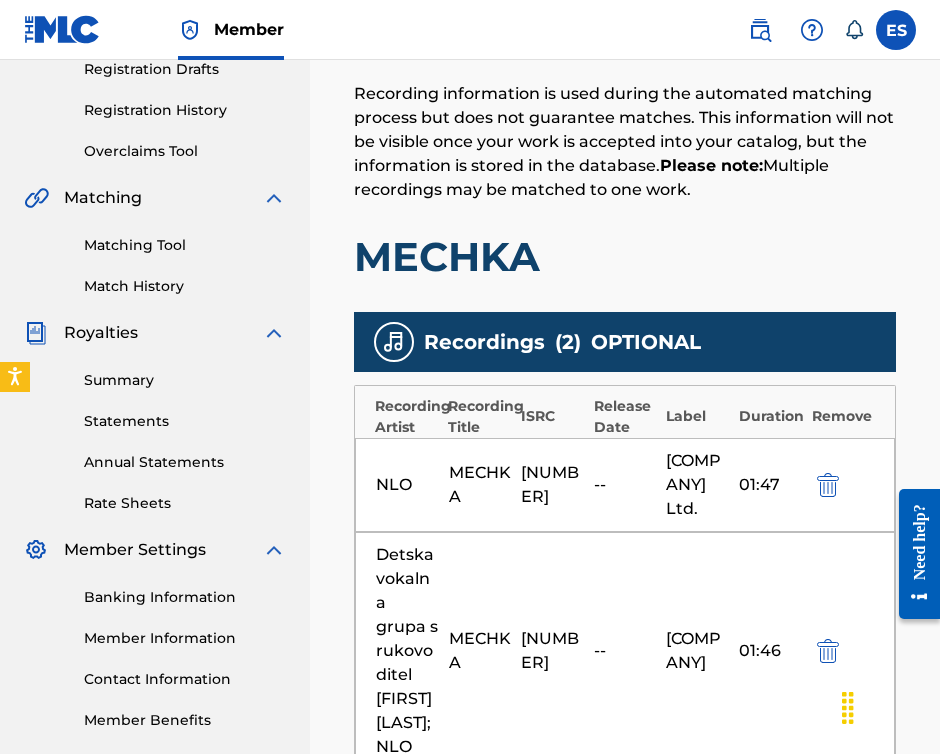 scroll, scrollTop: 500, scrollLeft: 0, axis: vertical 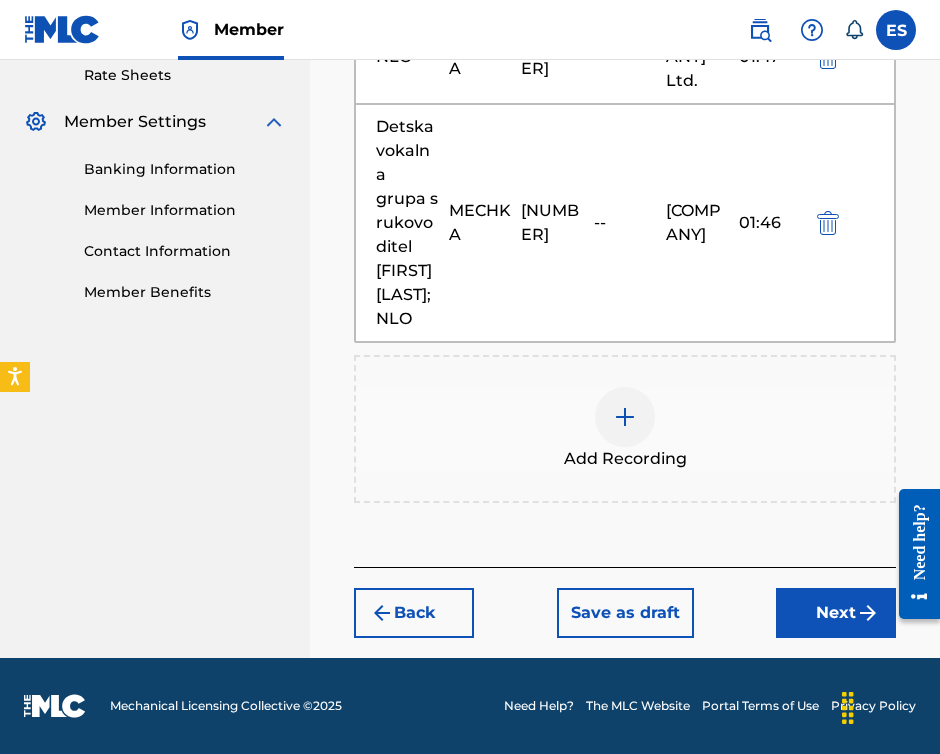 click on "Next" at bounding box center (836, 613) 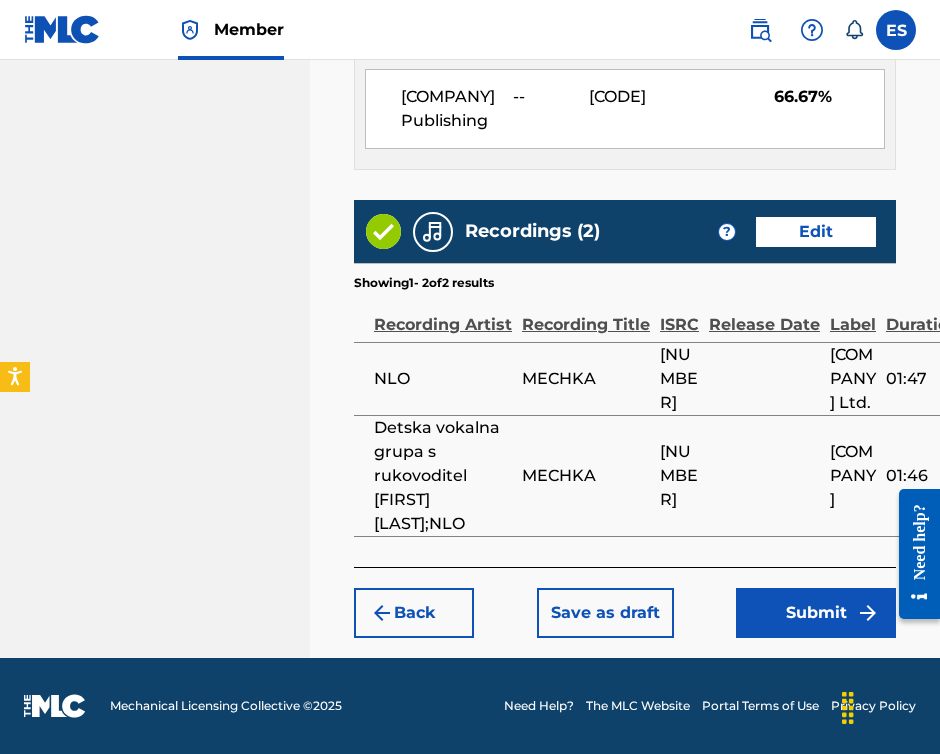 scroll, scrollTop: 1539, scrollLeft: 0, axis: vertical 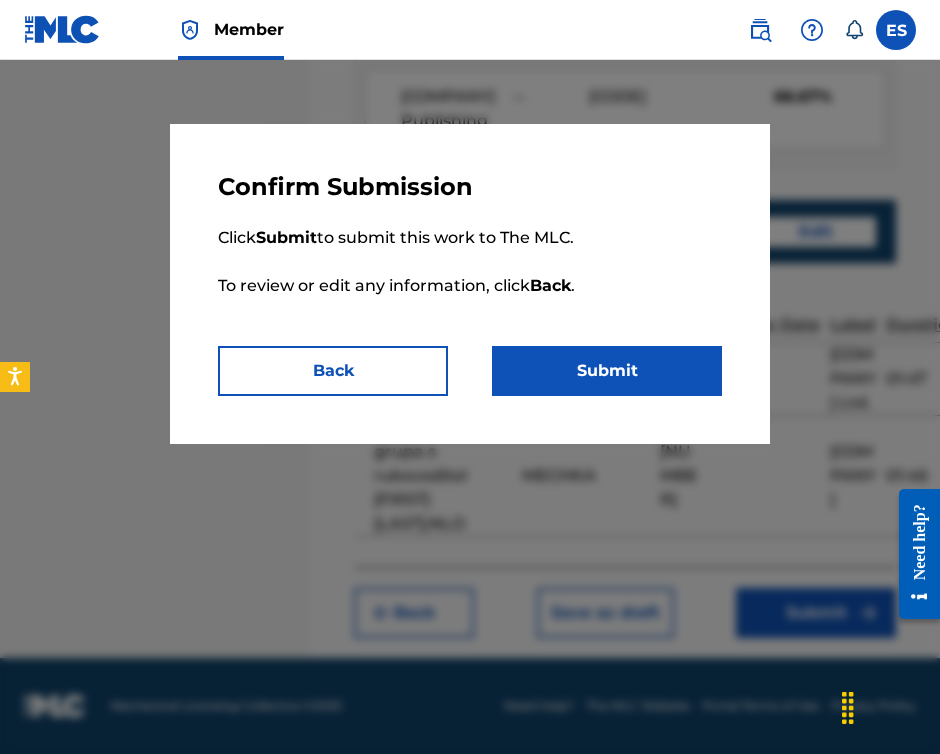 click on "Submit" at bounding box center (607, 371) 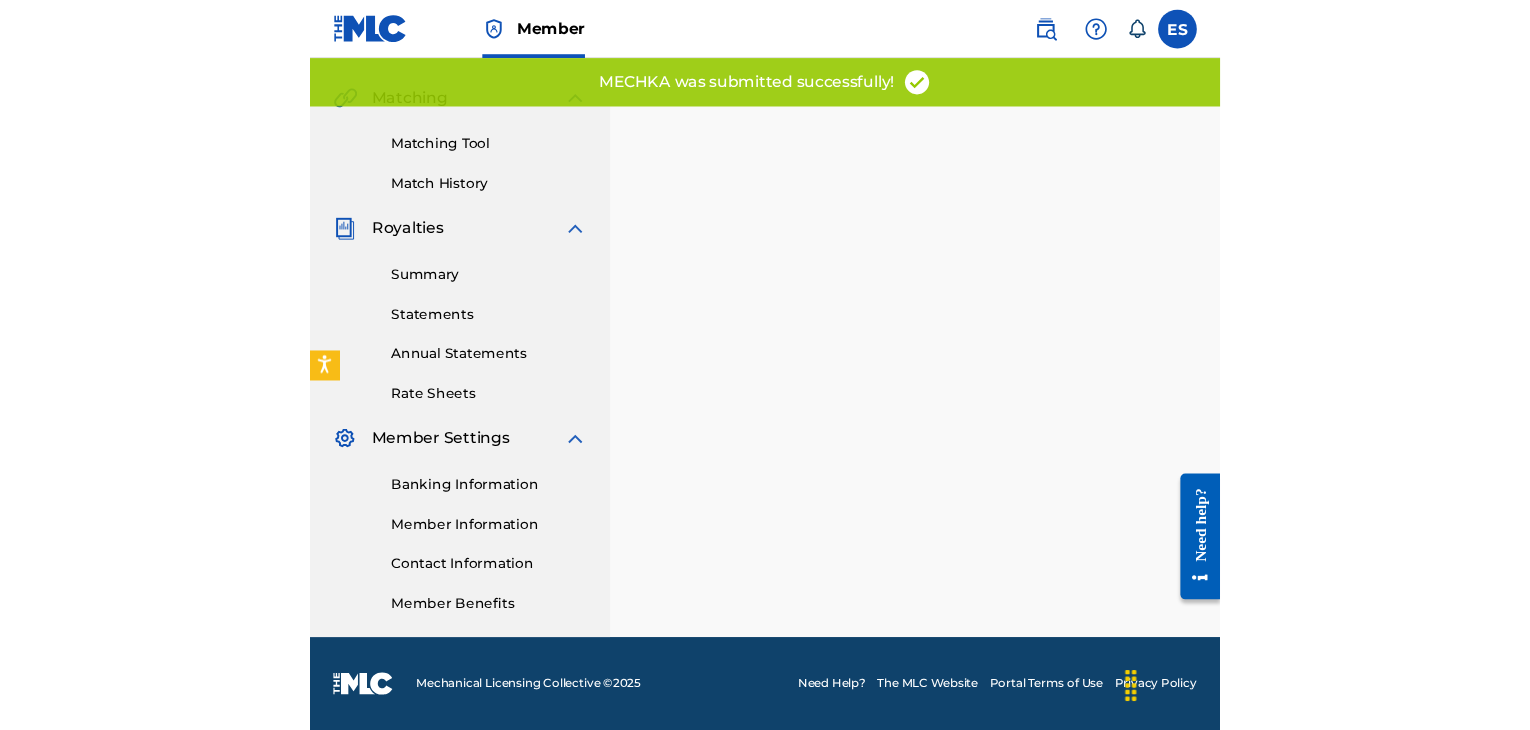 scroll, scrollTop: 0, scrollLeft: 0, axis: both 